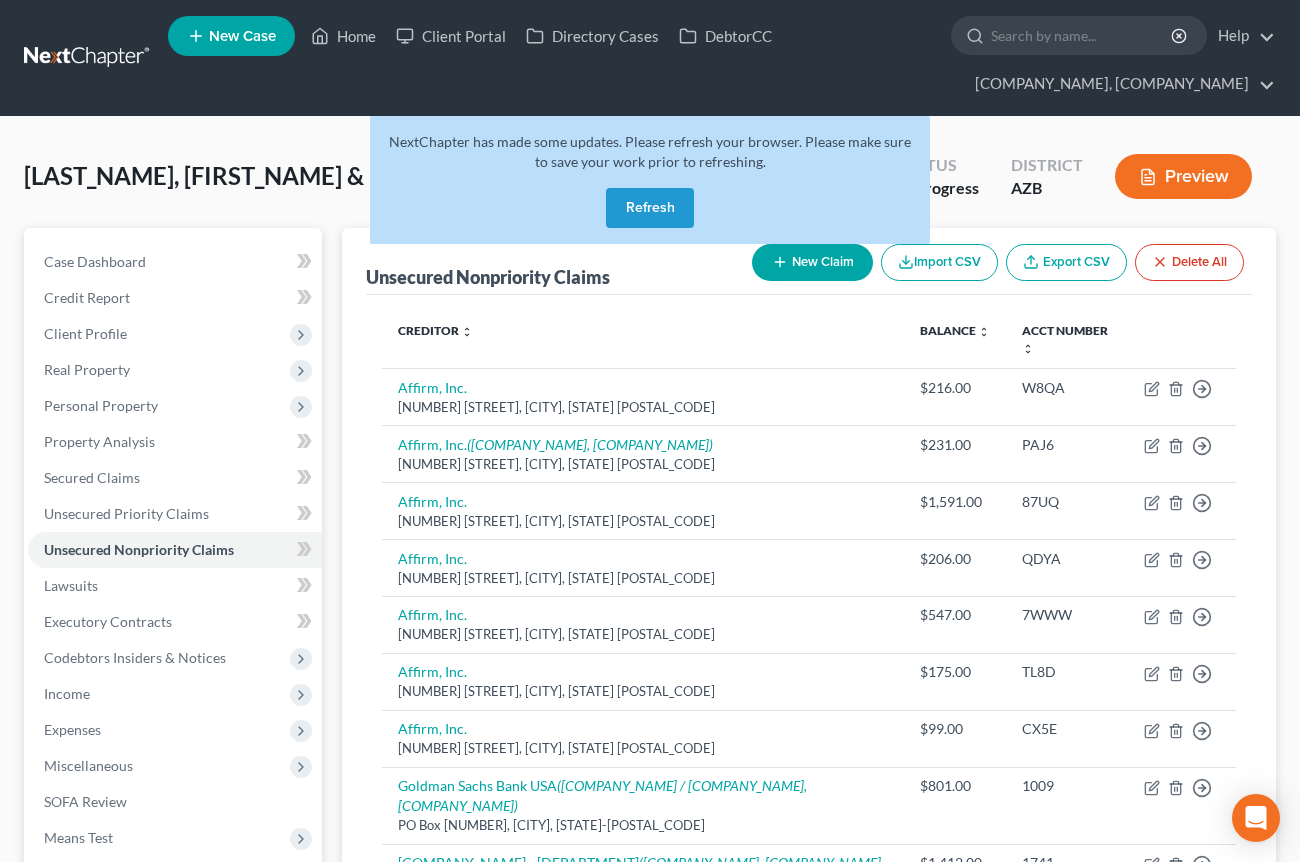 scroll, scrollTop: 147, scrollLeft: 0, axis: vertical 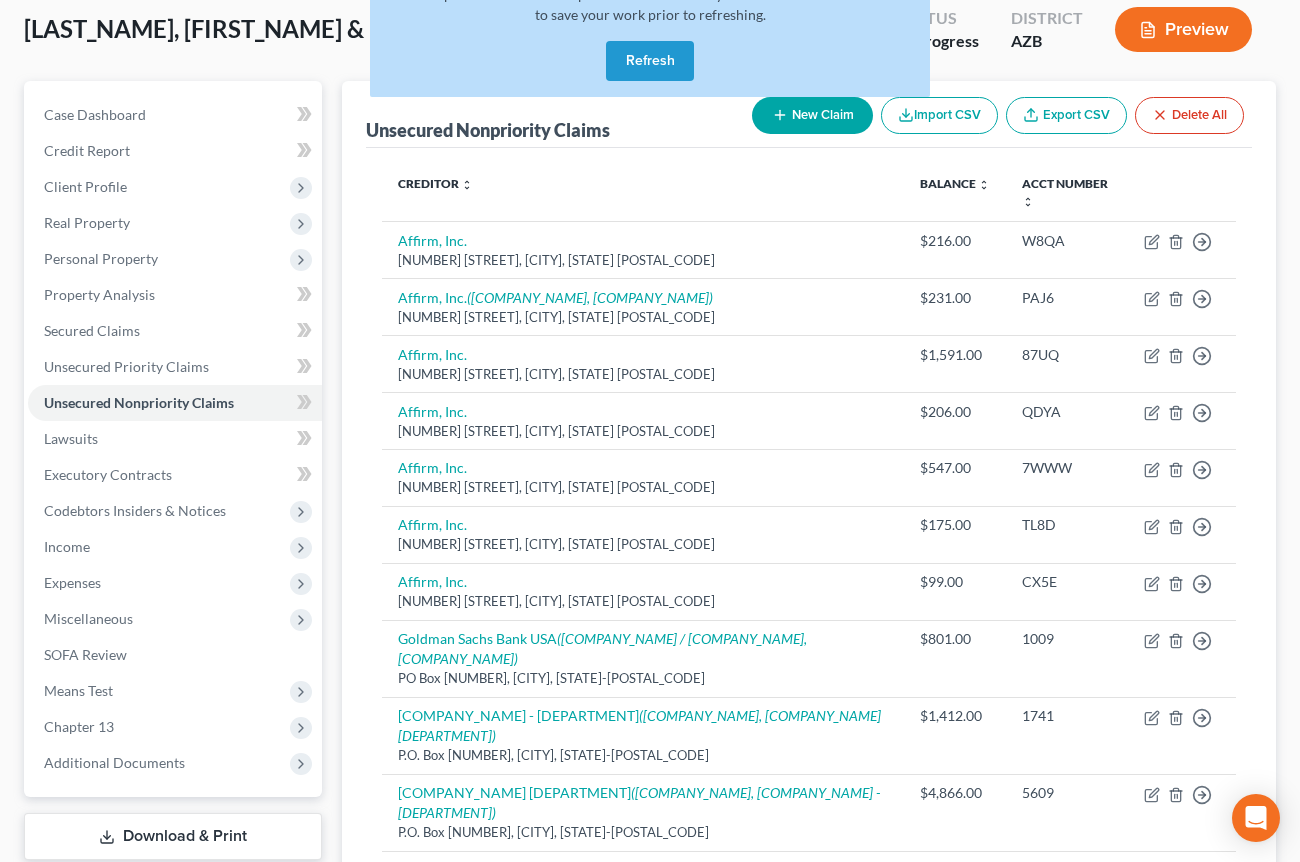 click on "Refresh" at bounding box center (650, 61) 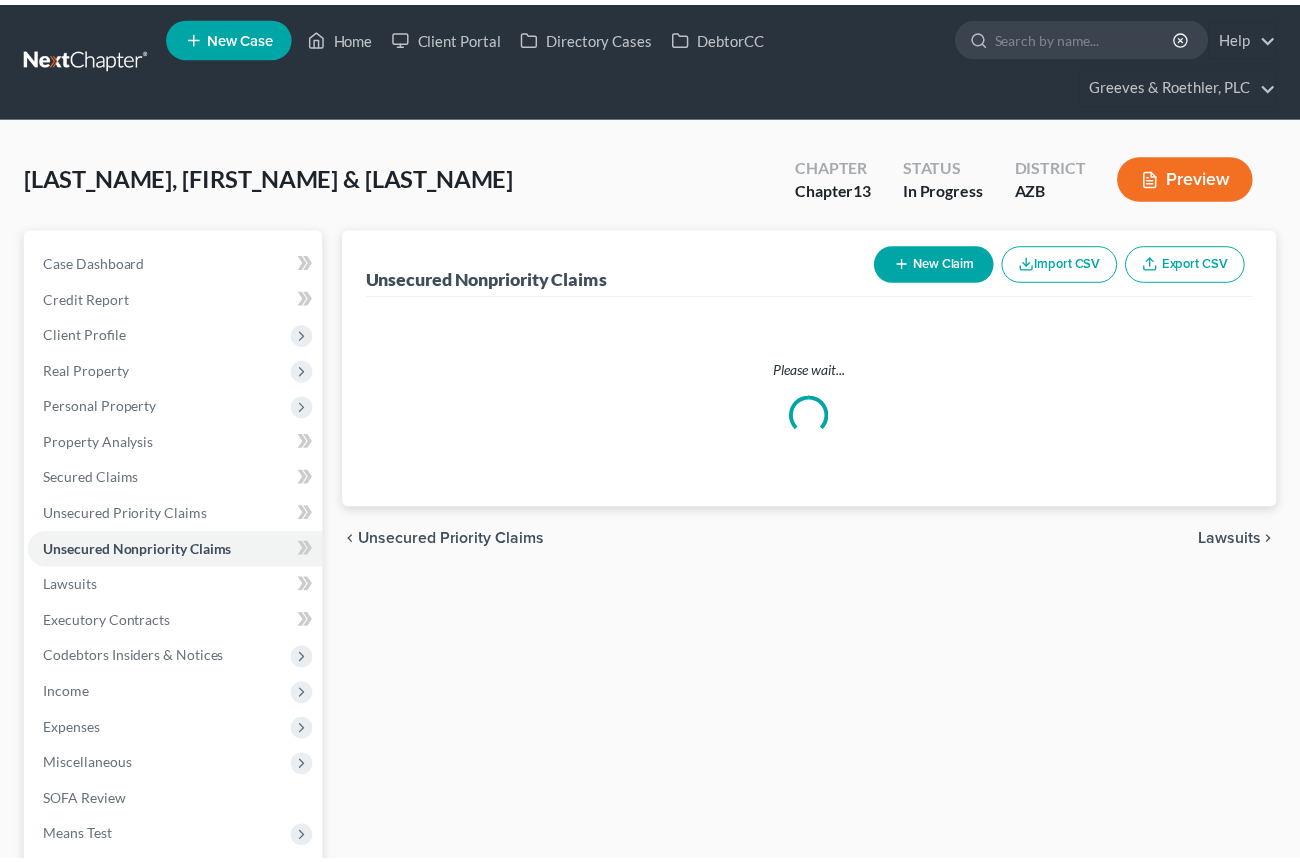 scroll, scrollTop: 147, scrollLeft: 0, axis: vertical 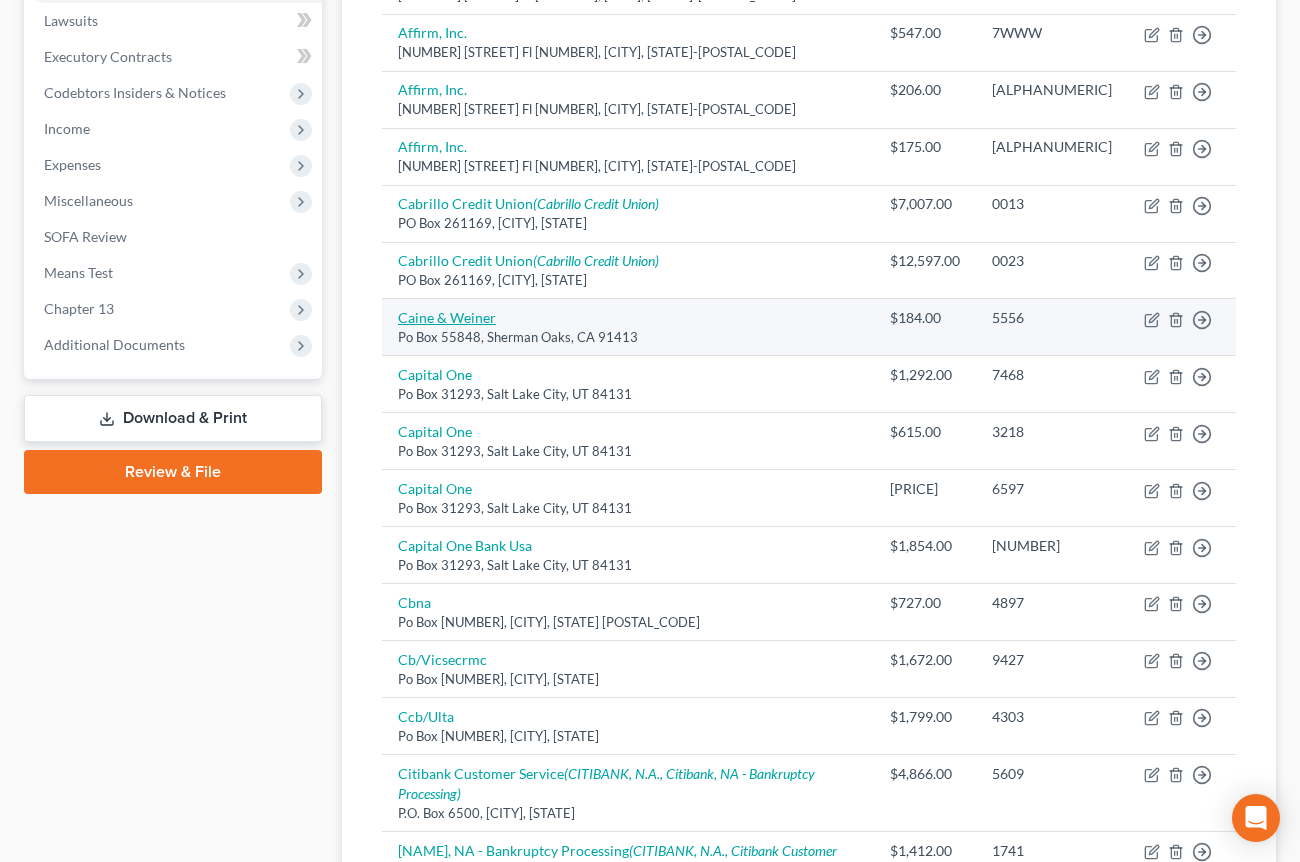 click on "Caine & Weiner" at bounding box center (447, 317) 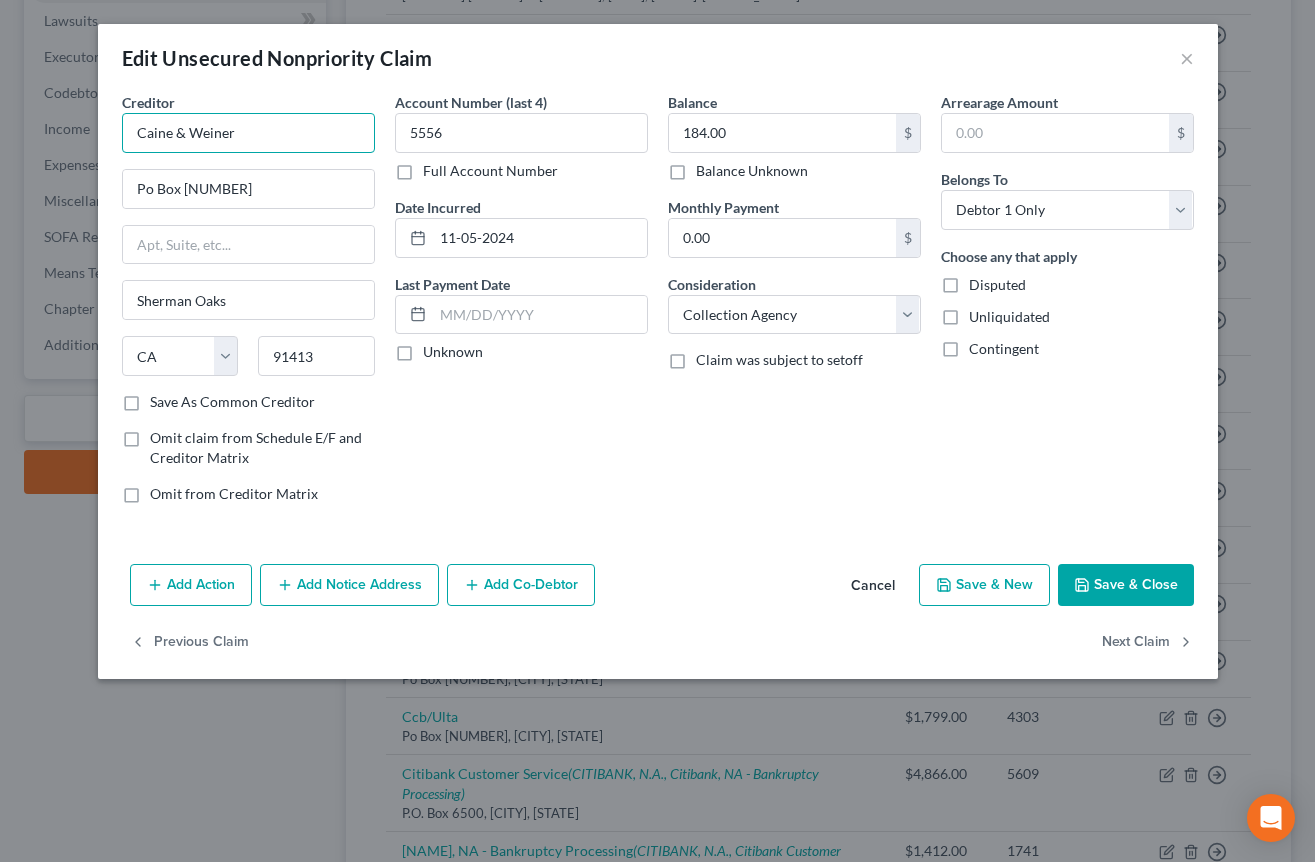 click on "Caine & Weiner" at bounding box center [248, 133] 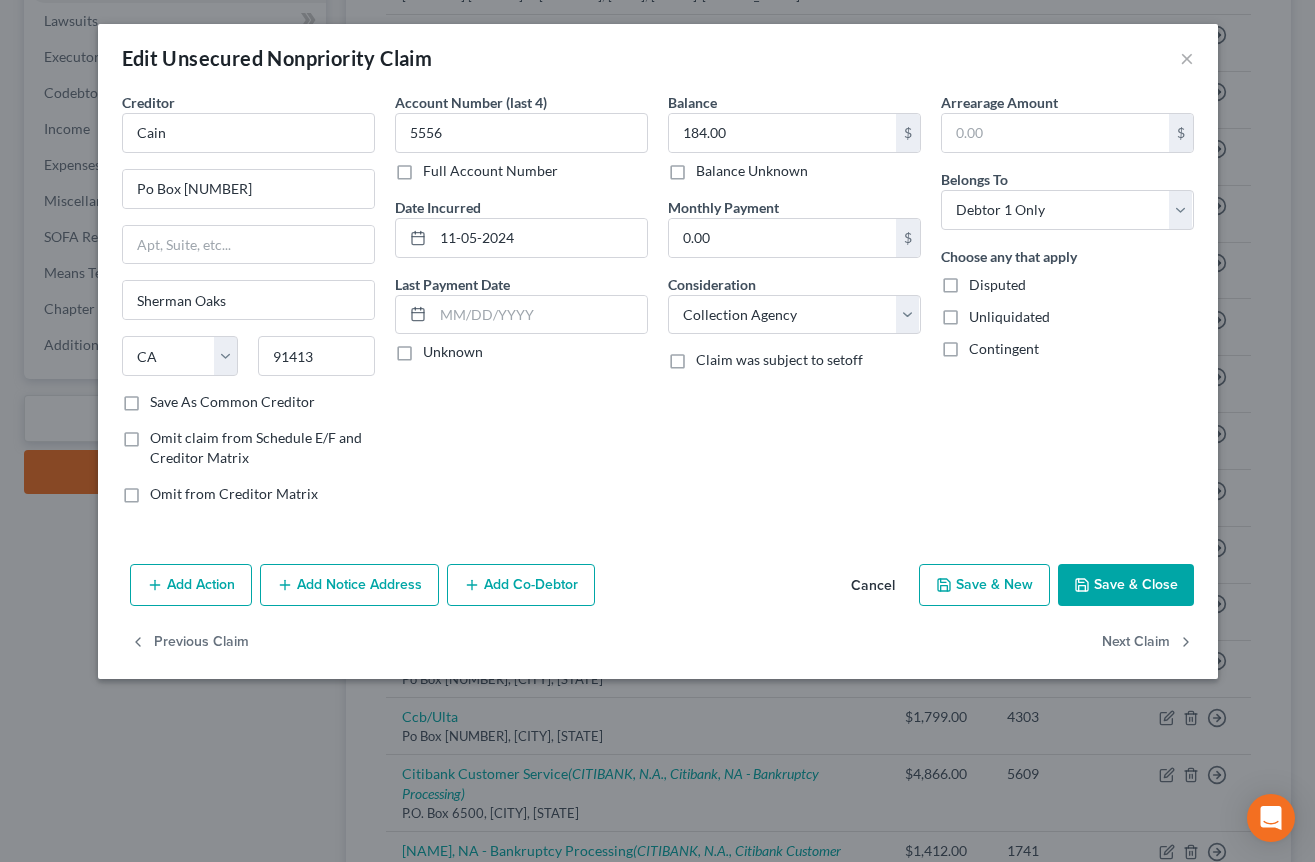 click on "Account Number (last 4)
[NUMBER]
Full Account Number
Date Incurred         [DATE] Last Payment Date         Unknown" at bounding box center [521, 306] 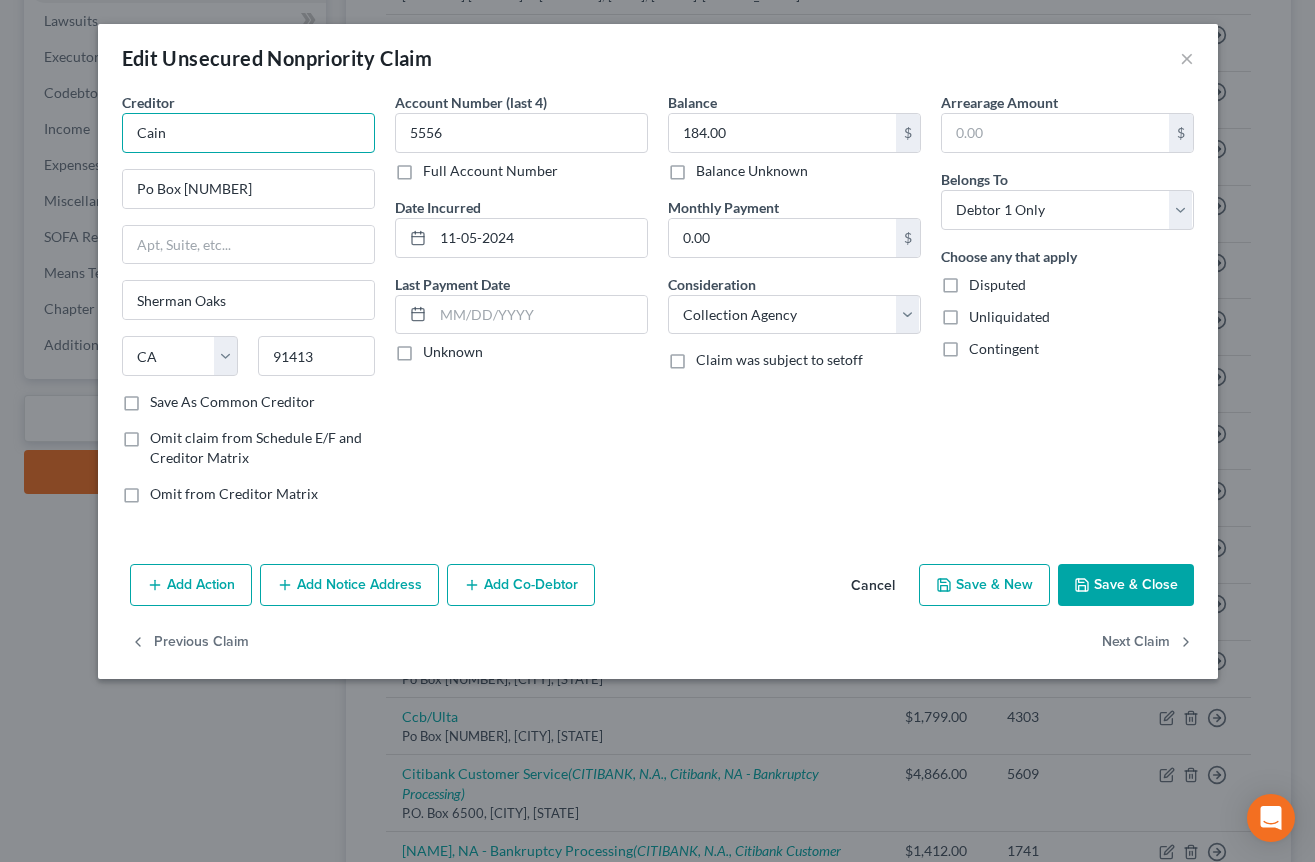 click on "Cain" at bounding box center [248, 133] 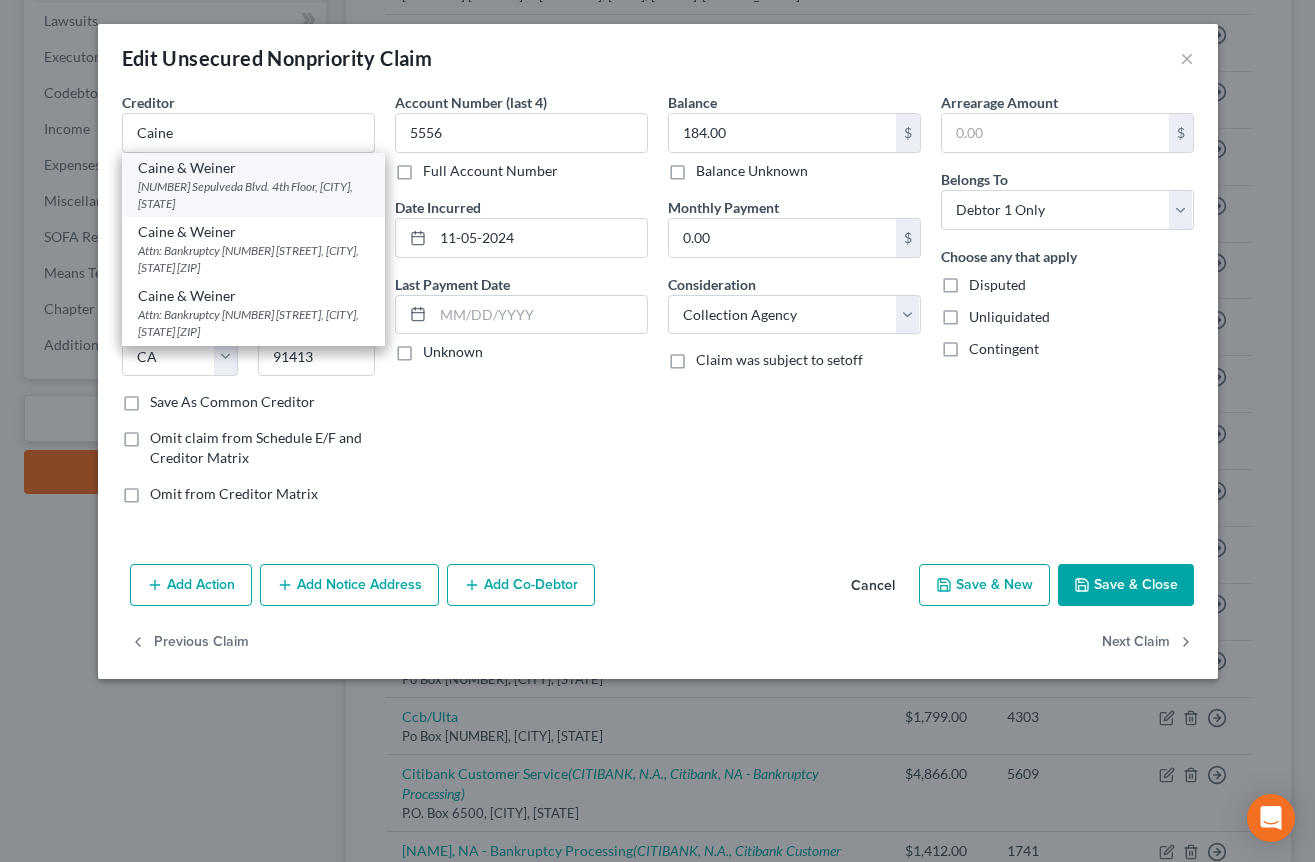 click on "[NUMBER] Sepulveda Blvd. 4th Floor, [CITY], [STATE]" at bounding box center [253, 195] 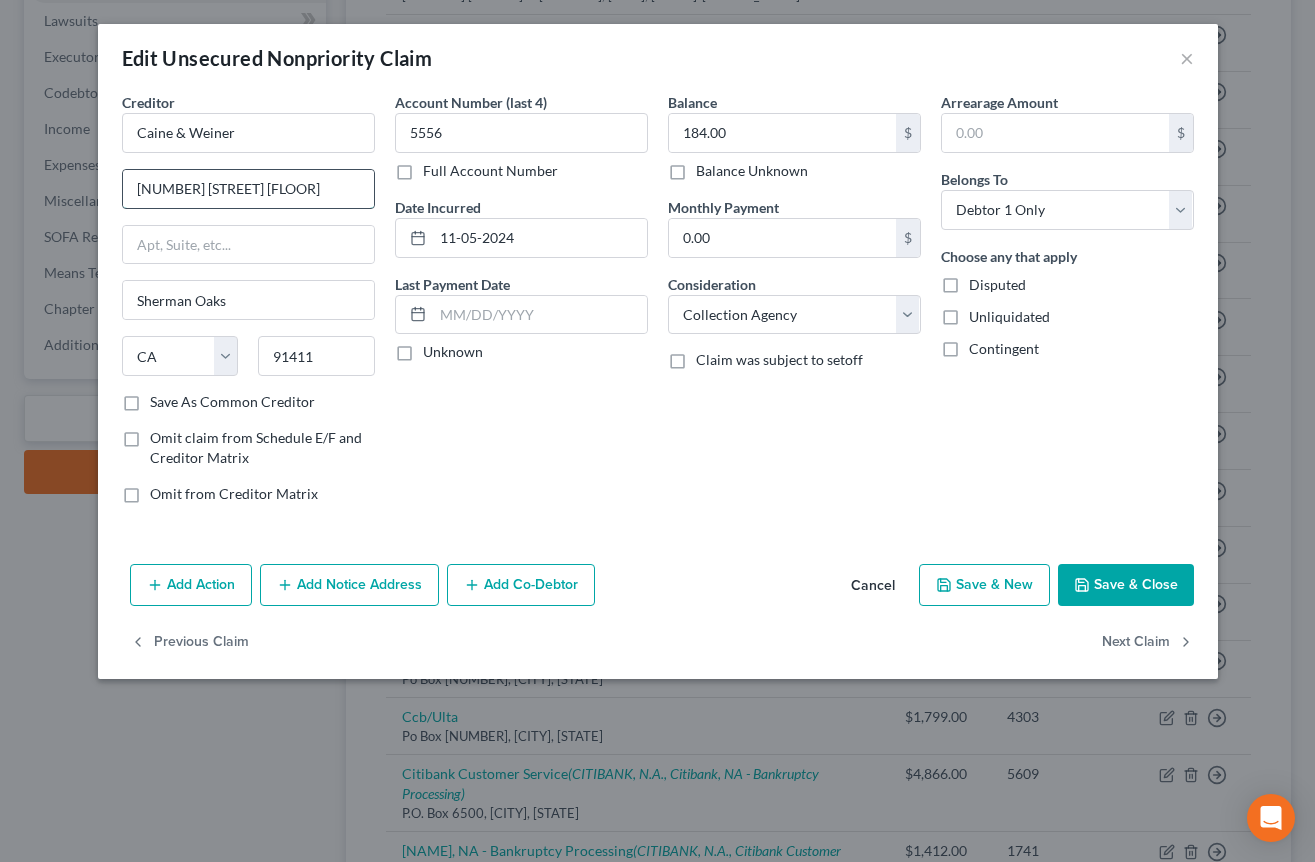drag, startPoint x: 134, startPoint y: 196, endPoint x: 333, endPoint y: 193, distance: 199.02261 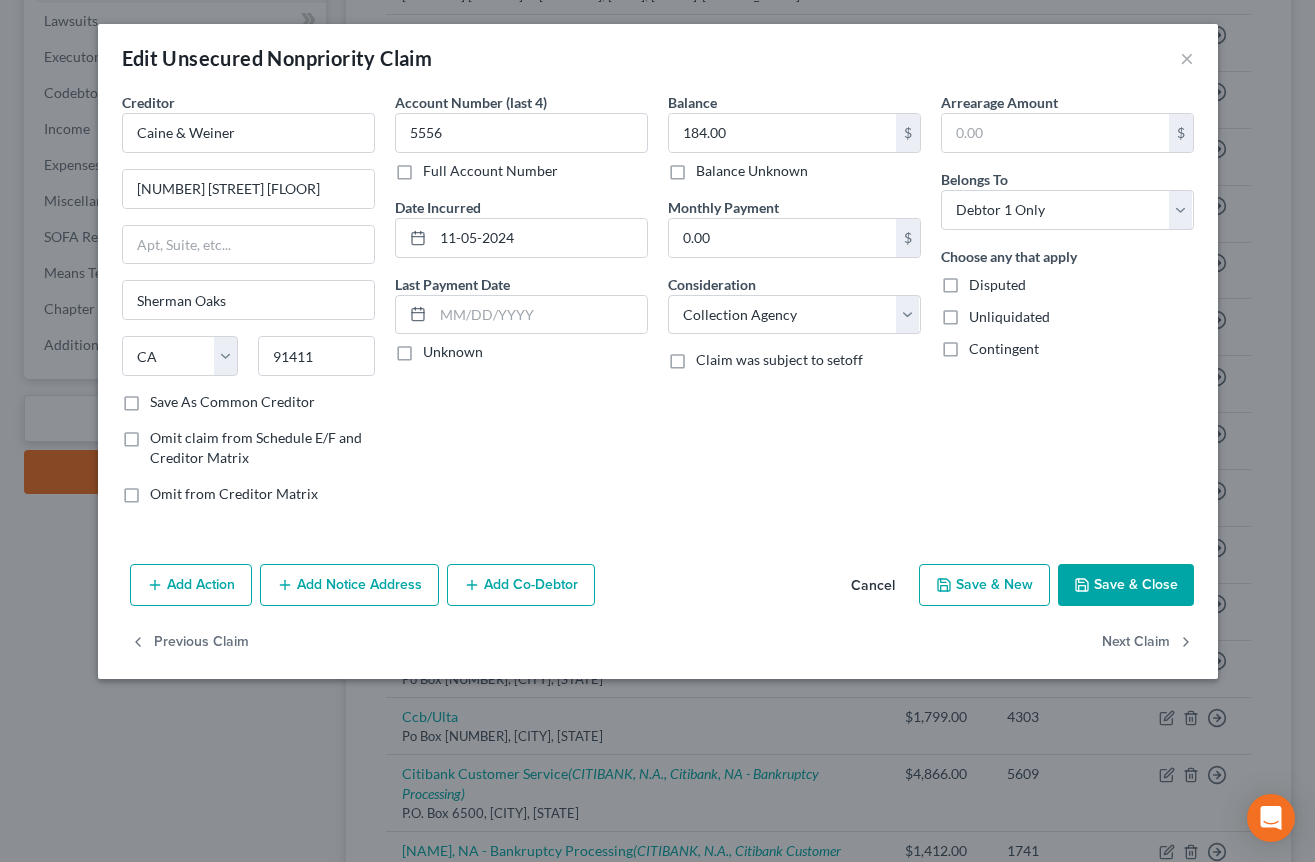 click on "Balance
[PRICE] $
Balance Unknown
Balance Undetermined
[PRICE] $
Balance Unknown
Monthly Payment [PRICE] $ Consideration Select Cable / Satellite Services Collection Agency Credit Card Debt Debt Counseling / Attorneys Deficiency Balance Domestic Support Obligations Home / Car Repairs Income Taxes Judgment Liens Medical Services Monies Loaned / Advanced Mortgage Obligation From Divorce Or Separation Obligation To Pensions Other Overdrawn Bank Account Promised To Help Pay Creditors Student Loans Suppliers And Vendors Telephone / Internet Services Utility Services Claim was subject to setoff" at bounding box center (794, 306) 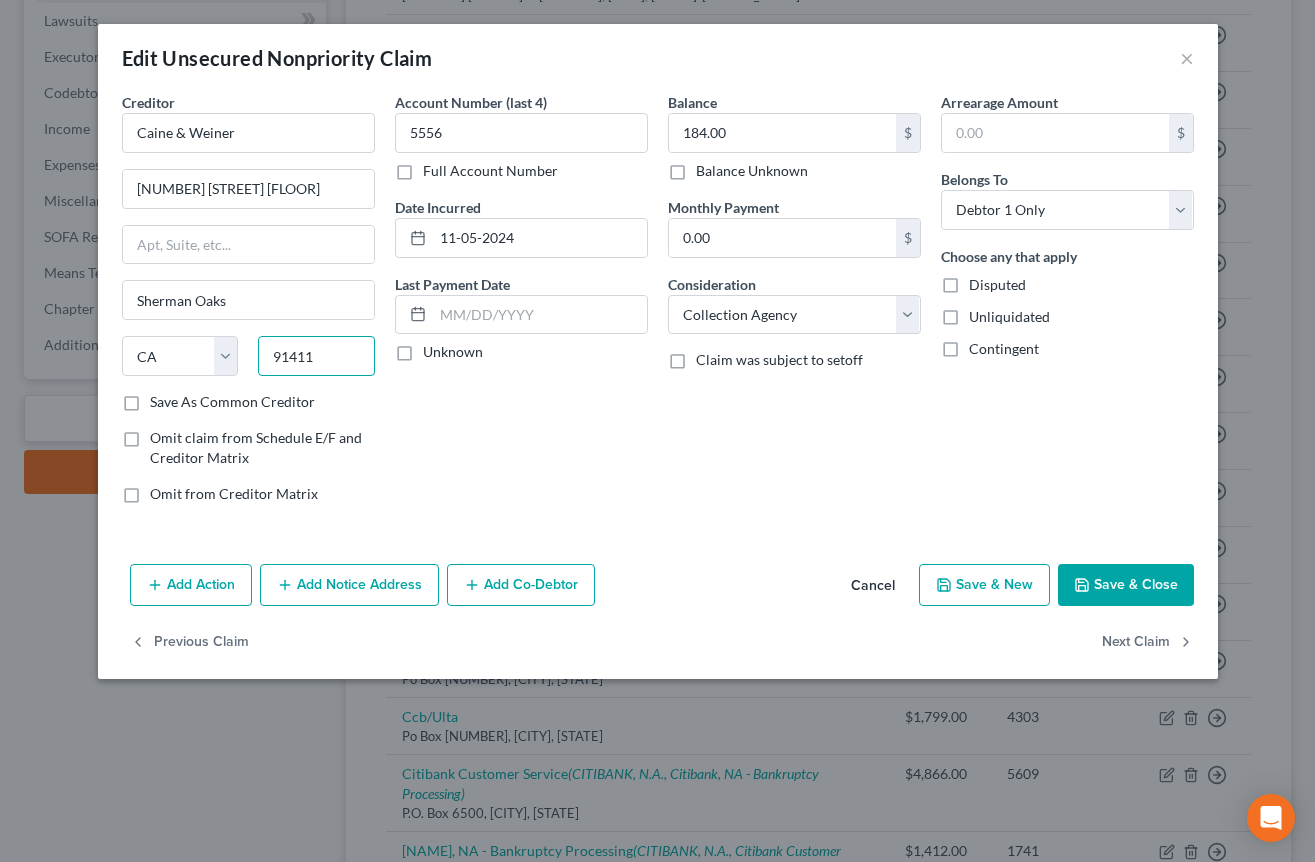 click on "91411" at bounding box center [316, 356] 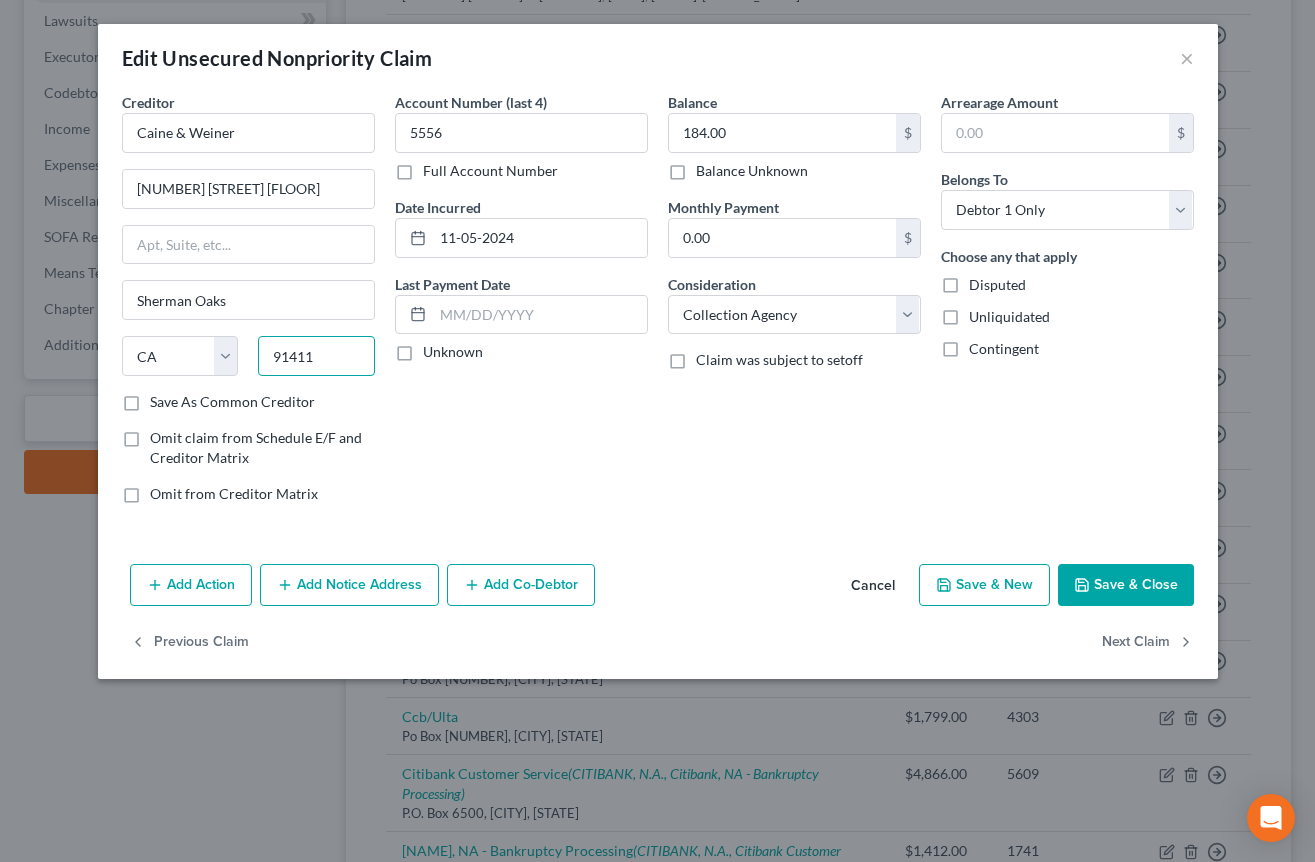 paste on "[POSTAL_CODE]" 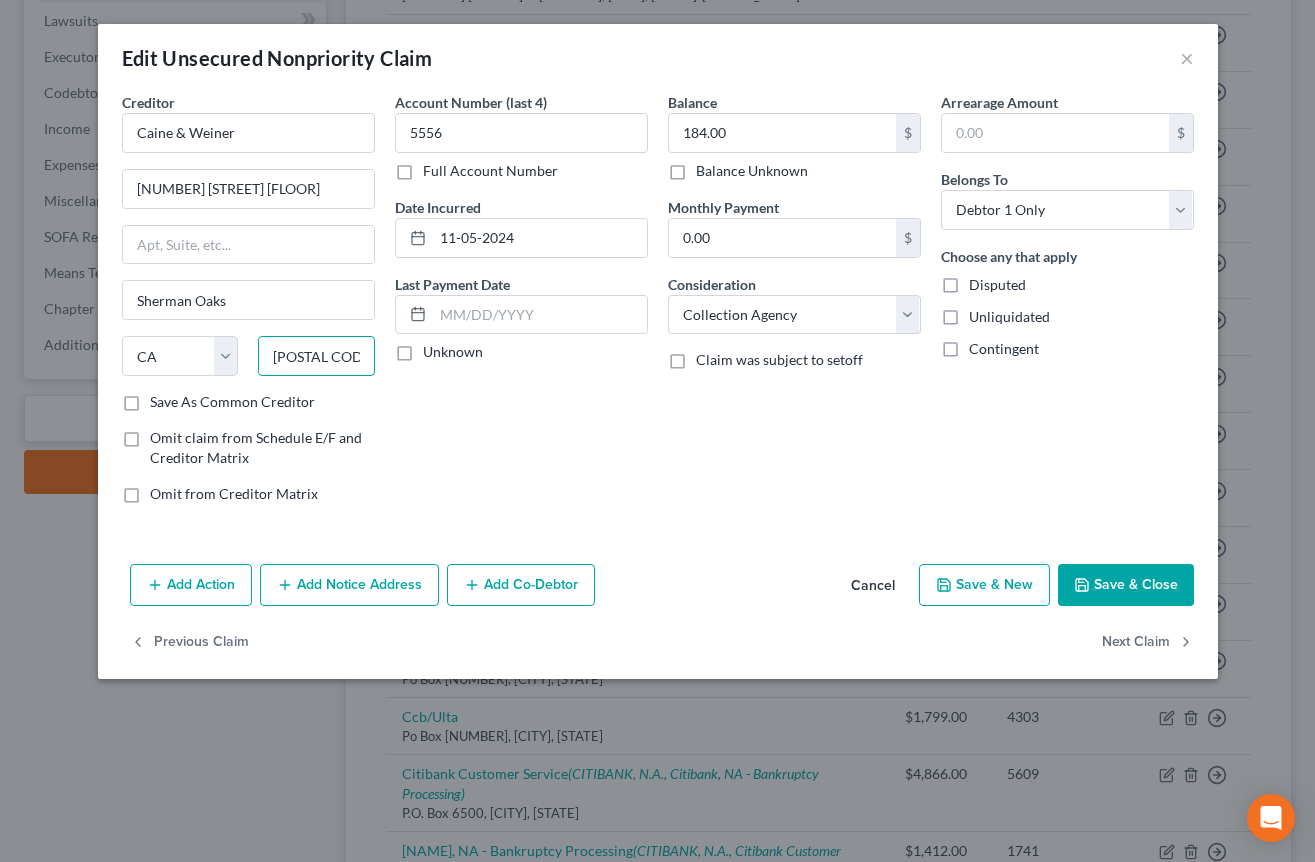 type on "[POSTAL CODE]" 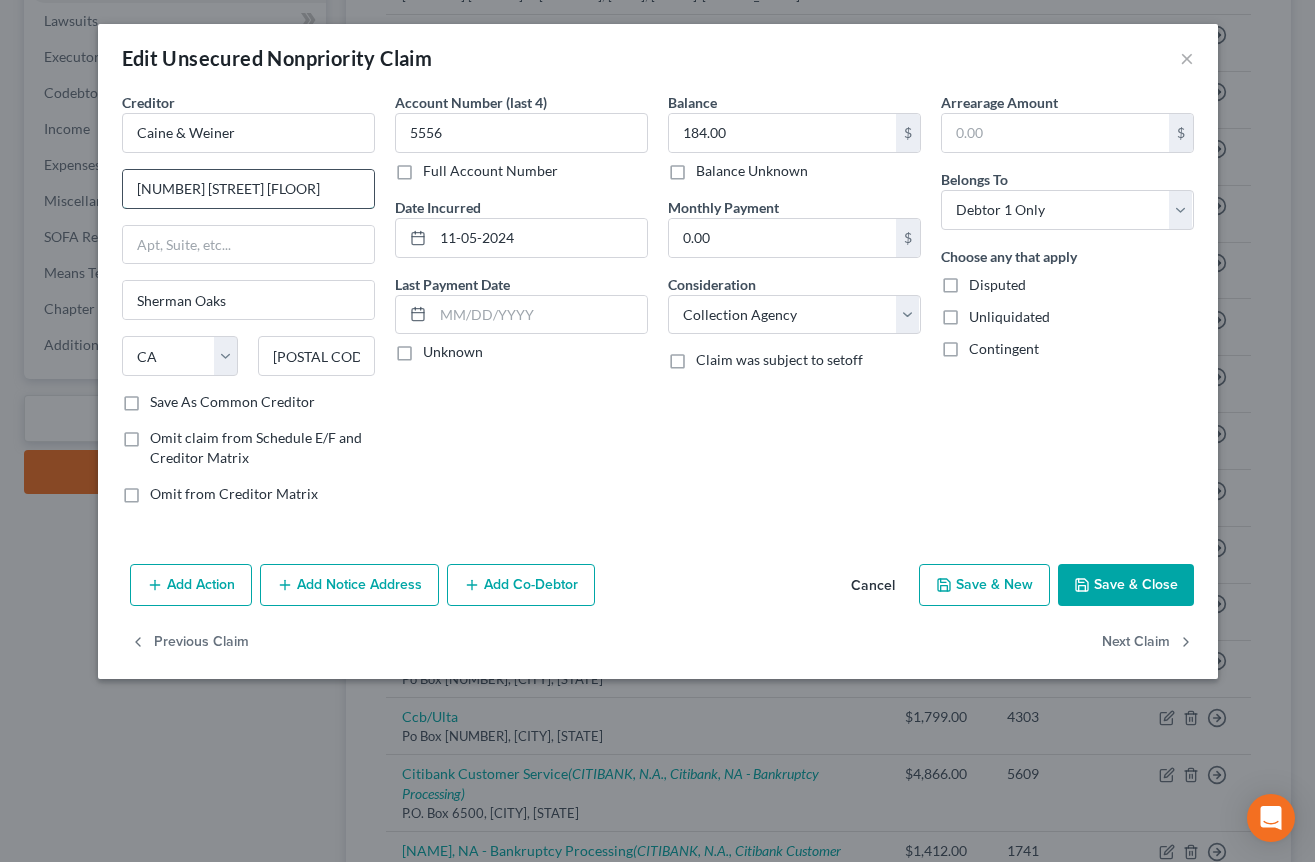 click on "[NUMBER] [STREET] [FLOOR]" at bounding box center [248, 189] 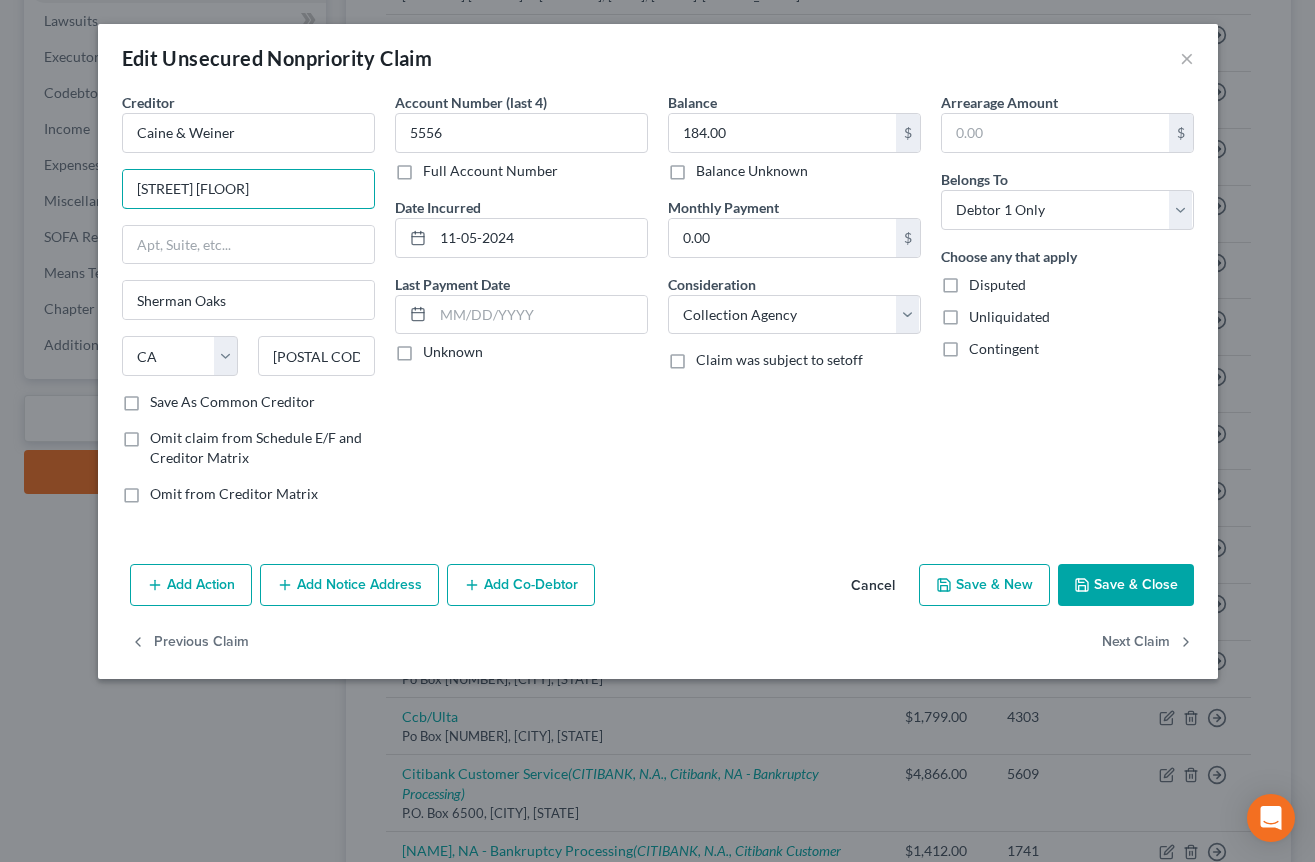type on "[STREET] [FLOOR]" 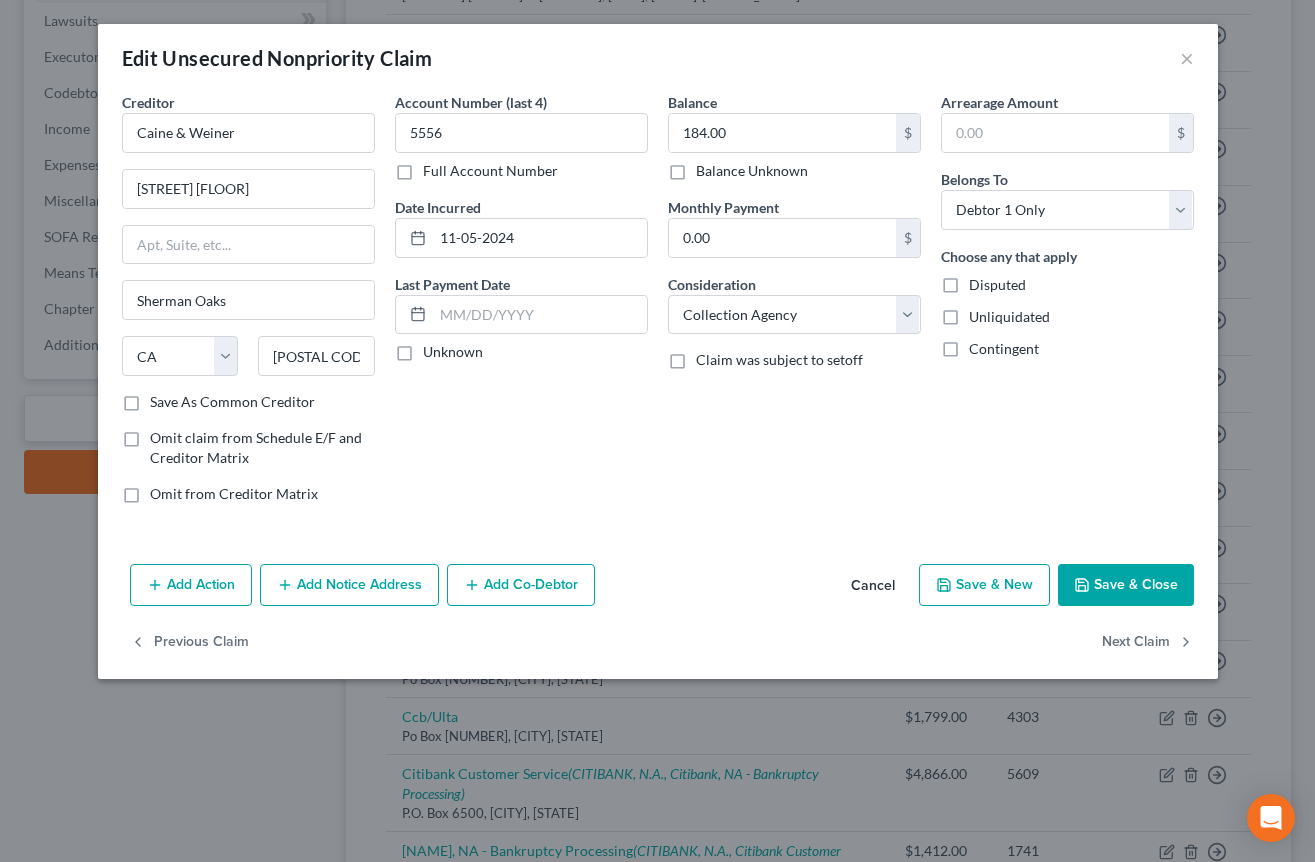 click on "Add Notice Address" at bounding box center (349, 585) 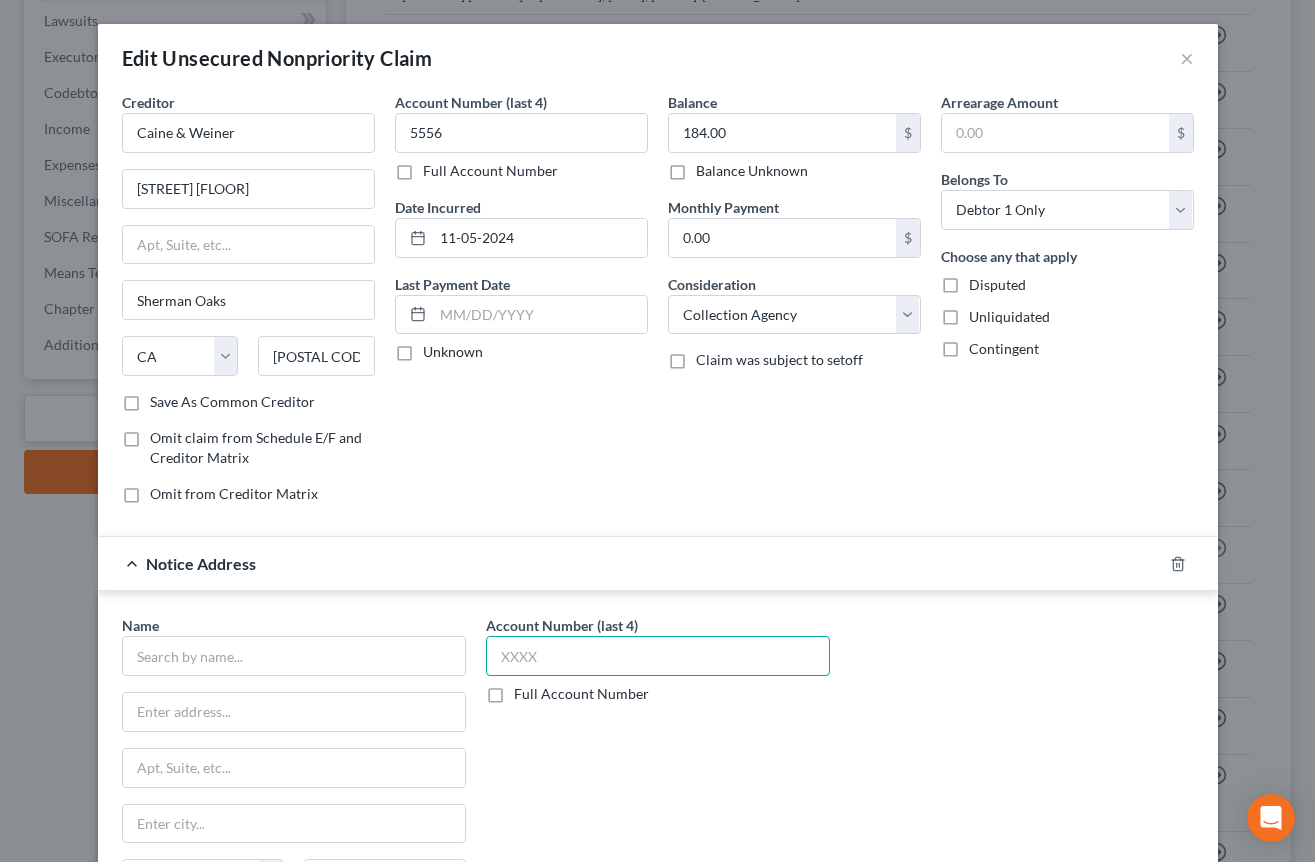click at bounding box center [658, 656] 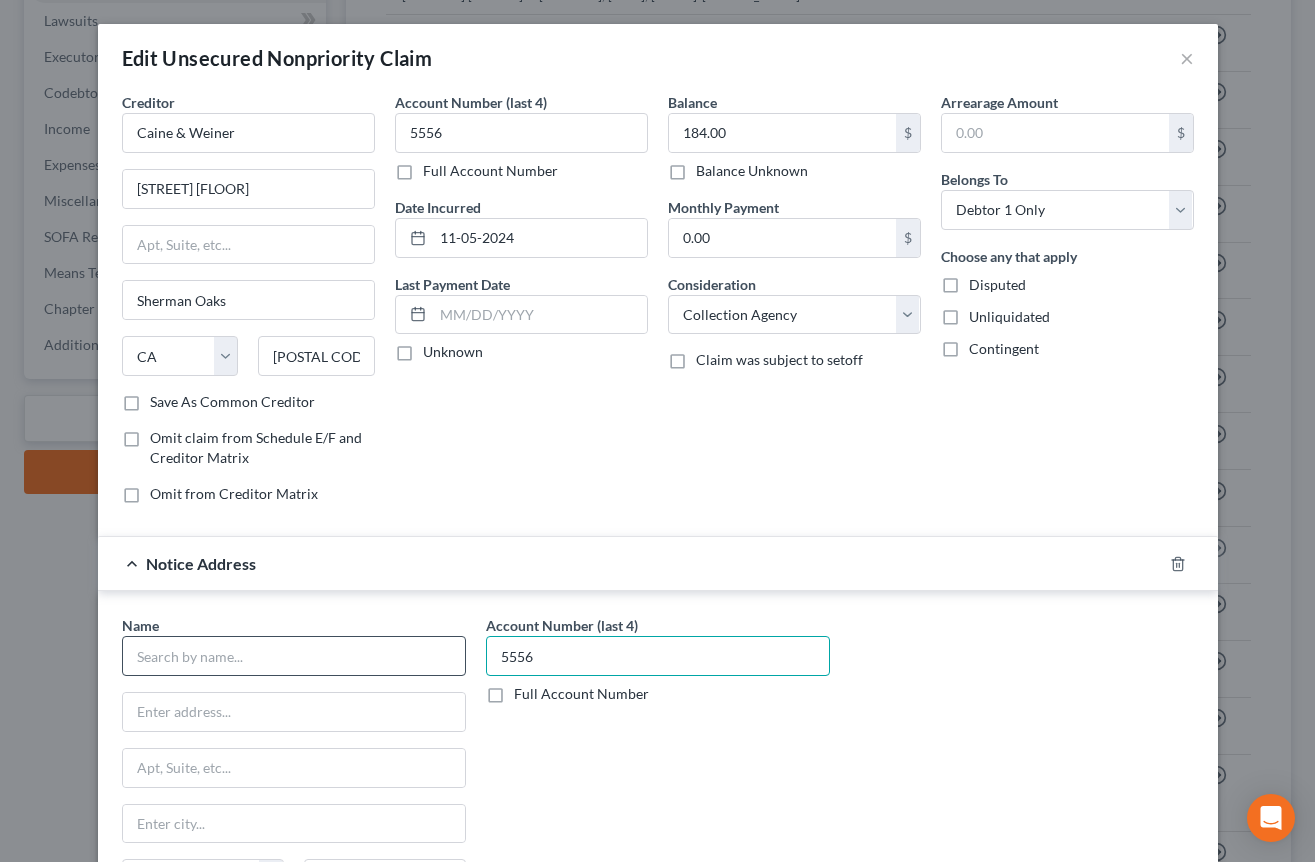 type on "5556" 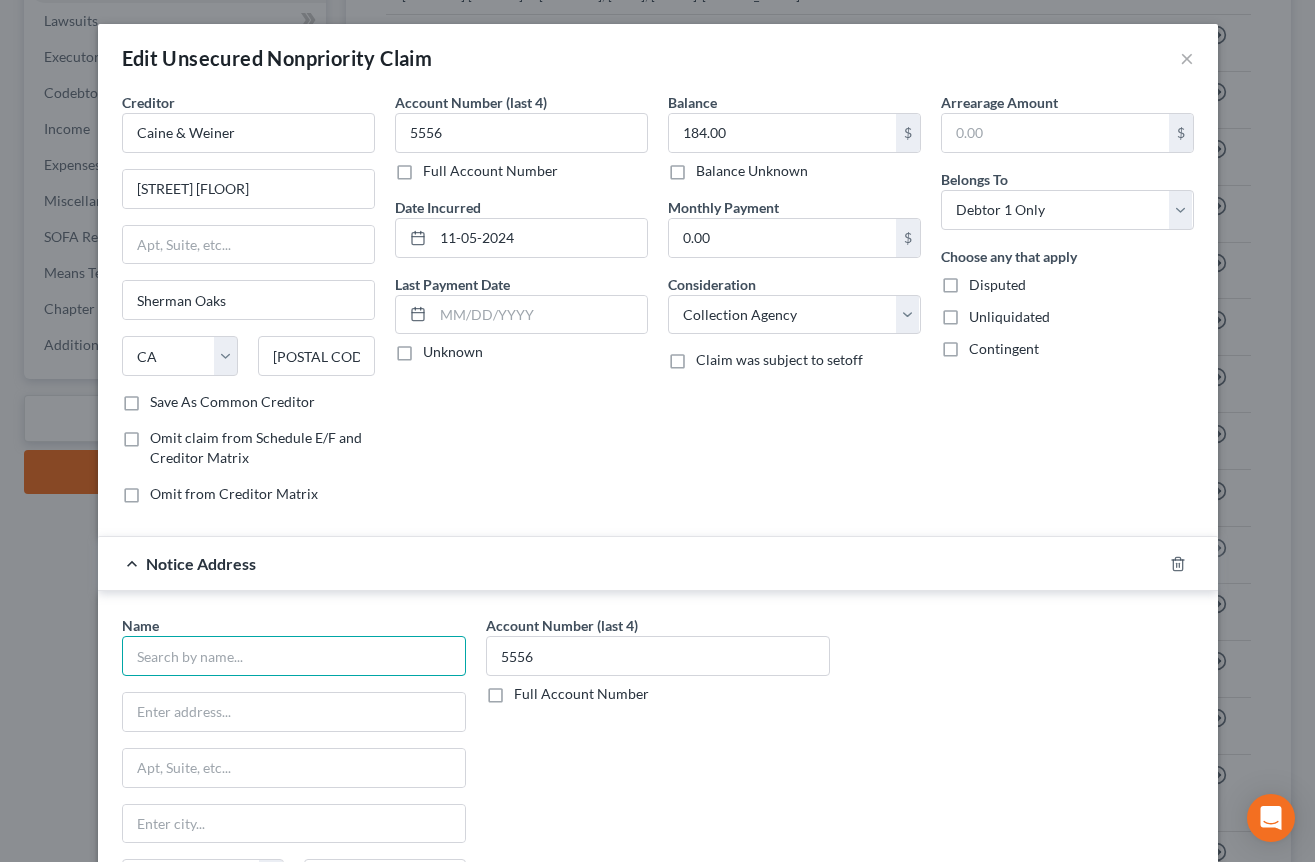 click at bounding box center [294, 656] 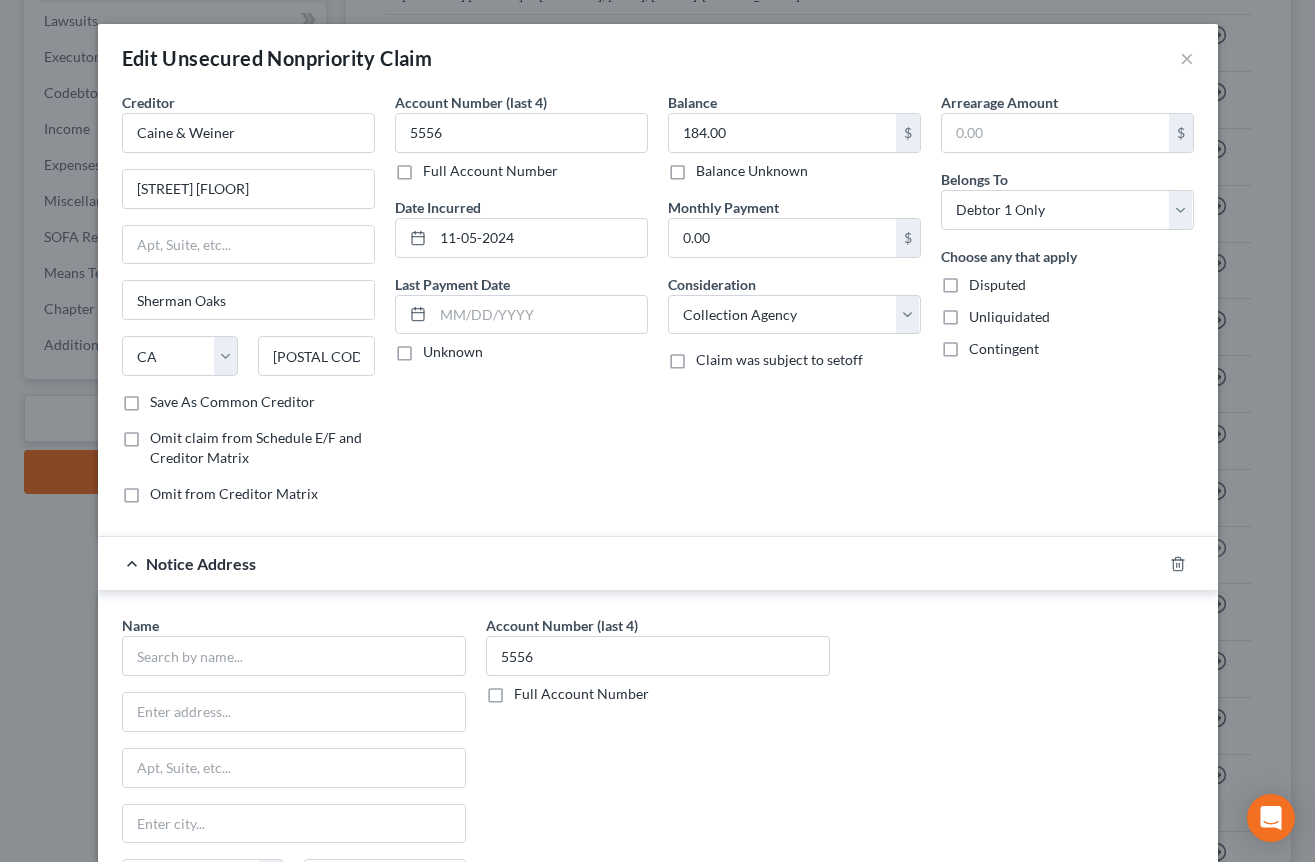click on "Balance
[PRICE] $
Balance Unknown
Balance Undetermined
[PRICE] $
Balance Unknown
Monthly Payment [PRICE] $ Consideration Select Cable / Satellite Services Collection Agency Credit Card Debt Debt Counseling / Attorneys Deficiency Balance Domestic Support Obligations Home / Car Repairs Income Taxes Judgment Liens Medical Services Monies Loaned / Advanced Mortgage Obligation From Divorce Or Separation Obligation To Pensions Other Overdrawn Bank Account Promised To Help Pay Creditors Student Loans Suppliers And Vendors Telephone / Internet Services Utility Services Claim was subject to setoff" at bounding box center (794, 306) 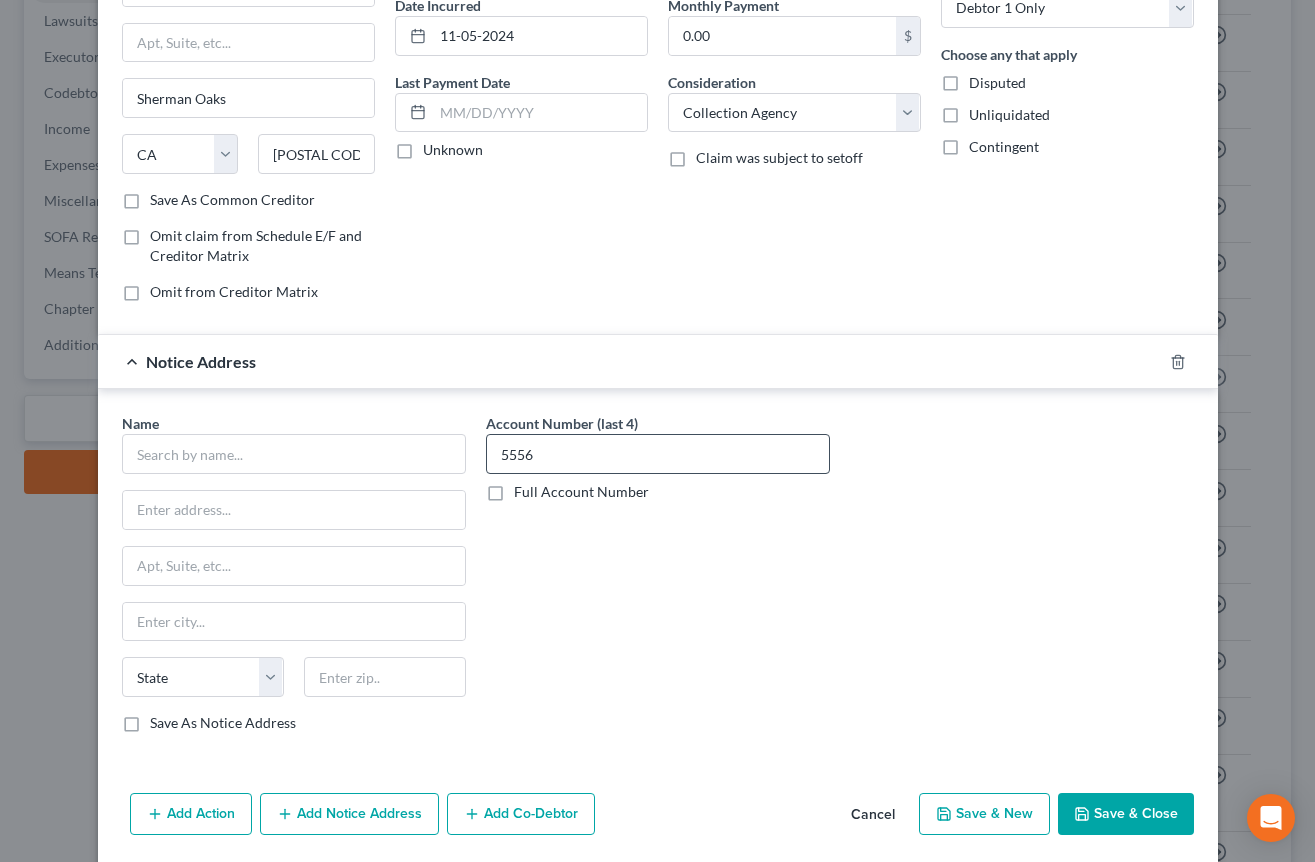scroll, scrollTop: 272, scrollLeft: 0, axis: vertical 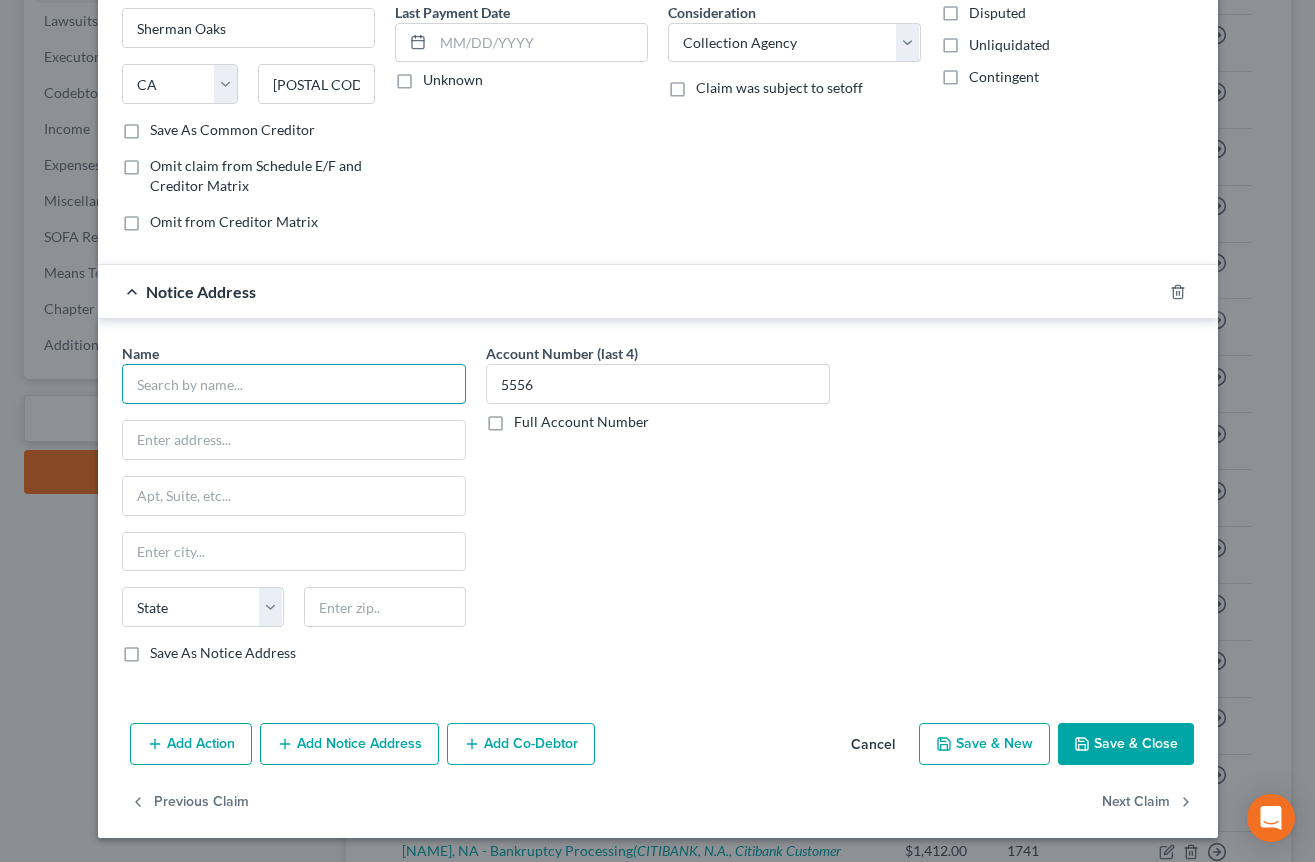 click at bounding box center (294, 384) 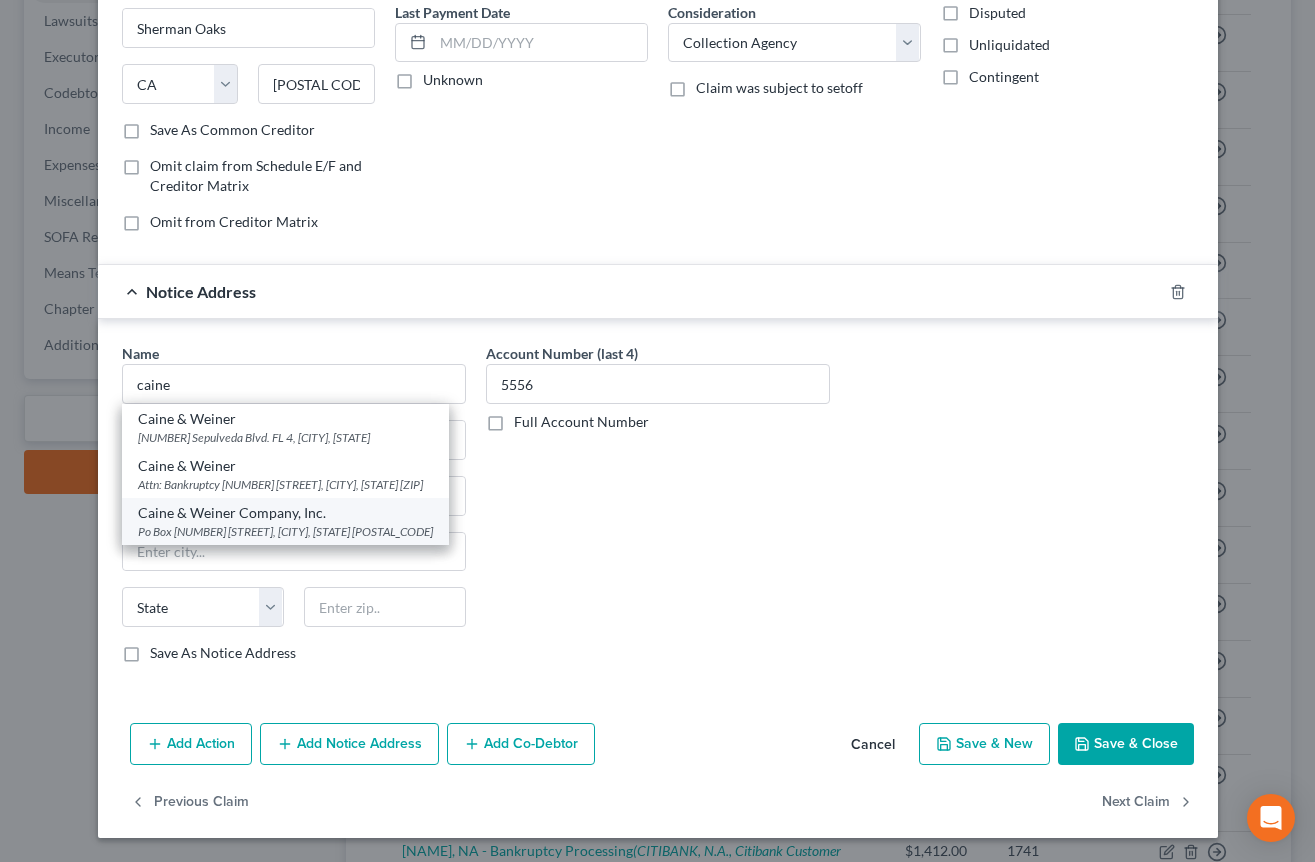 click on "Caine & Weiner Company, Inc." at bounding box center [285, 513] 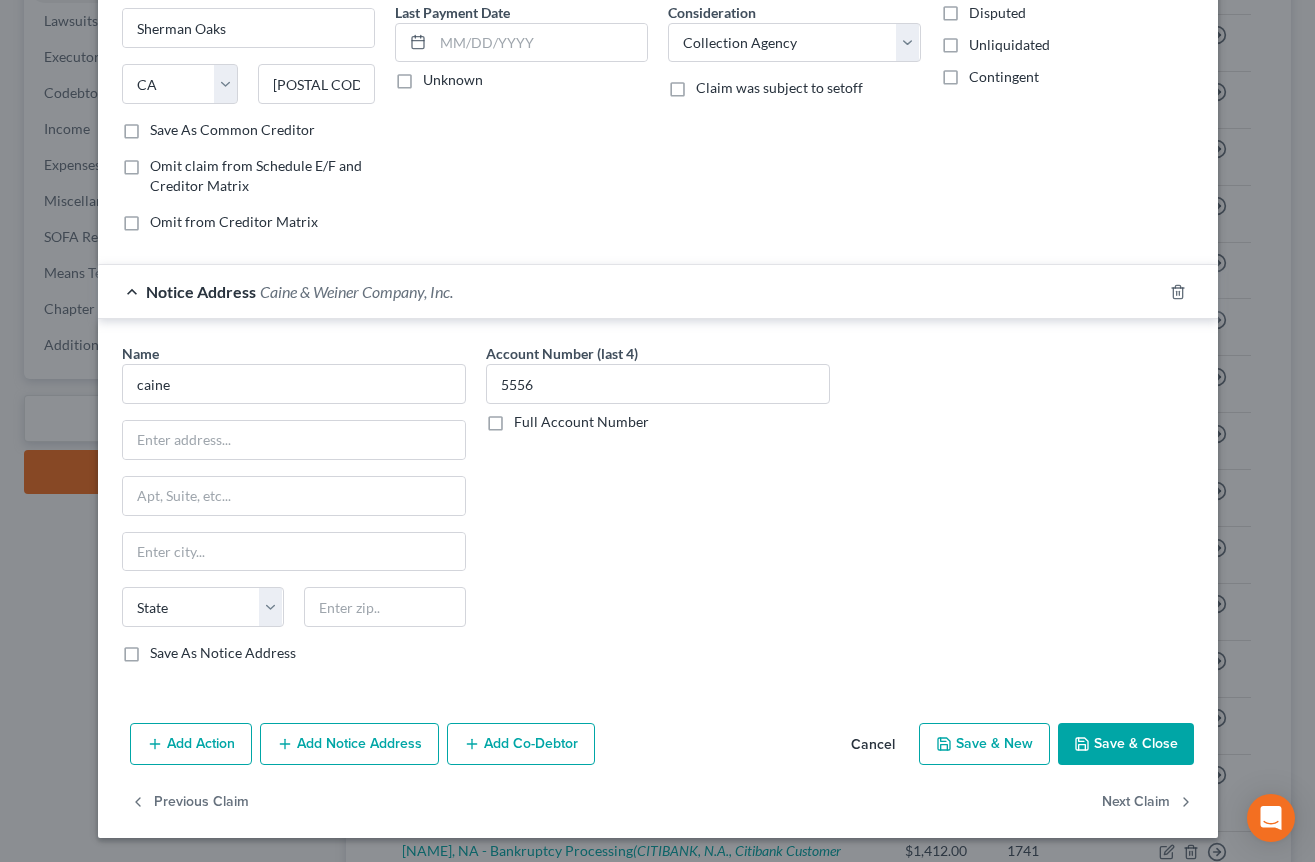 type on "Caine & Weiner Company, Inc." 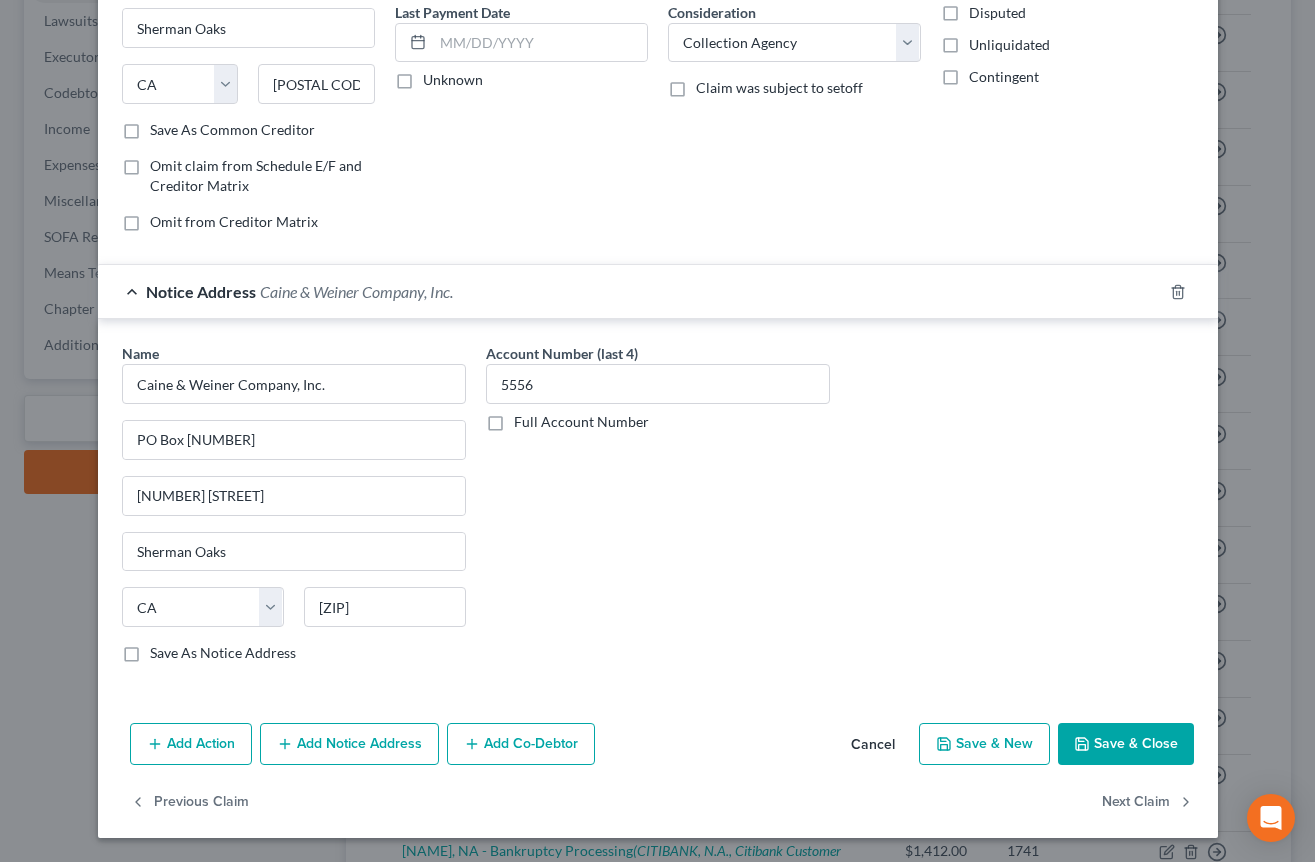 click on "Account Number (last 4)
[NUMBER]
Full Account Number" at bounding box center (658, 511) 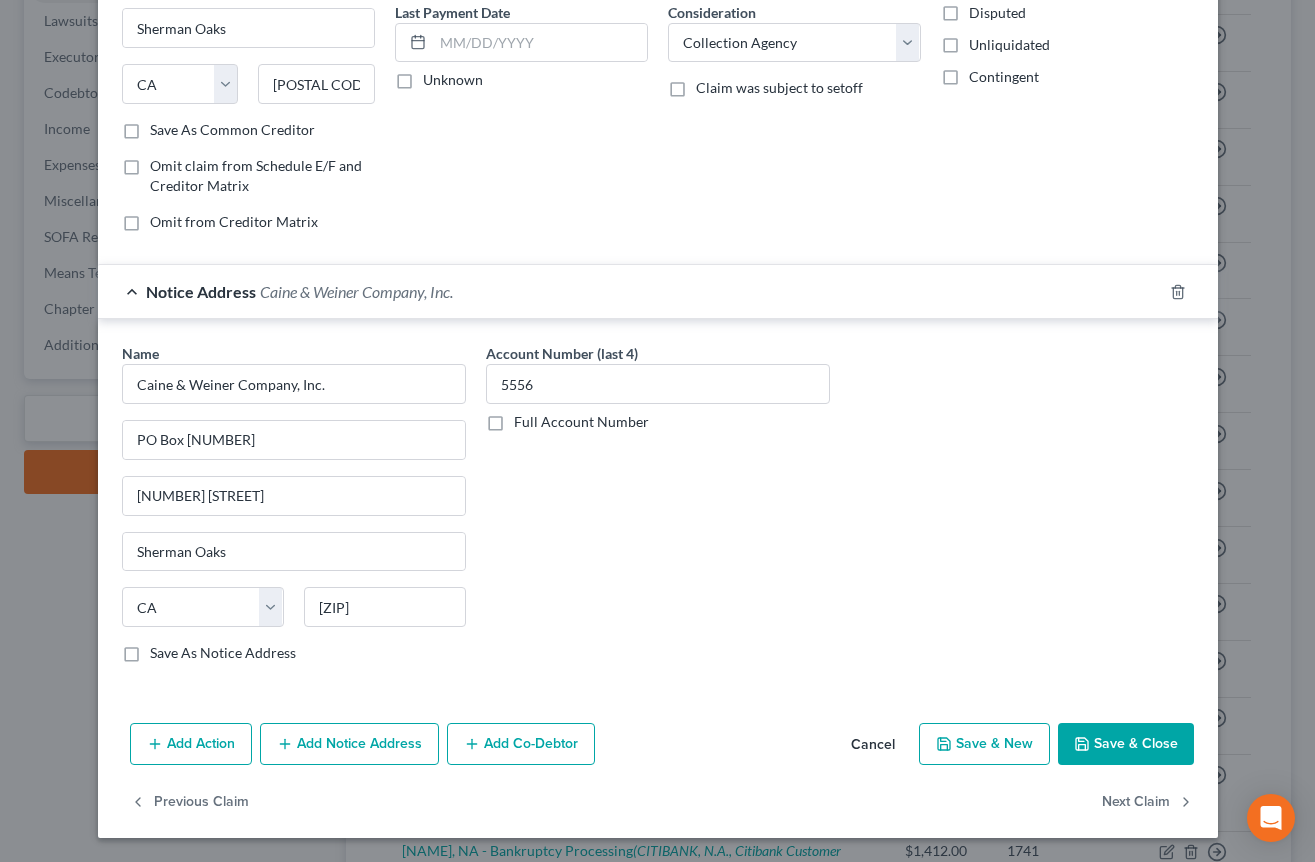 click on "Notice Address Caine & Weiner Company, Inc." at bounding box center (630, 291) 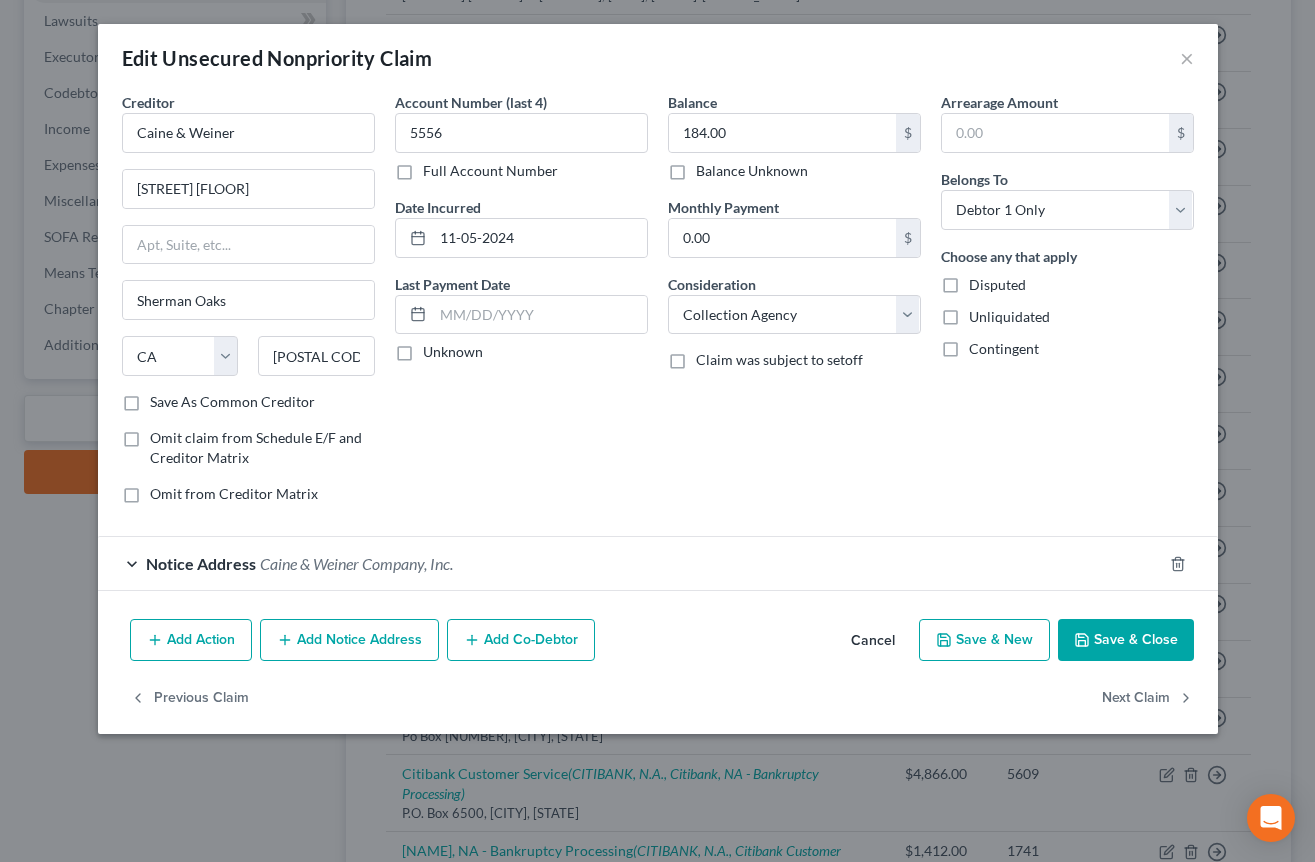 click on "Add Notice Address" at bounding box center [349, 640] 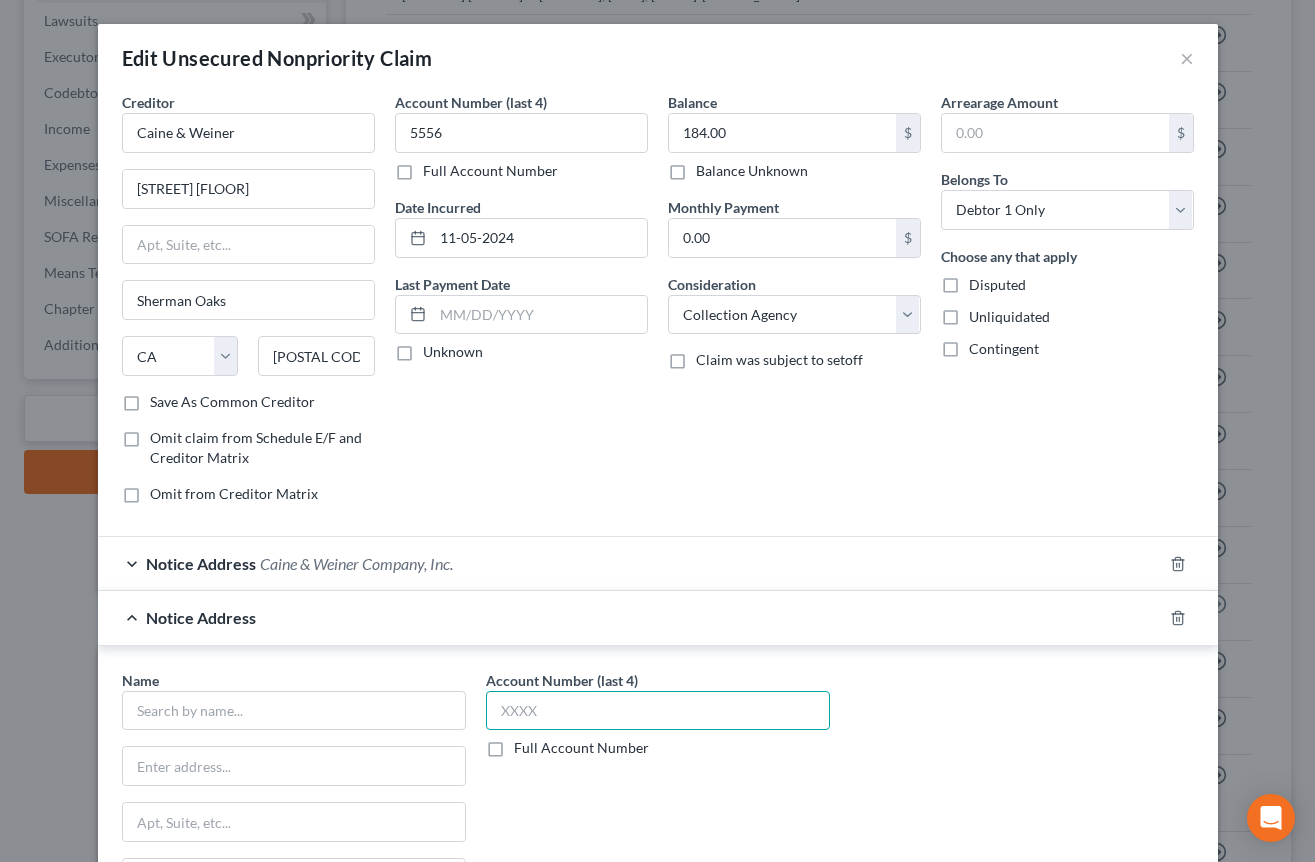 click at bounding box center (658, 711) 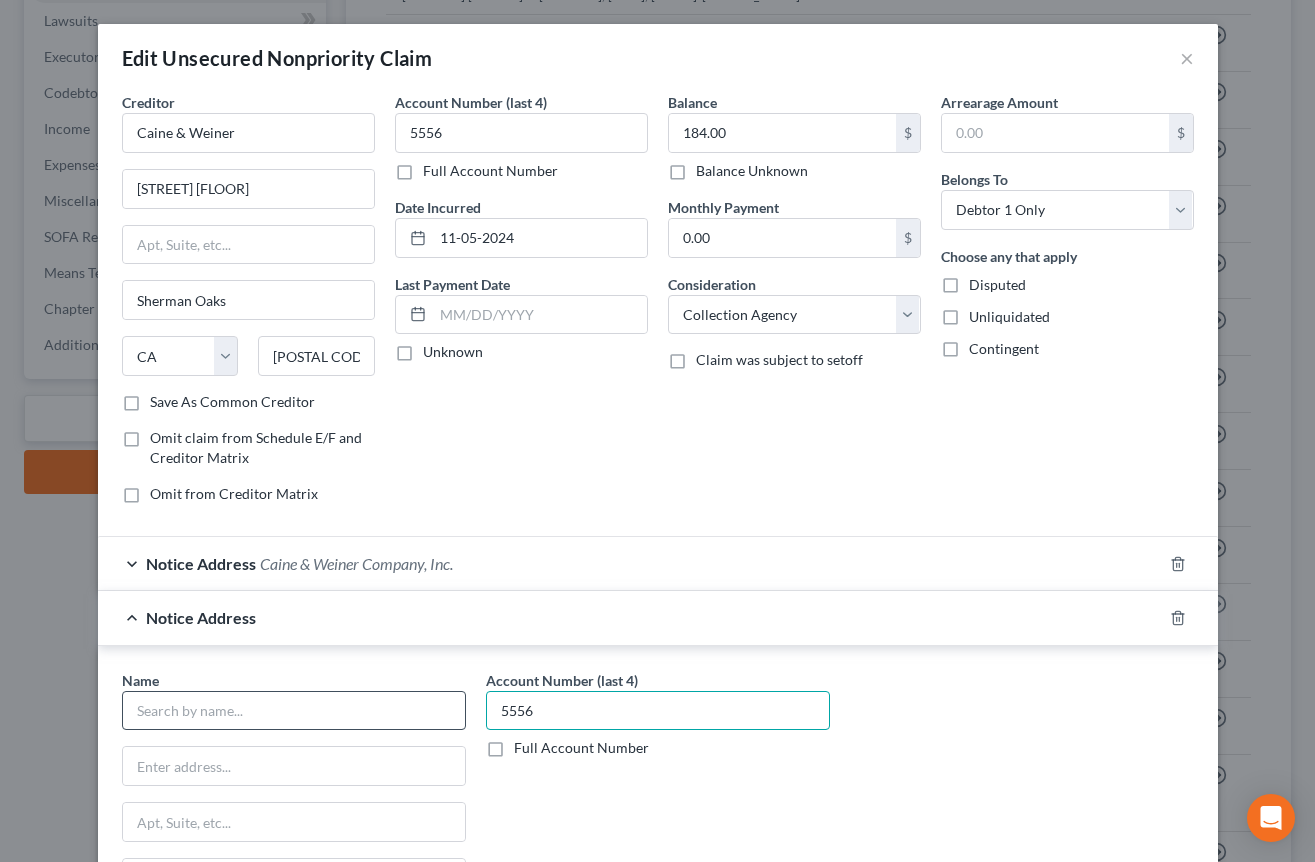 type on "5556" 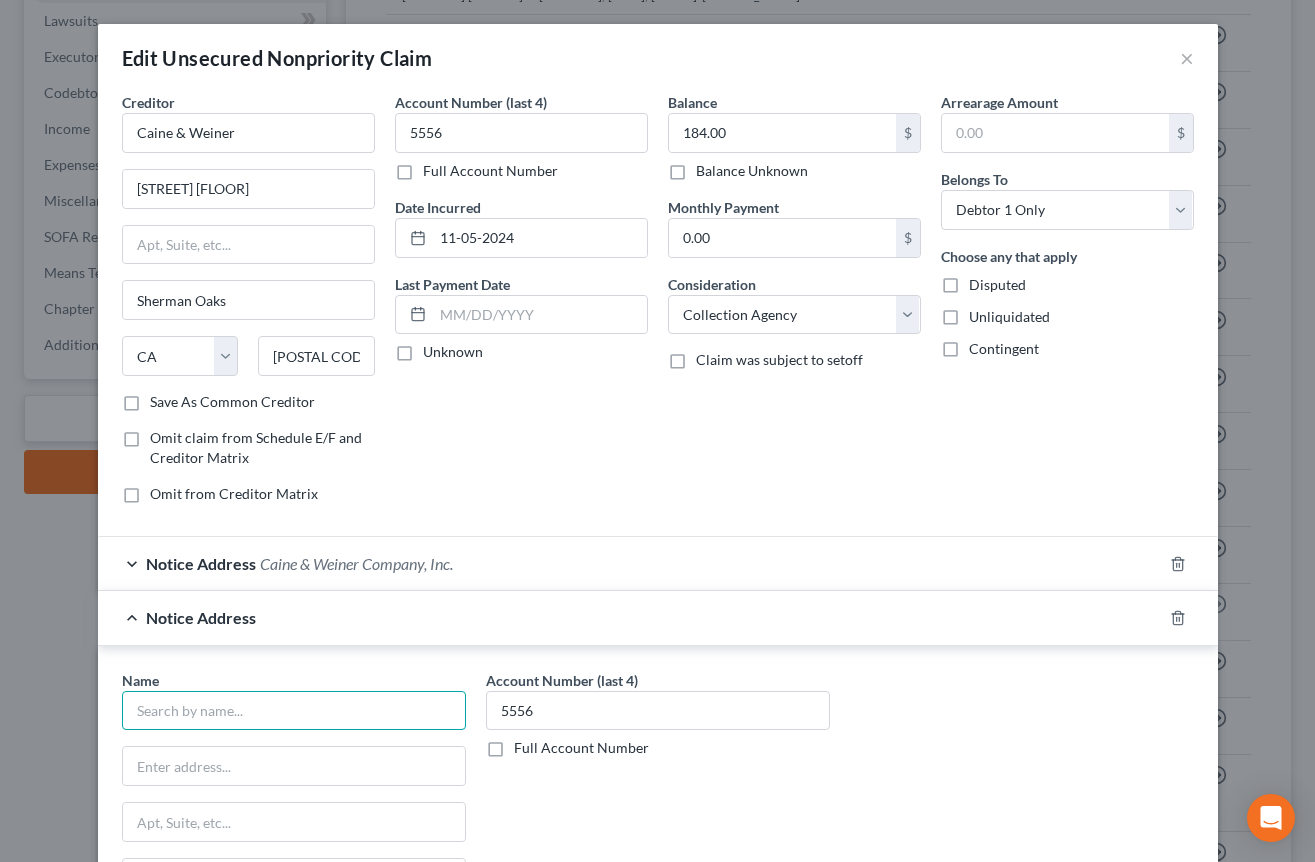 drag, startPoint x: 386, startPoint y: 718, endPoint x: 469, endPoint y: 641, distance: 113.216606 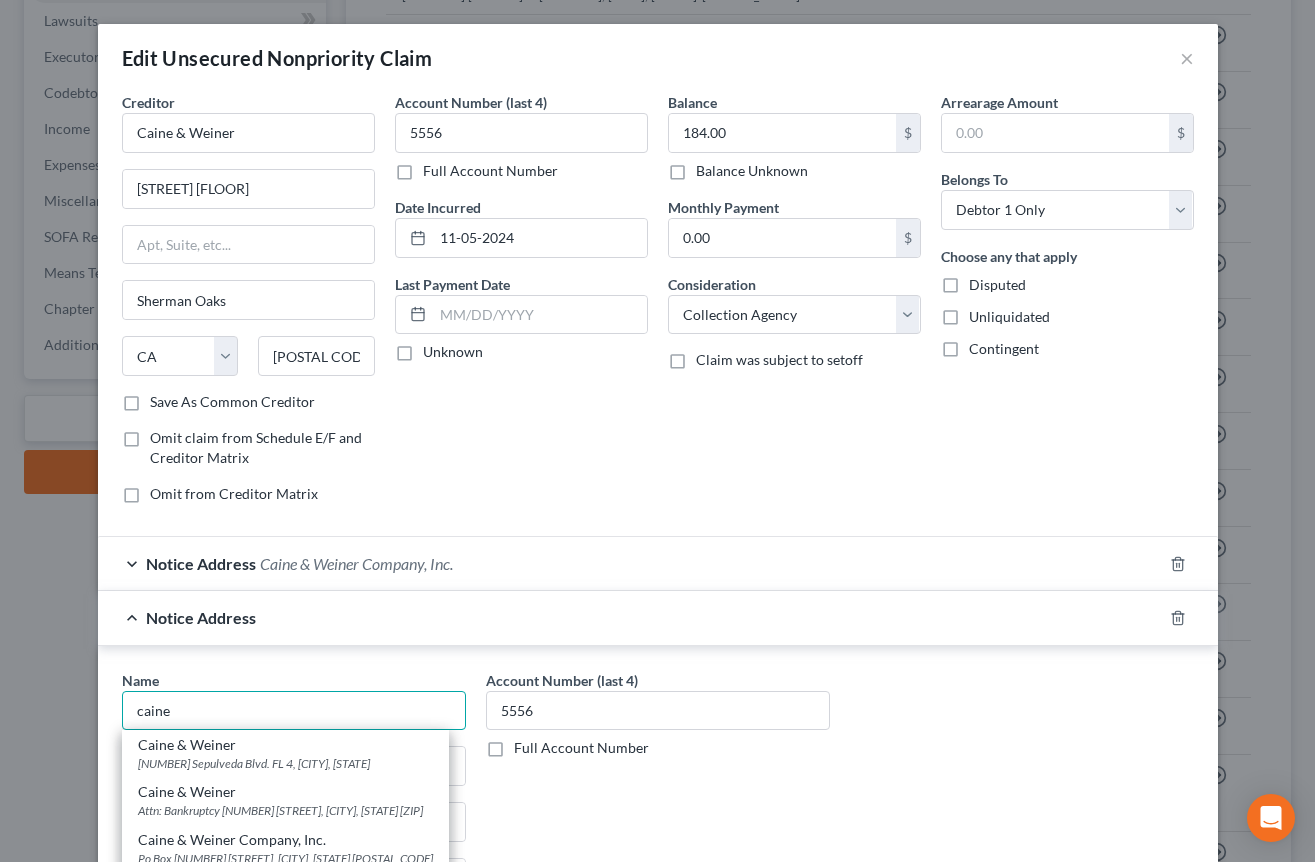 type on "Caine & Weiner" 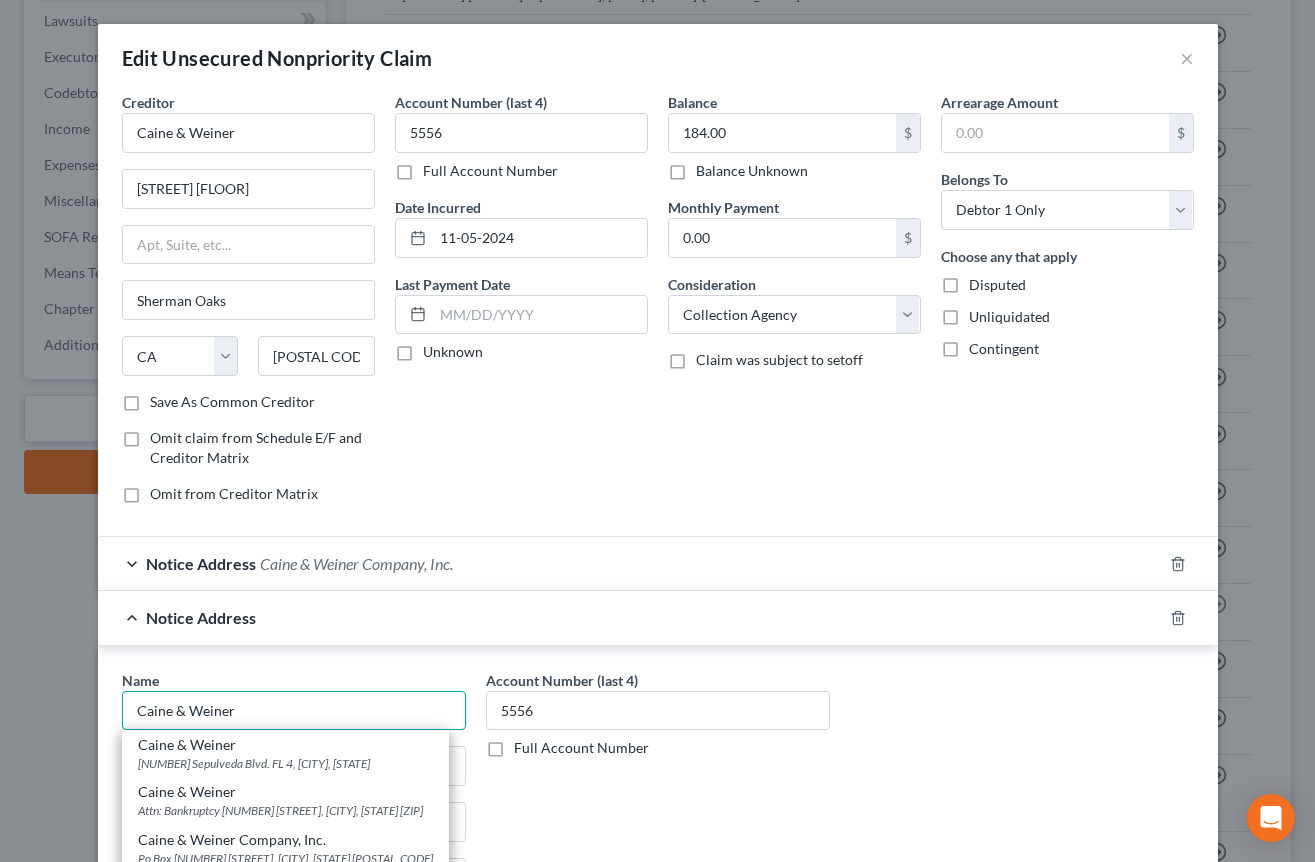 type on "Attn: Bankruptcy" 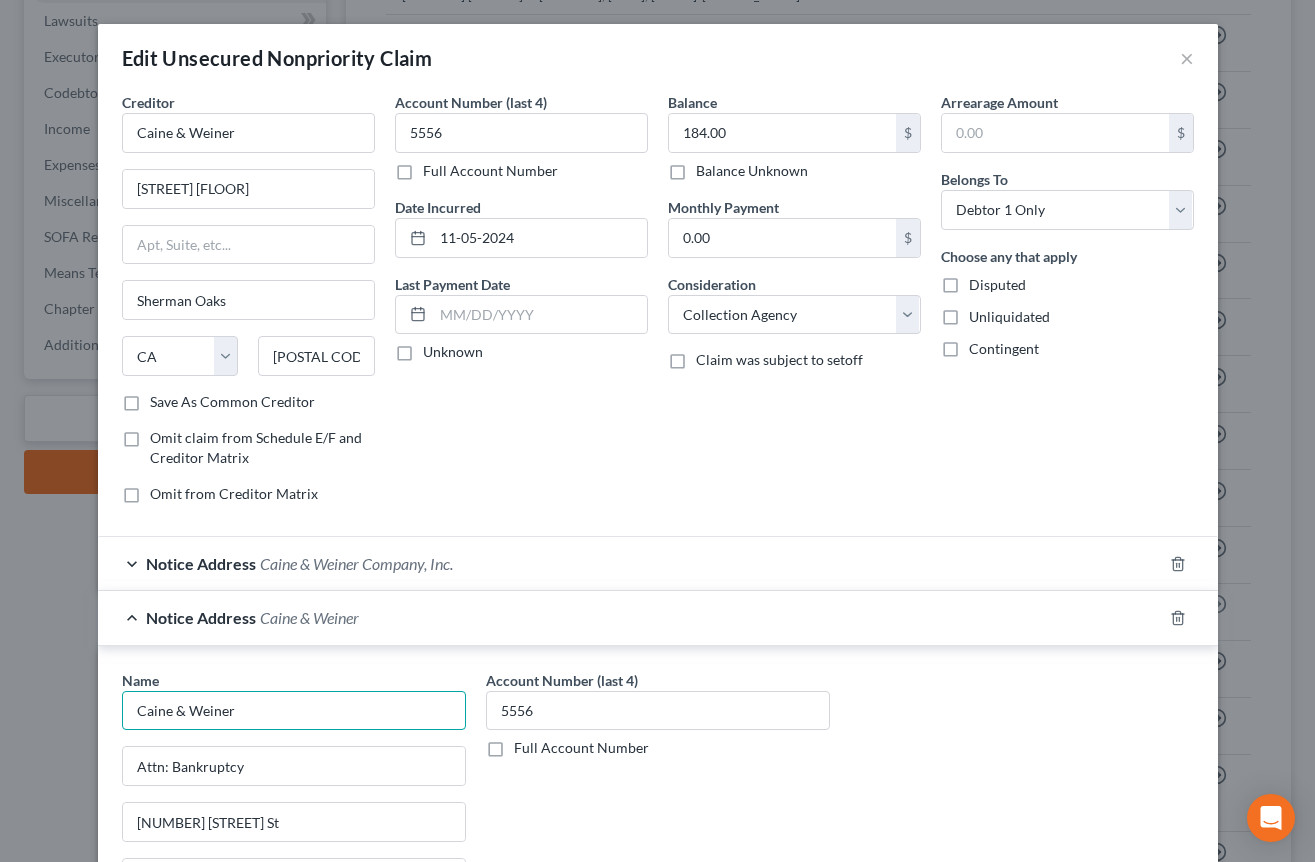 type on "Caine & Weiner" 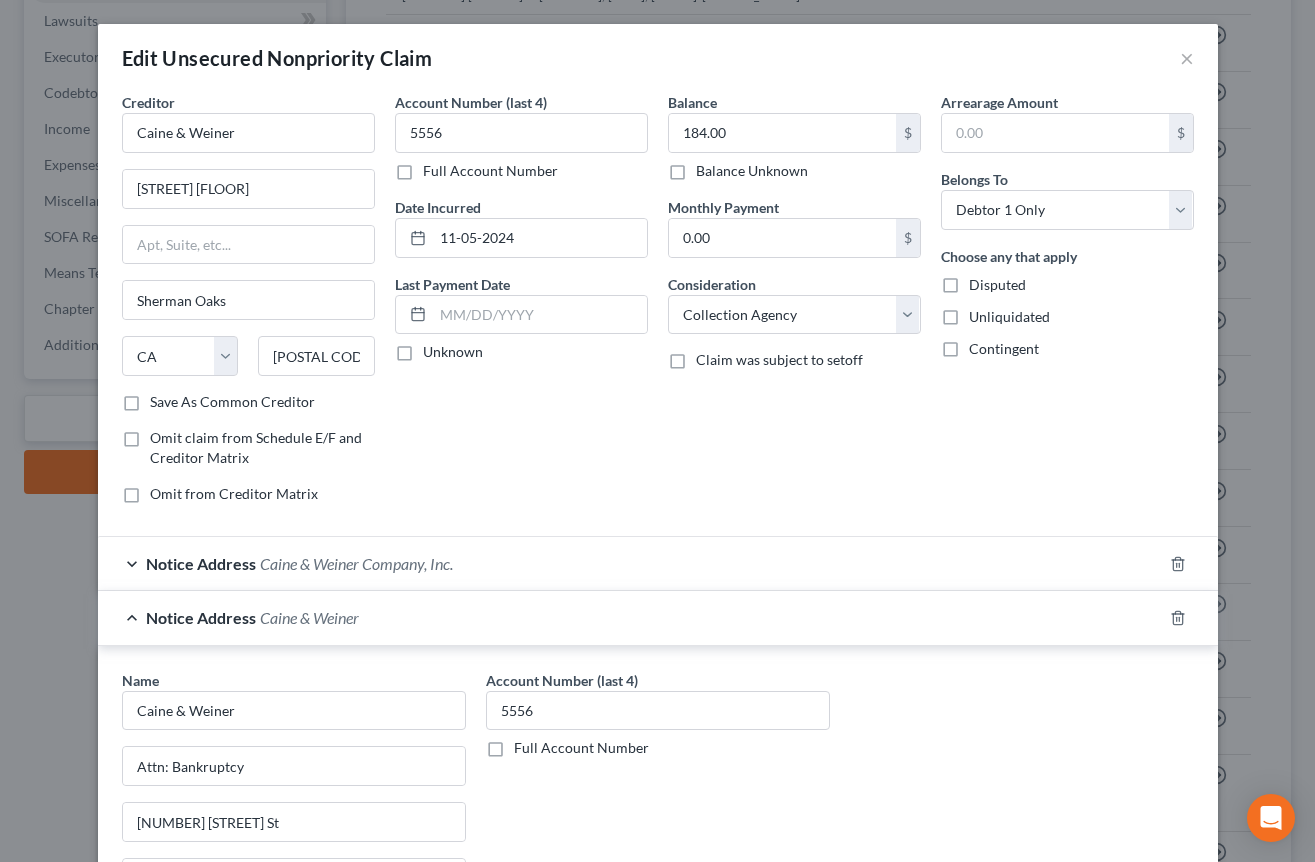 drag, startPoint x: 1131, startPoint y: 388, endPoint x: 1072, endPoint y: 462, distance: 94.641426 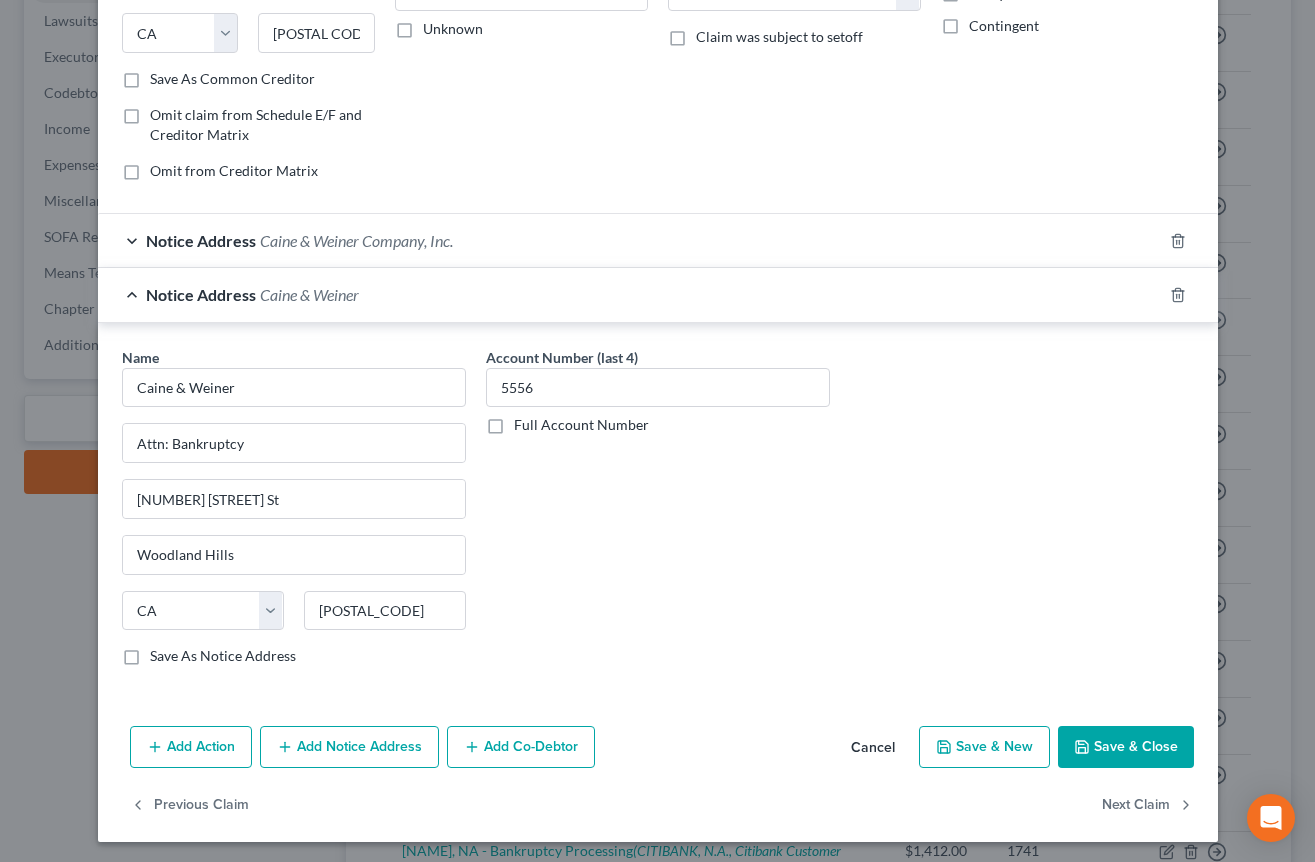 scroll, scrollTop: 327, scrollLeft: 0, axis: vertical 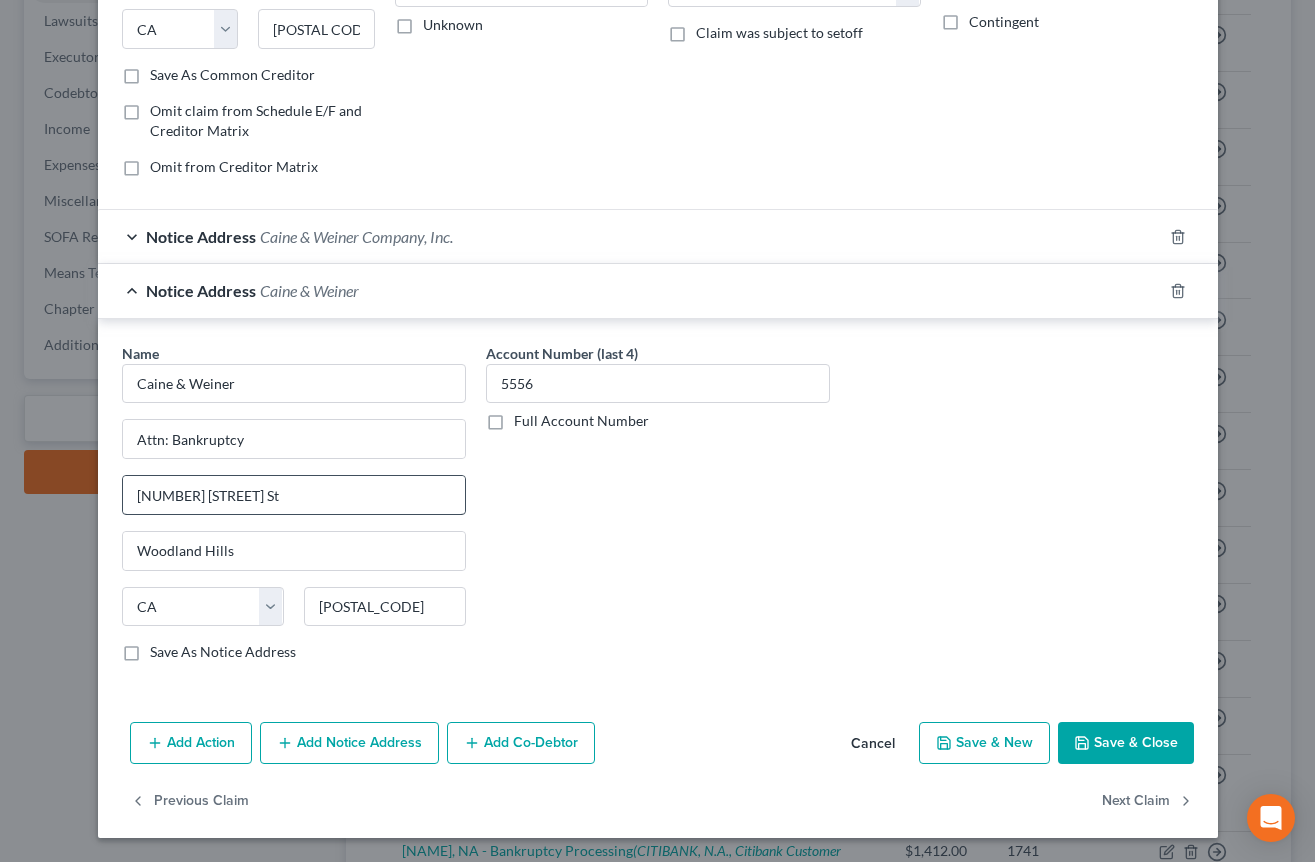 drag, startPoint x: 245, startPoint y: 508, endPoint x: 134, endPoint y: 504, distance: 111.07205 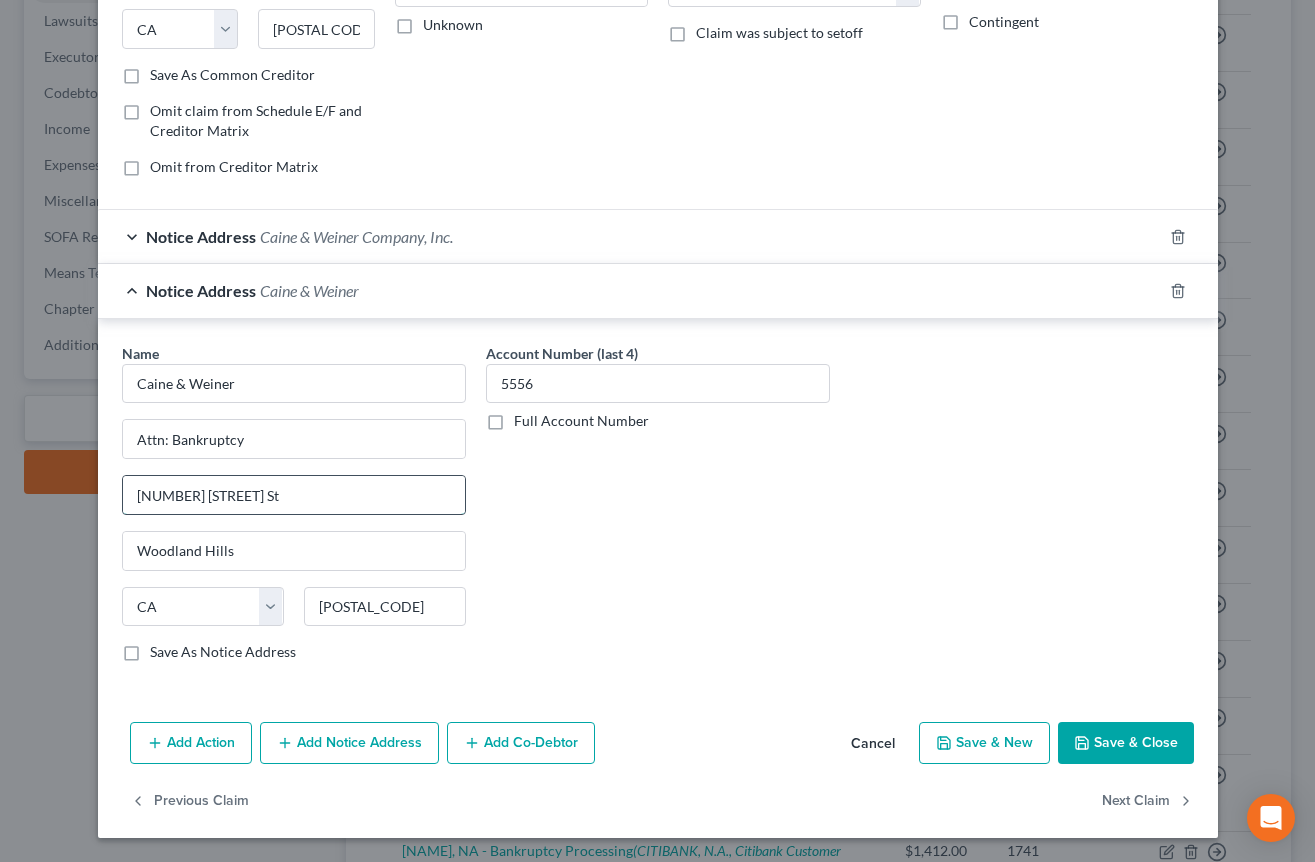 drag, startPoint x: 134, startPoint y: 504, endPoint x: 217, endPoint y: 480, distance: 86.40023 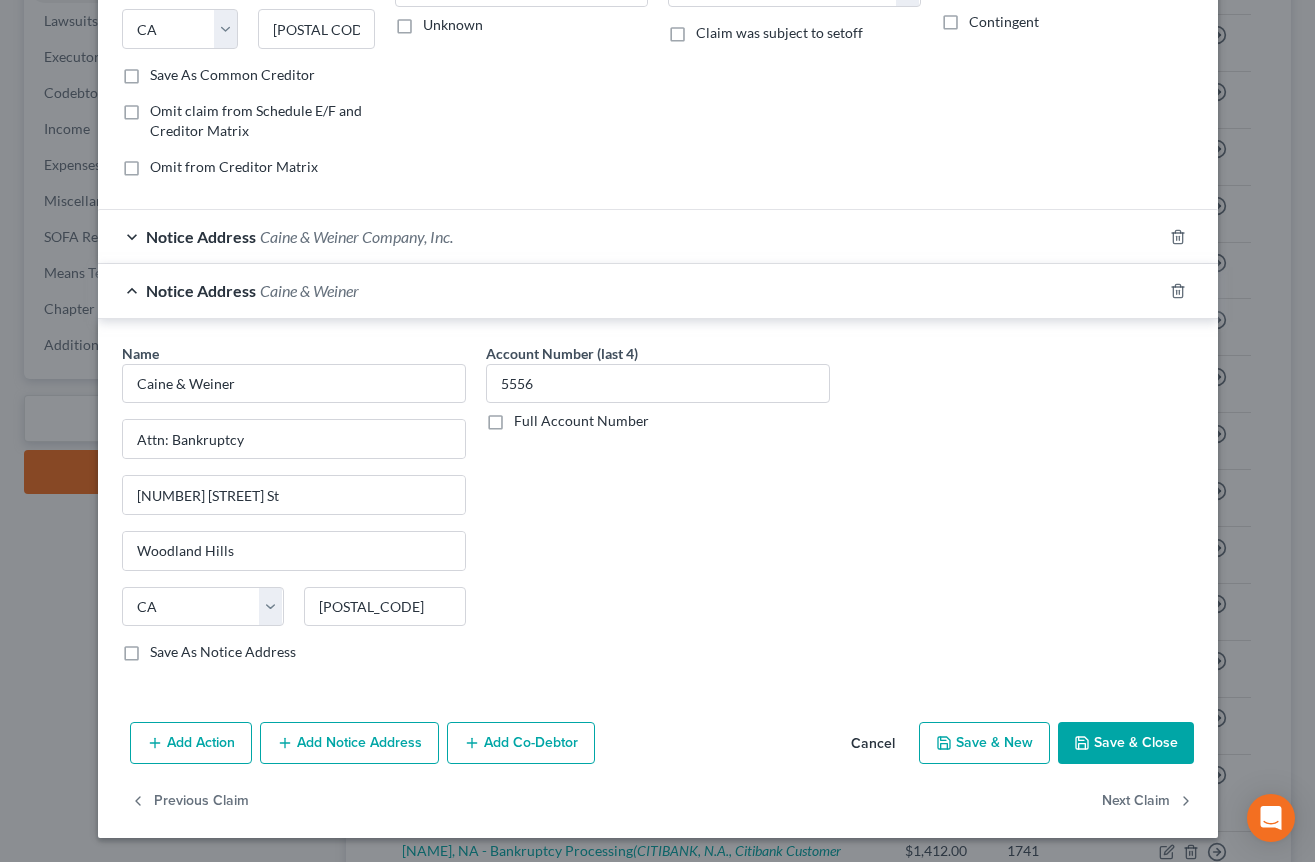 click on "Account Number (last 4)
[NUMBER]
Full Account Number" at bounding box center [658, 511] 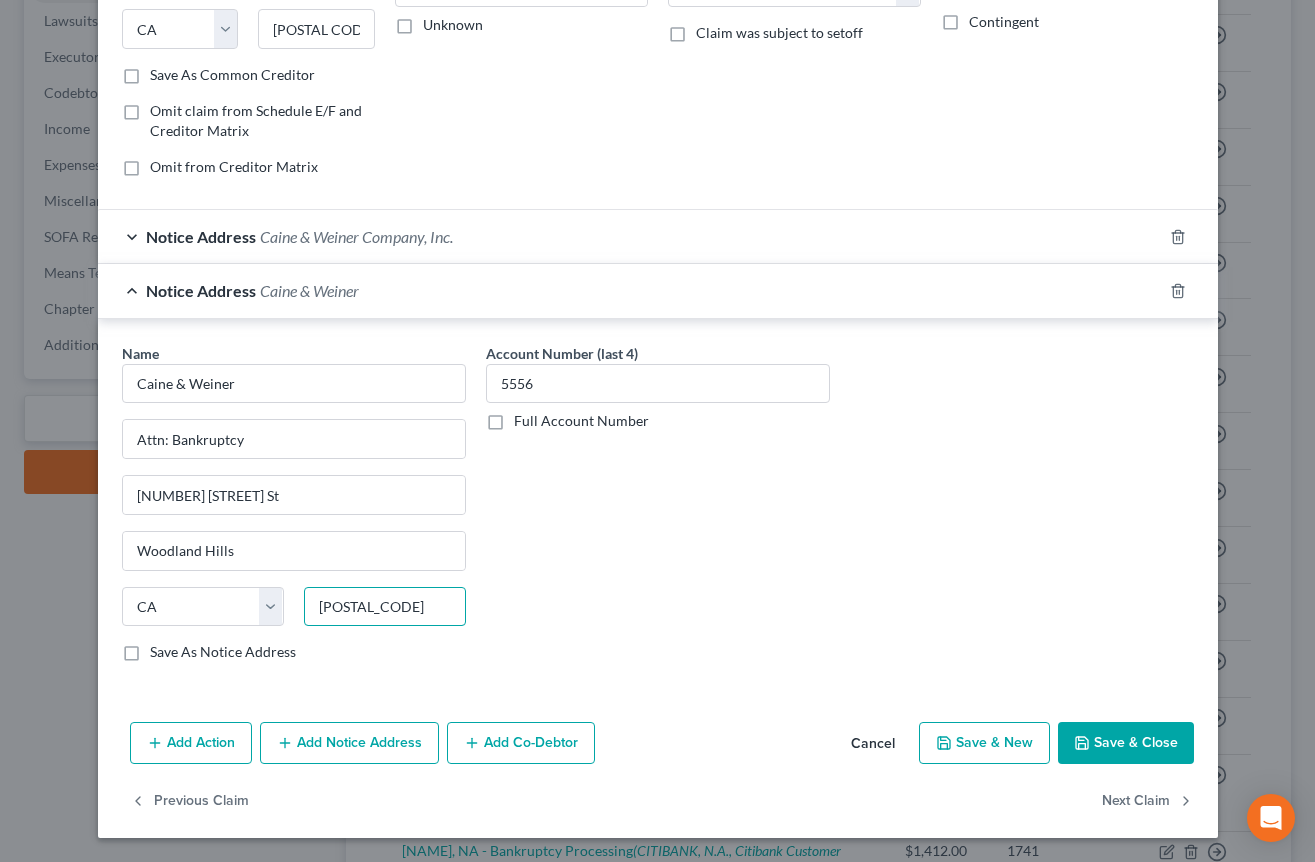 drag, startPoint x: 354, startPoint y: 616, endPoint x: 389, endPoint y: 606, distance: 36.40055 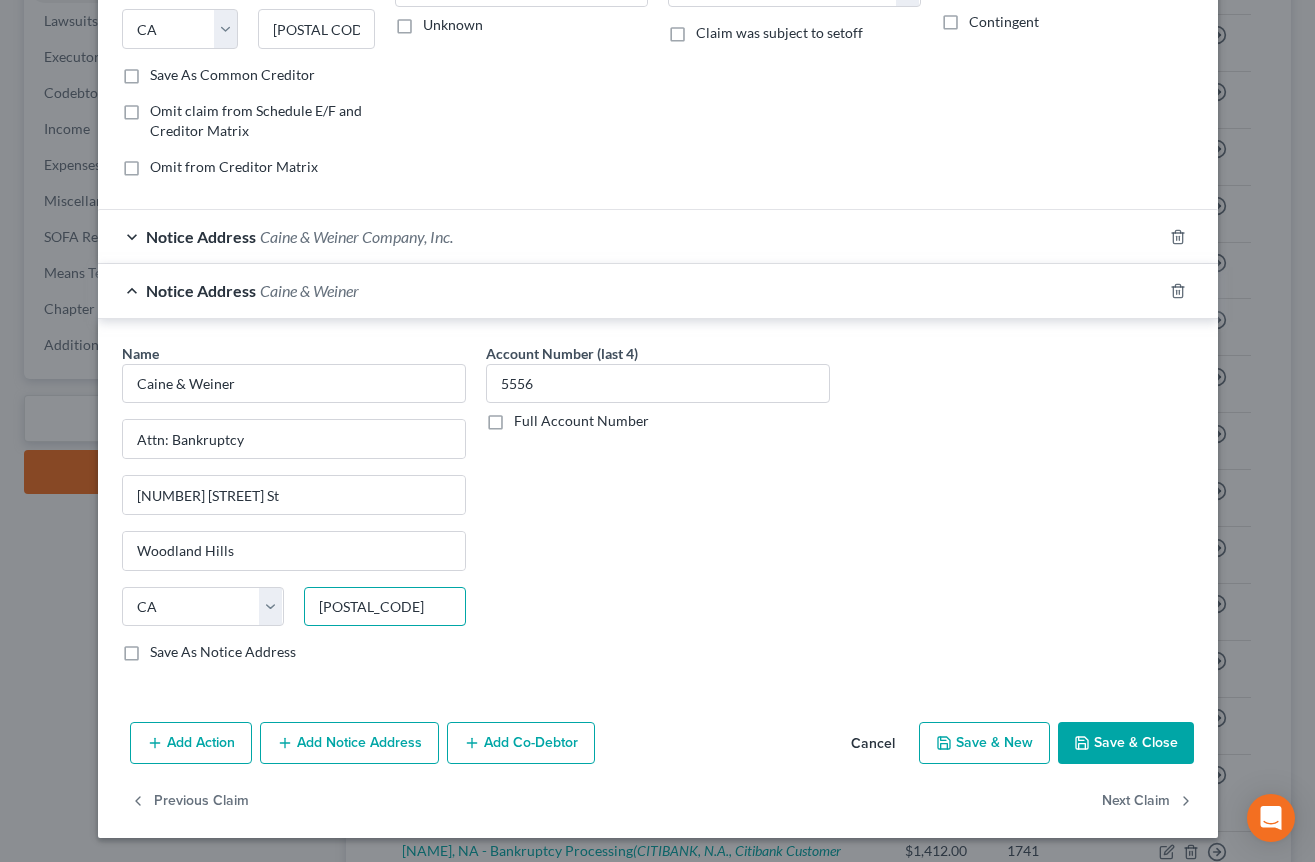 paste on "3714" 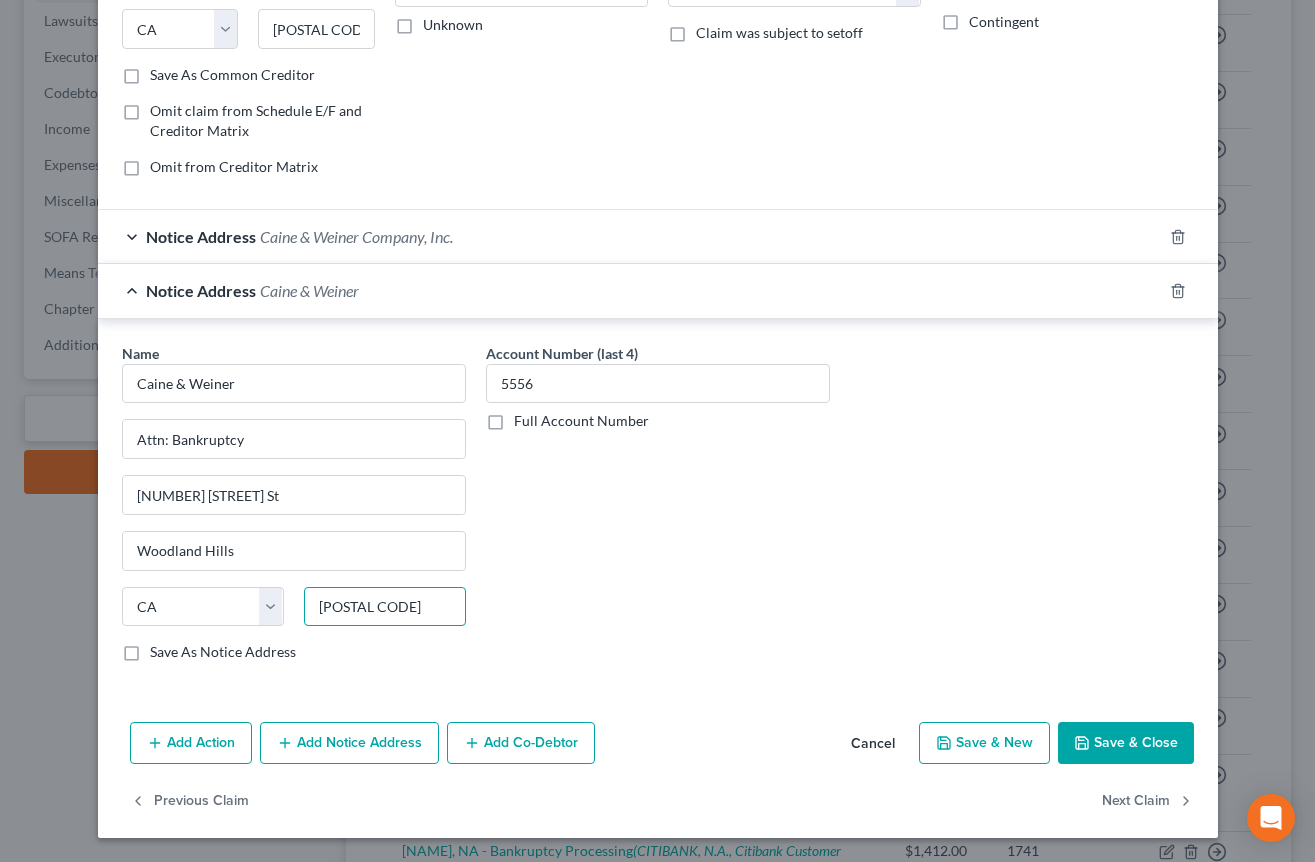 type on "[POSTAL CODE]" 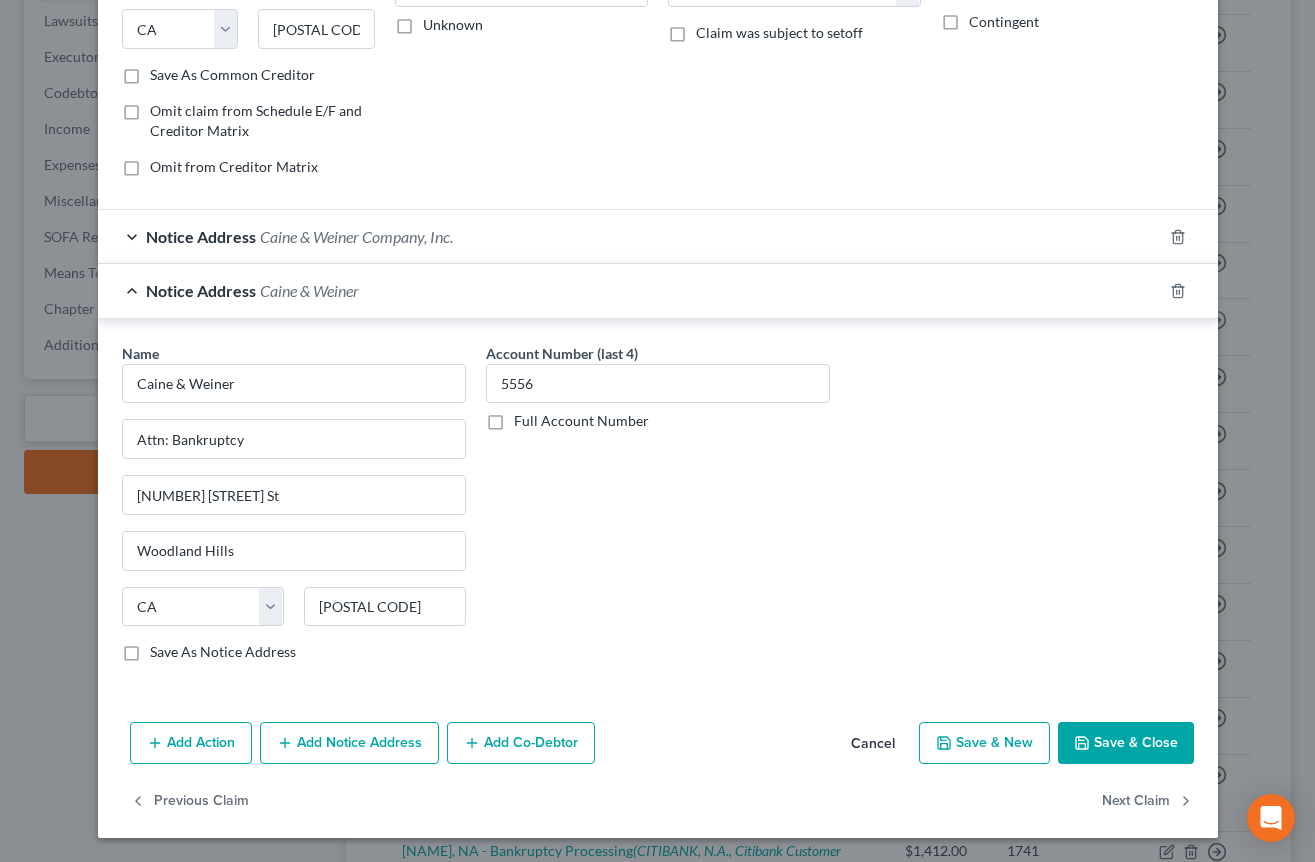 click on "Notice Address Caine & Weiner" at bounding box center [630, 290] 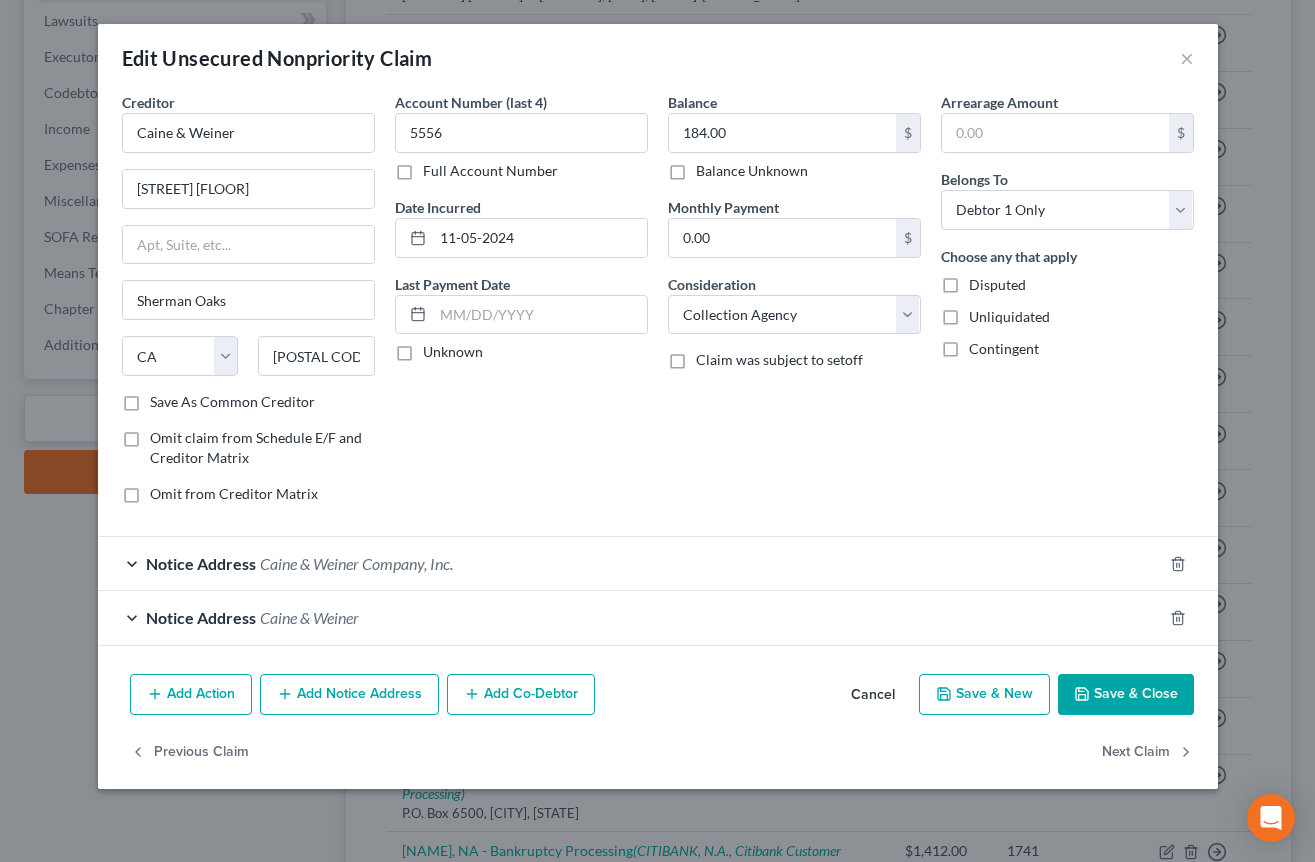 scroll, scrollTop: 0, scrollLeft: 0, axis: both 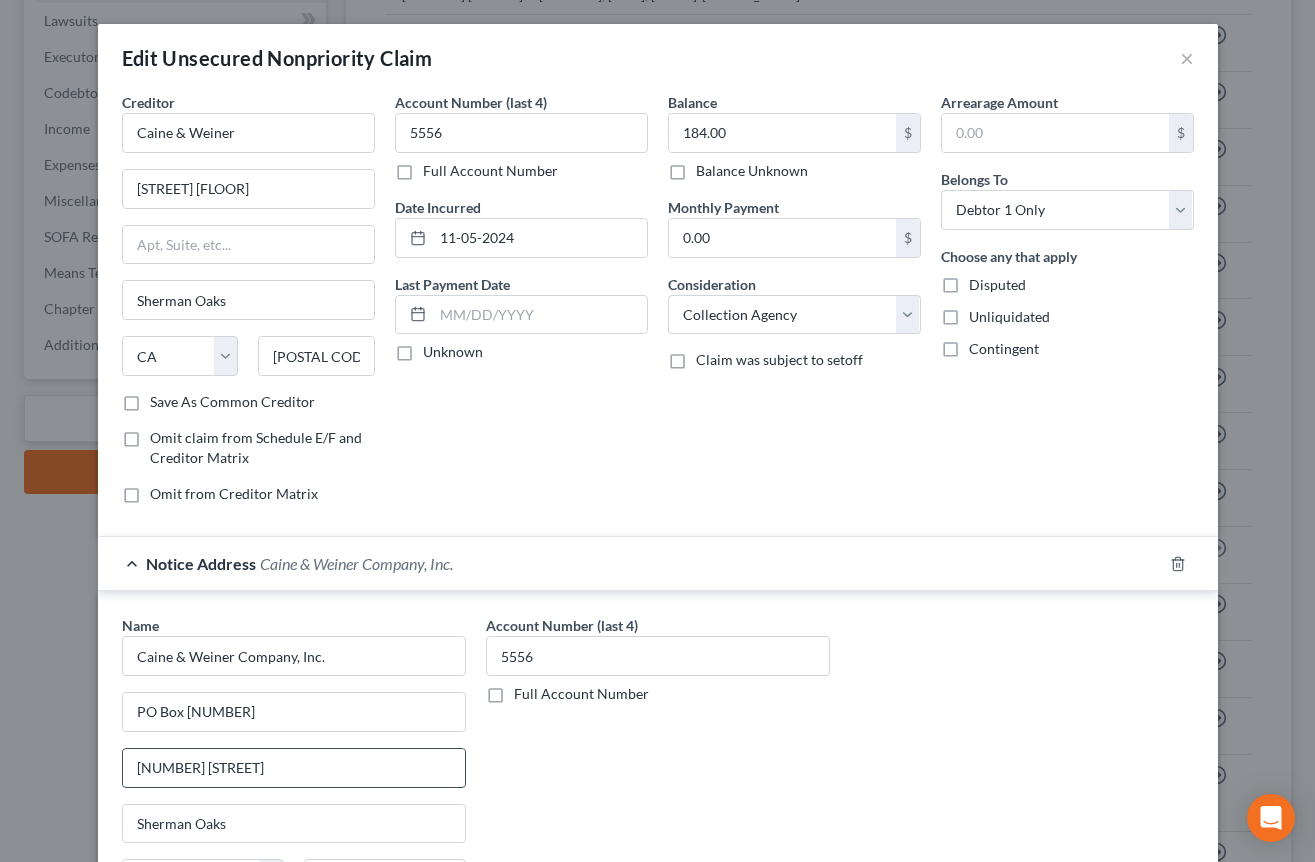 click on "[NUMBER] [STREET]" at bounding box center [294, 768] 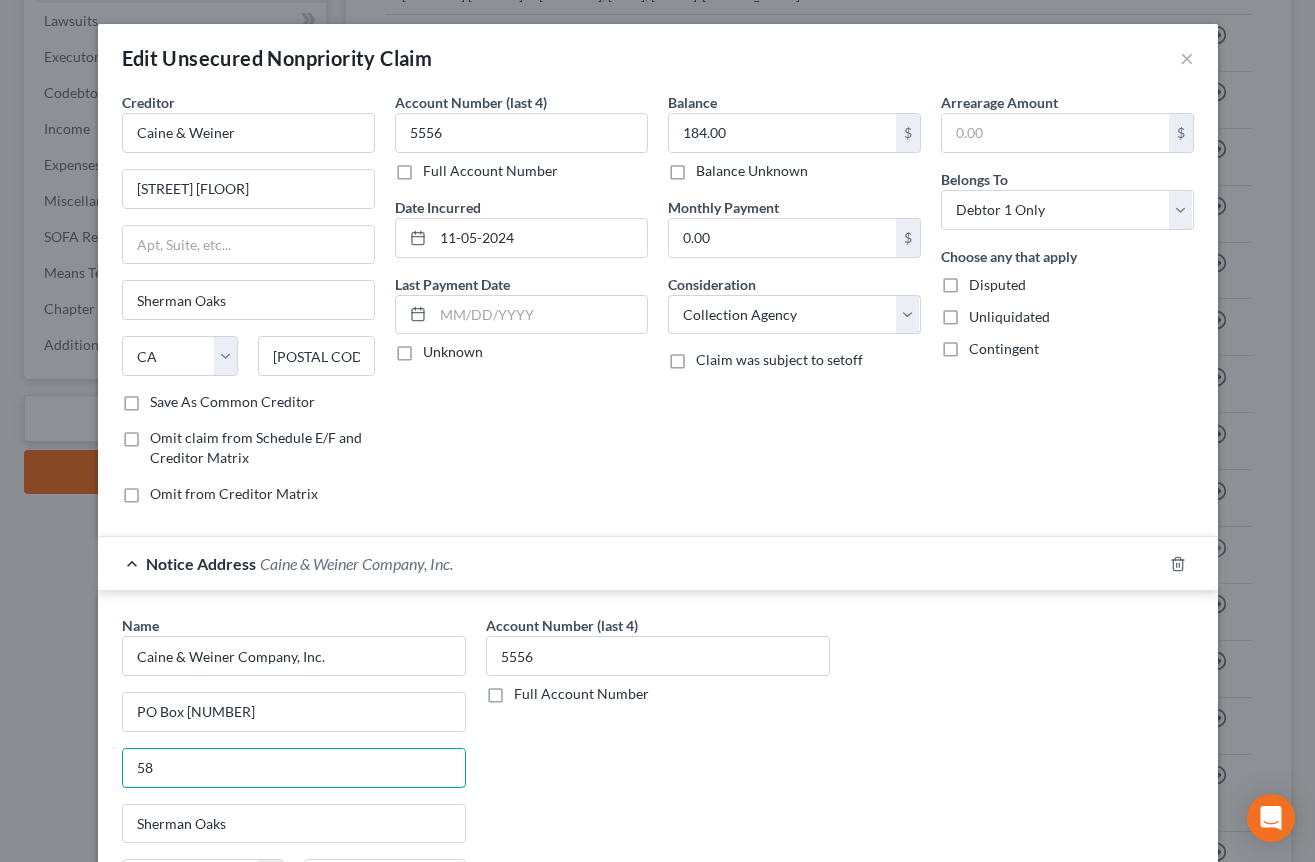 type on "5" 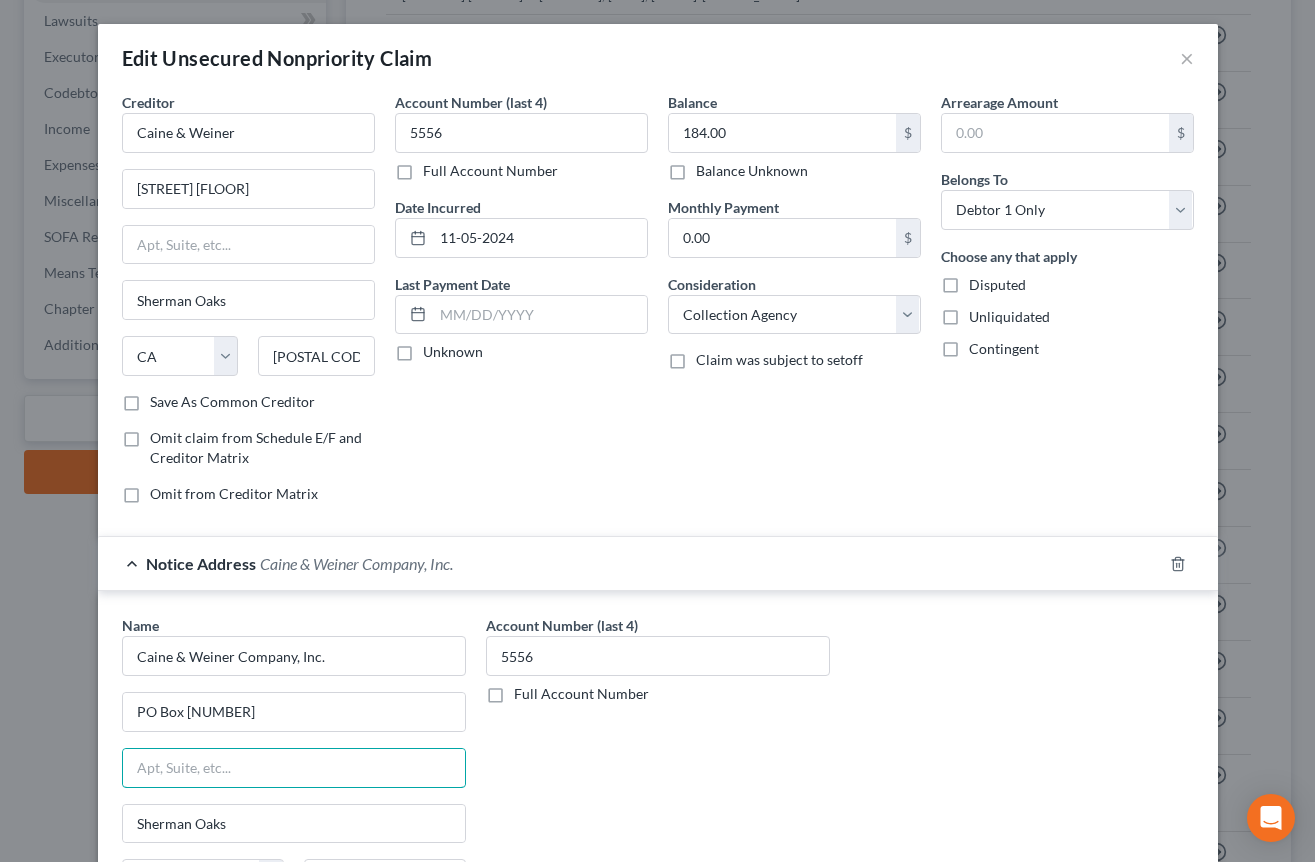 scroll, scrollTop: 605, scrollLeft: 0, axis: vertical 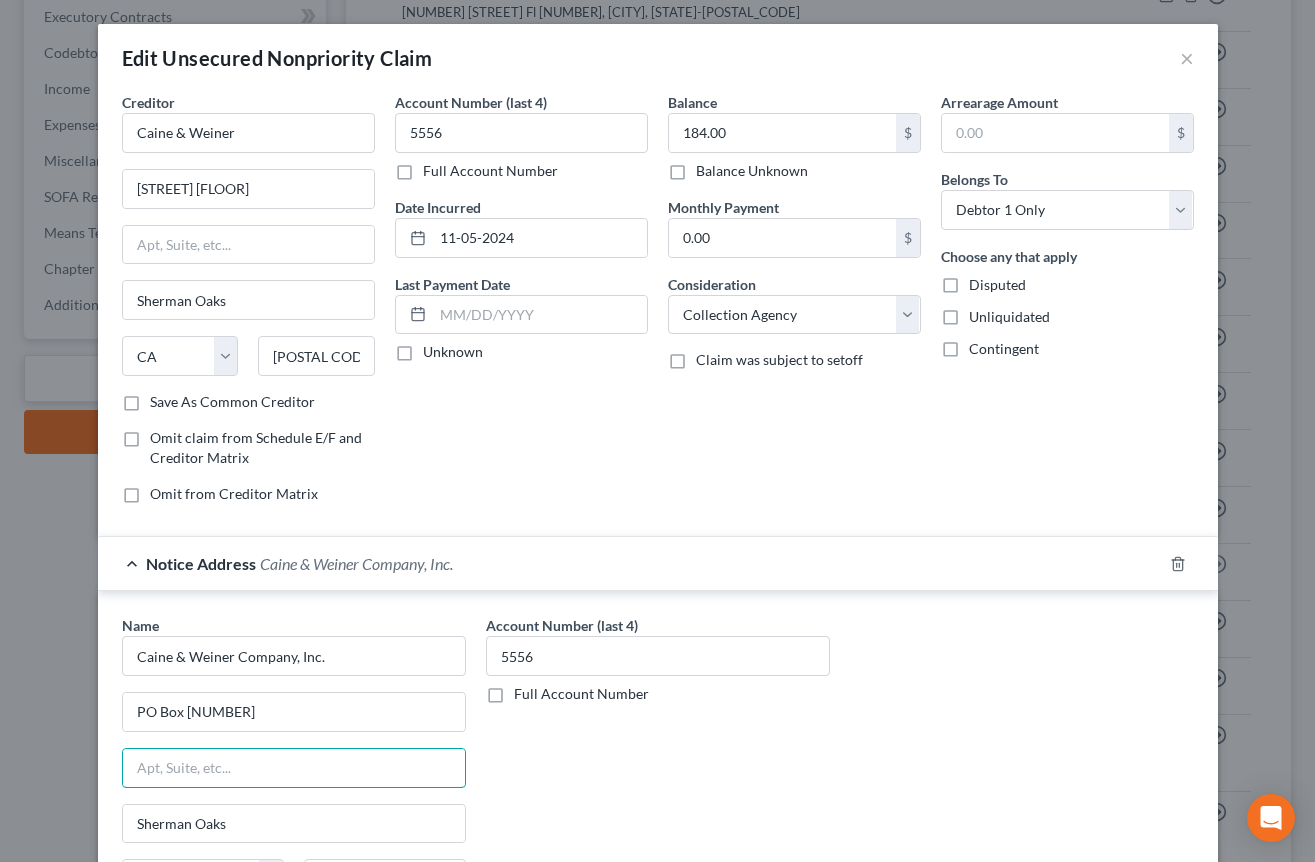 type 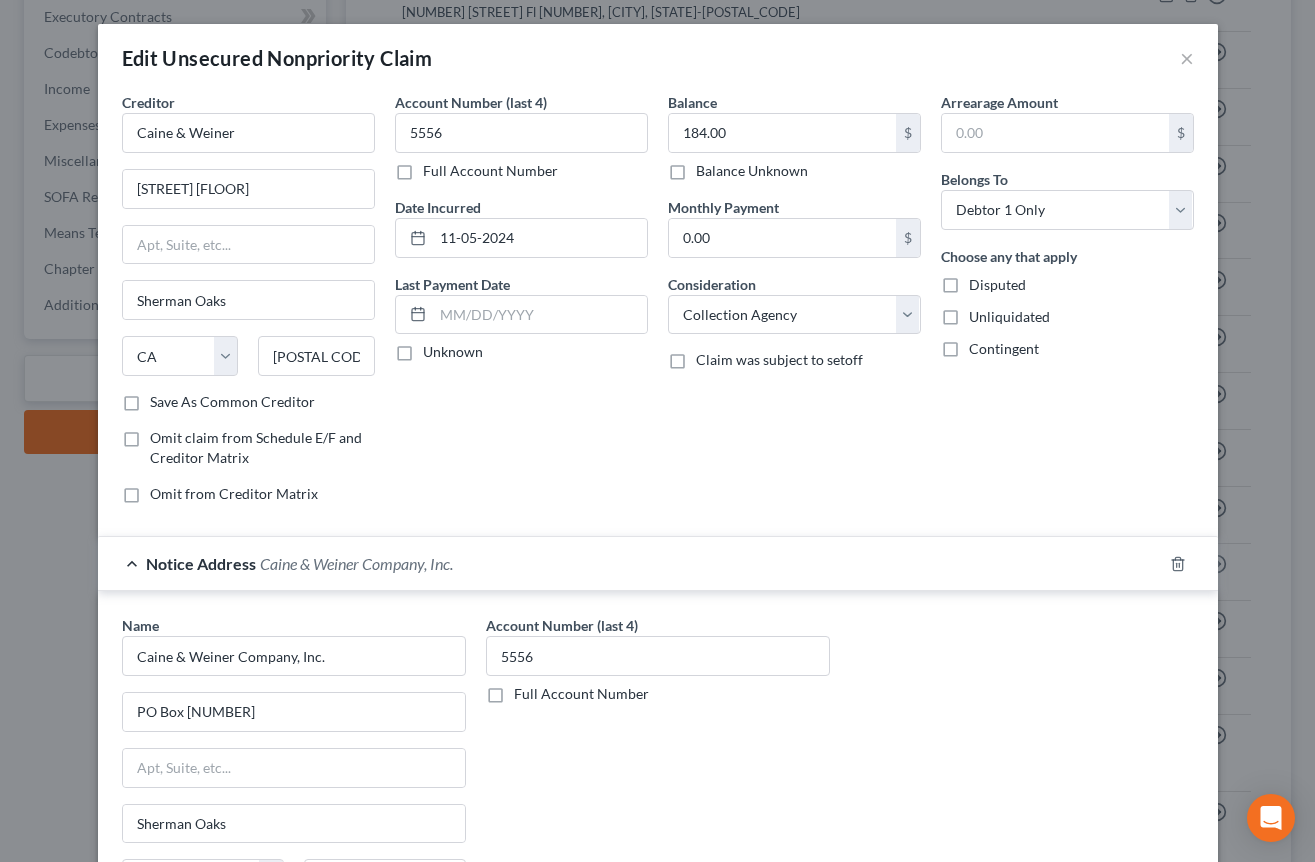 click on "Balance
[PRICE] $
Balance Unknown
Balance Undetermined
[PRICE] $
Balance Unknown
Monthly Payment [PRICE] $ Consideration Select Cable / Satellite Services Collection Agency Credit Card Debt Debt Counseling / Attorneys Deficiency Balance Domestic Support Obligations Home / Car Repairs Income Taxes Judgment Liens Medical Services Monies Loaned / Advanced Mortgage Obligation From Divorce Or Separation Obligation To Pensions Other Overdrawn Bank Account Promised To Help Pay Creditors Student Loans Suppliers And Vendors Telephone / Internet Services Utility Services Claim was subject to setoff" at bounding box center [794, 306] 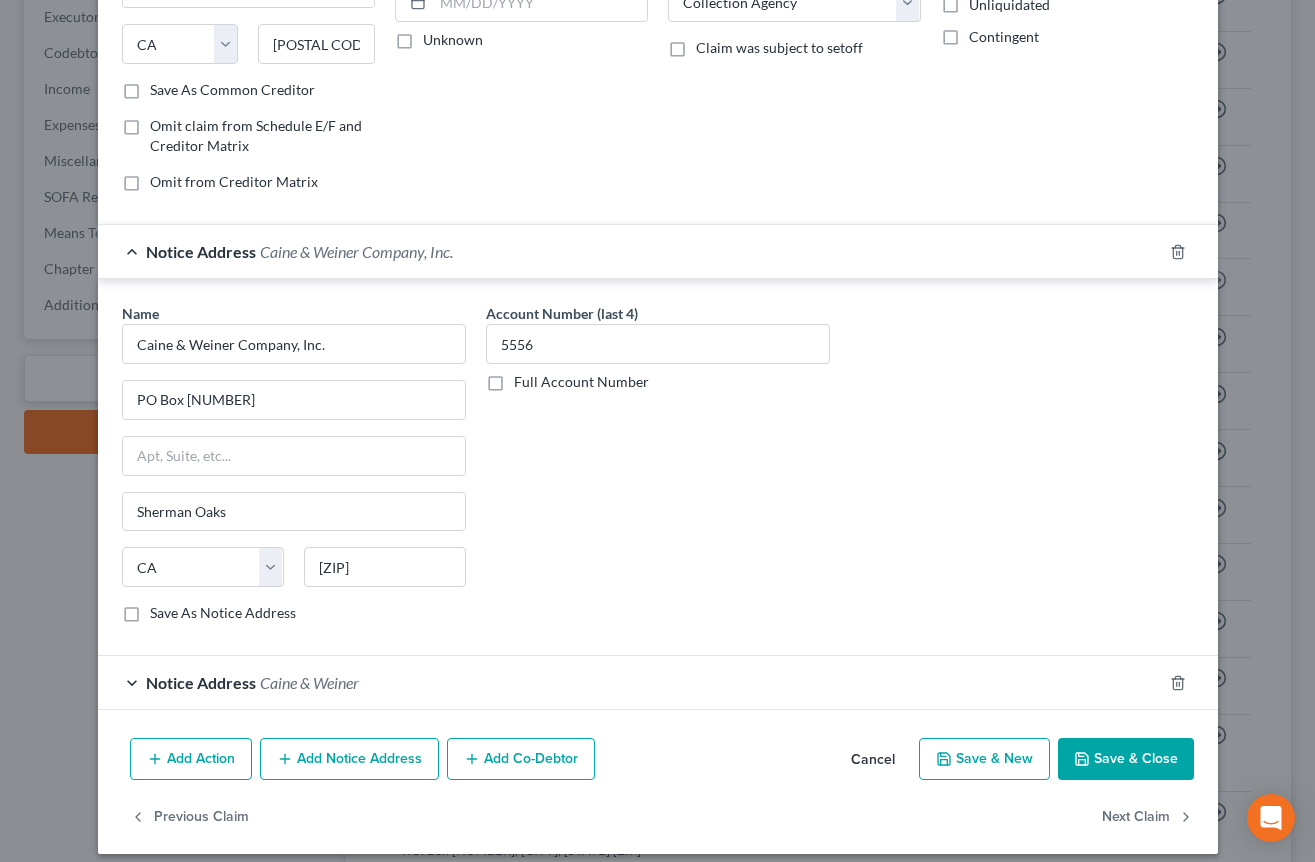 scroll, scrollTop: 328, scrollLeft: 0, axis: vertical 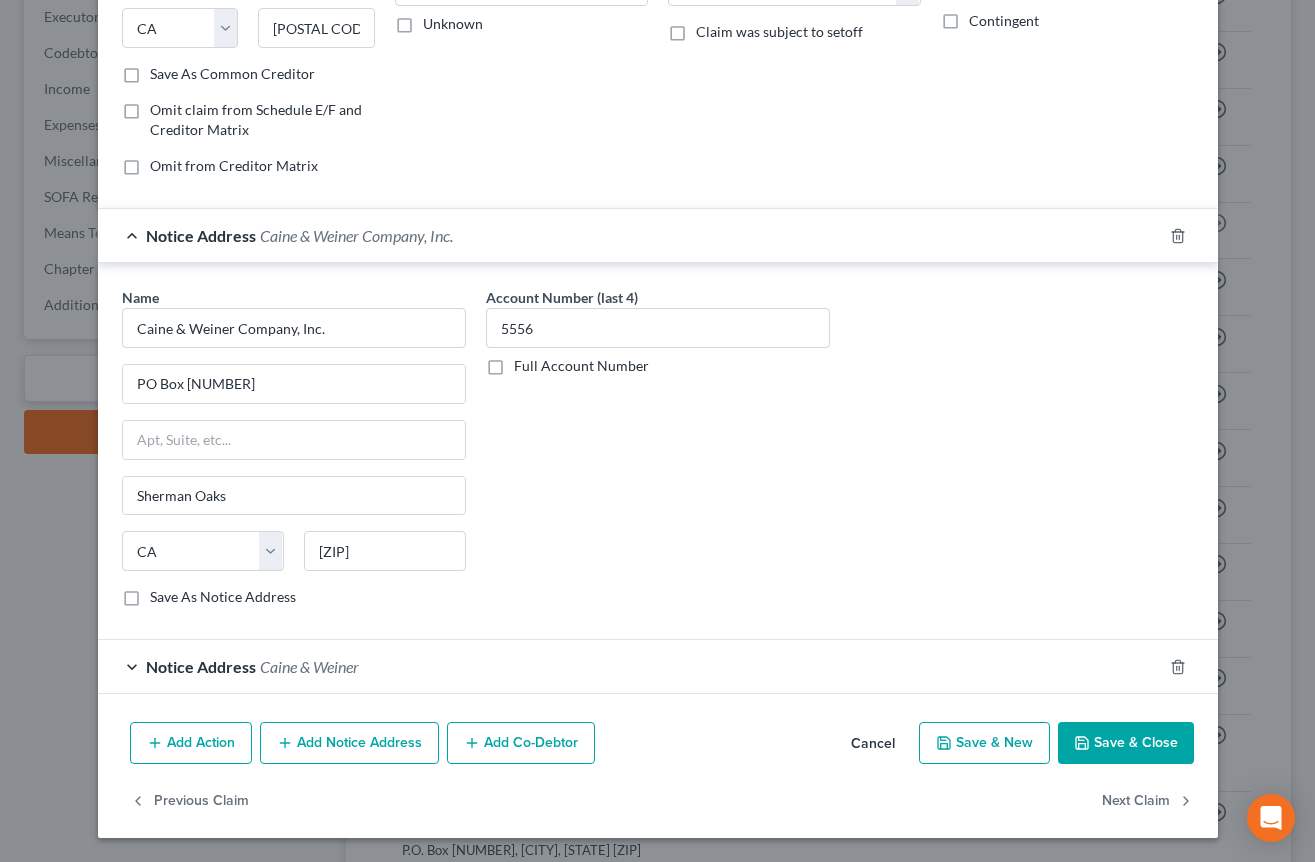 click on "Save & Close" at bounding box center [1126, 743] 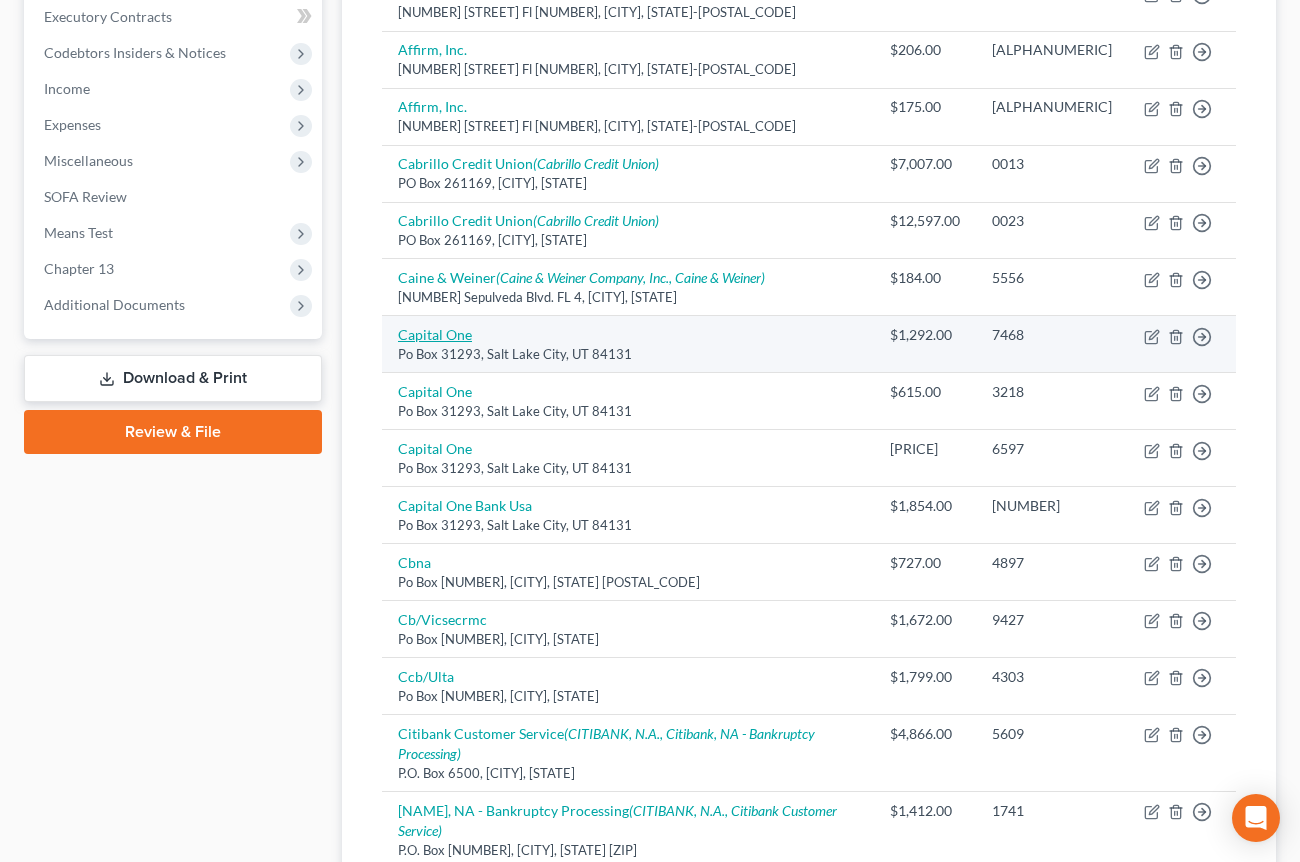 click on "Capital One" at bounding box center [435, 334] 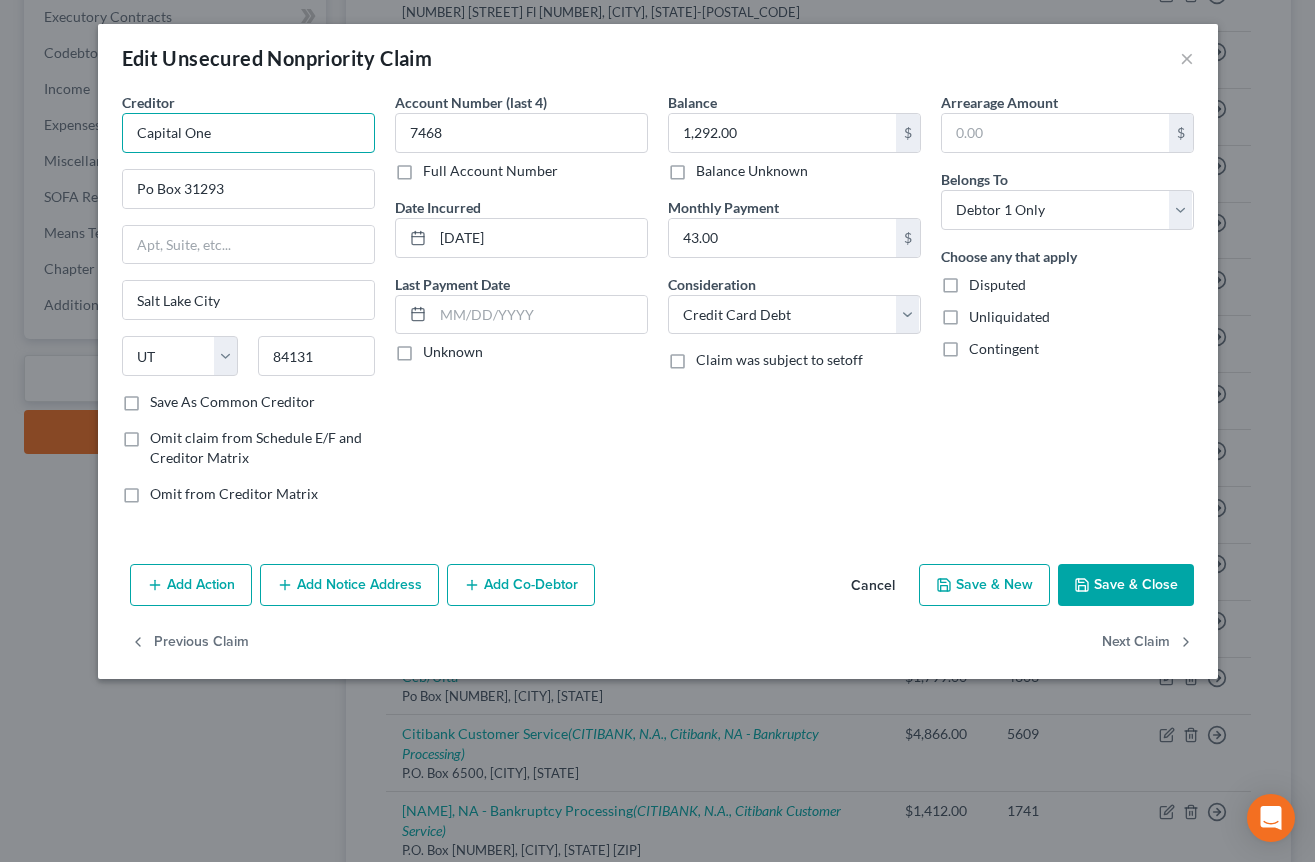 click on "Capital One" at bounding box center (248, 133) 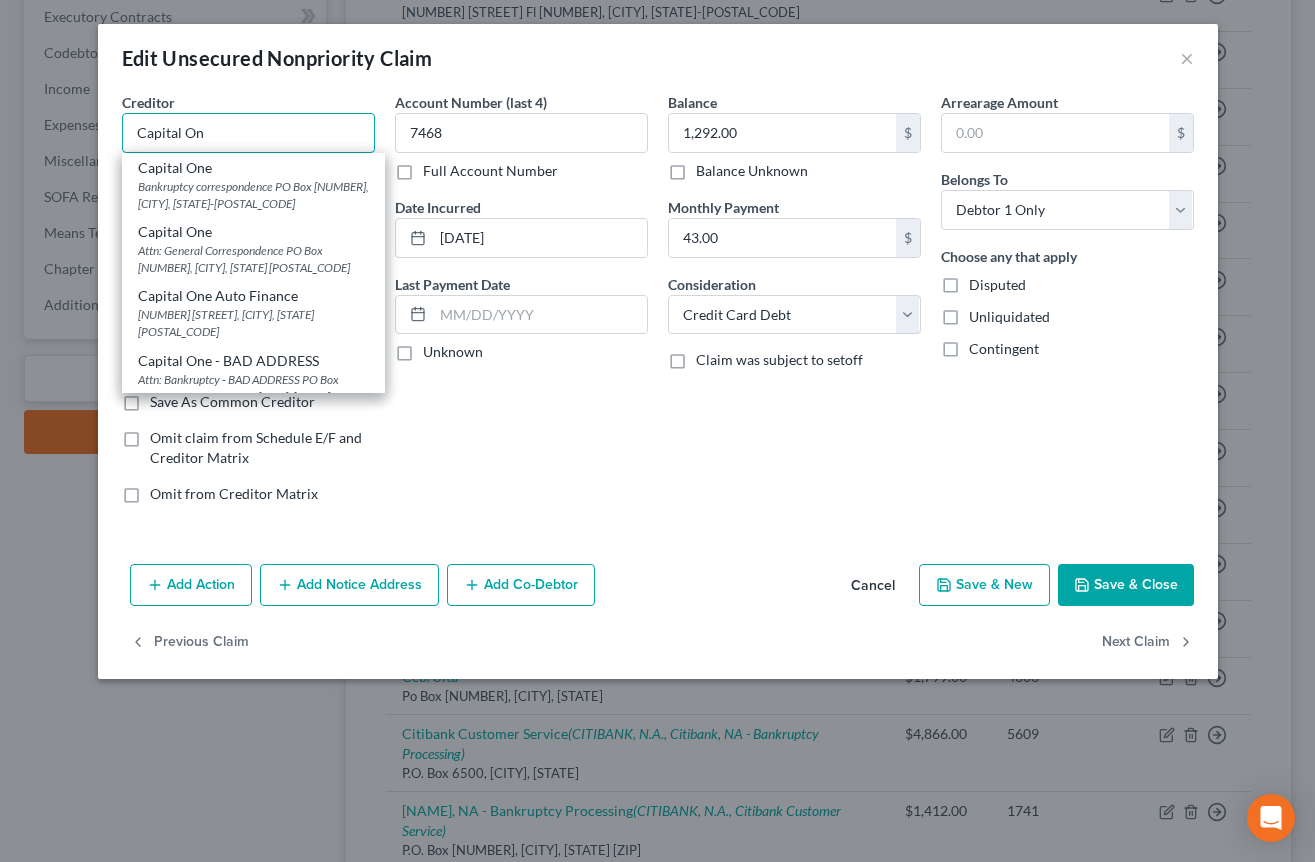 type on "Capital One" 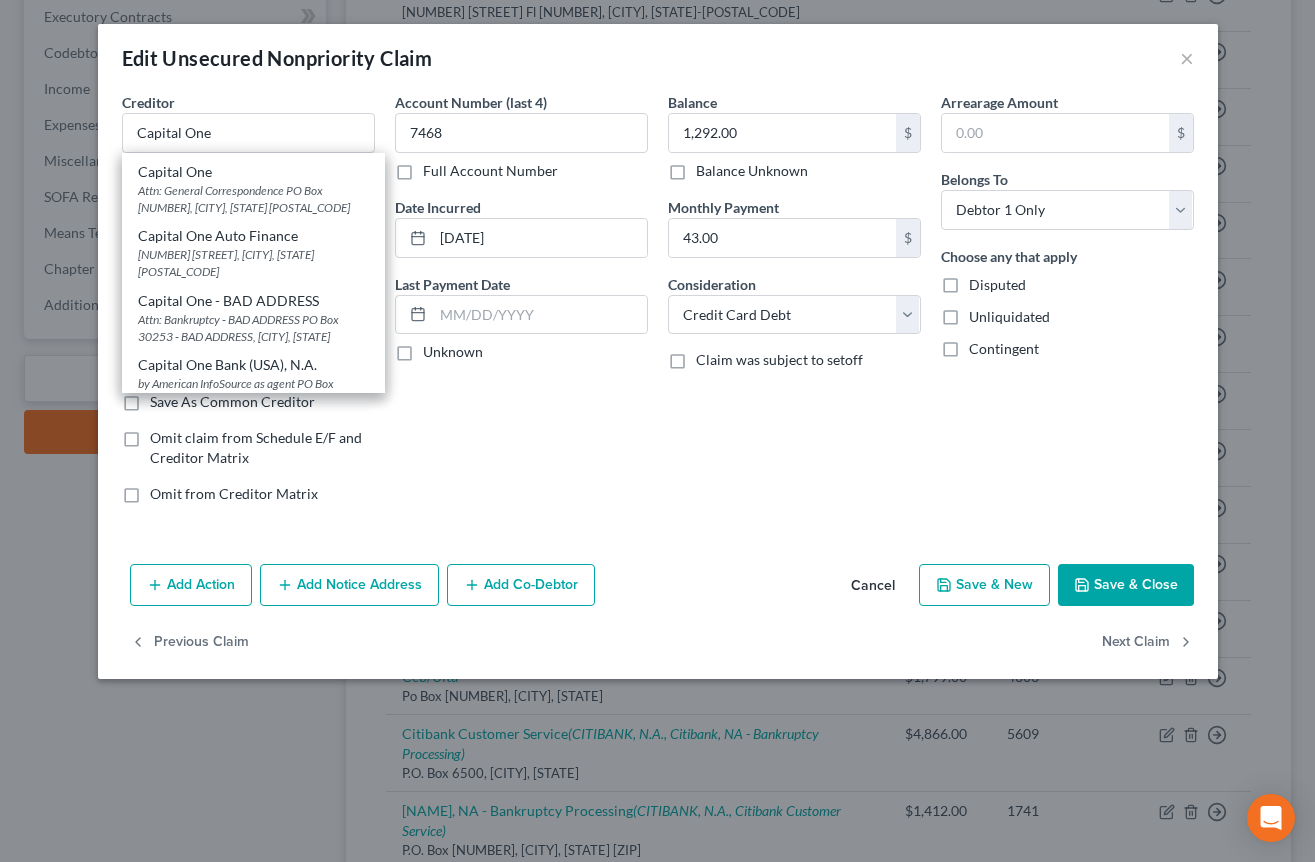 scroll, scrollTop: 0, scrollLeft: 0, axis: both 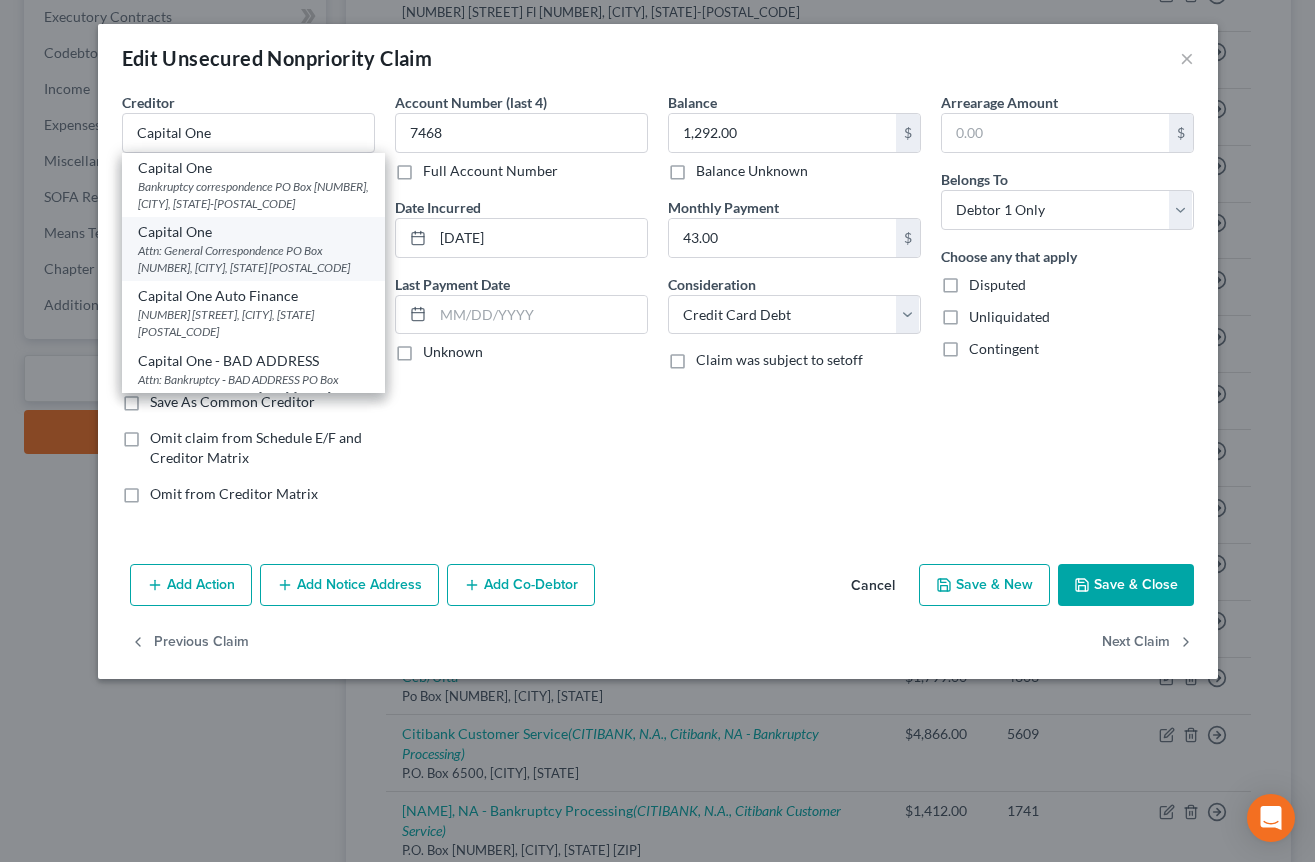 click on "Attn: General Correspondence PO Box [NUMBER], [CITY], [STATE] [POSTAL_CODE]" at bounding box center (253, 259) 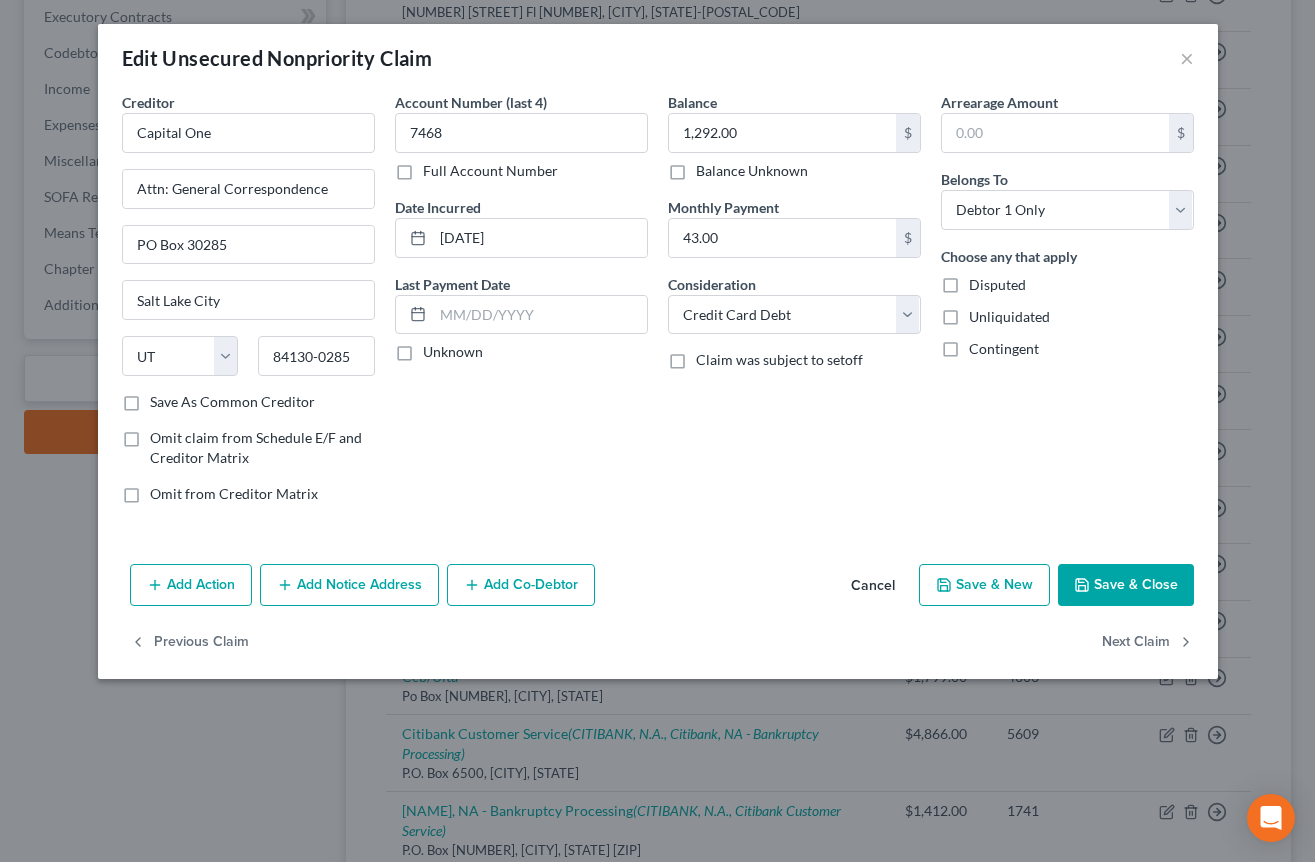 click on "Add Notice Address" at bounding box center [349, 585] 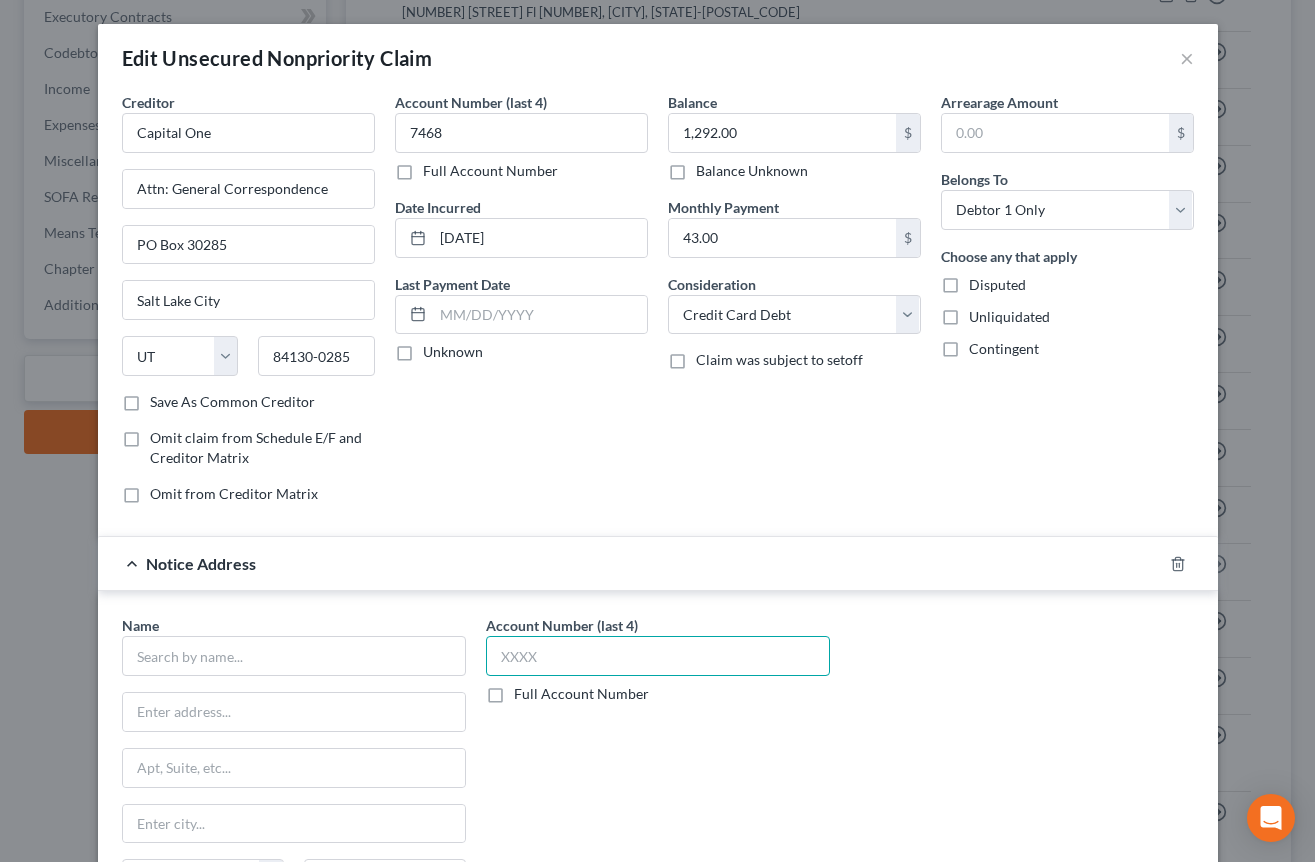 click at bounding box center (658, 656) 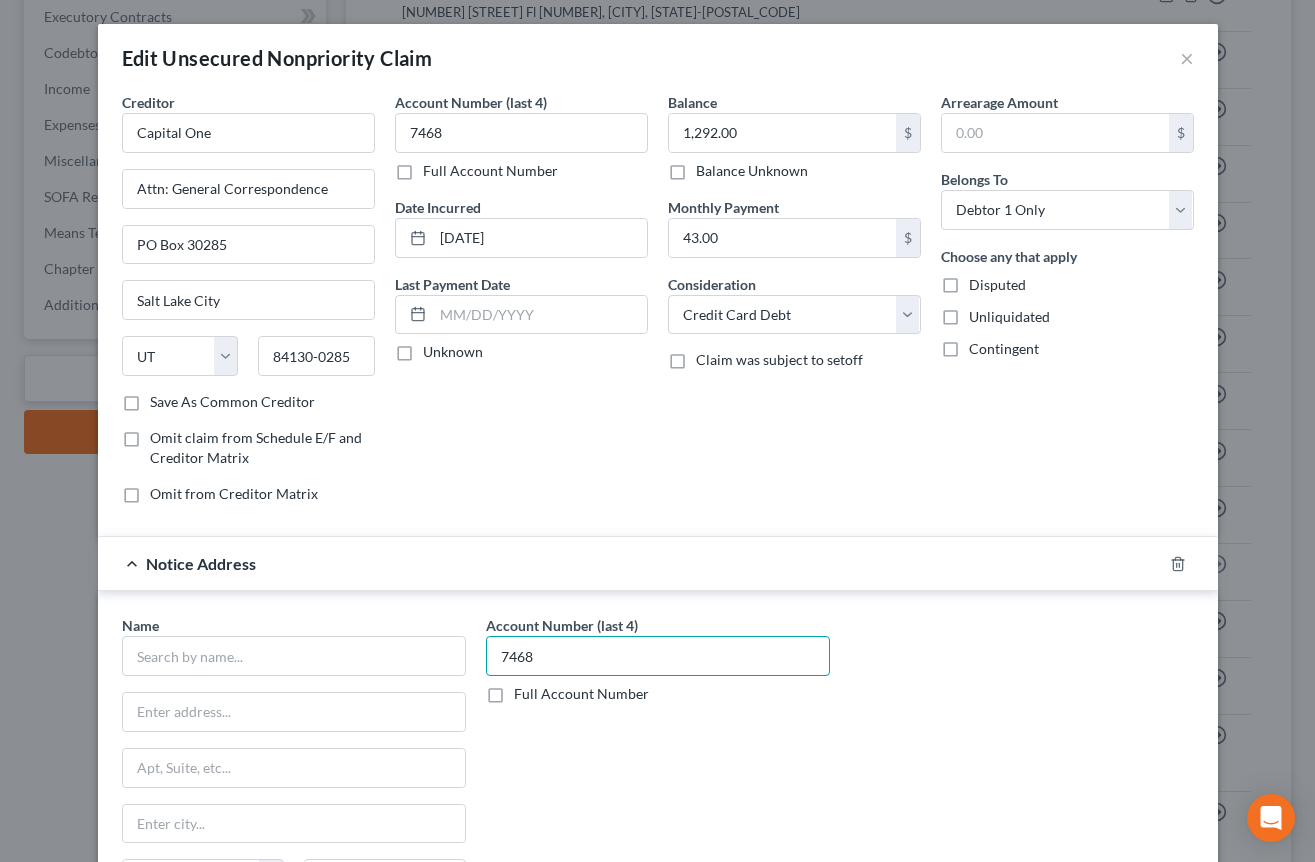 type on "7468" 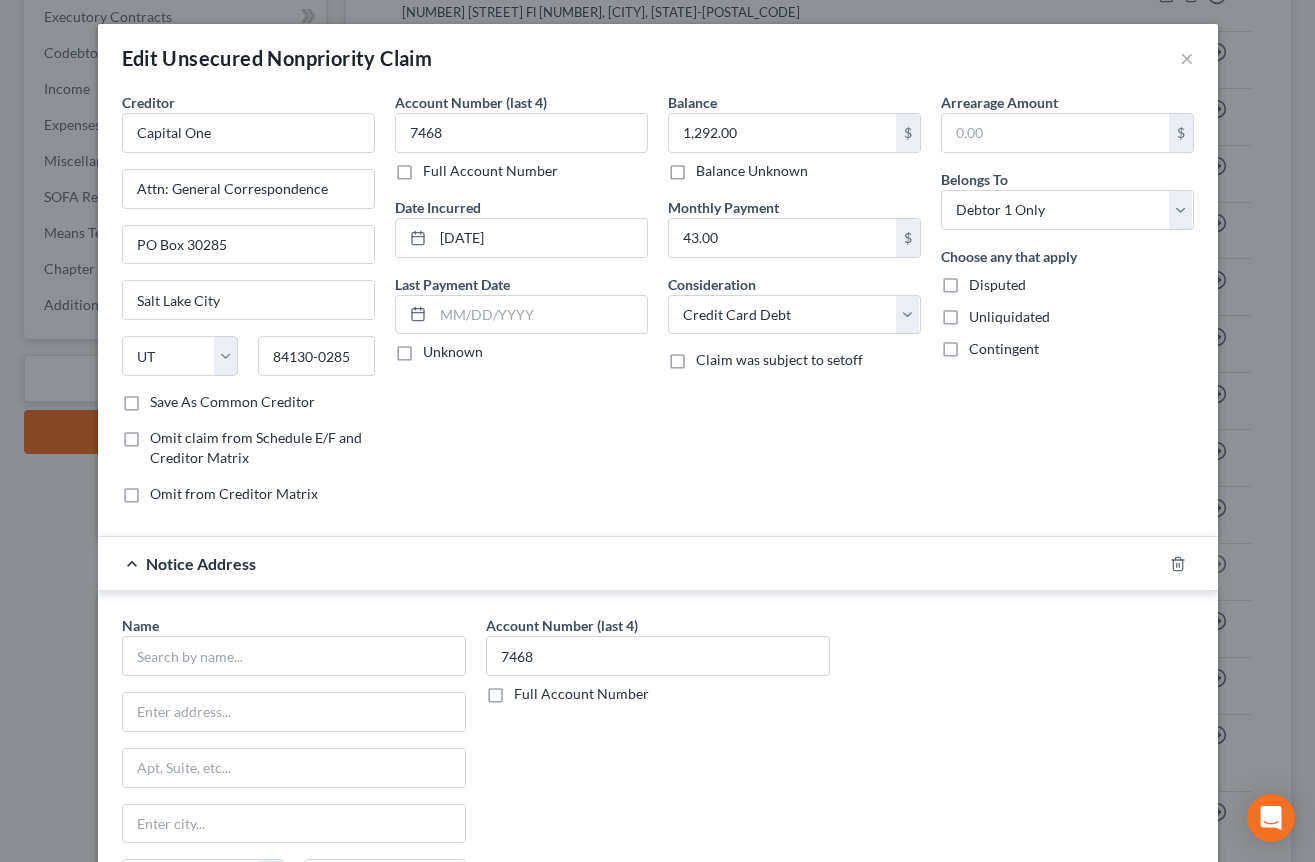 click on "Balance
[PRICE] $
Balance Unknown
Balance Undetermined
[PRICE] $
Balance Unknown
Monthly Payment [PRICE] $ Consideration Select Cable / Satellite Services Collection Agency Credit Card Debt Debt Counseling / Attorneys Deficiency Balance Domestic Support Obligations Home / Car Repairs Income Taxes Judgment Liens Medical Services Monies Loaned / Advanced Mortgage Obligation From Divorce Or Separation Obligation To Pensions Other Overdrawn Bank Account Promised To Help Pay Creditors Student Loans Suppliers And Vendors Telephone / Internet Services Utility Services Claim was subject to setoff" at bounding box center [794, 306] 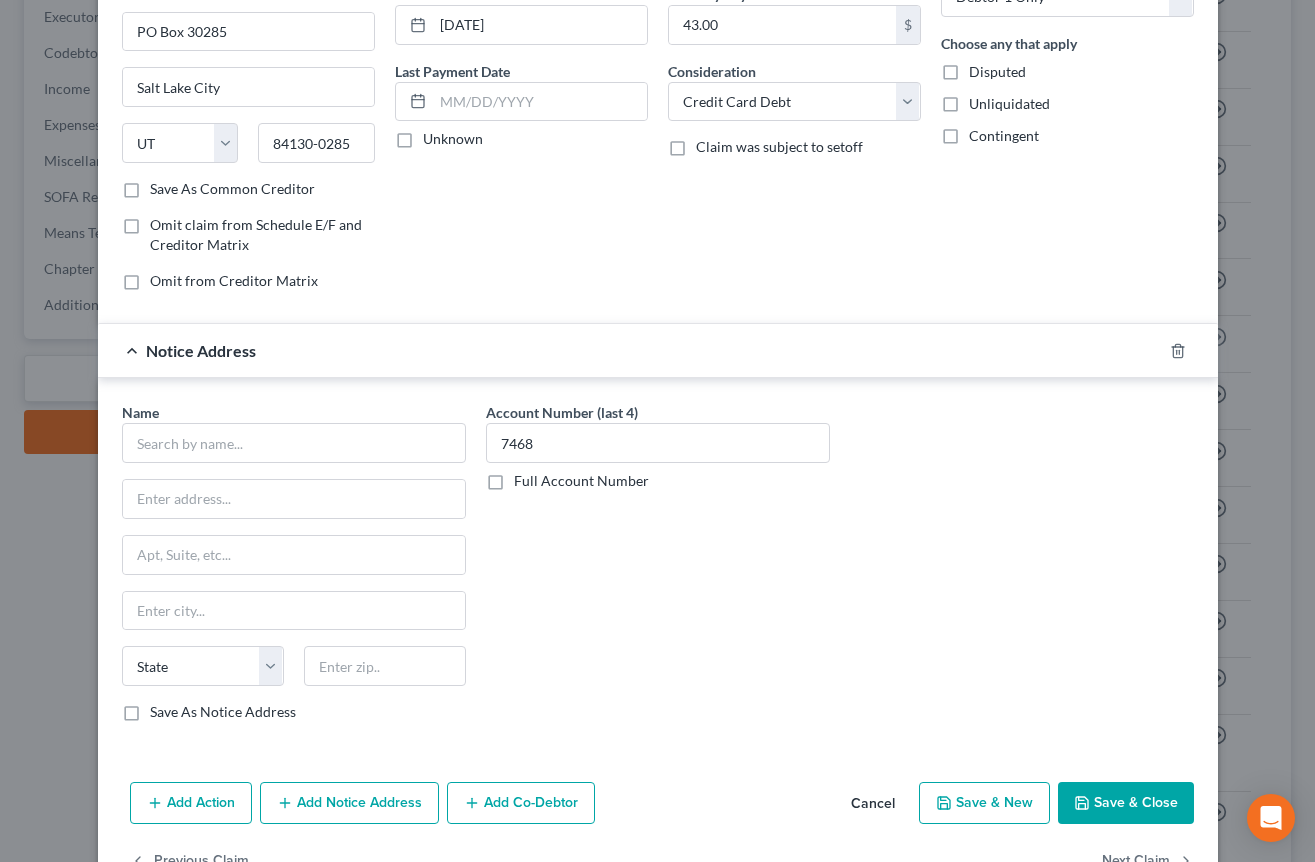 scroll, scrollTop: 272, scrollLeft: 0, axis: vertical 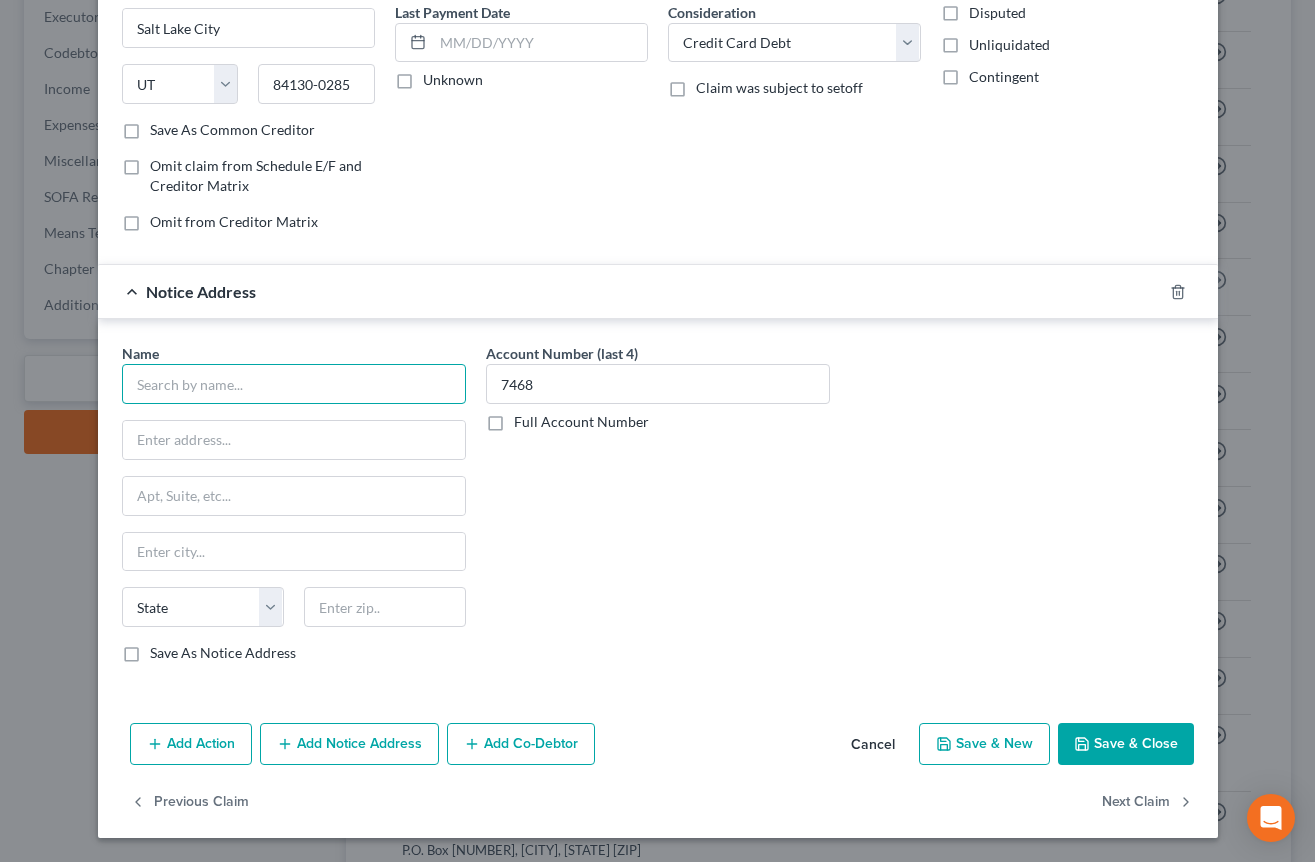 click at bounding box center (294, 384) 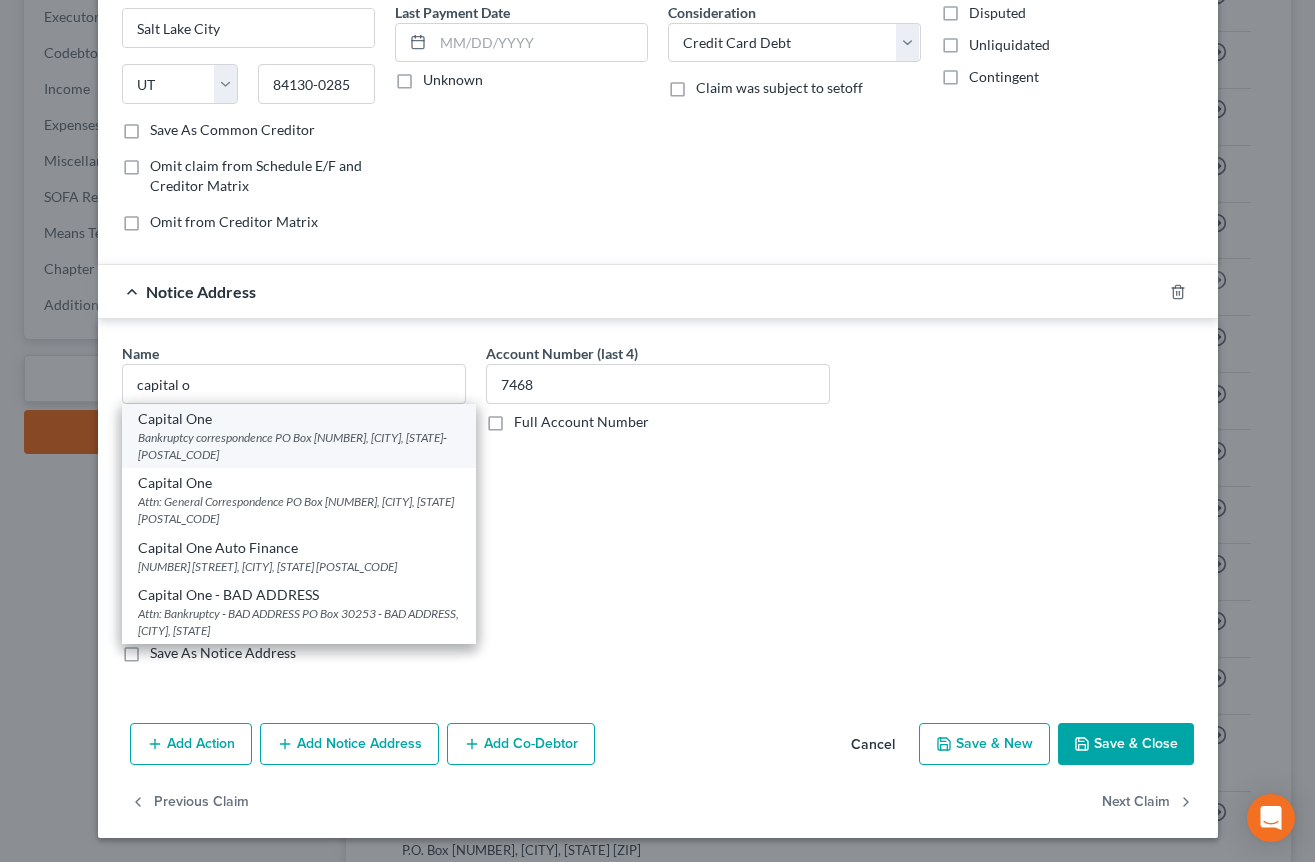 click on "Bankruptcy correspondence PO Box [NUMBER], [CITY], [STATE]-[POSTAL_CODE]" at bounding box center (299, 446) 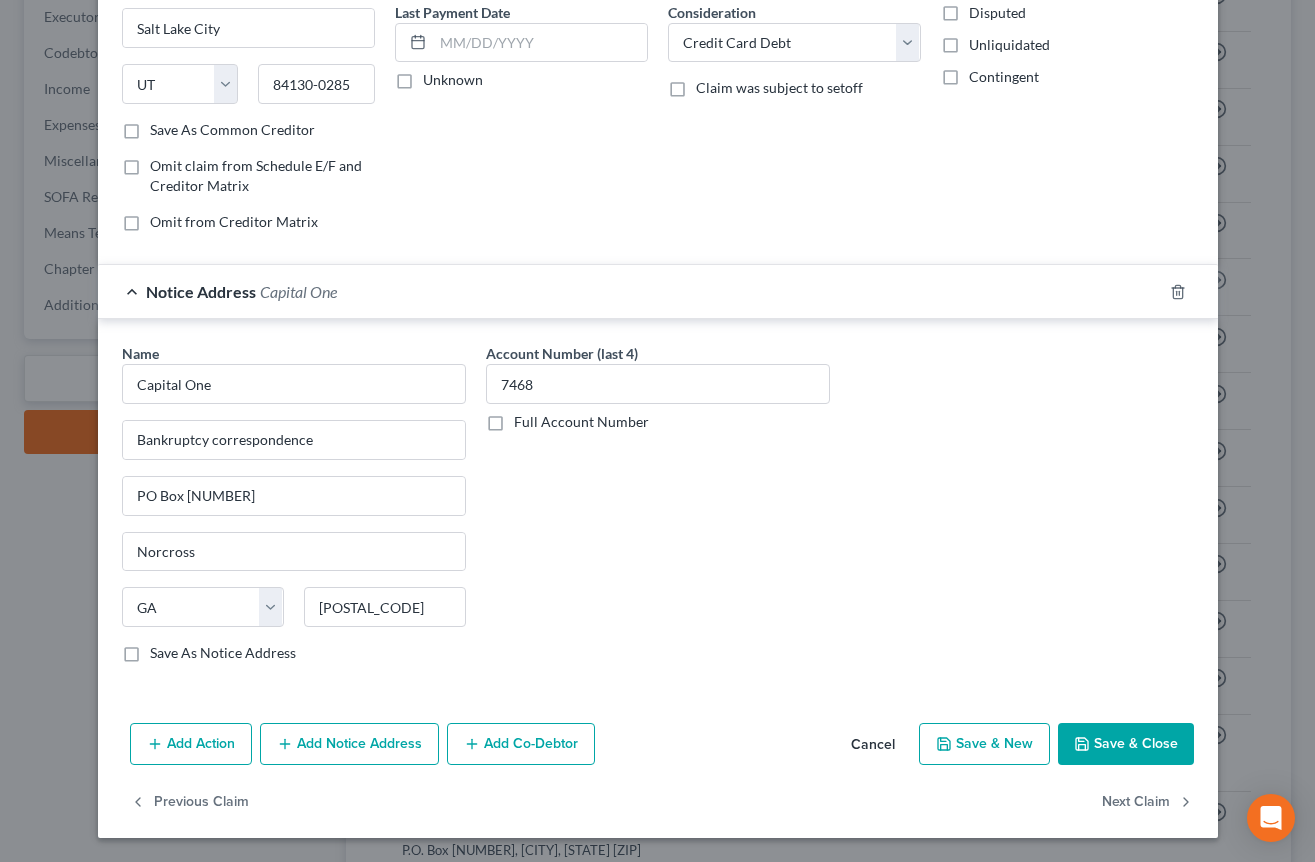 click on "Add Notice Address" at bounding box center [349, 744] 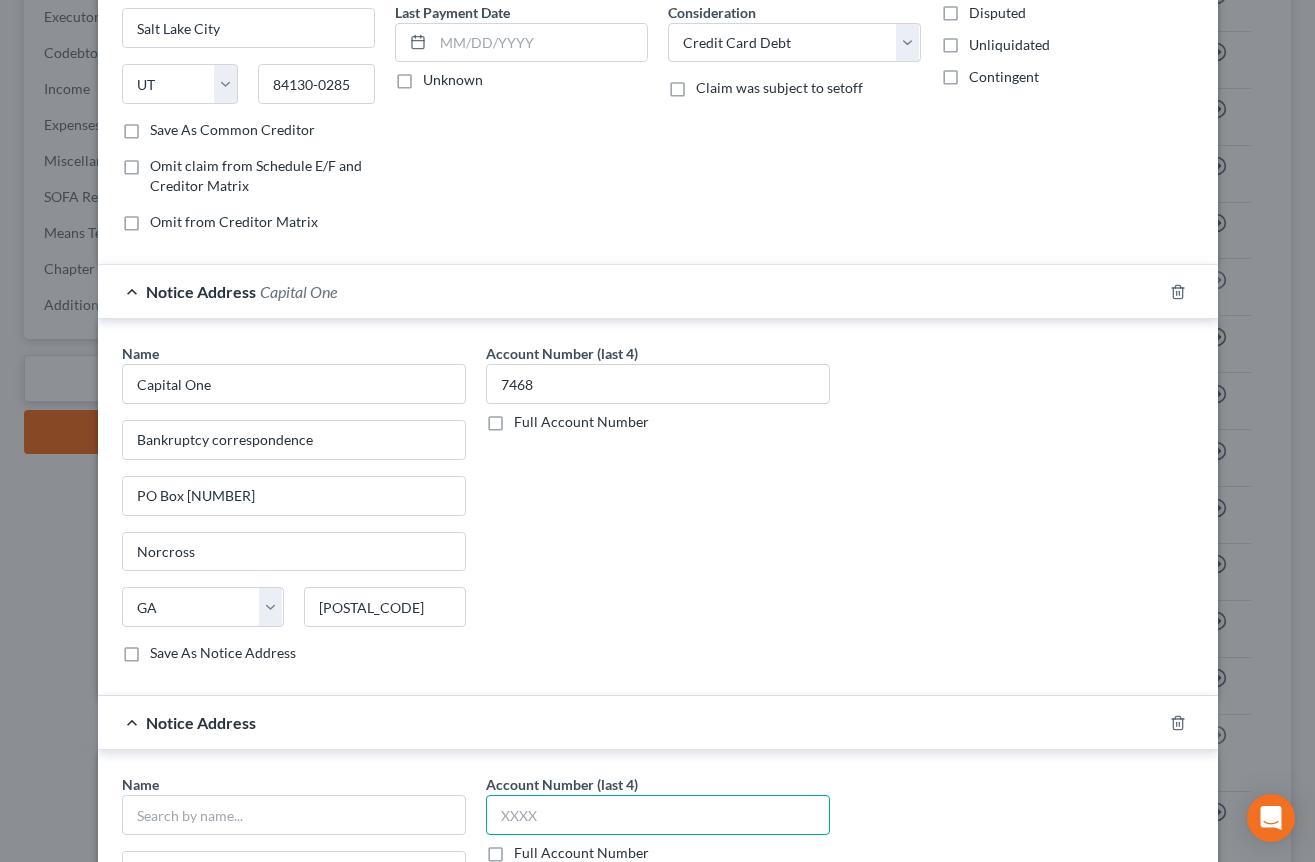 click at bounding box center [658, 815] 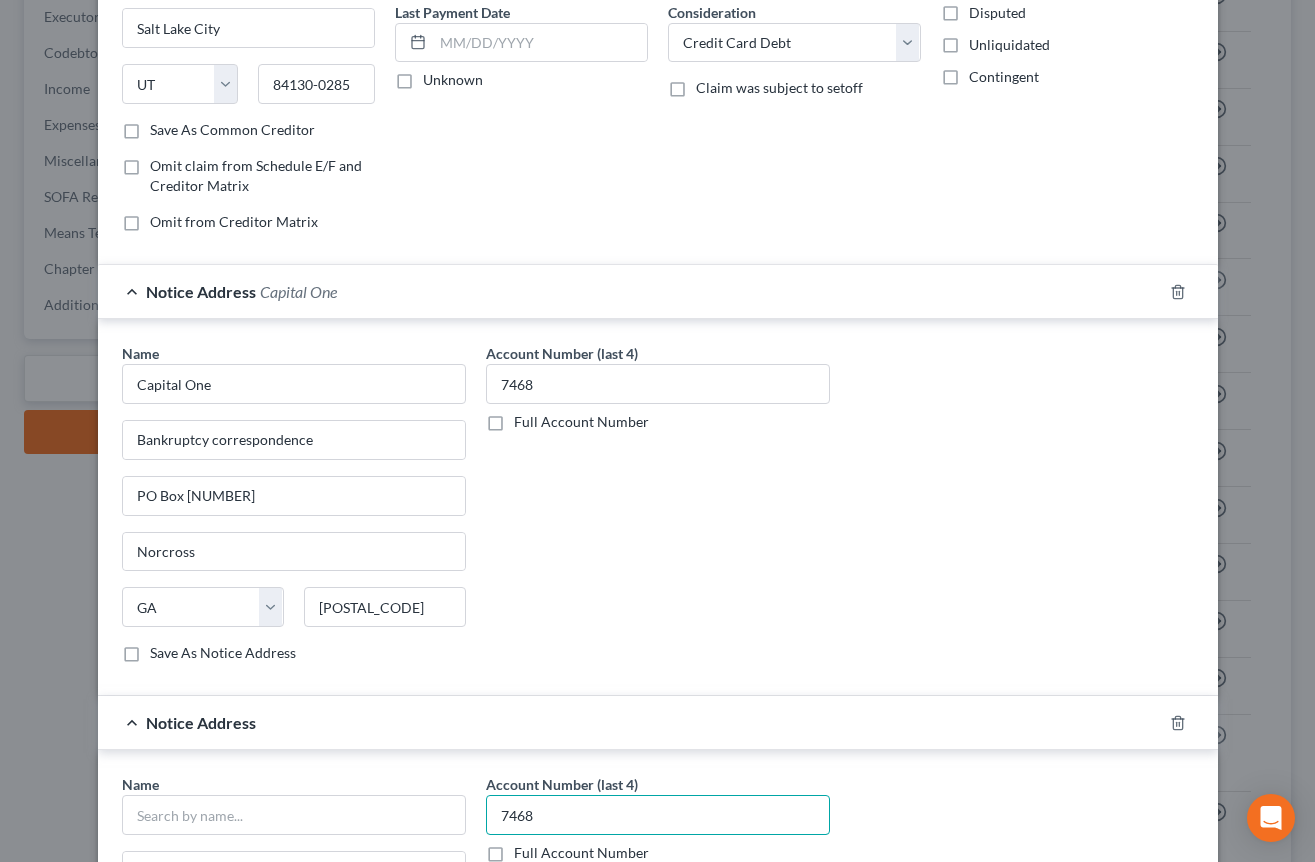 type on "7468" 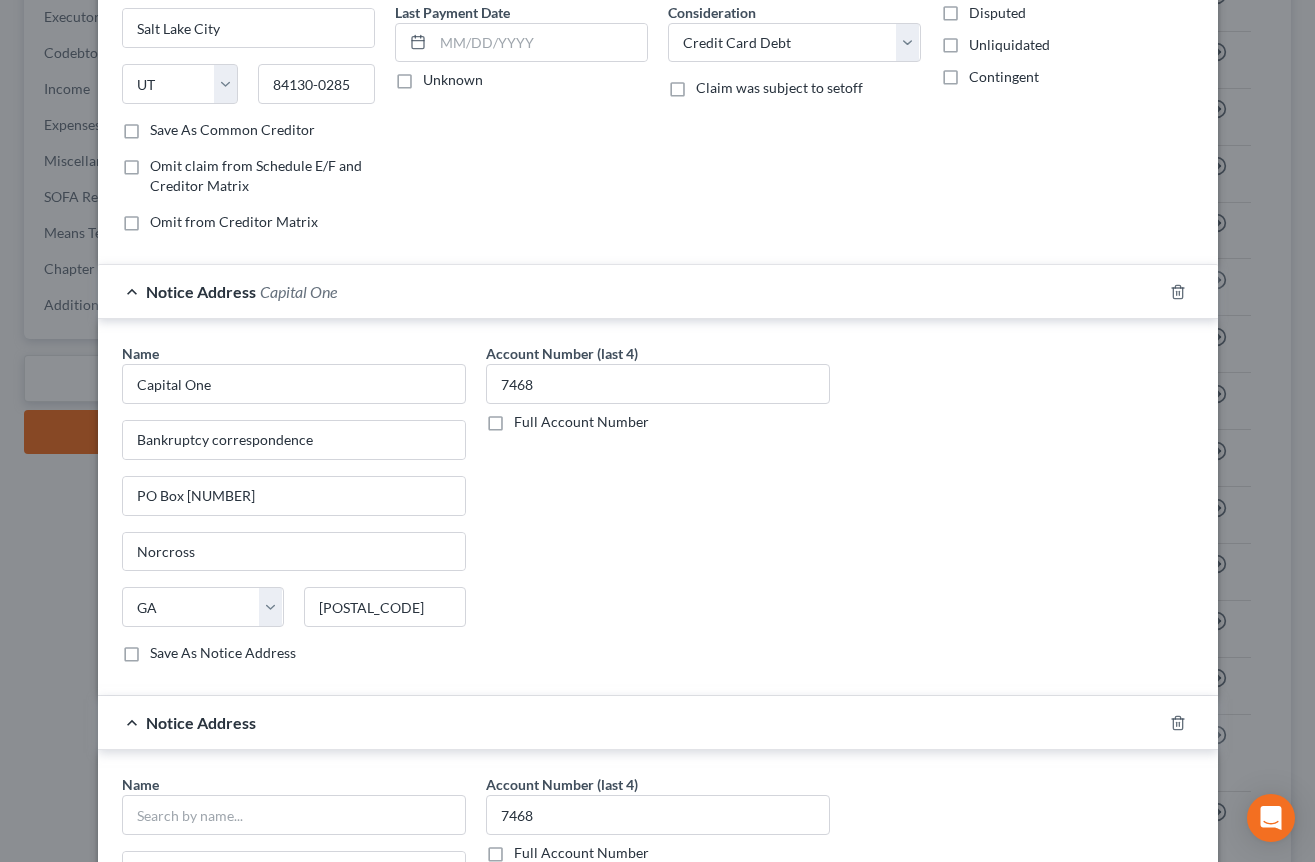 click on "Account Number (last 4)
[NUMBER]
Full Account Number" at bounding box center [658, 511] 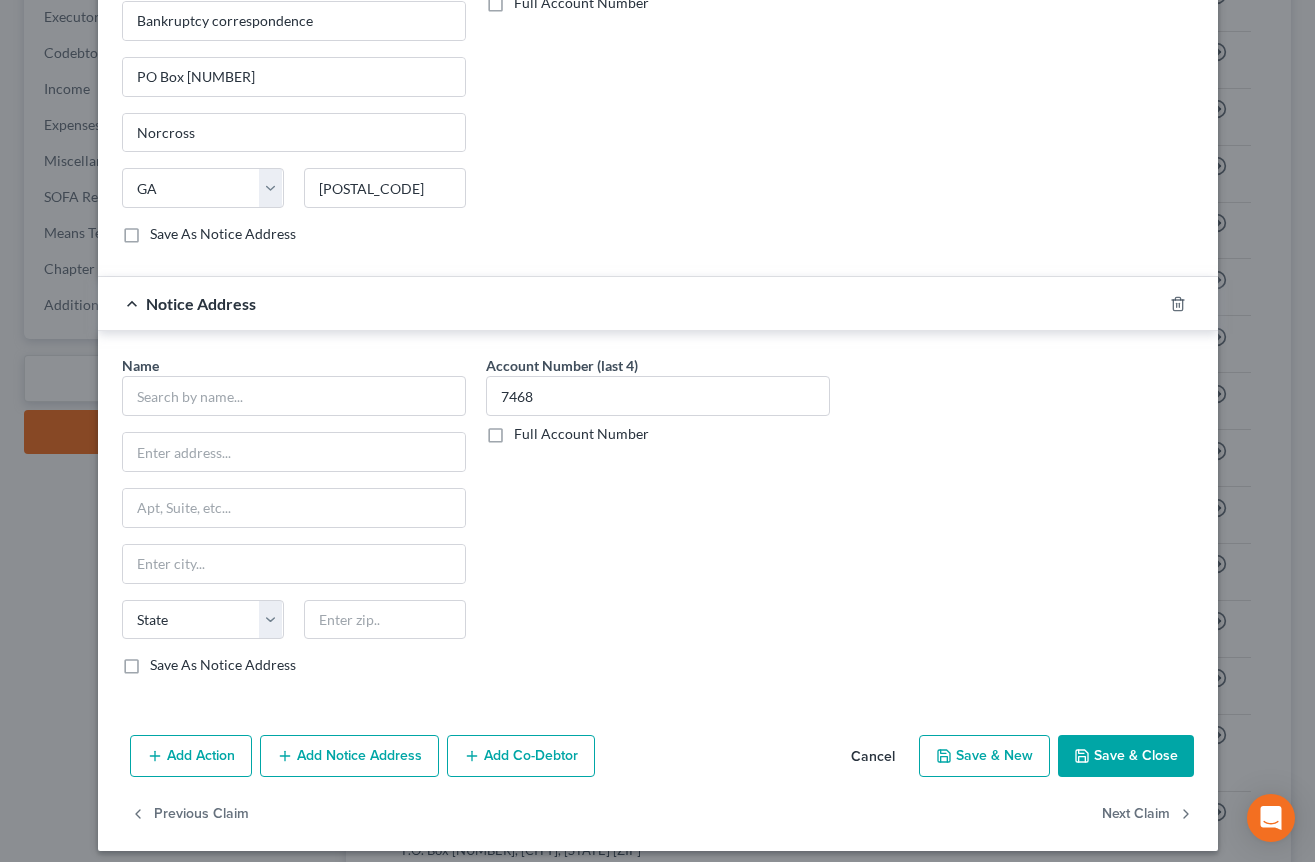 scroll, scrollTop: 704, scrollLeft: 0, axis: vertical 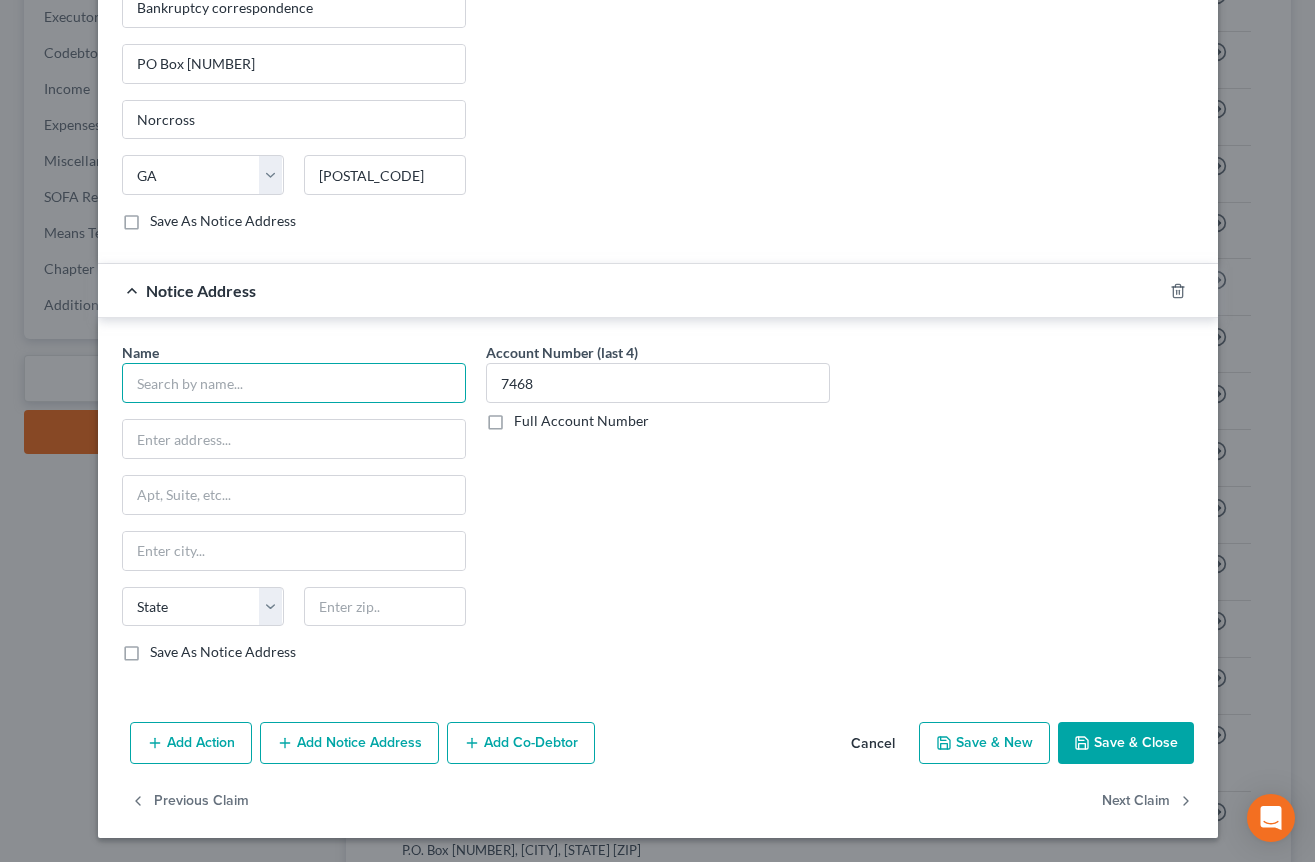click at bounding box center (294, 383) 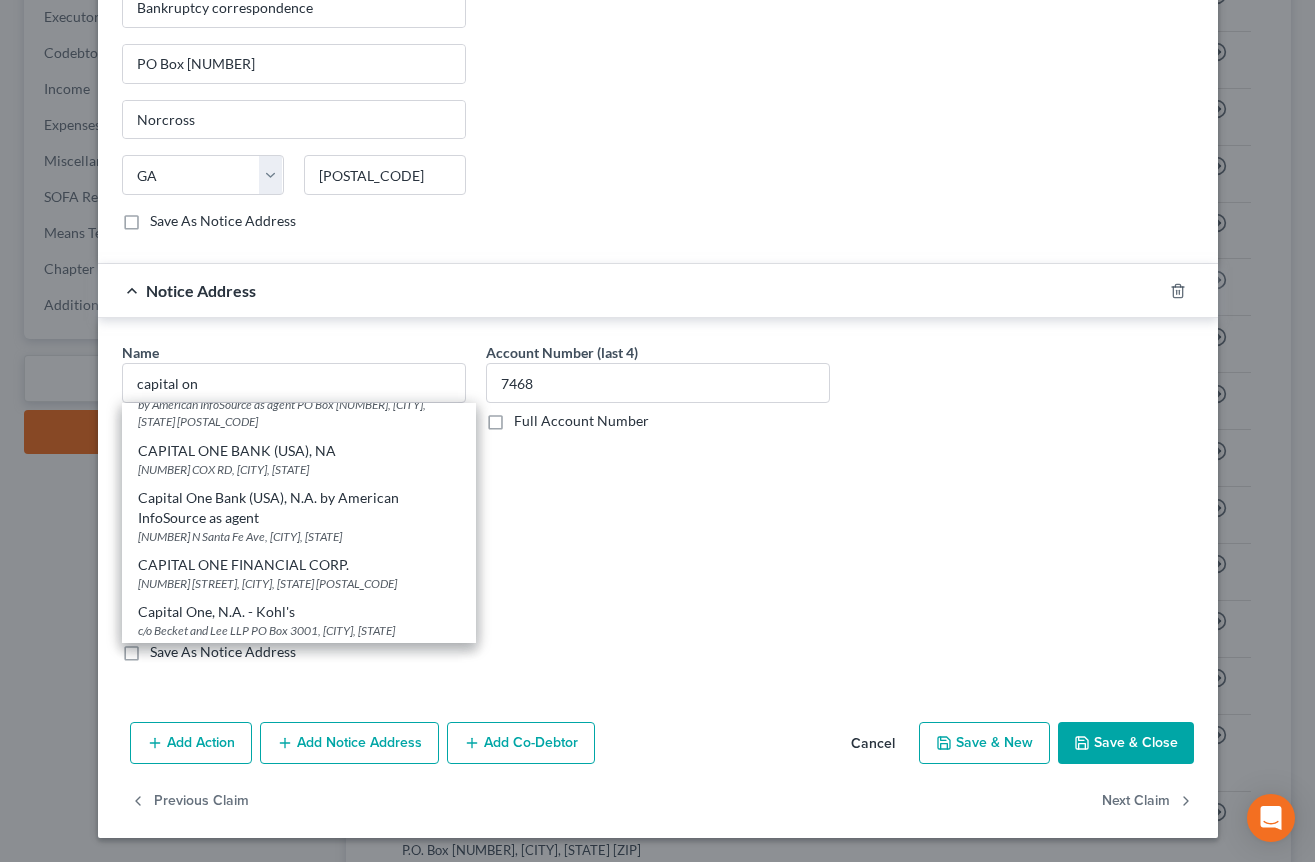 scroll, scrollTop: 290, scrollLeft: 0, axis: vertical 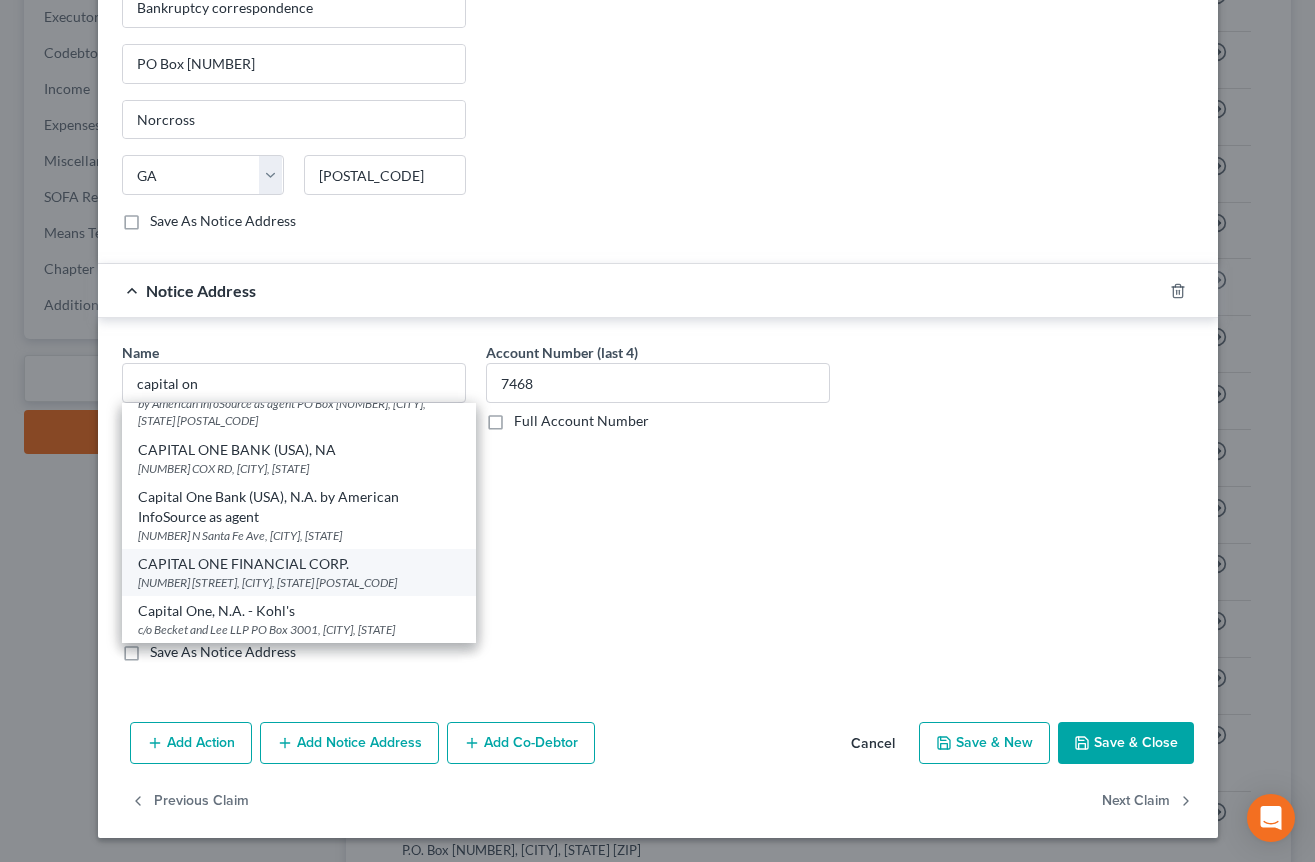 click on "[NUMBER] [STREET], [CITY], [STATE] [POSTAL_CODE]" at bounding box center [299, 582] 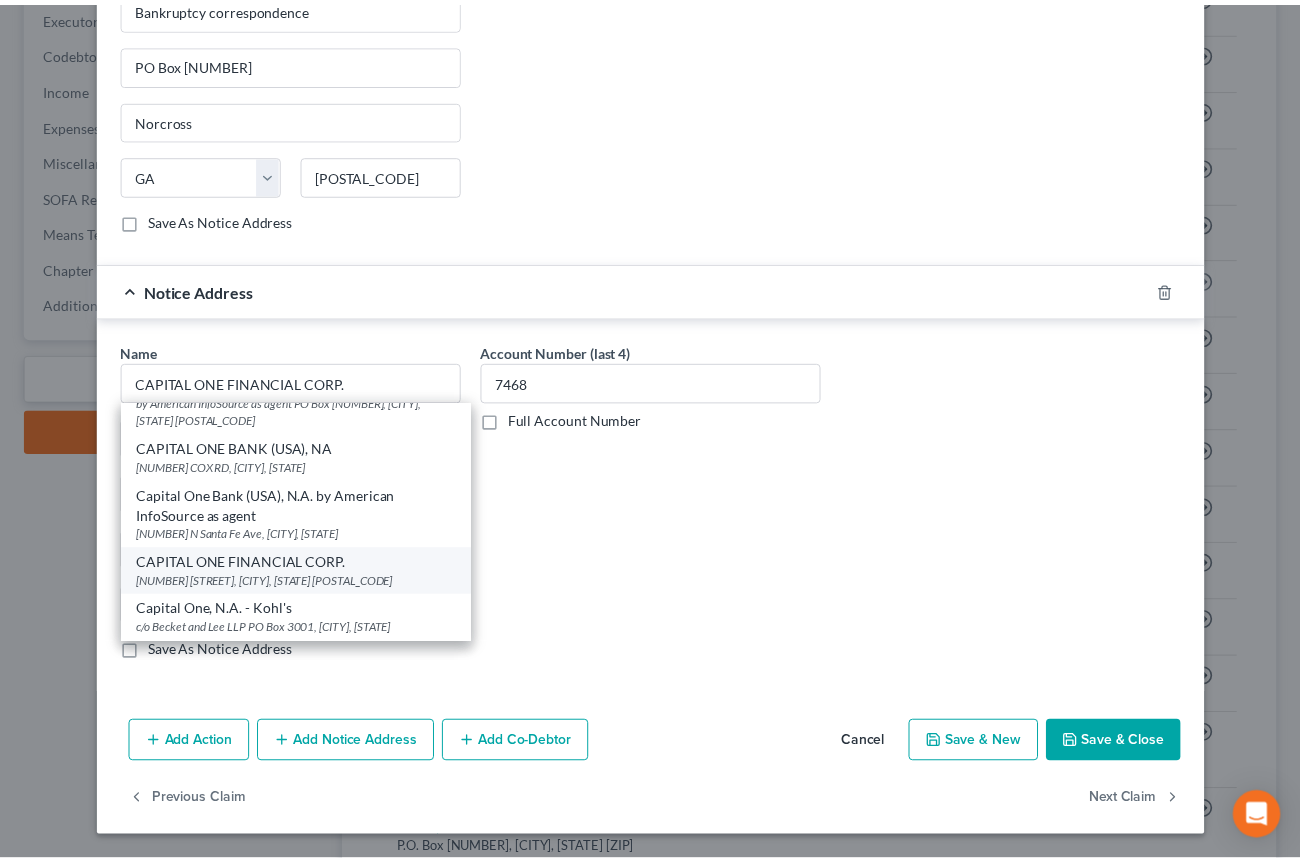 scroll, scrollTop: 0, scrollLeft: 0, axis: both 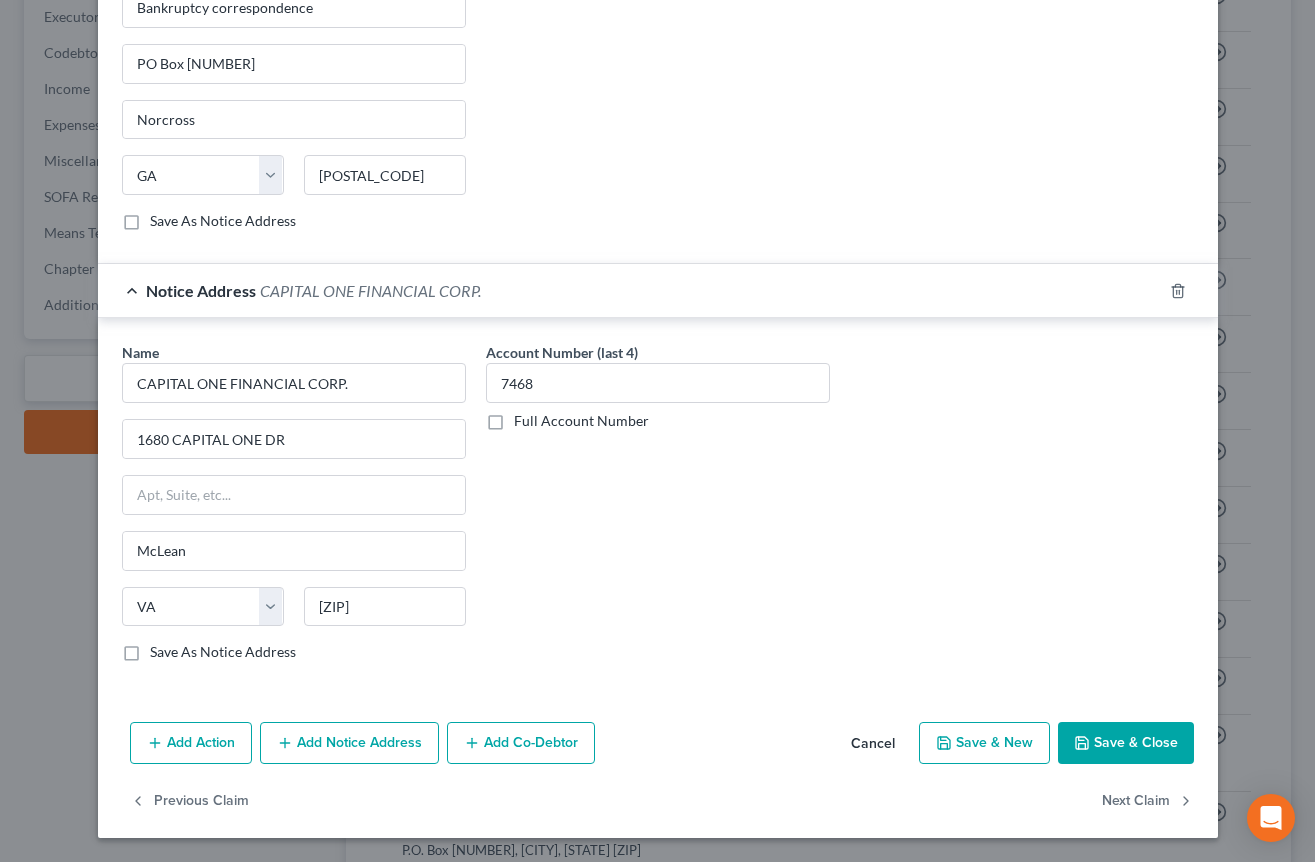 click on "Save & Close" at bounding box center (1126, 743) 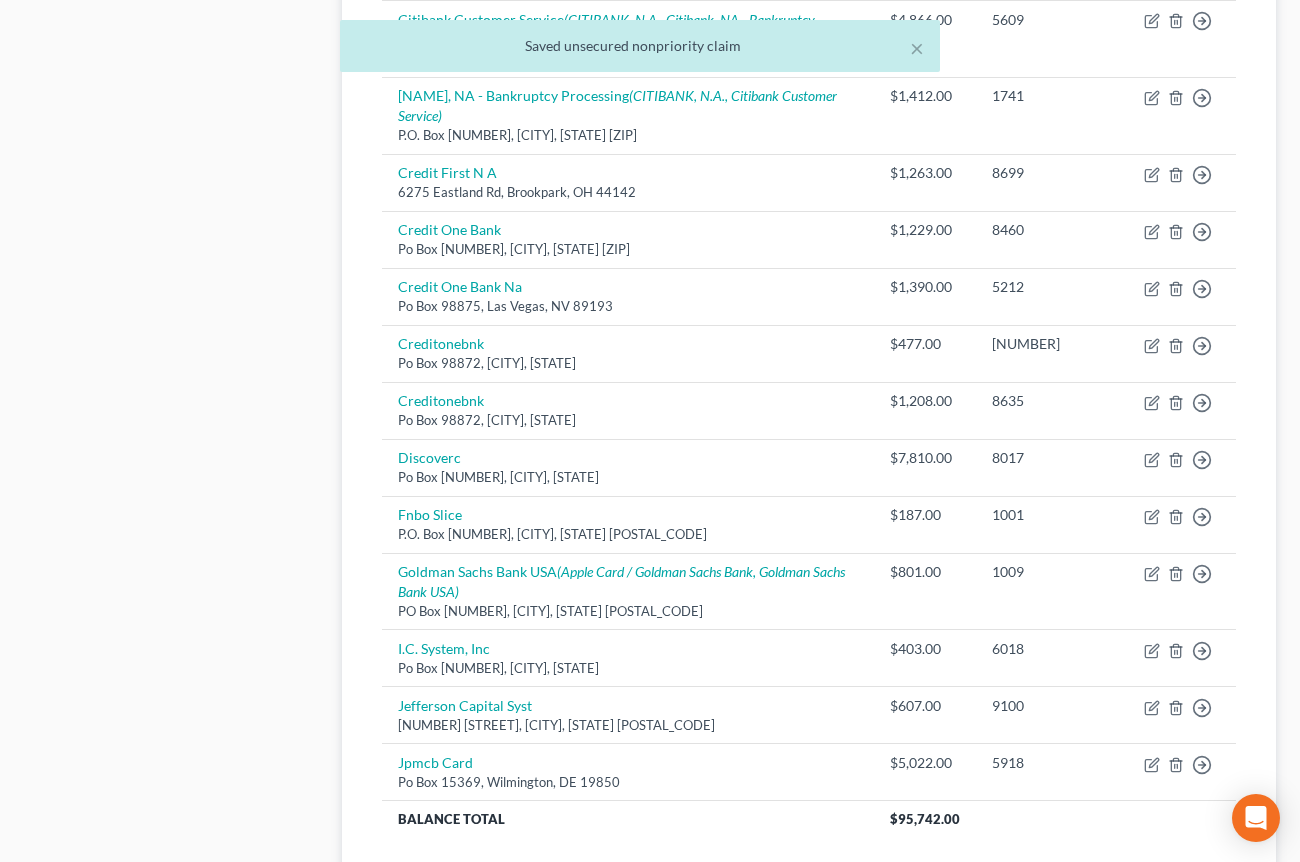scroll, scrollTop: 1540, scrollLeft: 0, axis: vertical 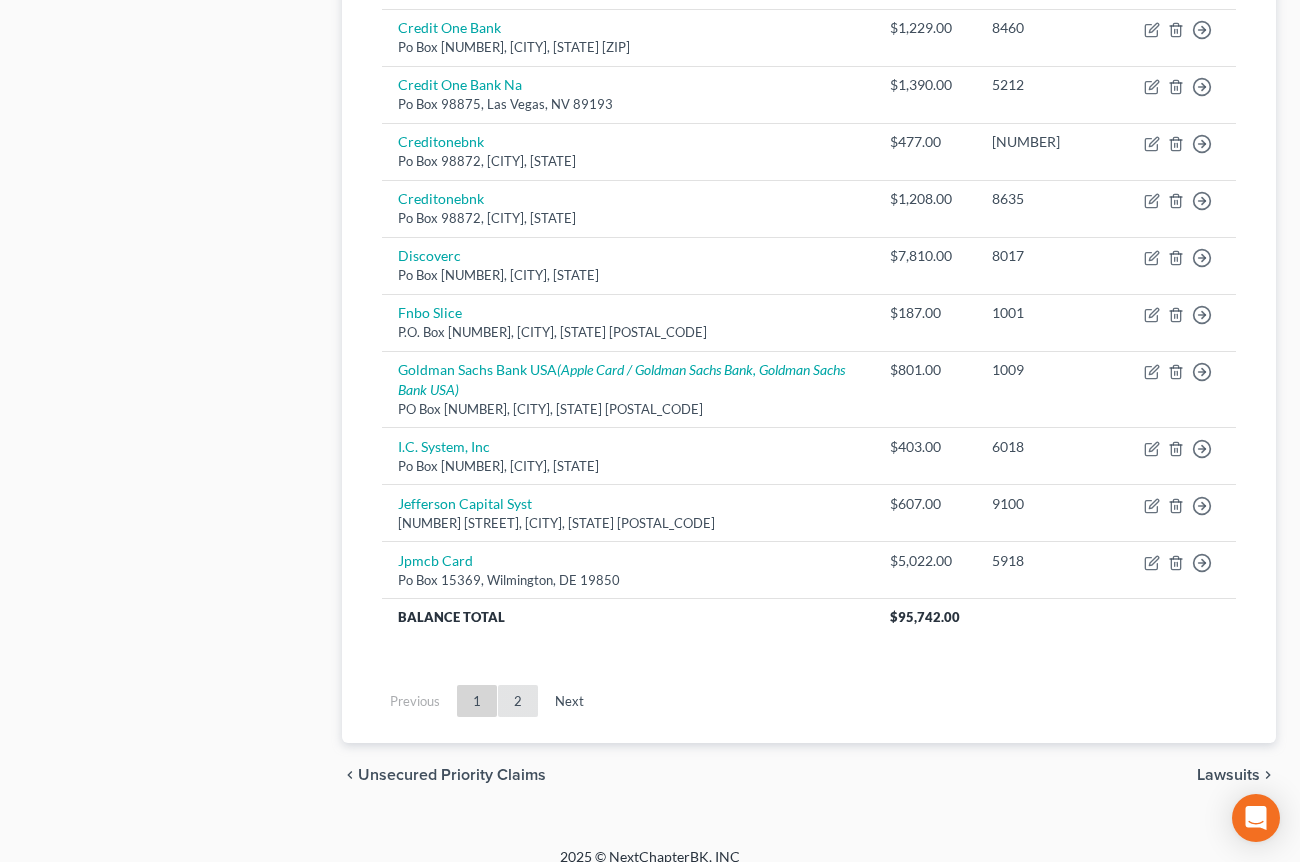 click on "2" at bounding box center [518, 701] 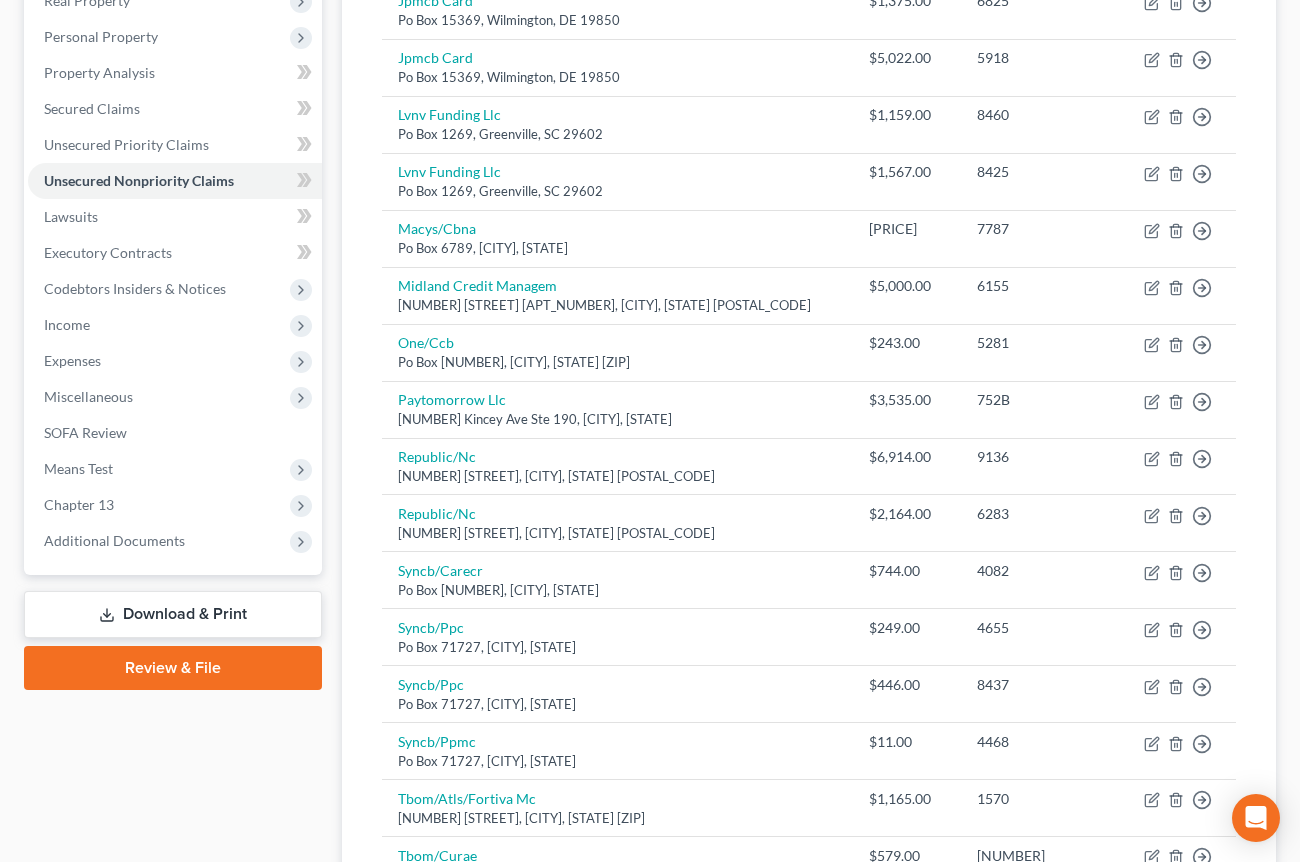 scroll, scrollTop: 364, scrollLeft: 0, axis: vertical 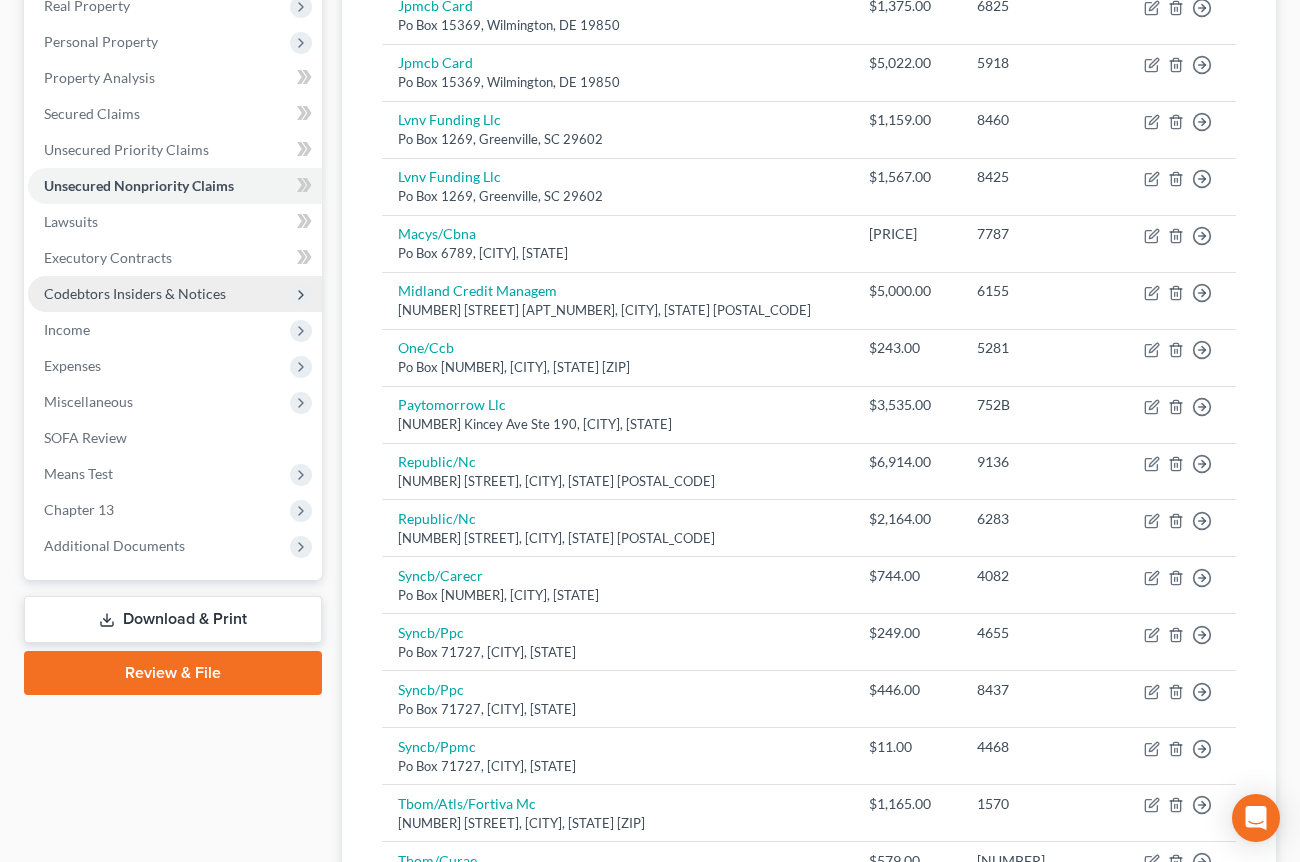 click on "Codebtors Insiders & Notices" at bounding box center [135, 293] 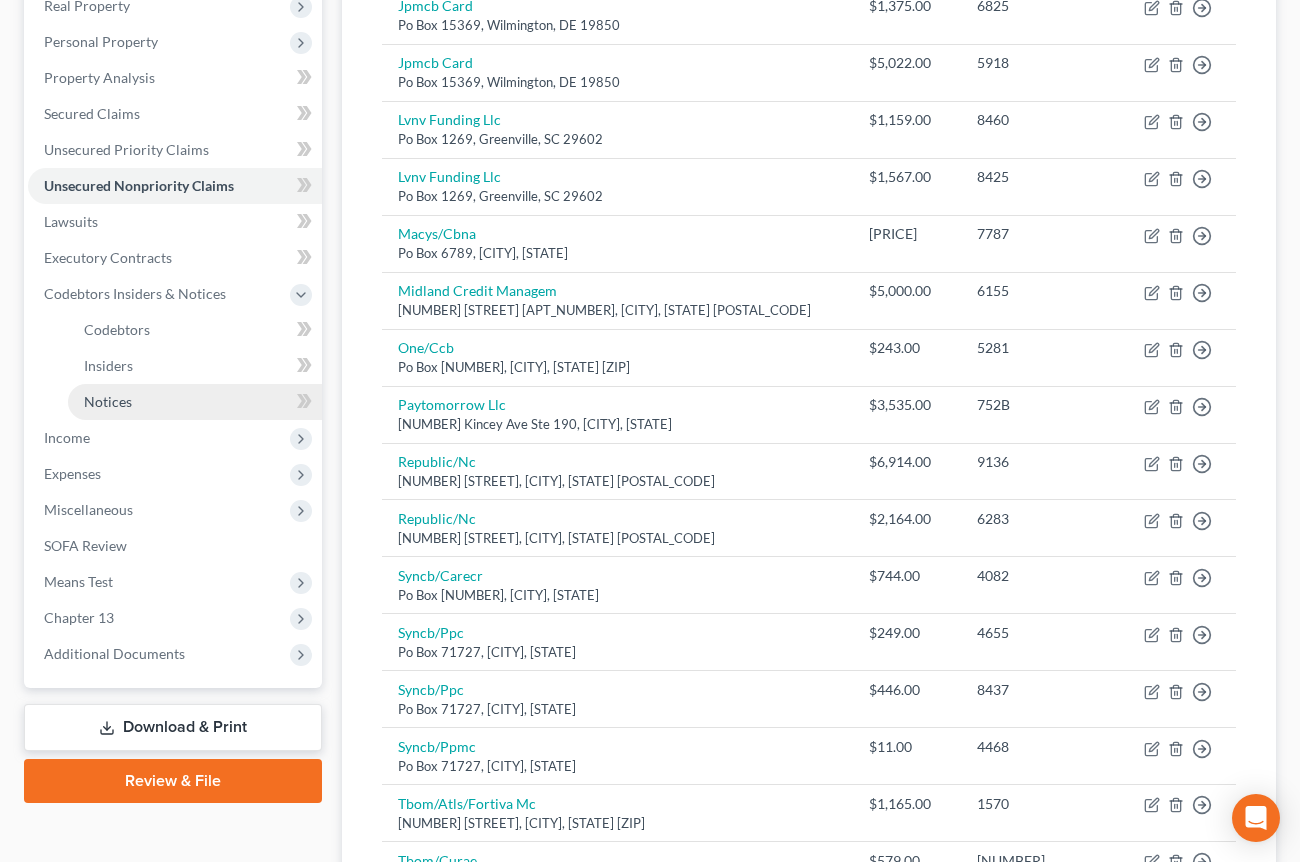 click on "Notices" at bounding box center [195, 402] 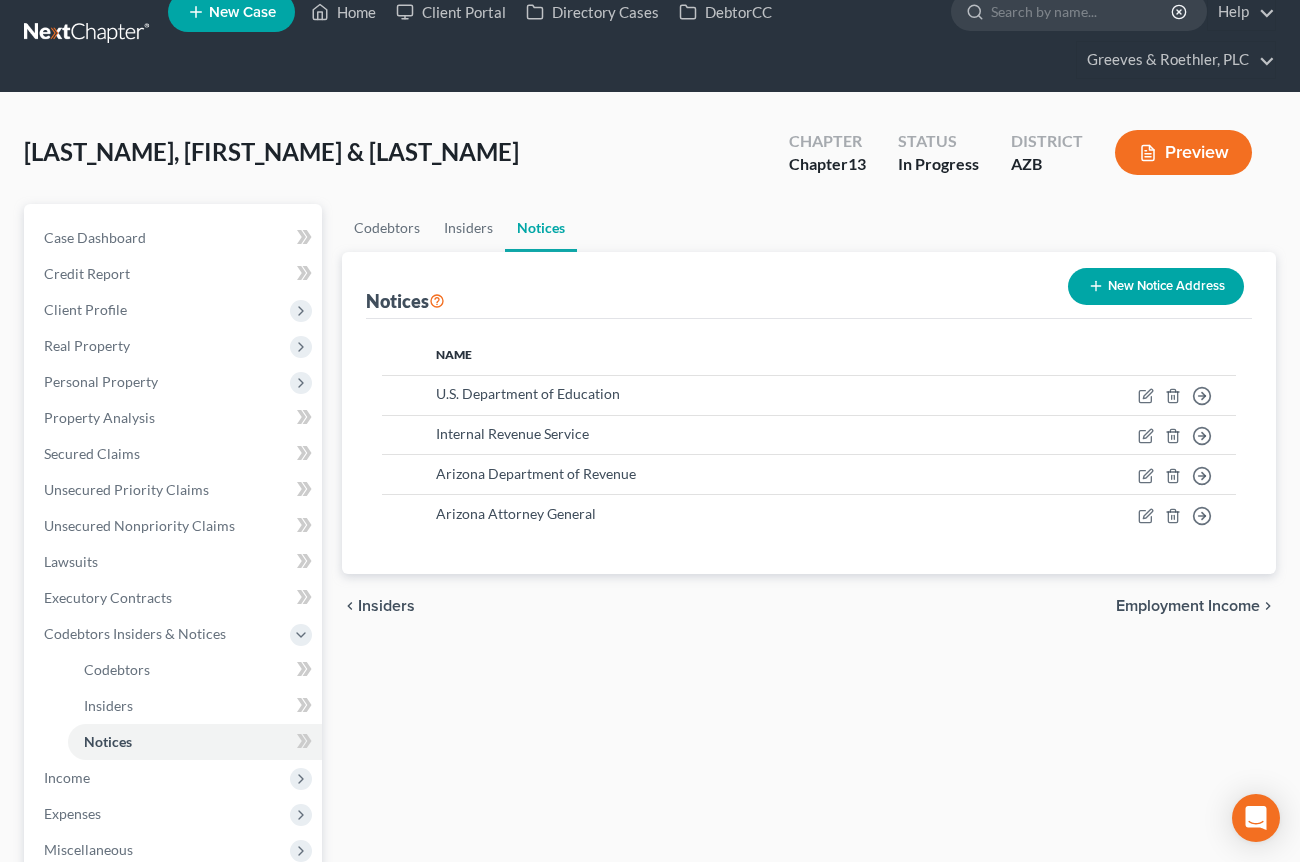 scroll, scrollTop: 0, scrollLeft: 0, axis: both 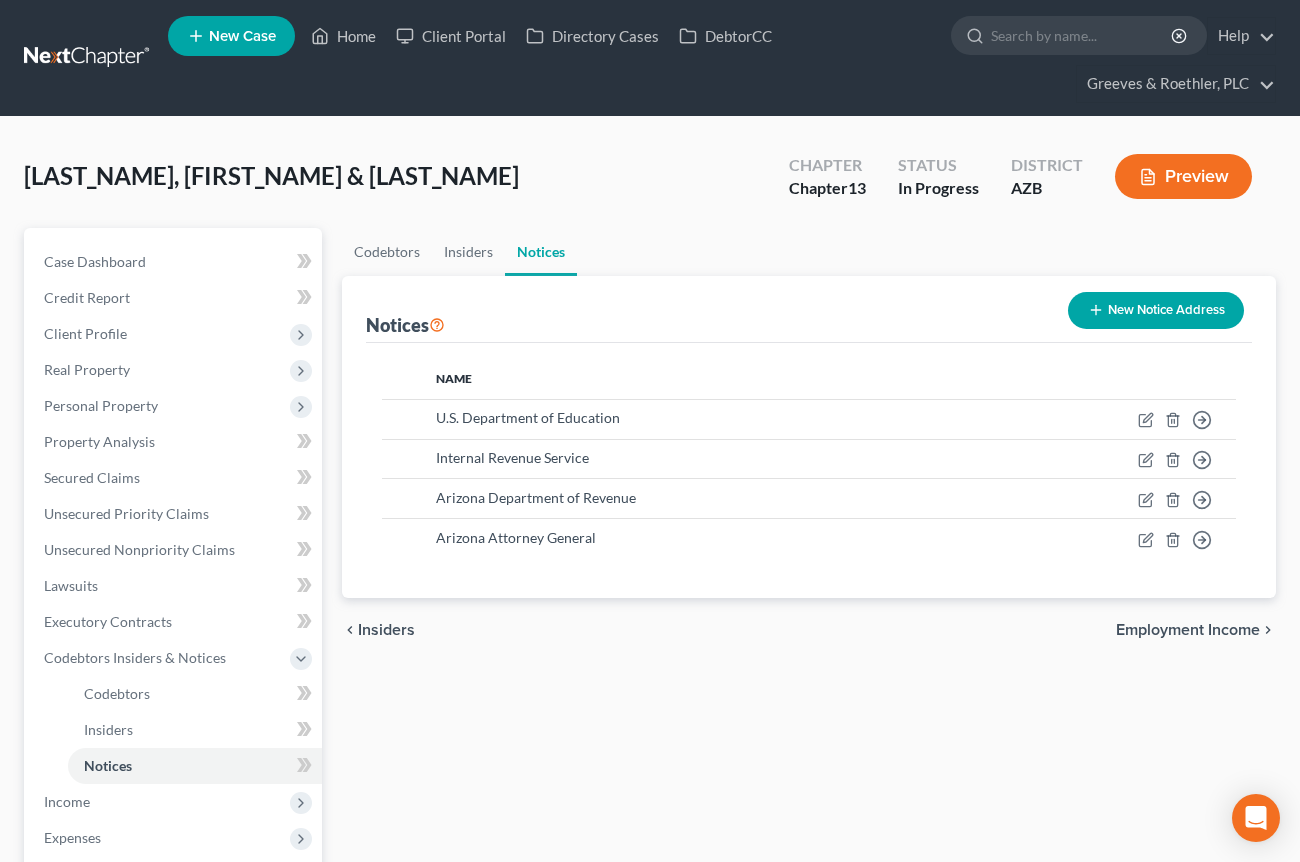 click on "New Notice Address" at bounding box center [1156, 310] 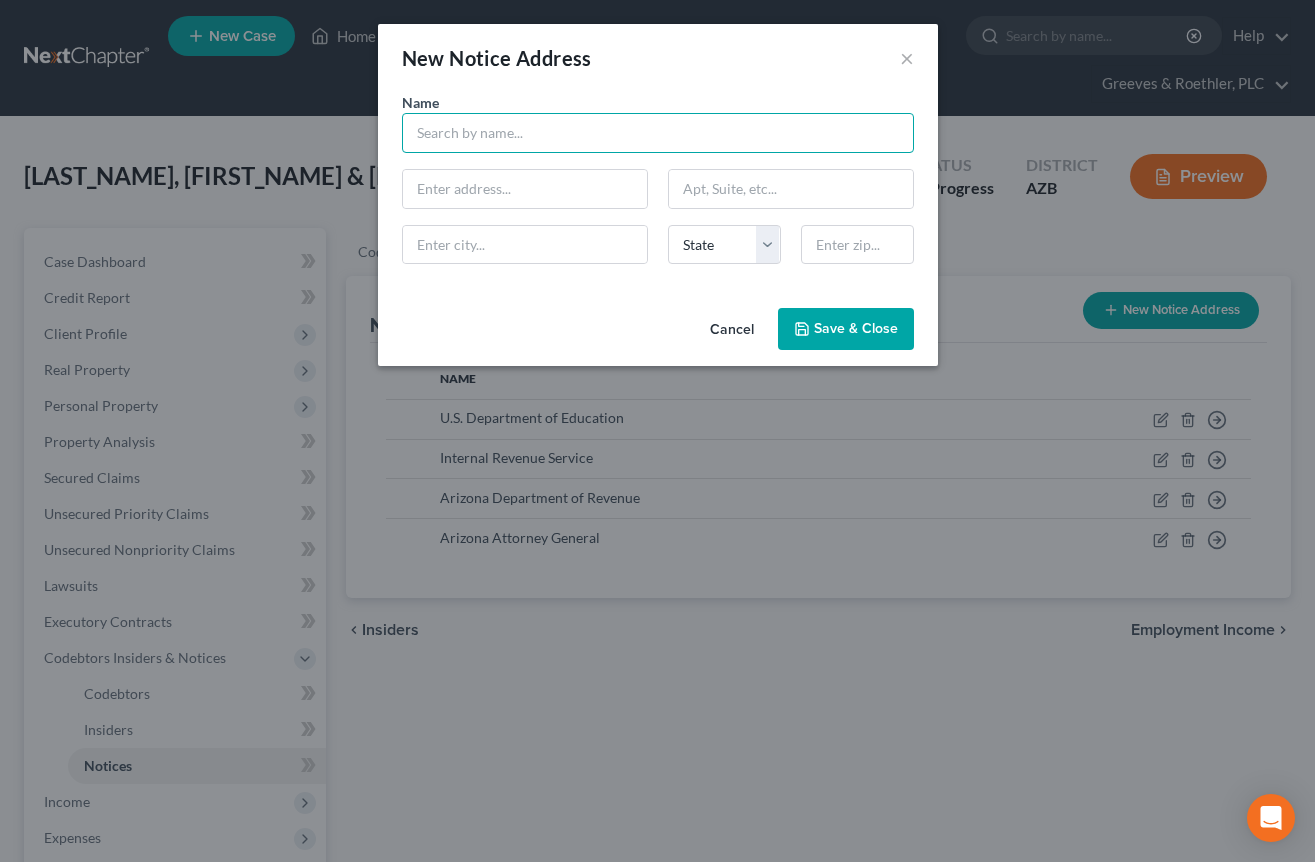 click on "Home New Case Client Portal Directory Cases DebtorCC Greeves & Roethler, PLC [EMAIL] My Account Settings Plan + Billing Account Add-Ons Upgrade to Whoa Help Center Webinars Training Videos What's new Log out New Case Home Client Portal Directory Cases DebtorCC         - No Result - See all results Or Press Enter... Help Help Center Webinars Training Videos What's new Greeves & Roethler, PLC Greeves & Roethler, PLC [EMAIL] My Account Settings Plan + Billing Account Add-Ons Upgrade to Whoa Log out 	 [LAST_NAME], [FIRST_NAME] Upgraded Chapter Chapter  13 Status In Progress District AZB Preview Petition Navigation
Case Dashboard
Payments
Home" at bounding box center [657, 621] 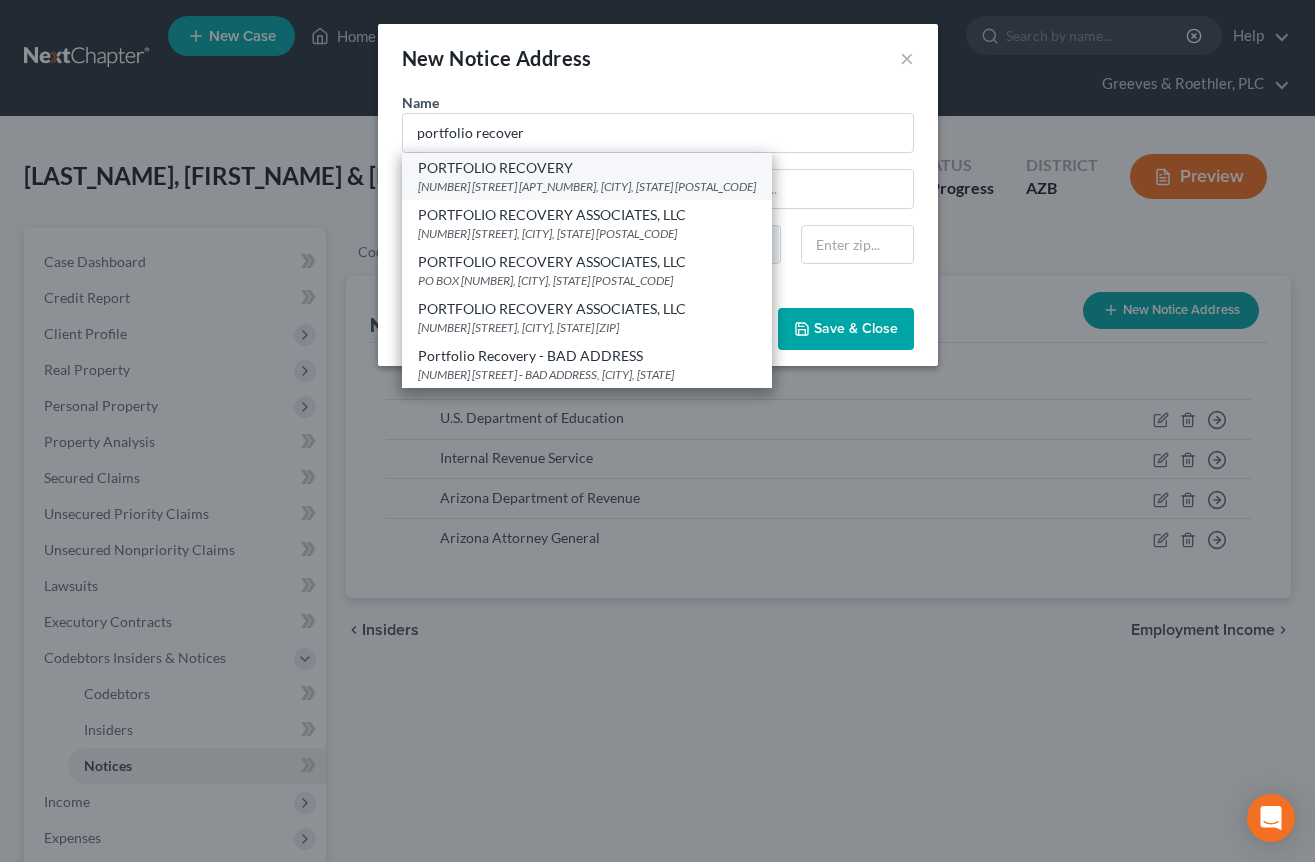 click on "[NUMBER] [STREET] [APT_NUMBER], [CITY], [STATE] [POSTAL_CODE]" at bounding box center [587, 186] 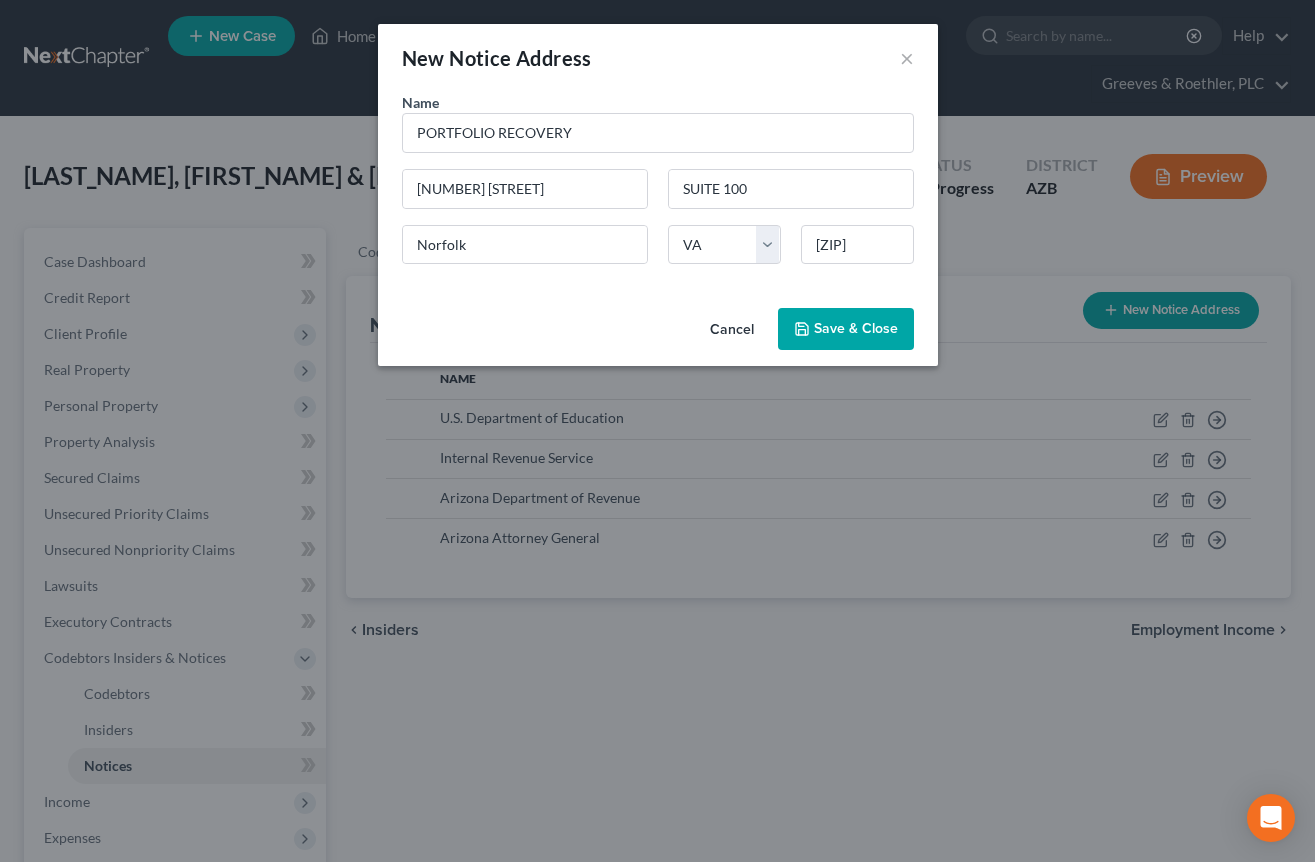 click on "Save & Close" at bounding box center (856, 328) 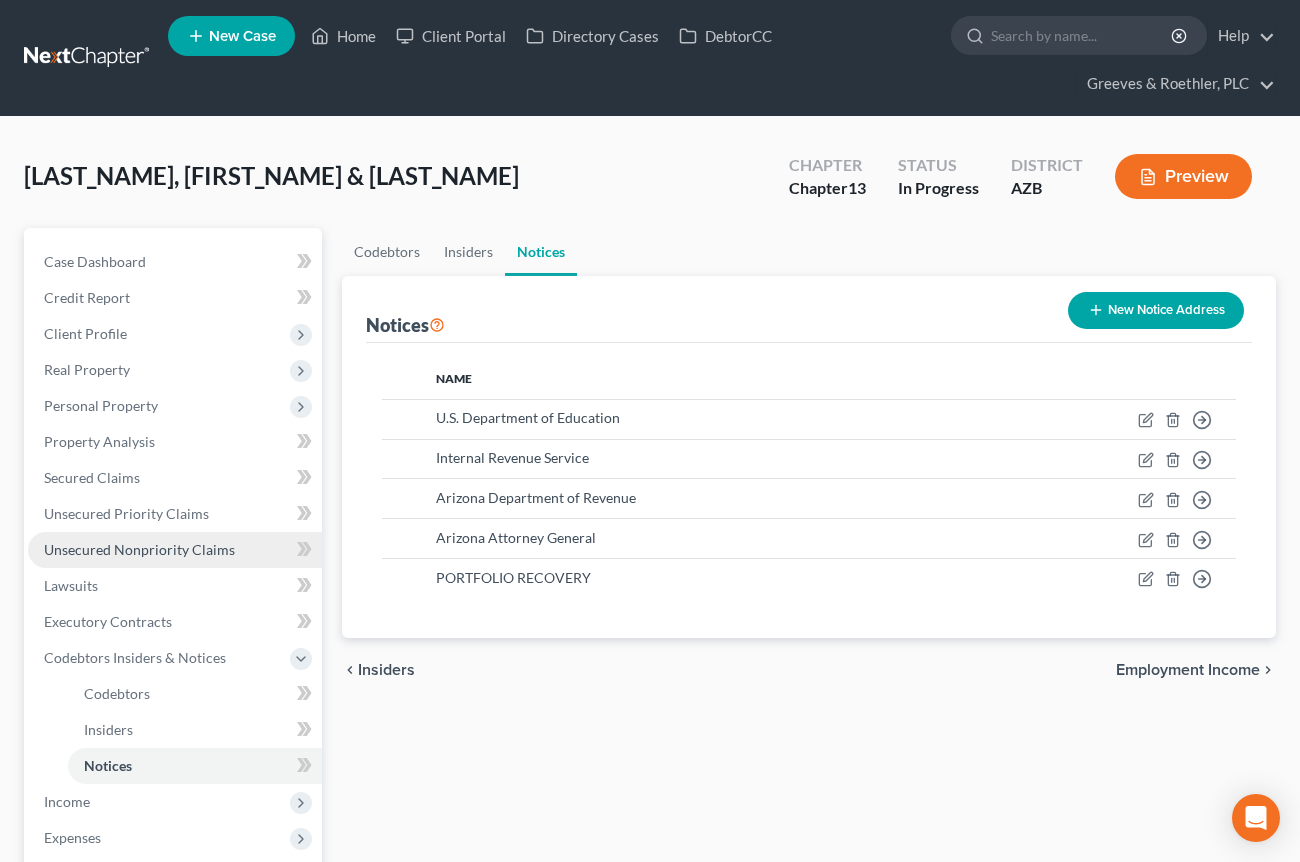 click on "Unsecured Nonpriority Claims" at bounding box center (175, 550) 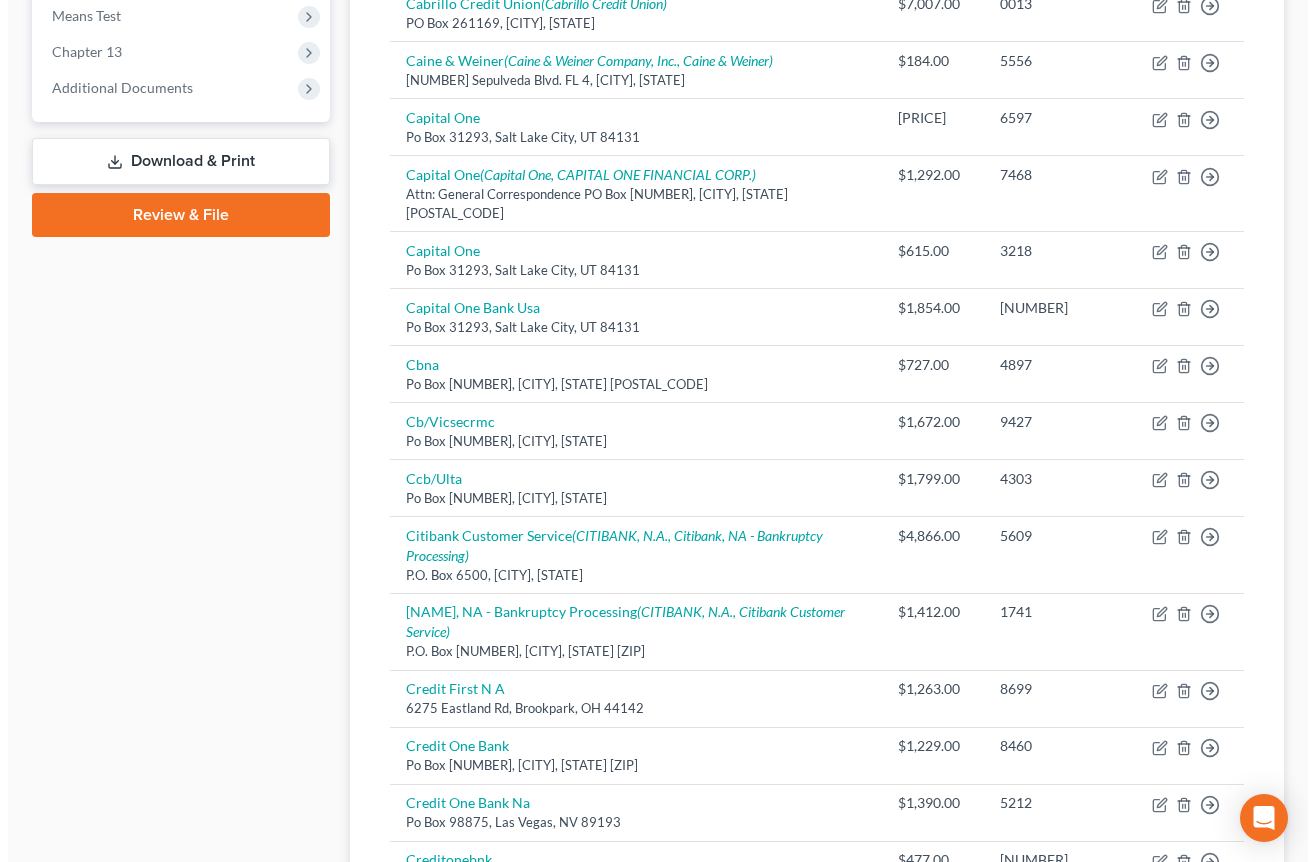scroll, scrollTop: 834, scrollLeft: 0, axis: vertical 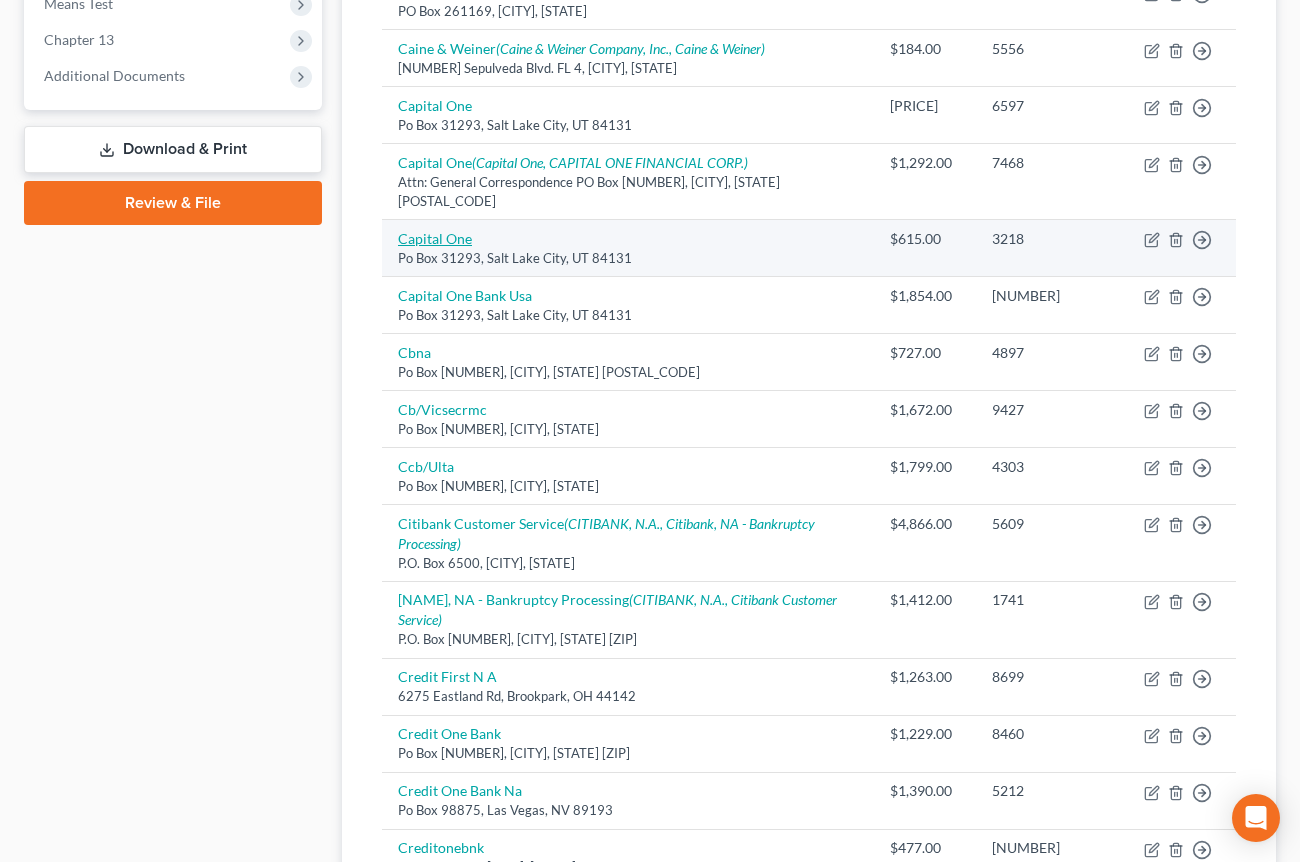 click on "Capital One" at bounding box center [435, 238] 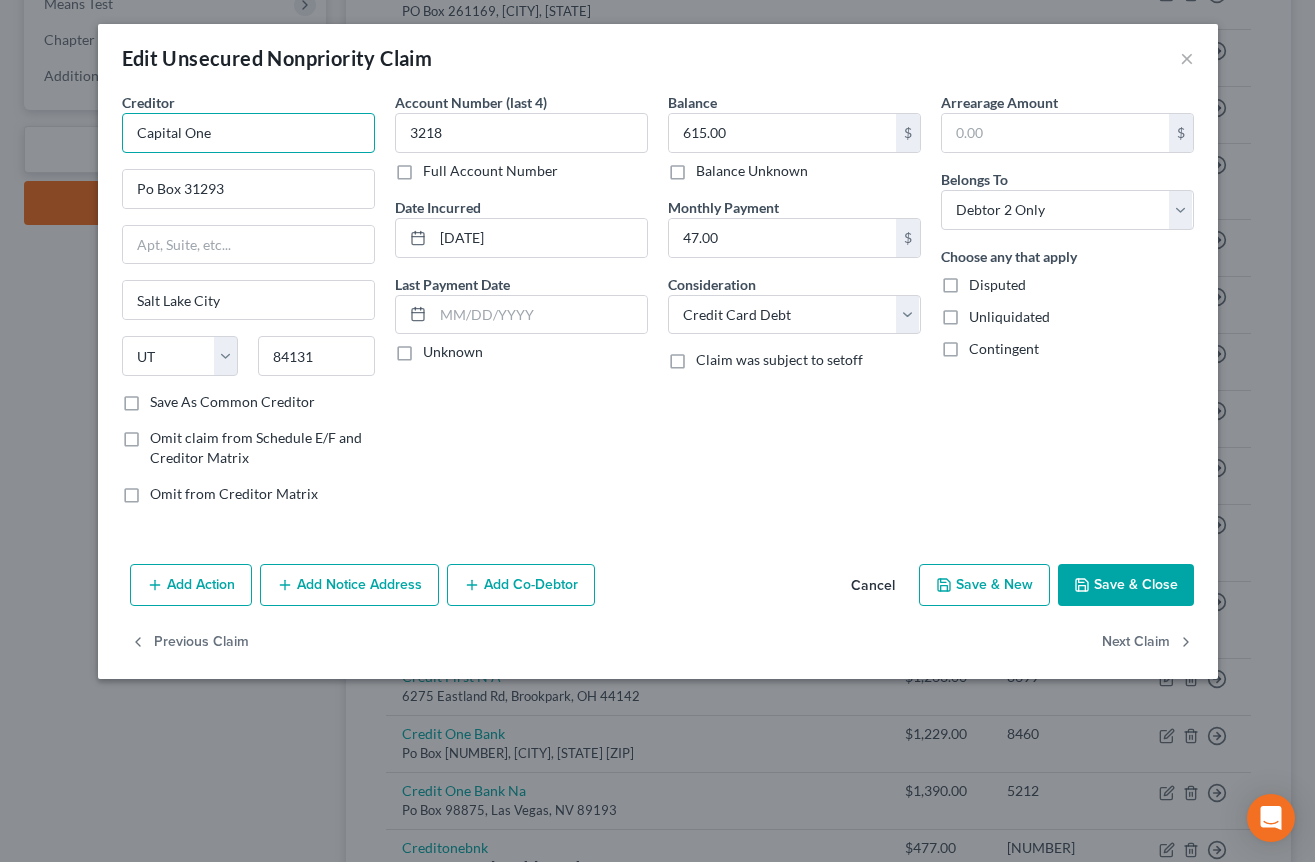 click on "Capital One" at bounding box center [248, 133] 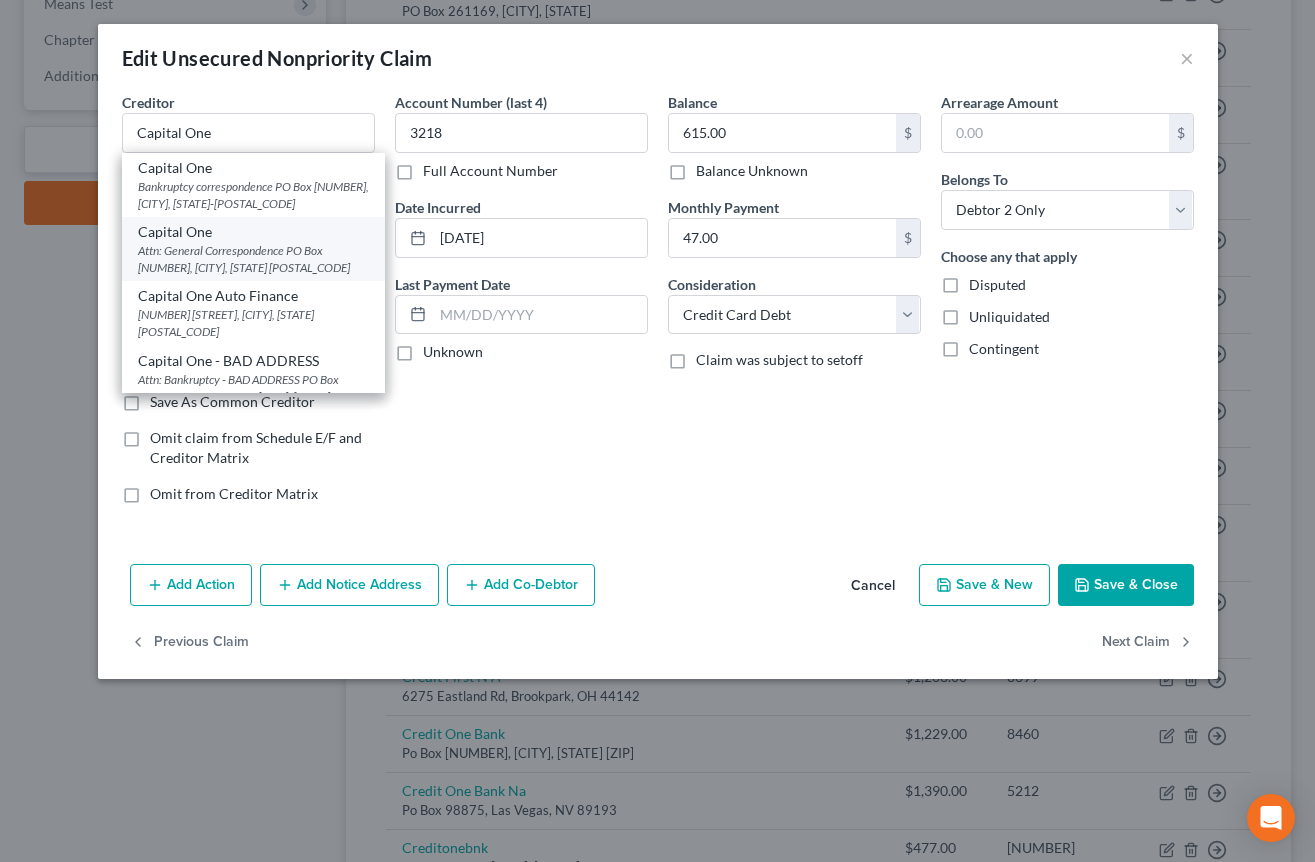 click on "Attn: General Correspondence PO Box [NUMBER], [CITY], [STATE] [POSTAL_CODE]" at bounding box center [253, 259] 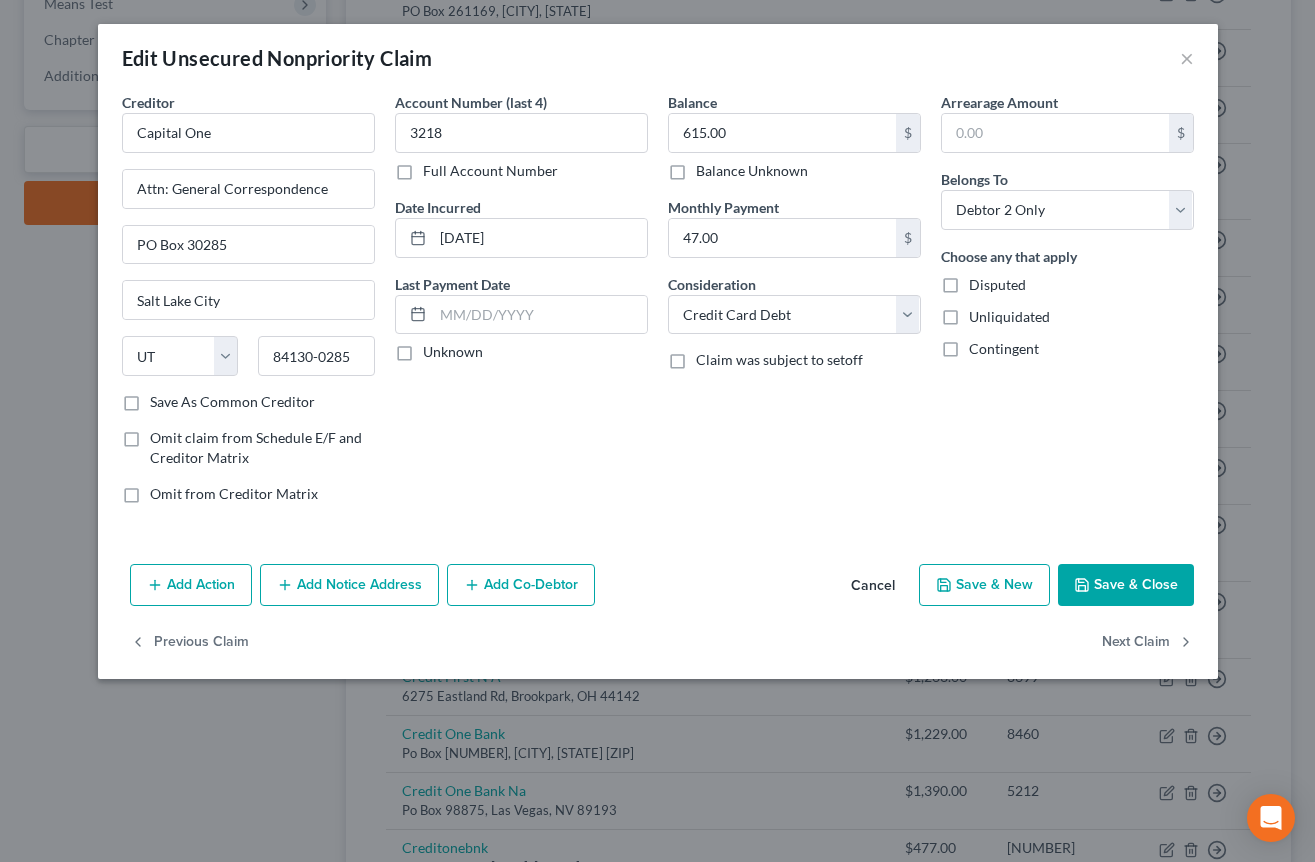 click on "Add Notice Address" at bounding box center (349, 585) 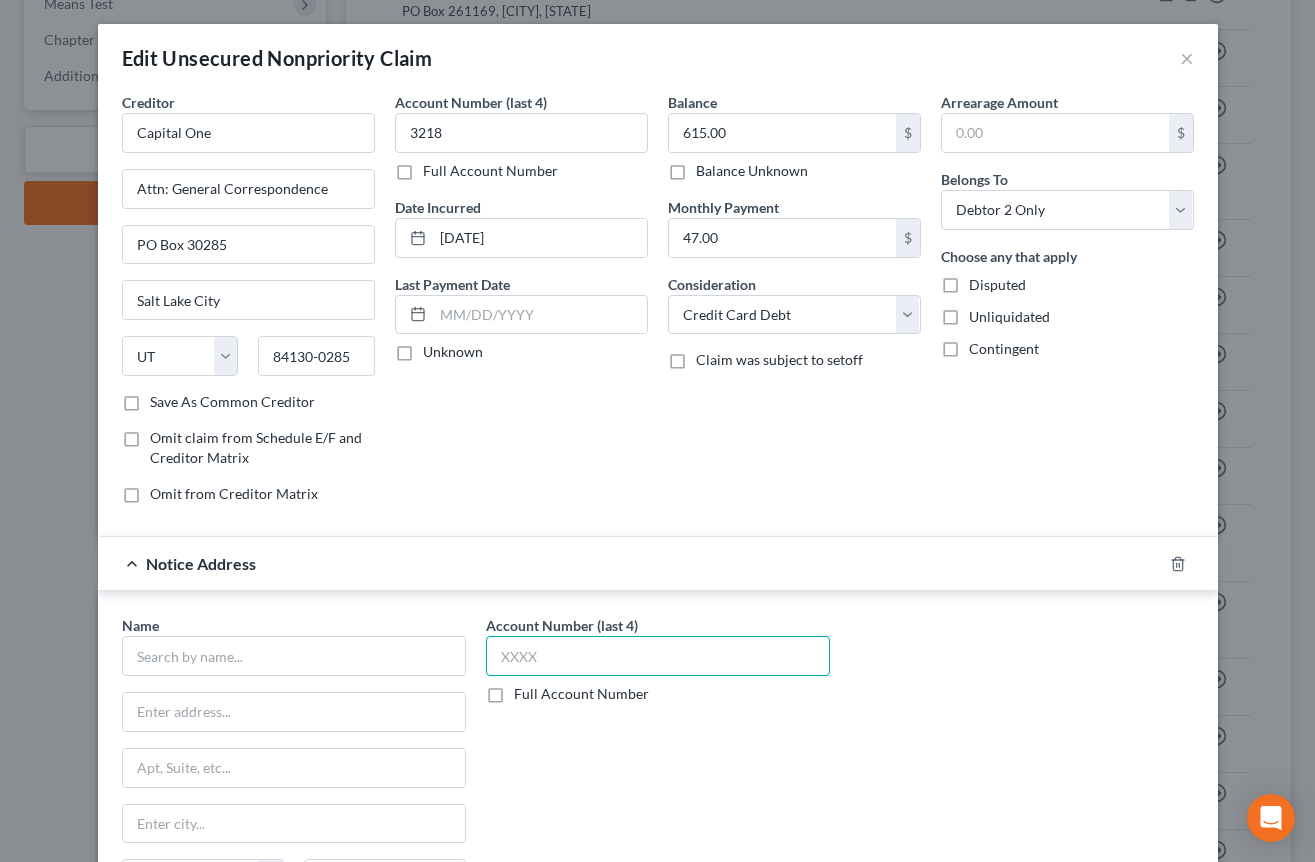 click at bounding box center (658, 656) 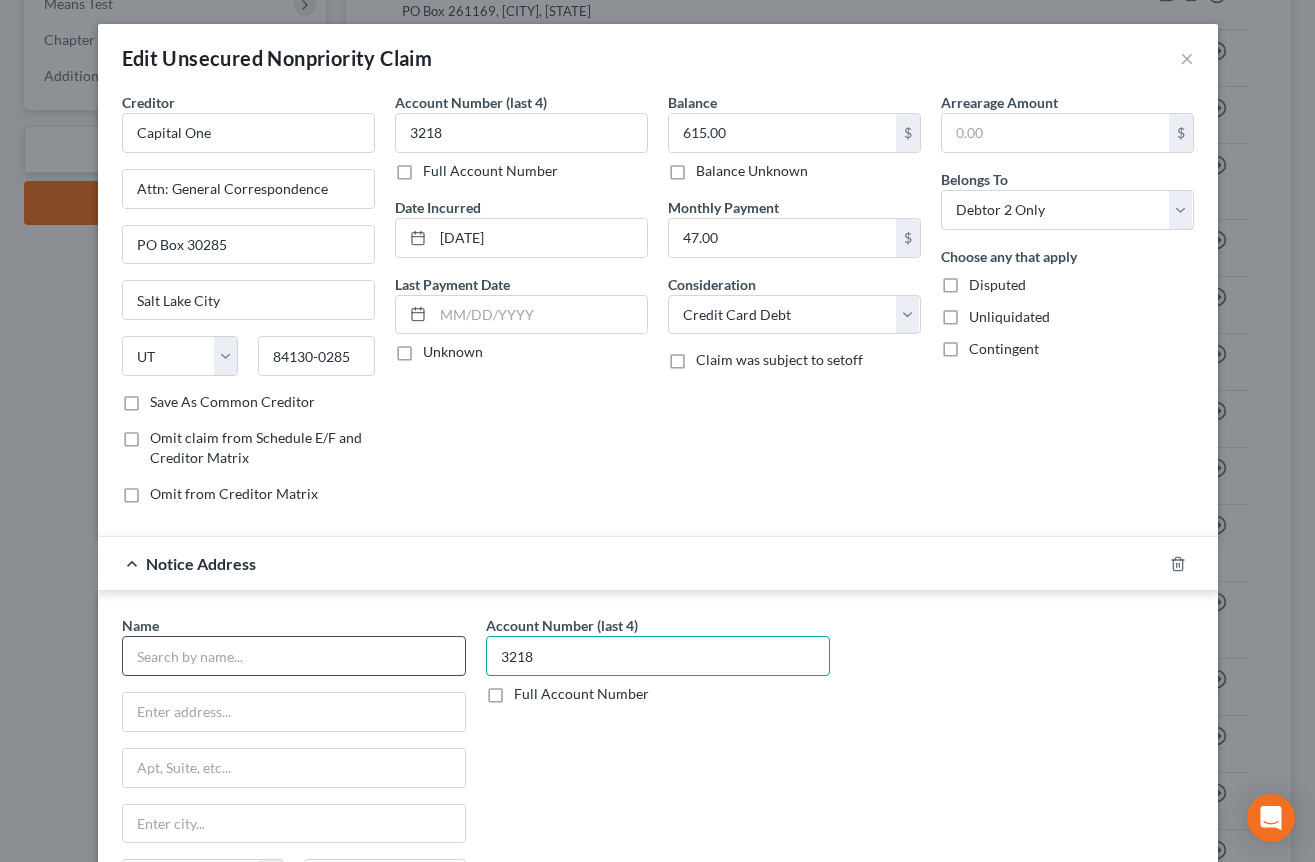 type on "3218" 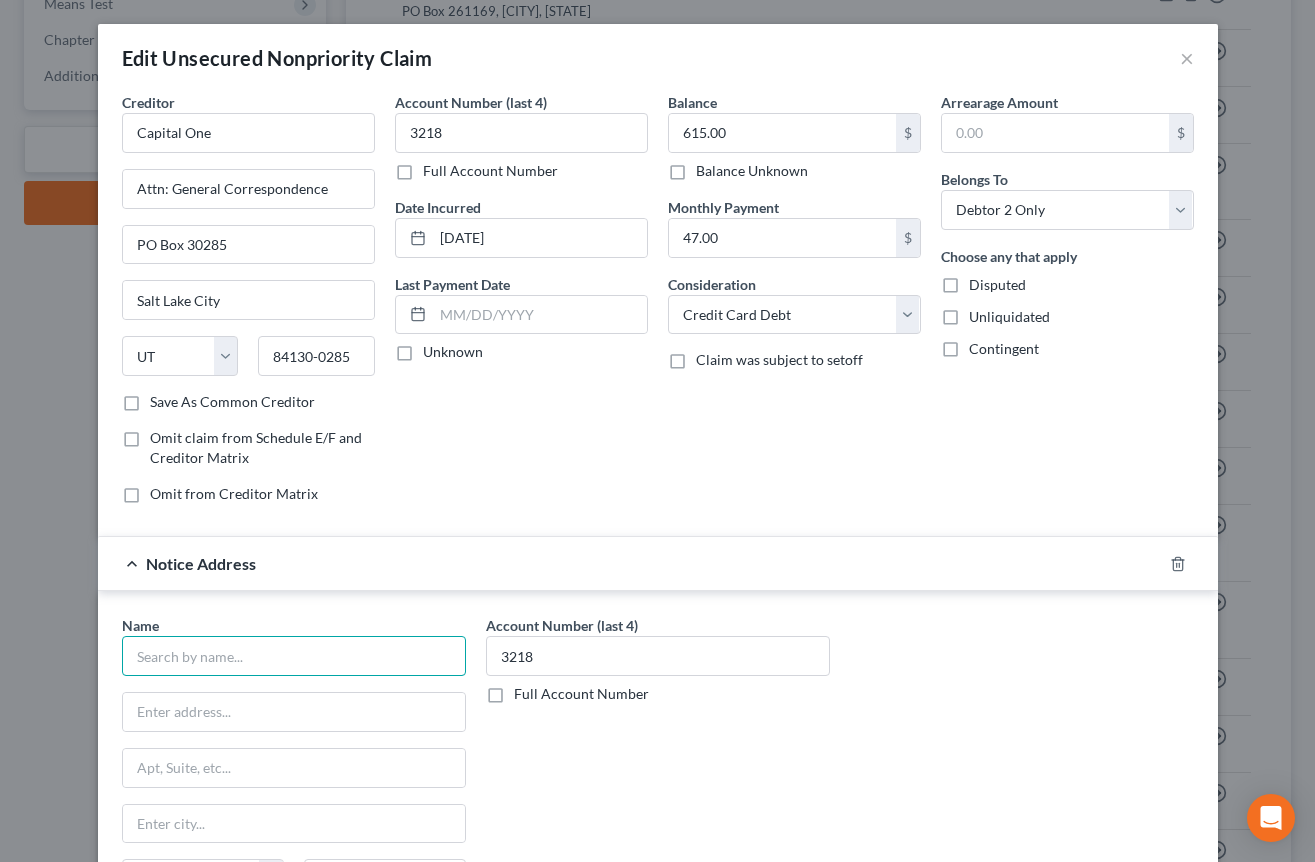 click at bounding box center [294, 656] 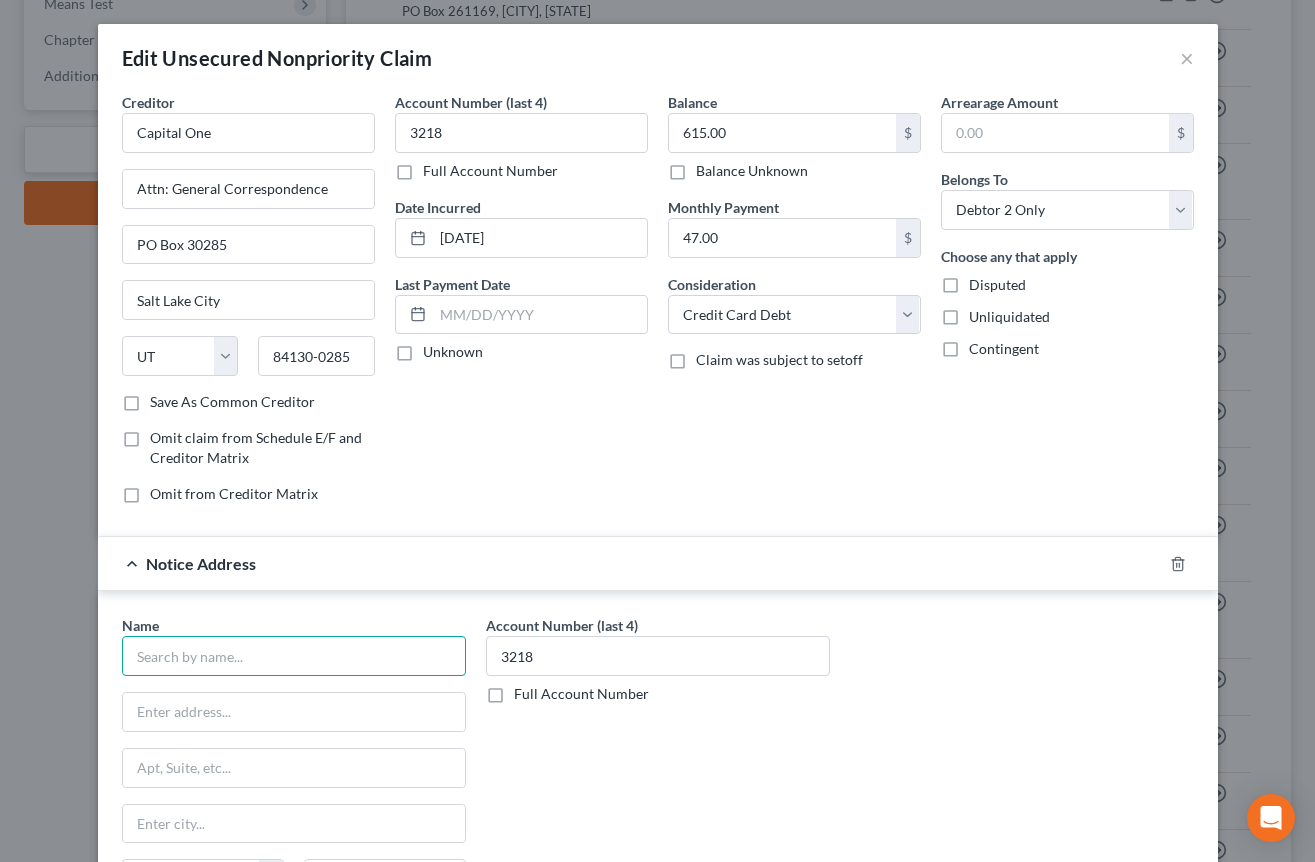 paste on "Capital One" 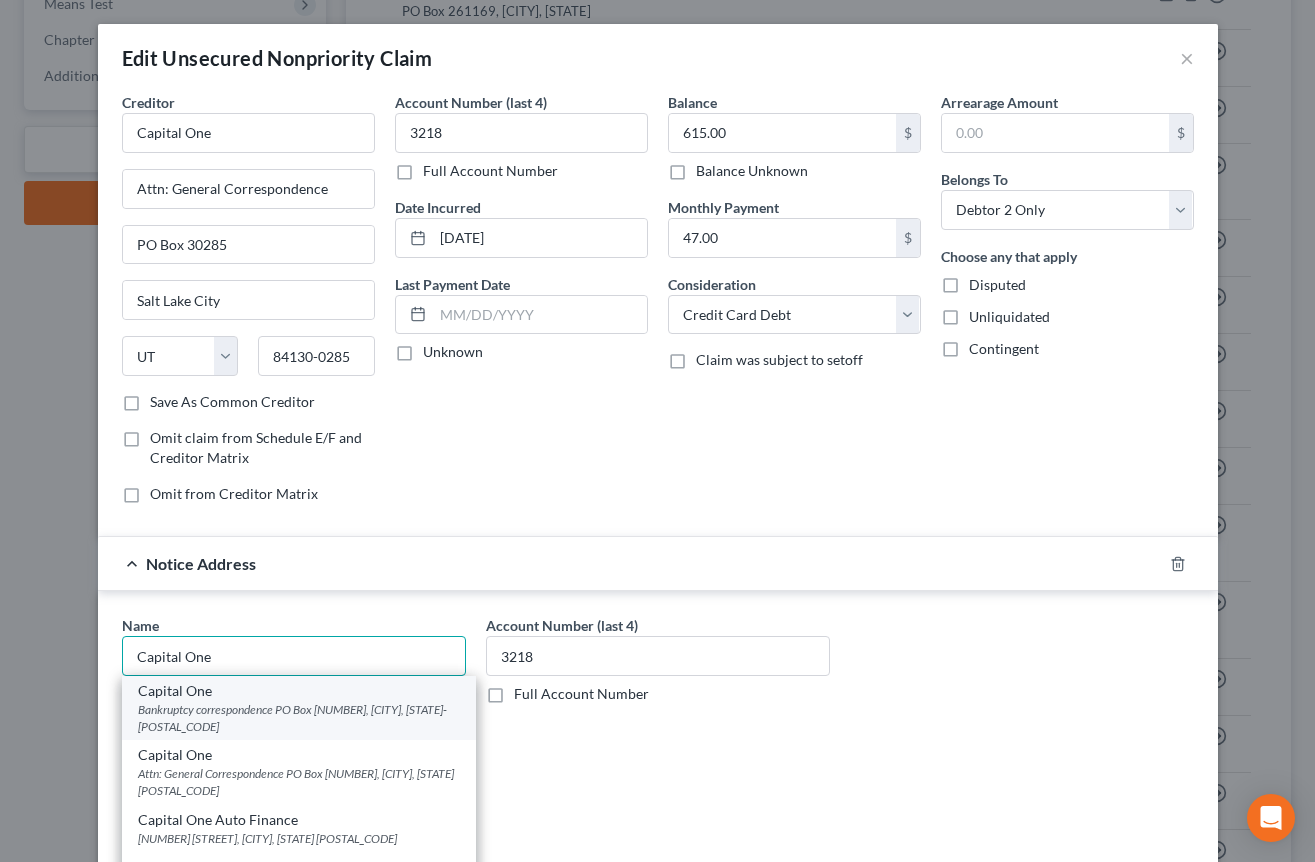 type on "Capital One" 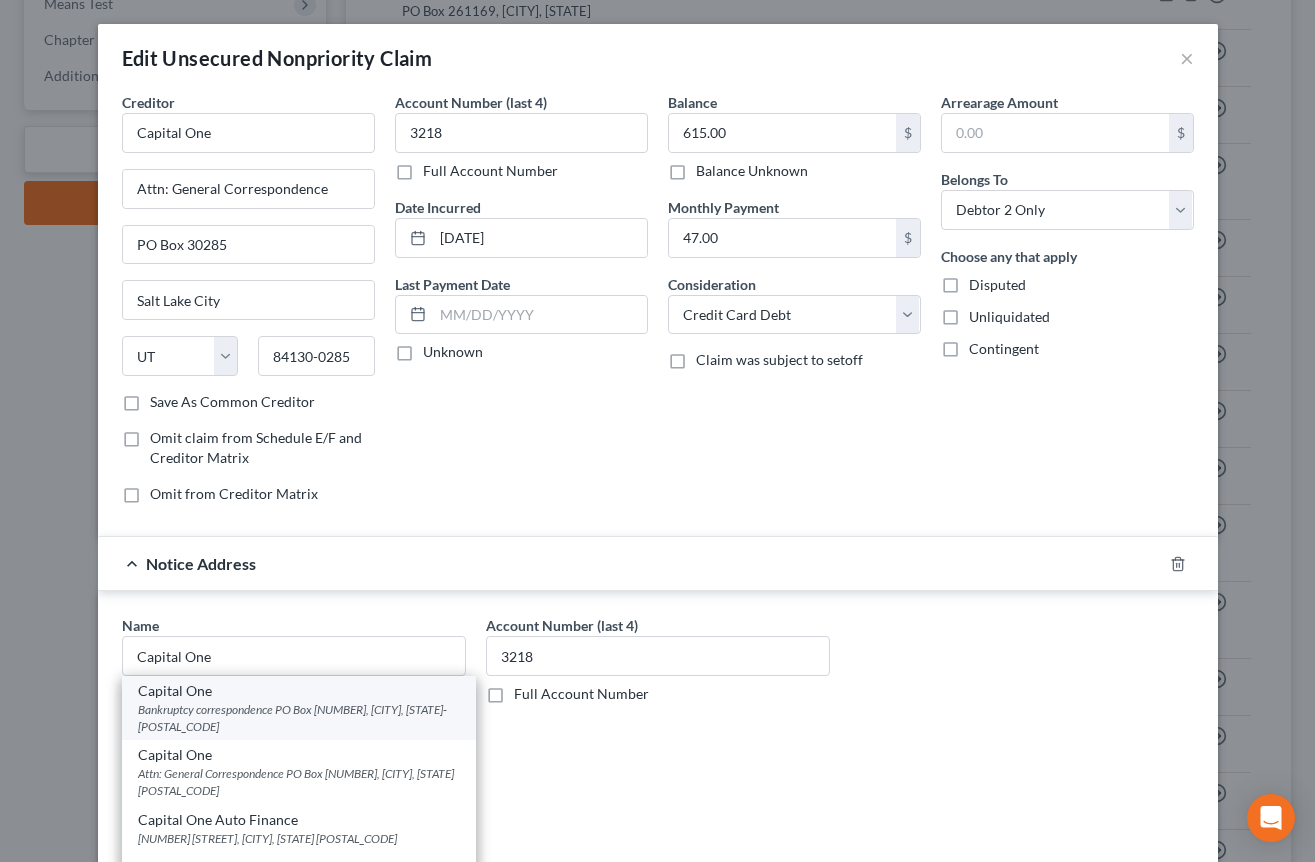 click on "Bankruptcy correspondence PO Box [NUMBER], [CITY], [STATE]-[POSTAL_CODE]" at bounding box center [299, 718] 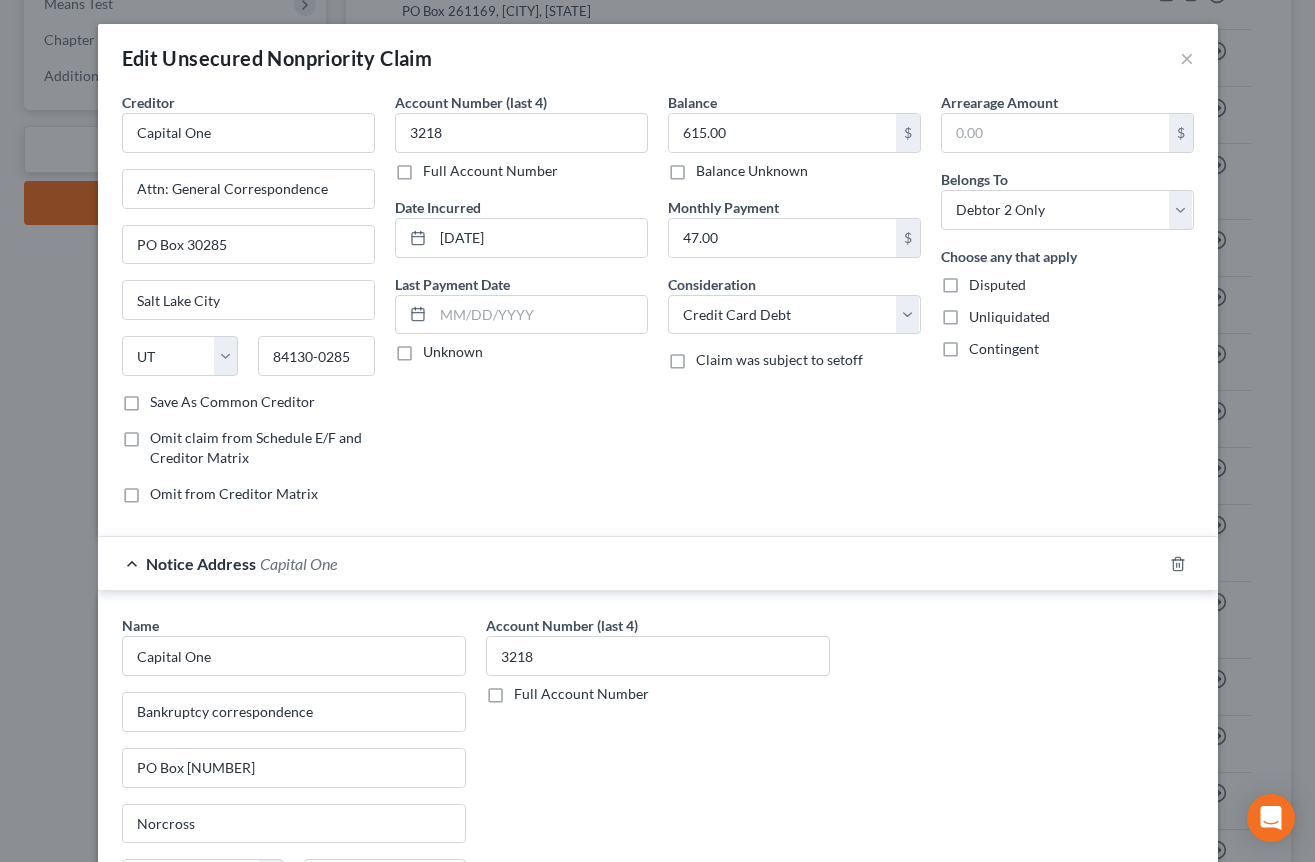 click on "Account Number (last 4)
[NUMBER]
Full Account Number
Date Incurred         [MM]-[DD]-[YYYY] Last Payment Date         Unknown" at bounding box center (521, 306) 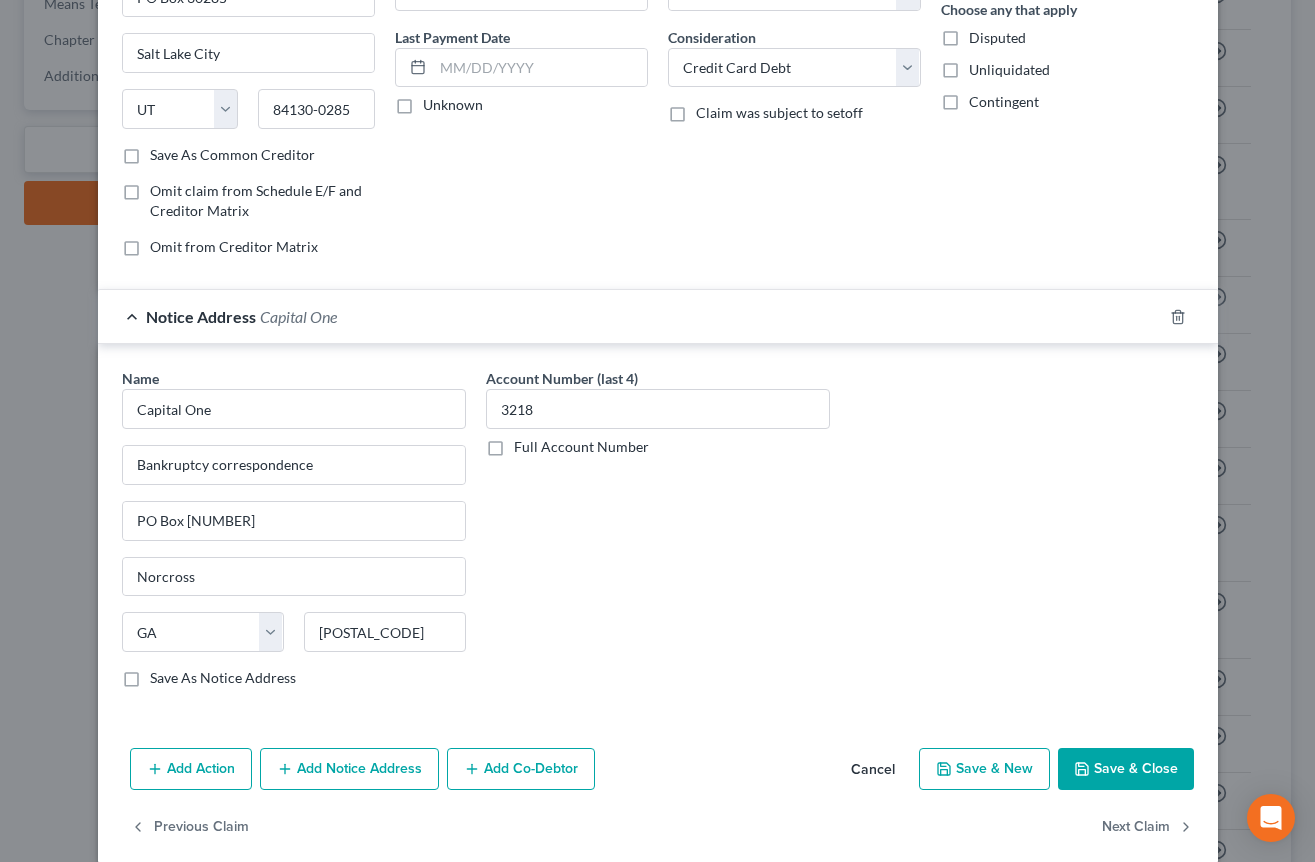 scroll, scrollTop: 272, scrollLeft: 0, axis: vertical 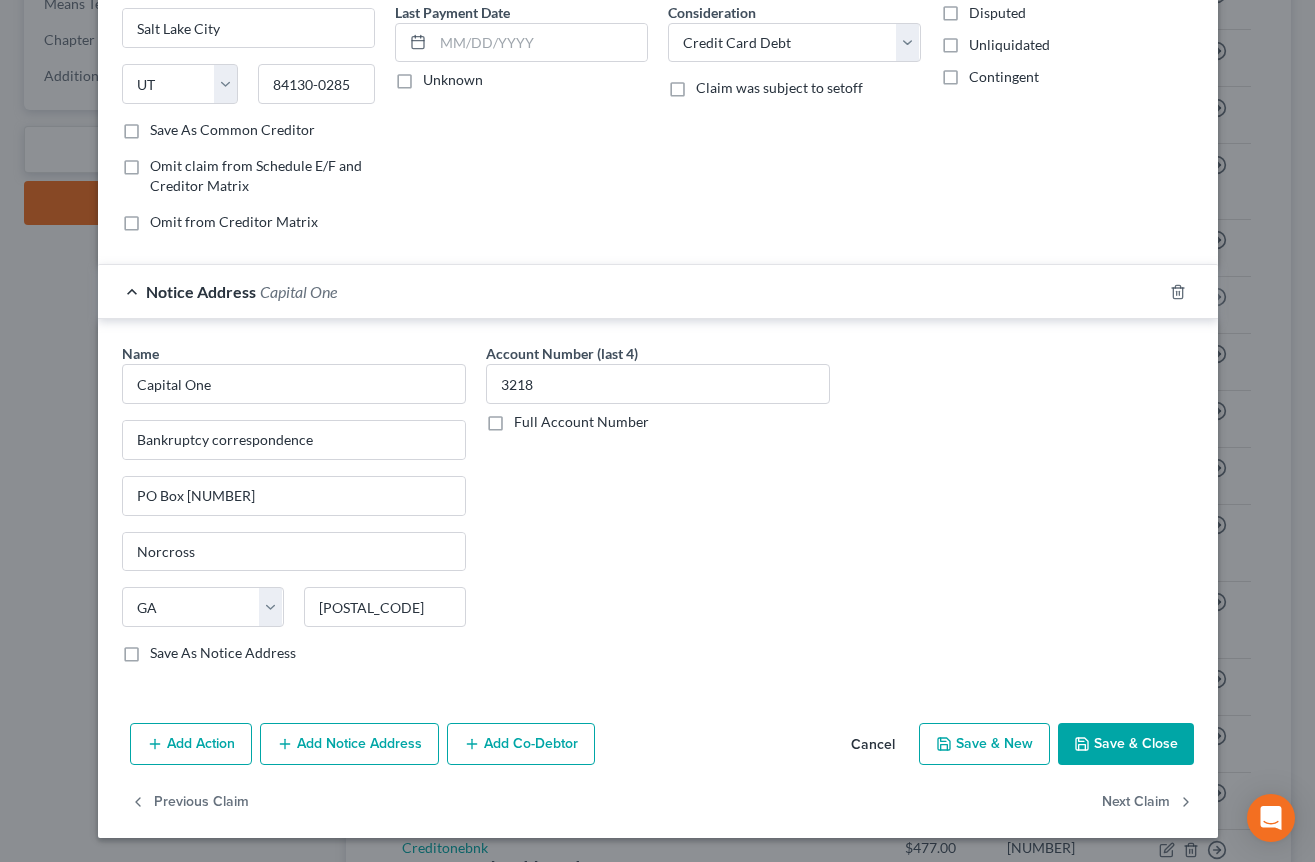 click on "Add Notice Address" at bounding box center [349, 744] 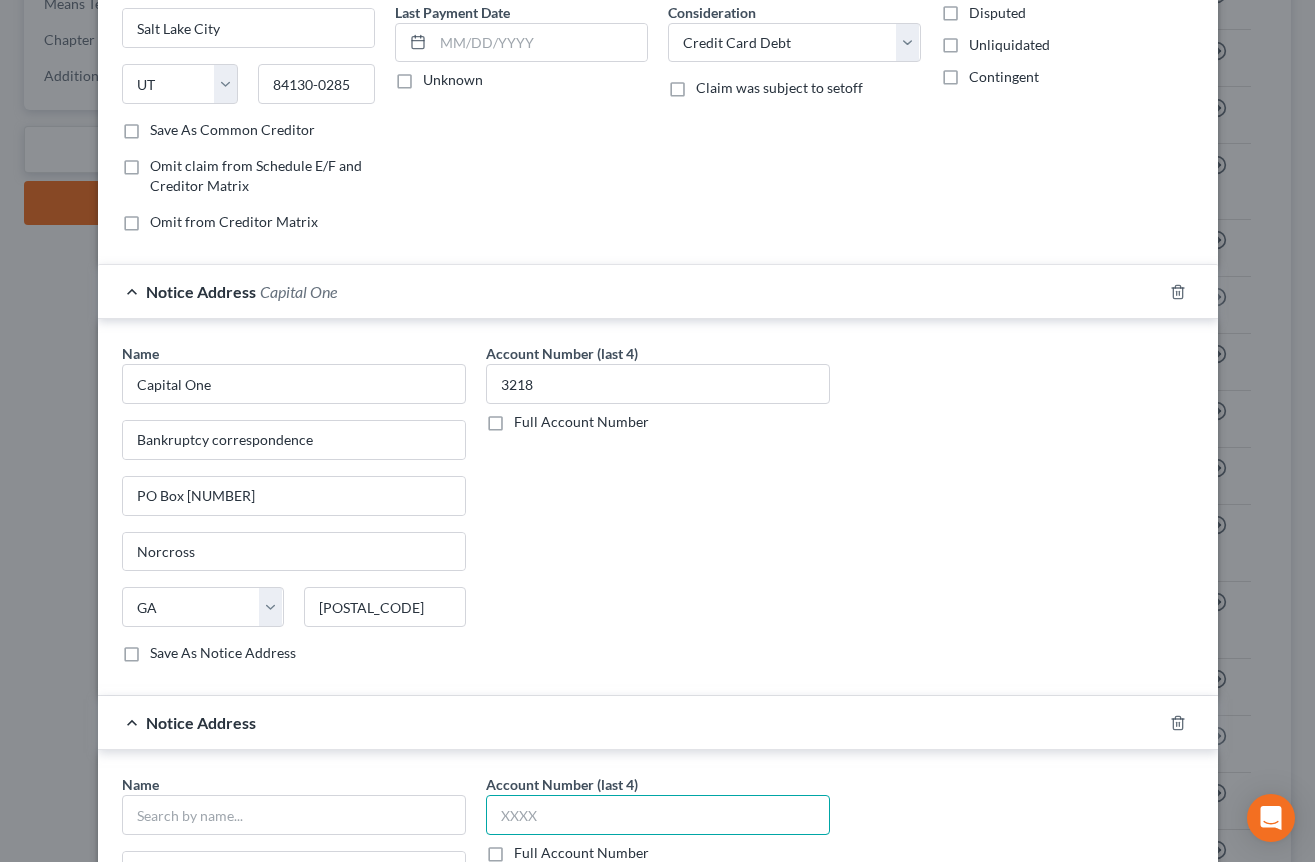 click at bounding box center (658, 815) 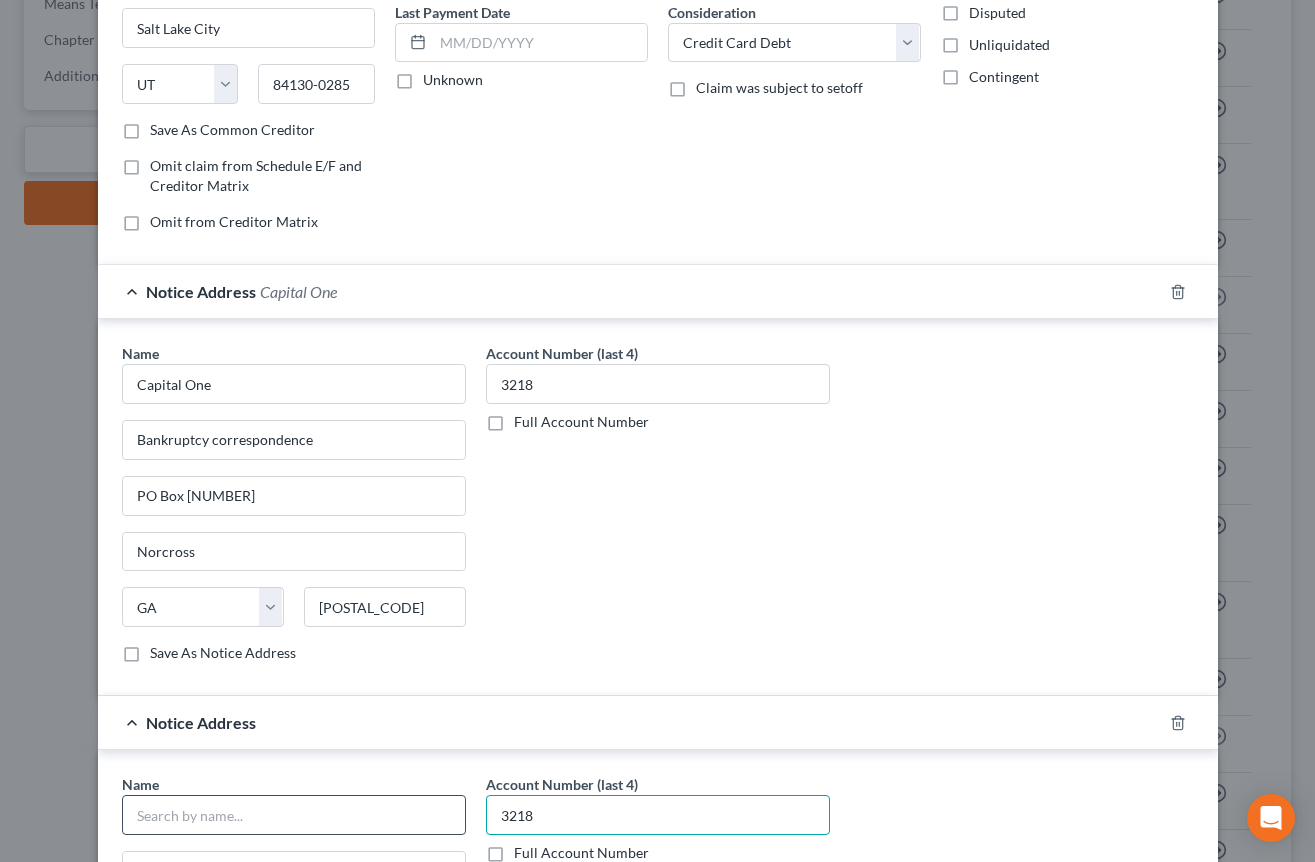 type on "3218" 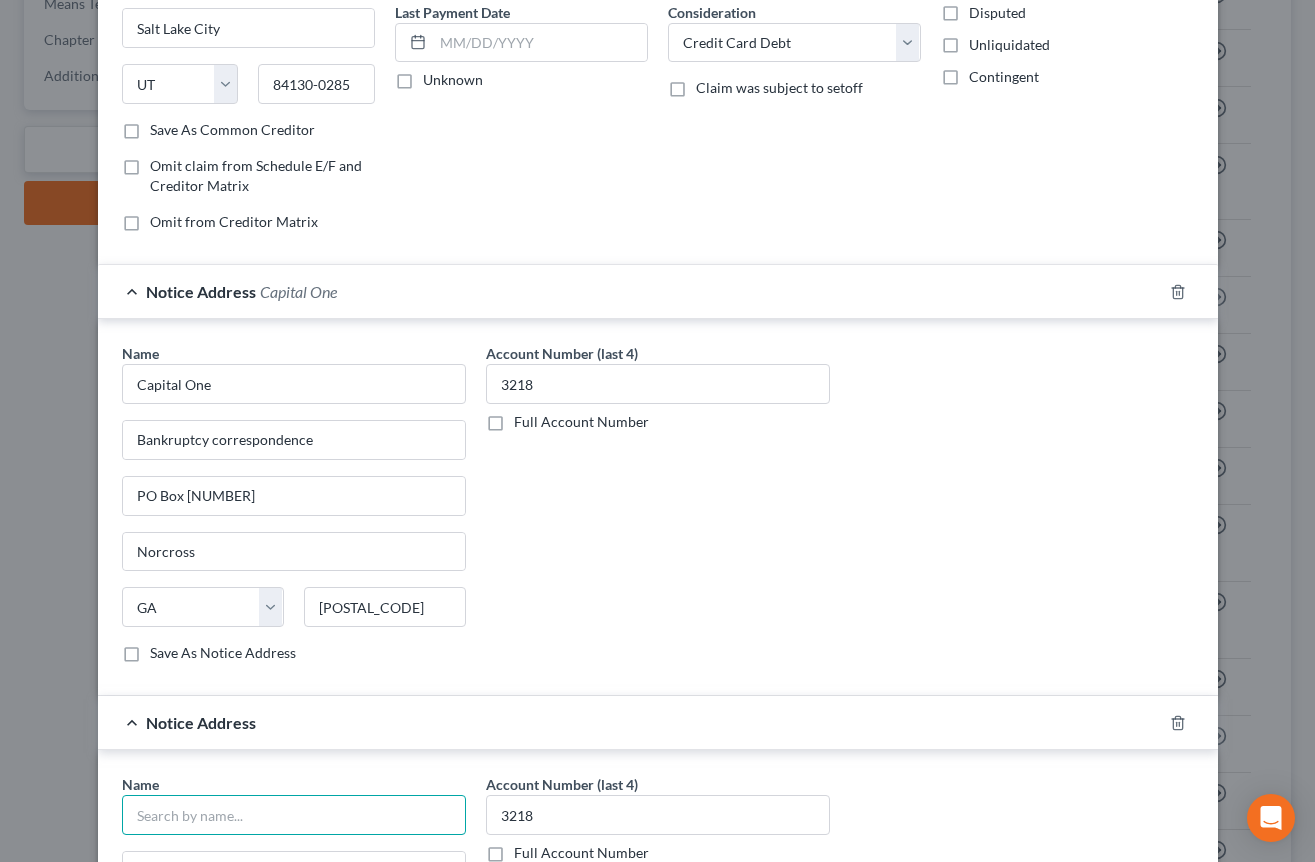 click at bounding box center (294, 815) 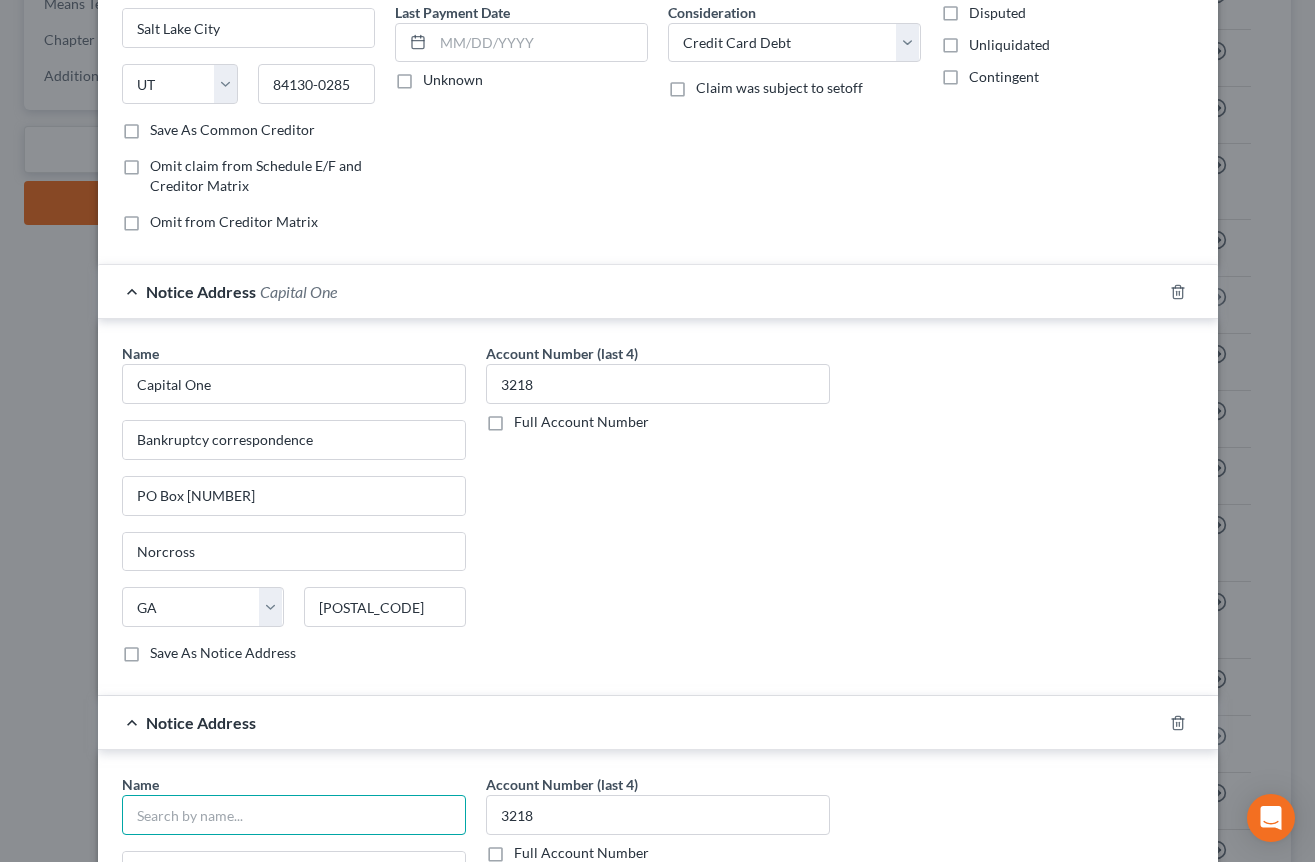 scroll, scrollTop: 921, scrollLeft: 0, axis: vertical 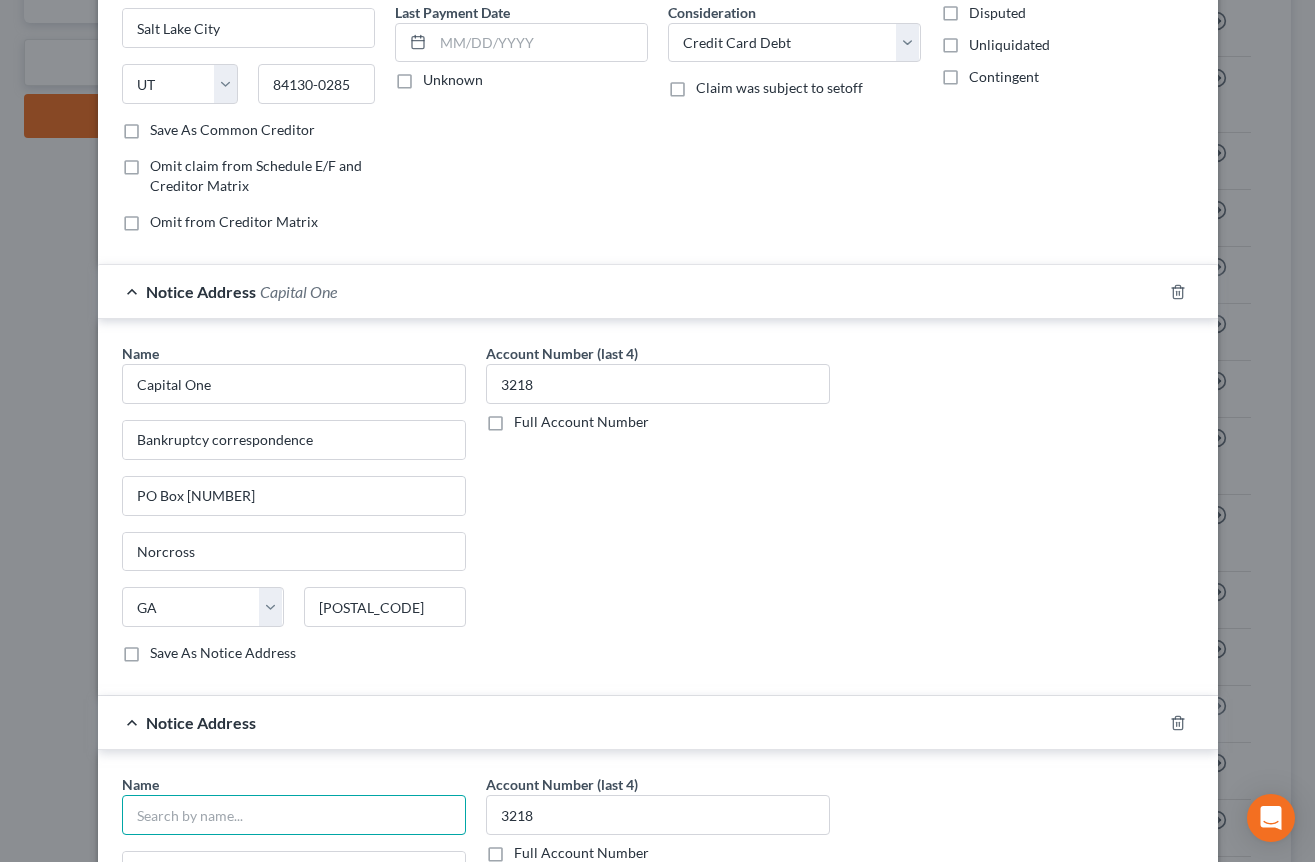 paste on "Capital One" 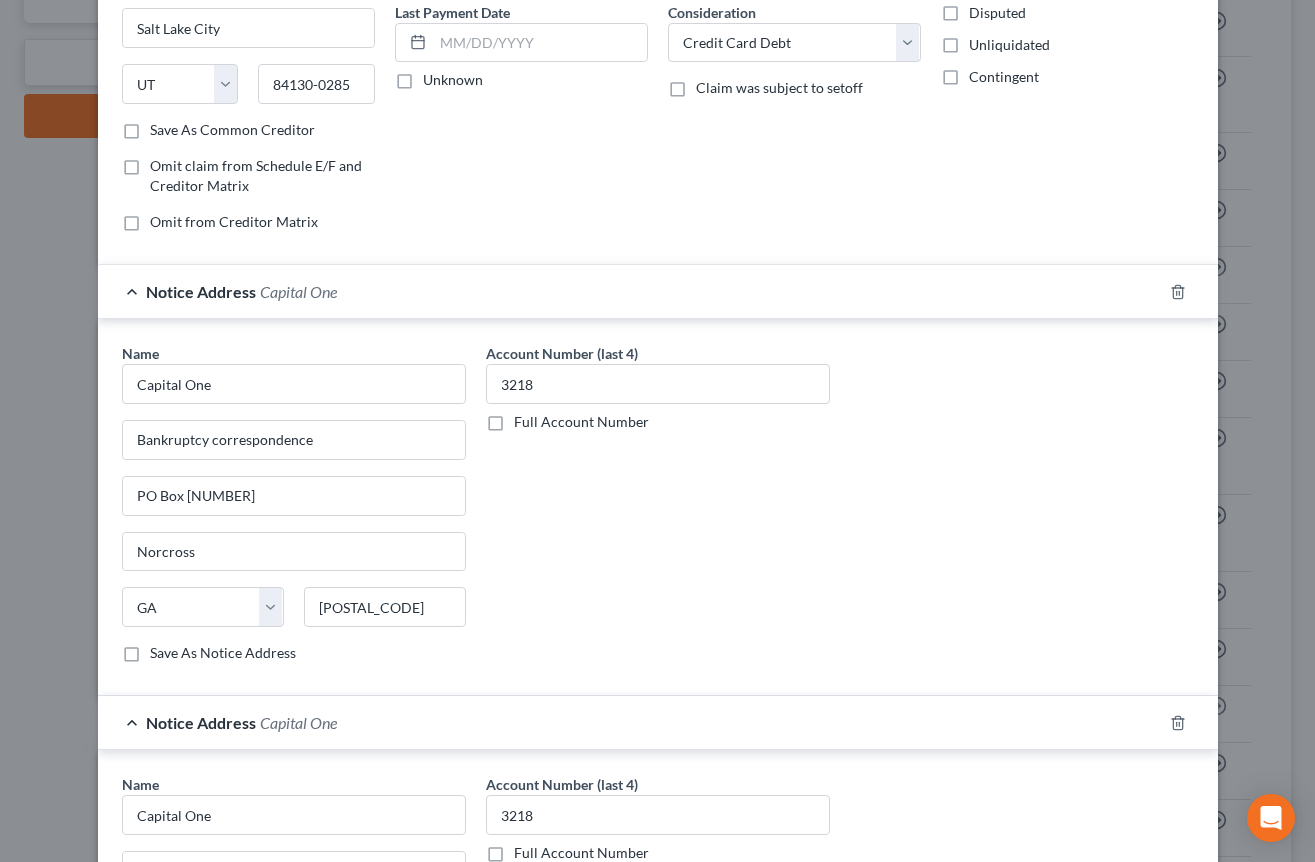 click on "Account Number (last 4)
[NUMBER]
Full Account Number" at bounding box center (658, 511) 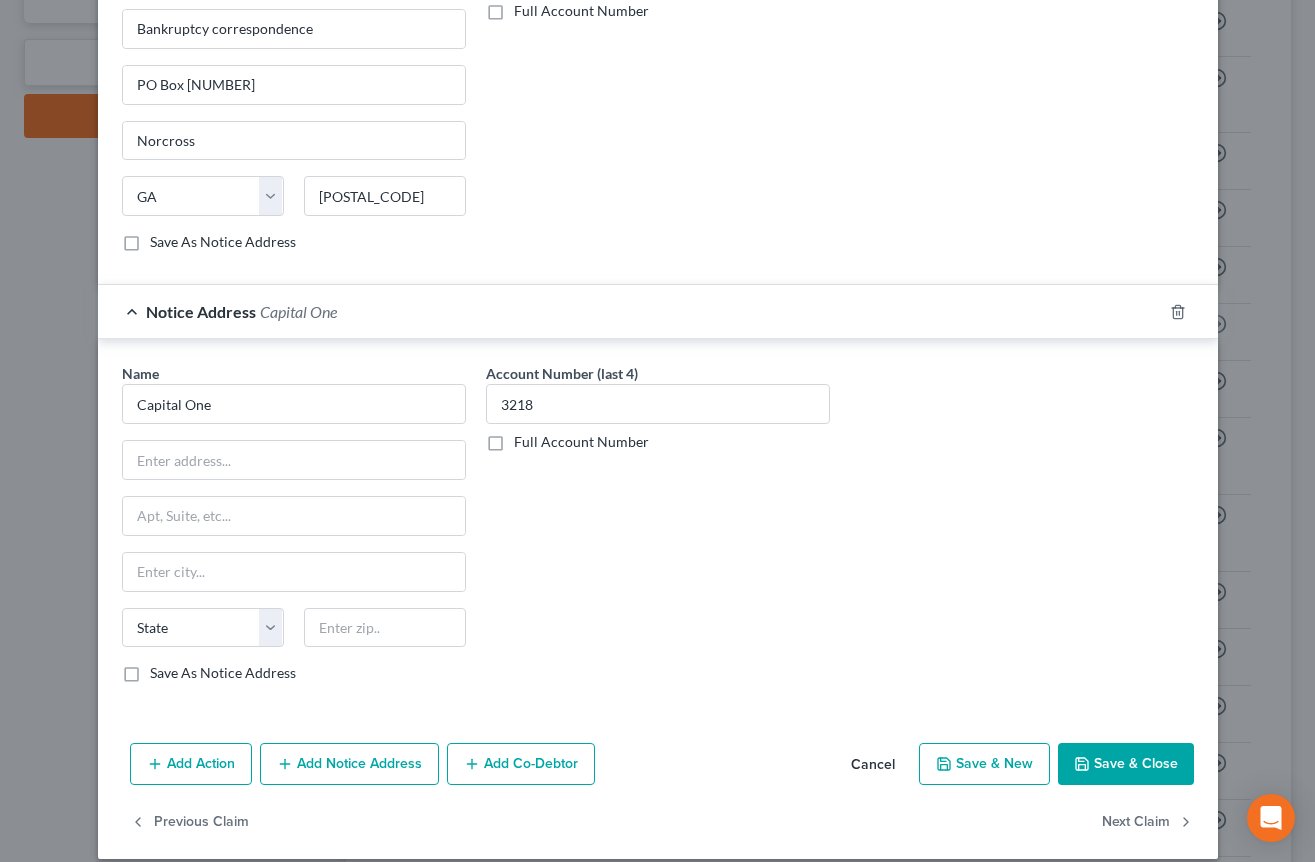 scroll, scrollTop: 704, scrollLeft: 0, axis: vertical 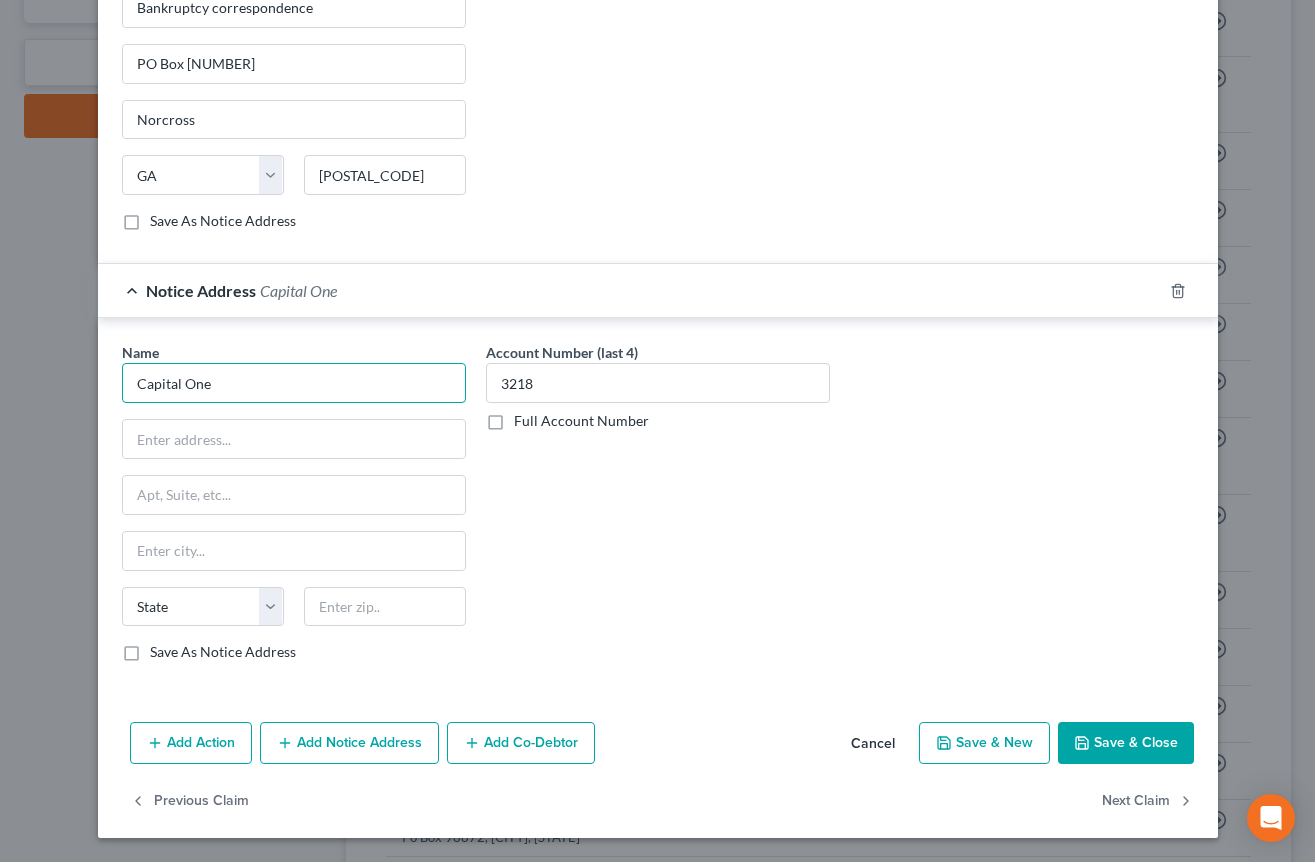 click on "Capital One" at bounding box center (294, -48) 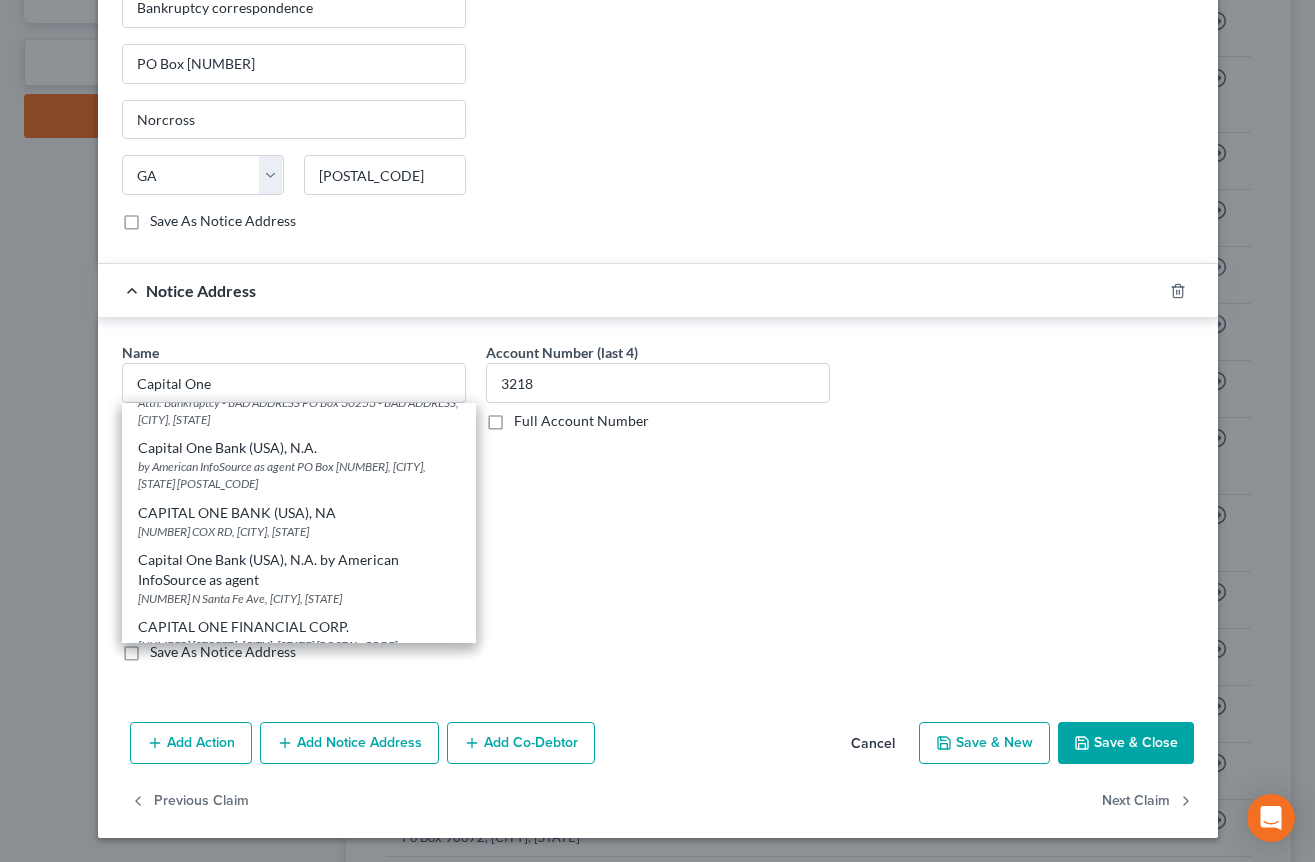 scroll, scrollTop: 280, scrollLeft: 0, axis: vertical 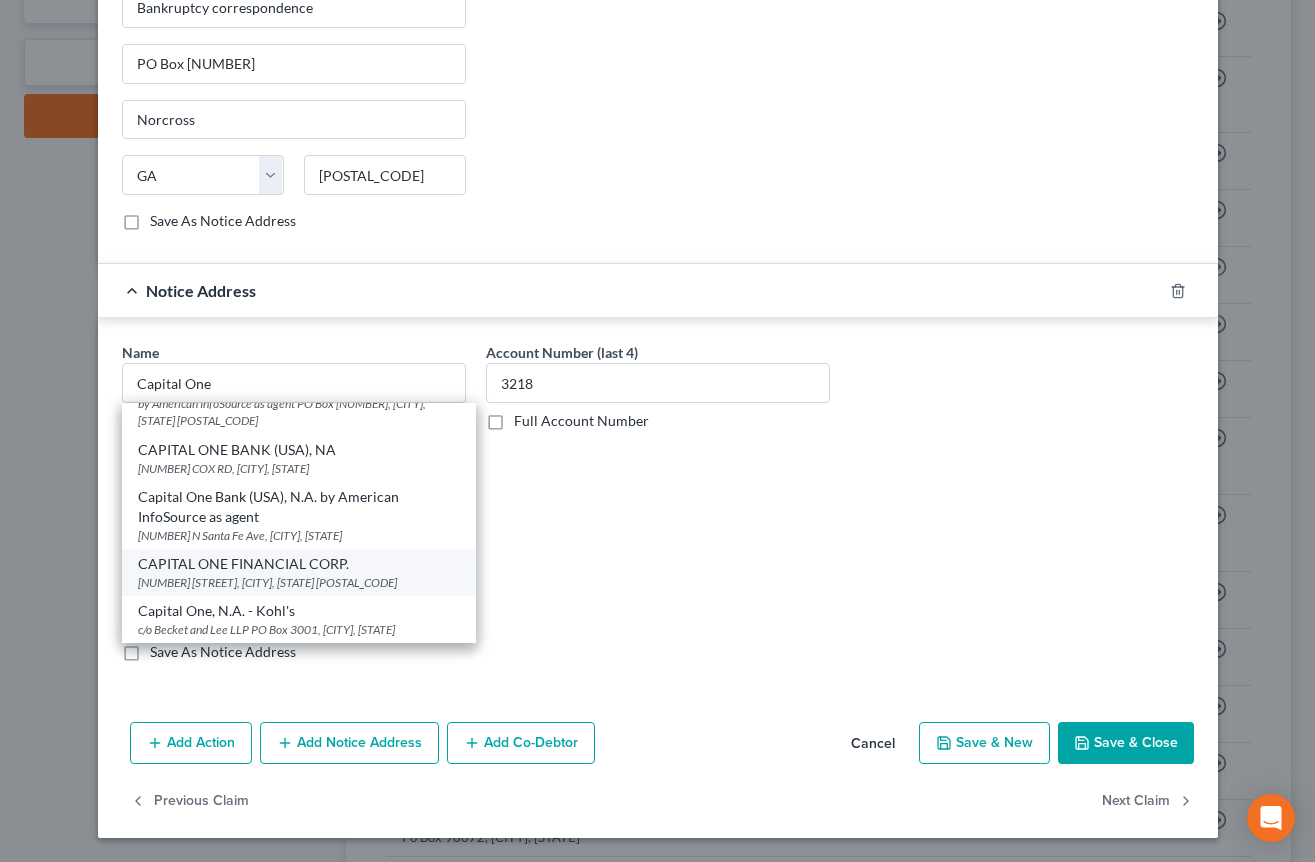 click on "[NUMBER] [STREET], [CITY], [STATE] [POSTAL_CODE]" at bounding box center [299, 582] 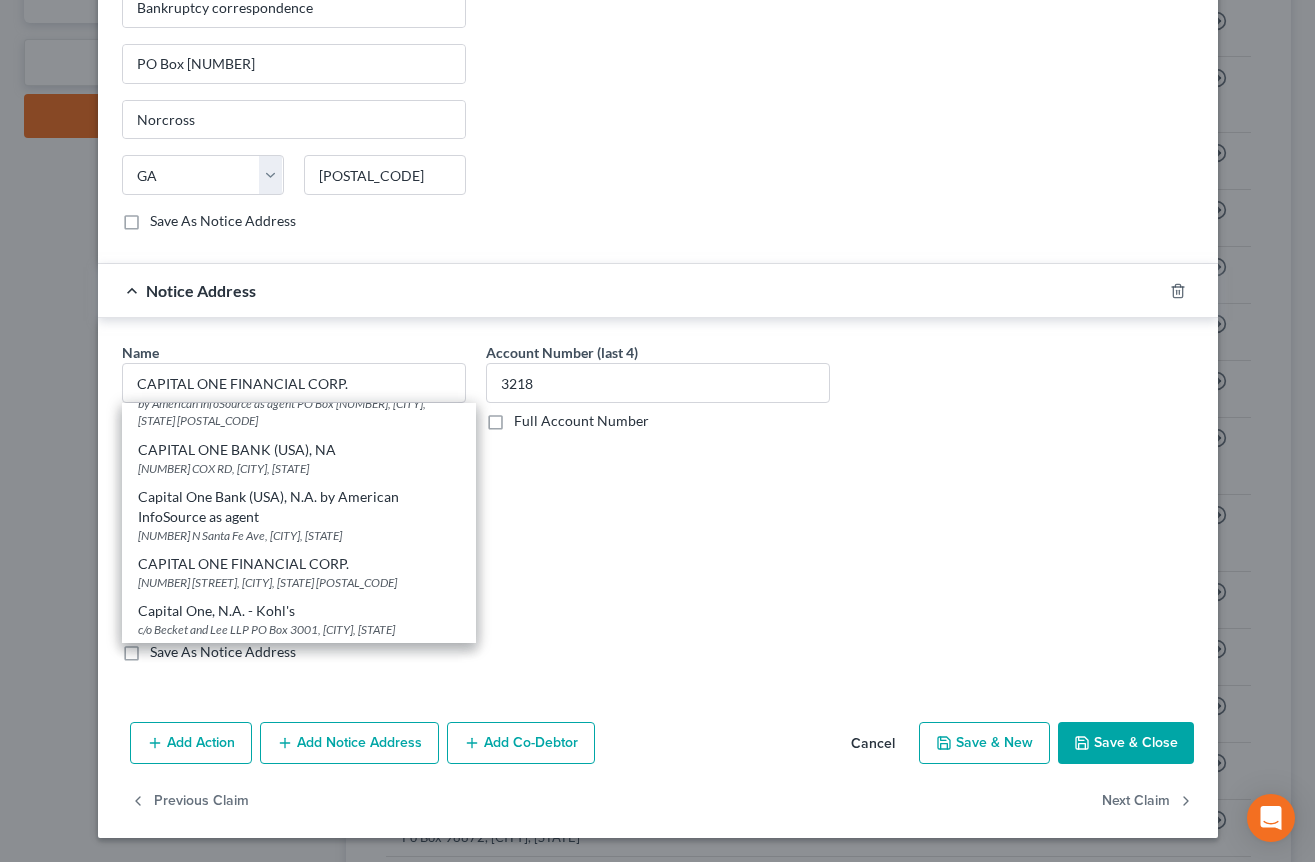 scroll, scrollTop: 0, scrollLeft: 0, axis: both 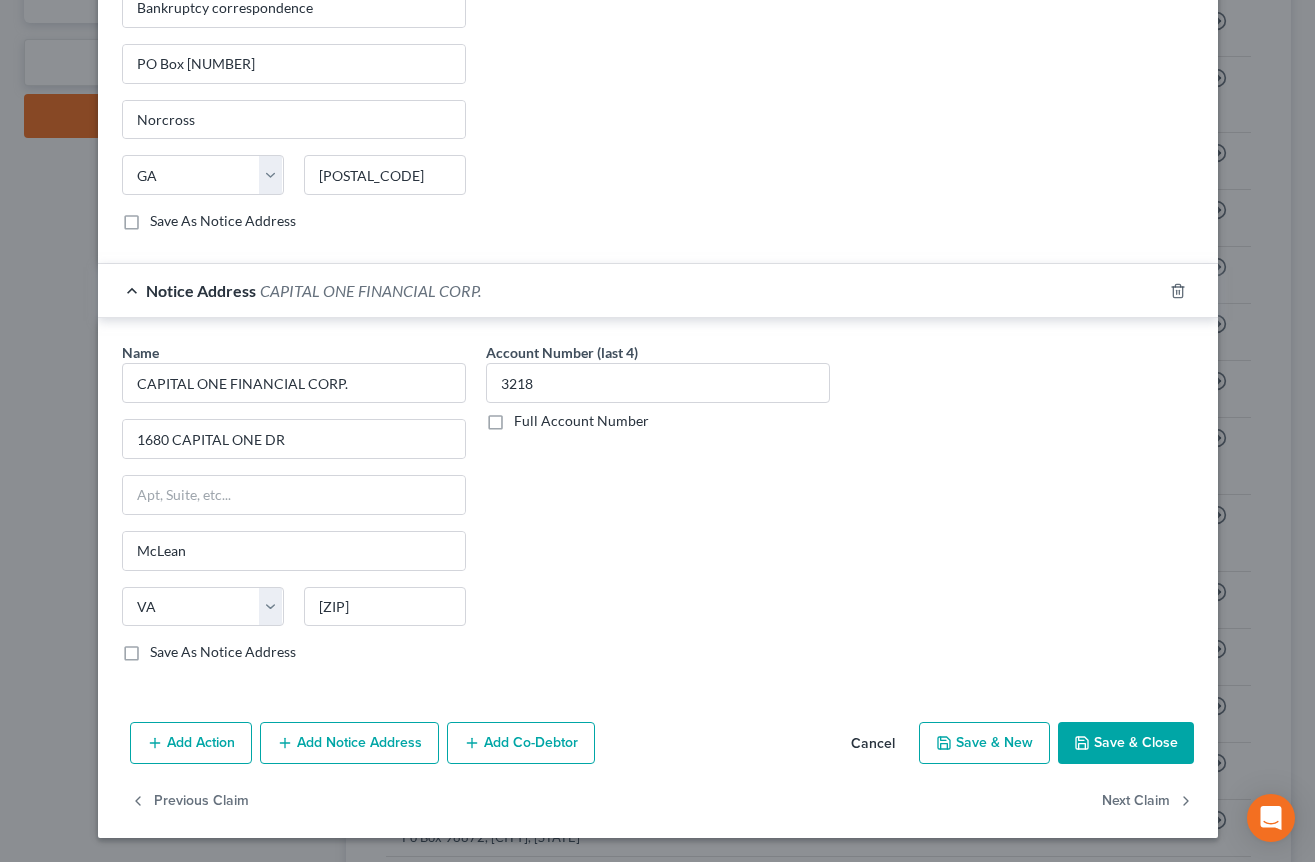 click on "Save & Close" at bounding box center (1126, 743) 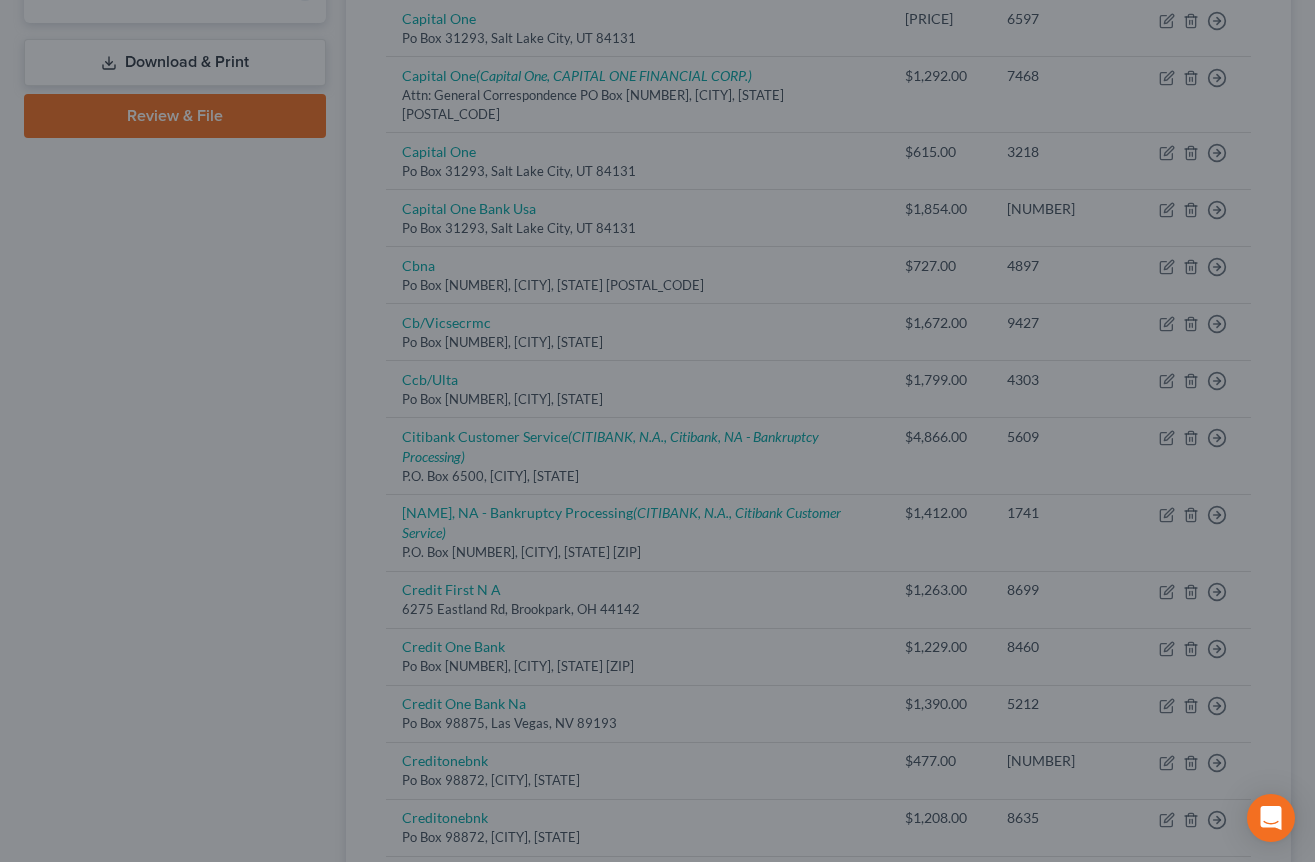 scroll, scrollTop: 0, scrollLeft: 0, axis: both 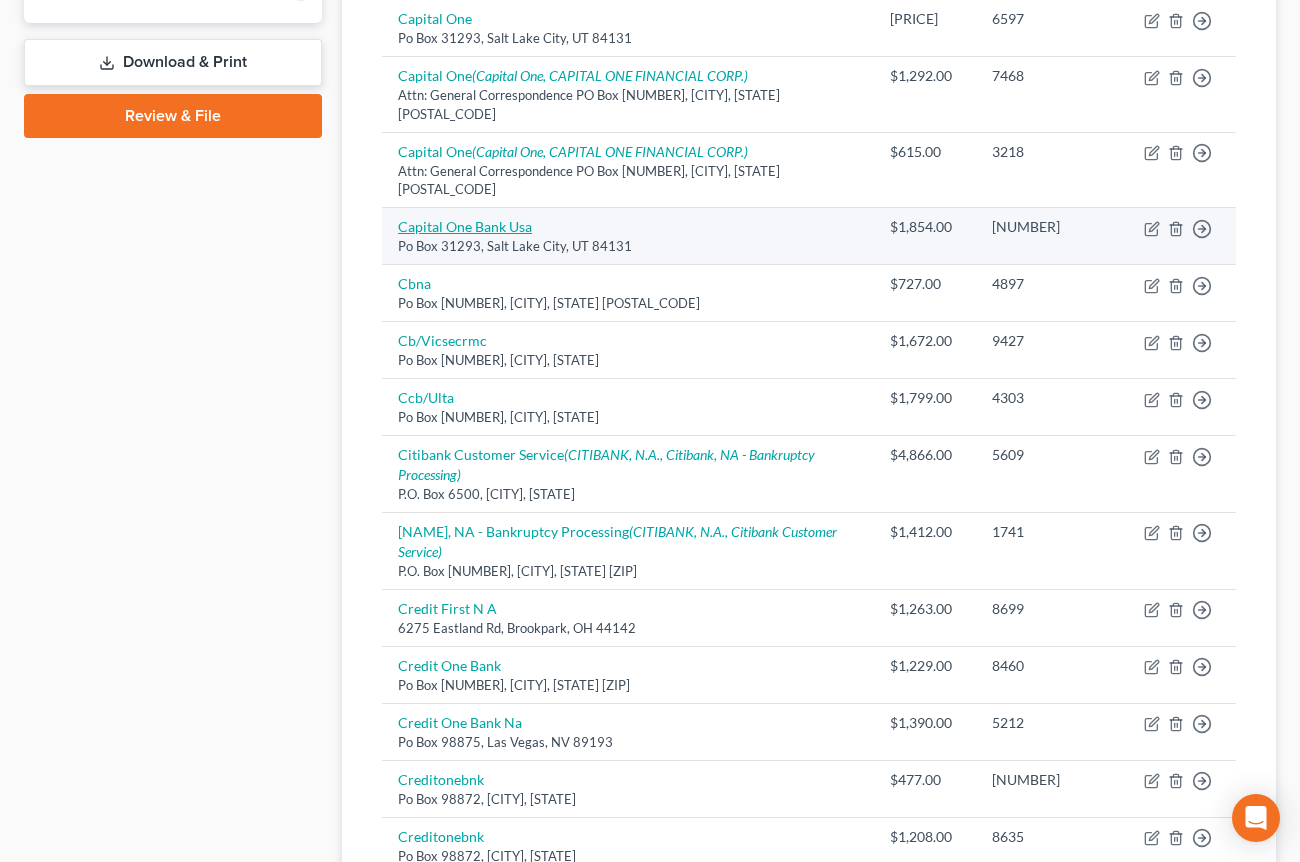 click on "Capital One Bank Usa" at bounding box center (465, 226) 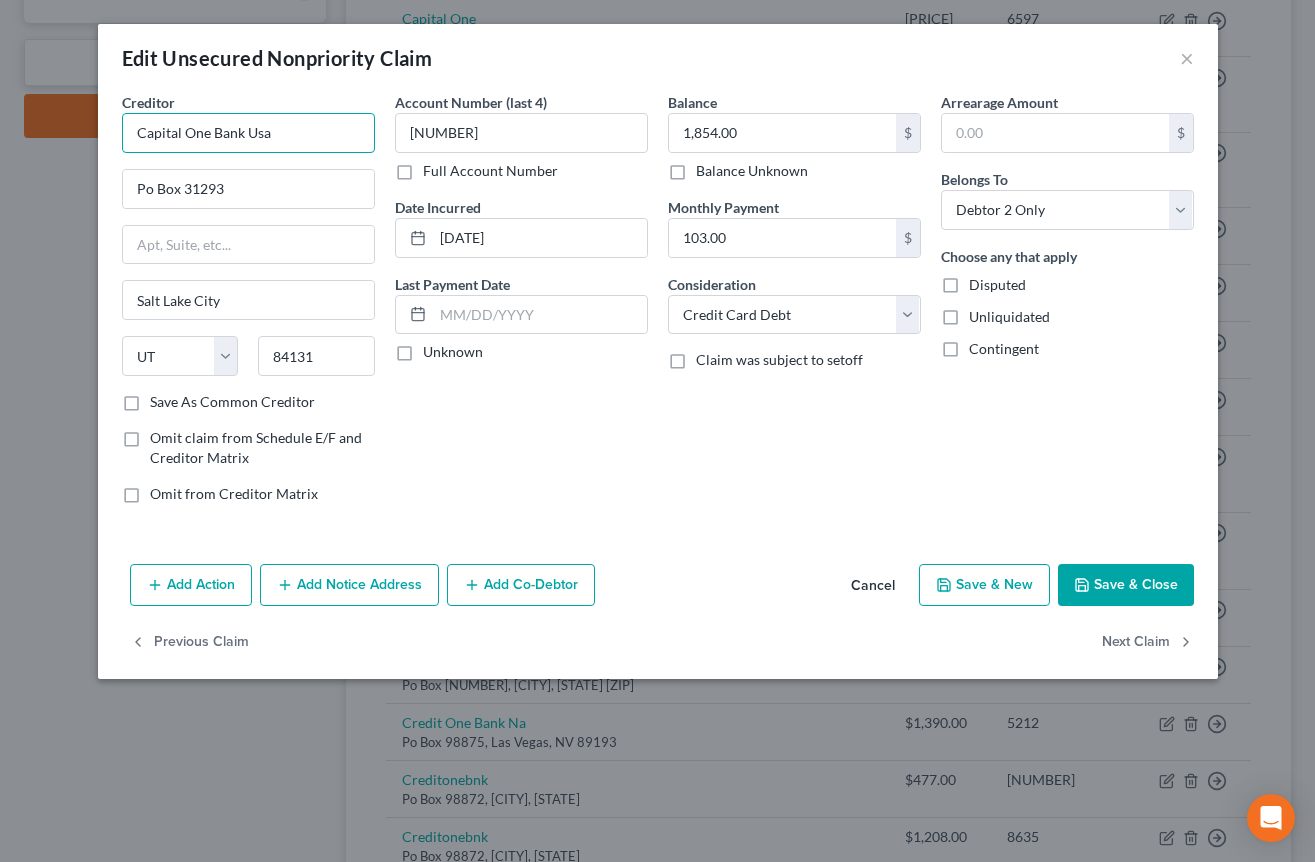 click on "Capital One Bank Usa" at bounding box center [248, 133] 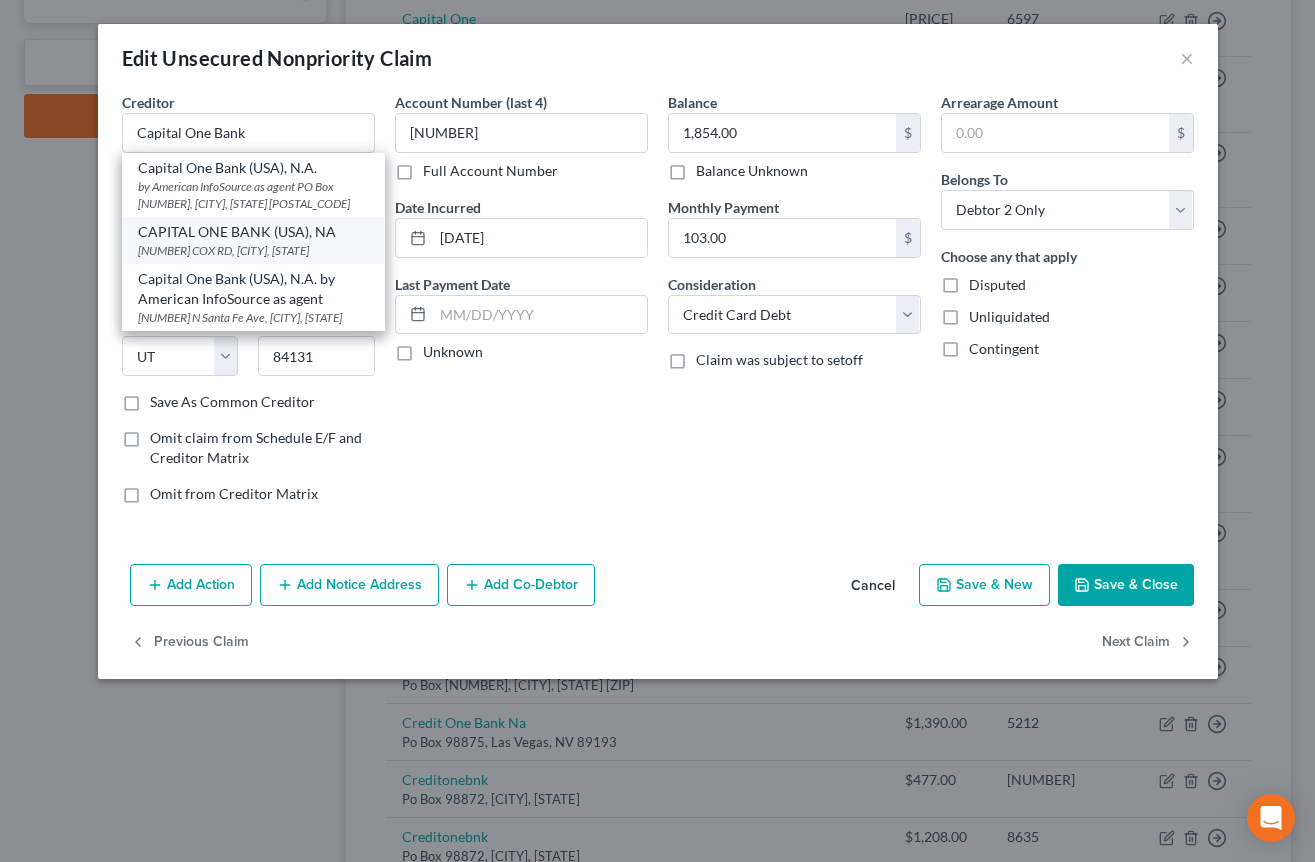 click on "[NUMBER] COX RD, [CITY], [STATE]" at bounding box center (253, 250) 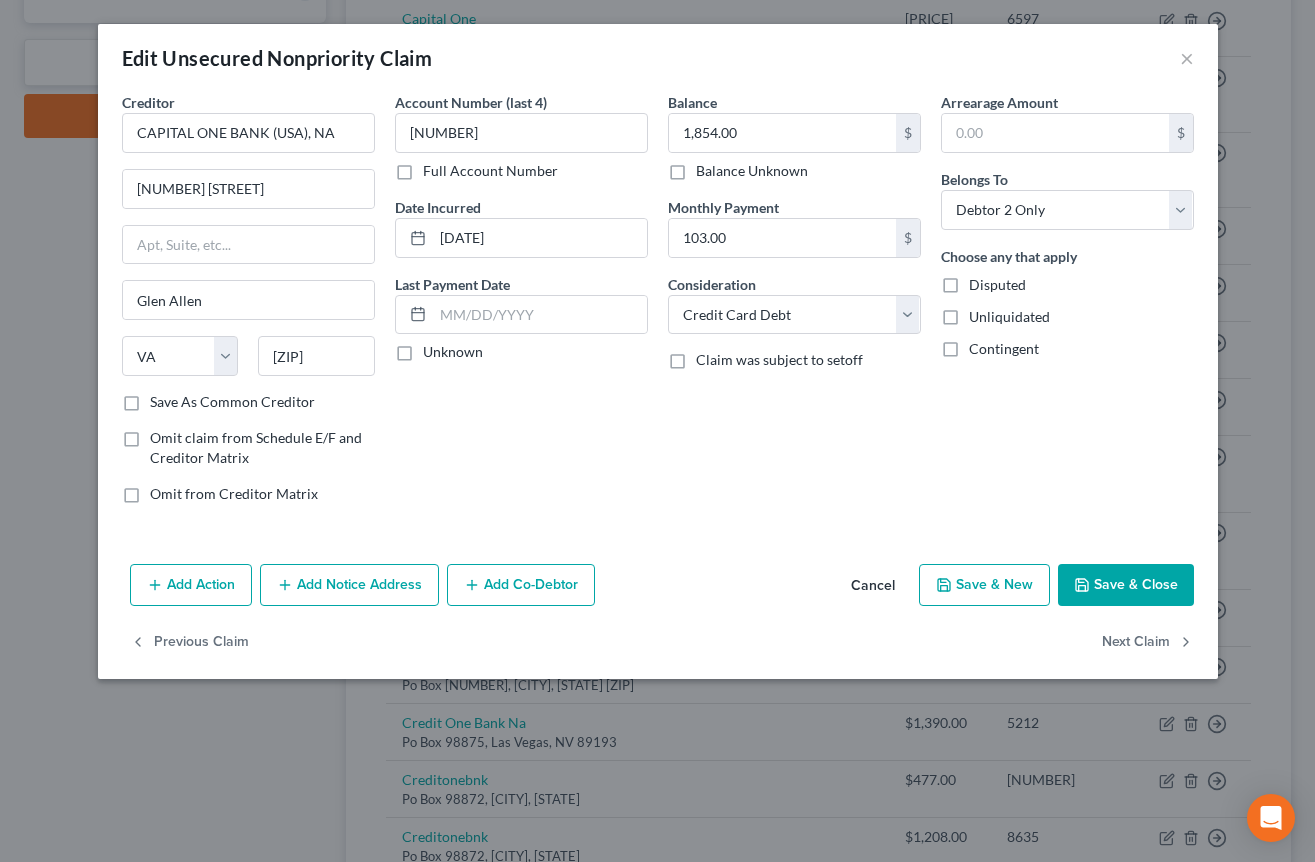 click on "Add Notice Address" at bounding box center [349, 585] 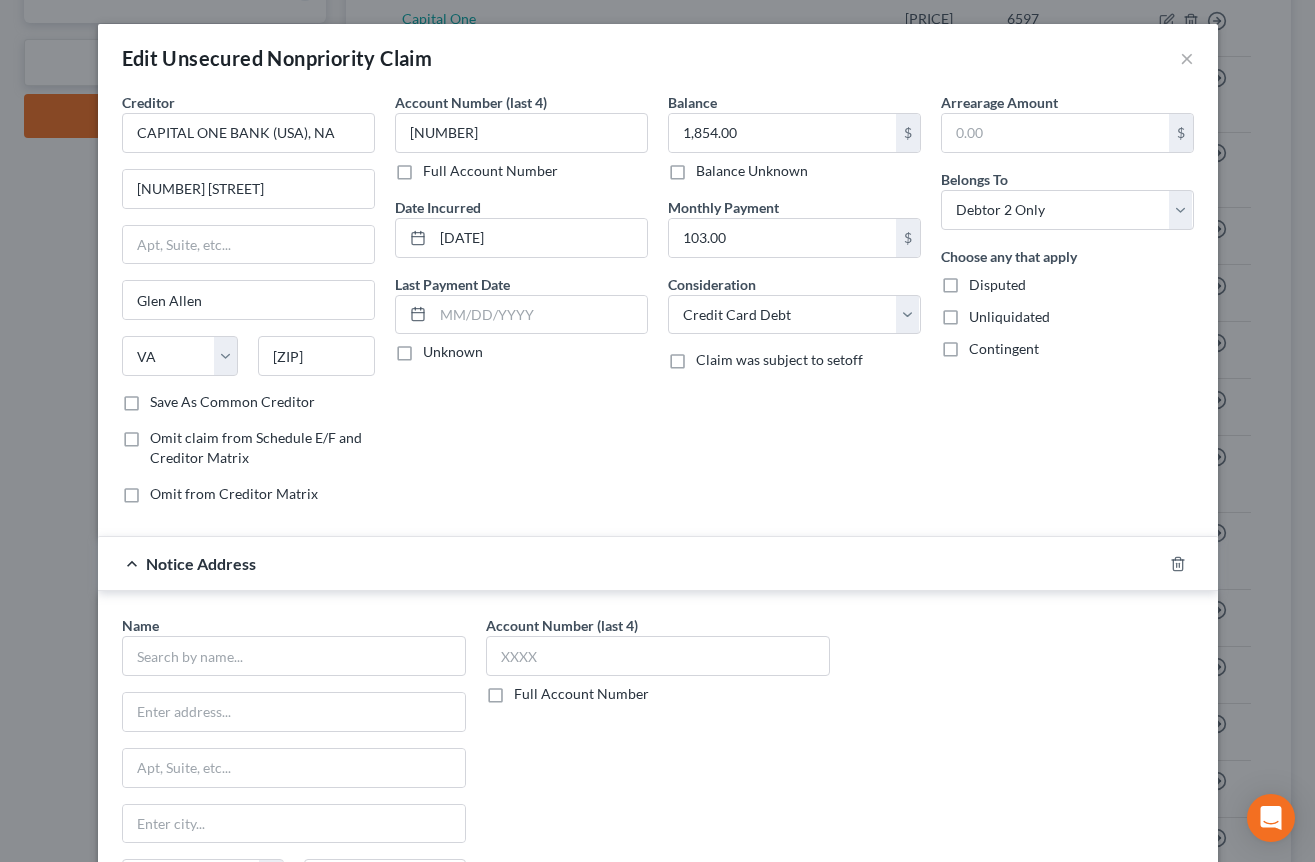 click on "Account Number (last 4)
[NUMBER]
Full Account Number
Date Incurred         [DATE] Last Payment Date         Unknown" at bounding box center [521, 306] 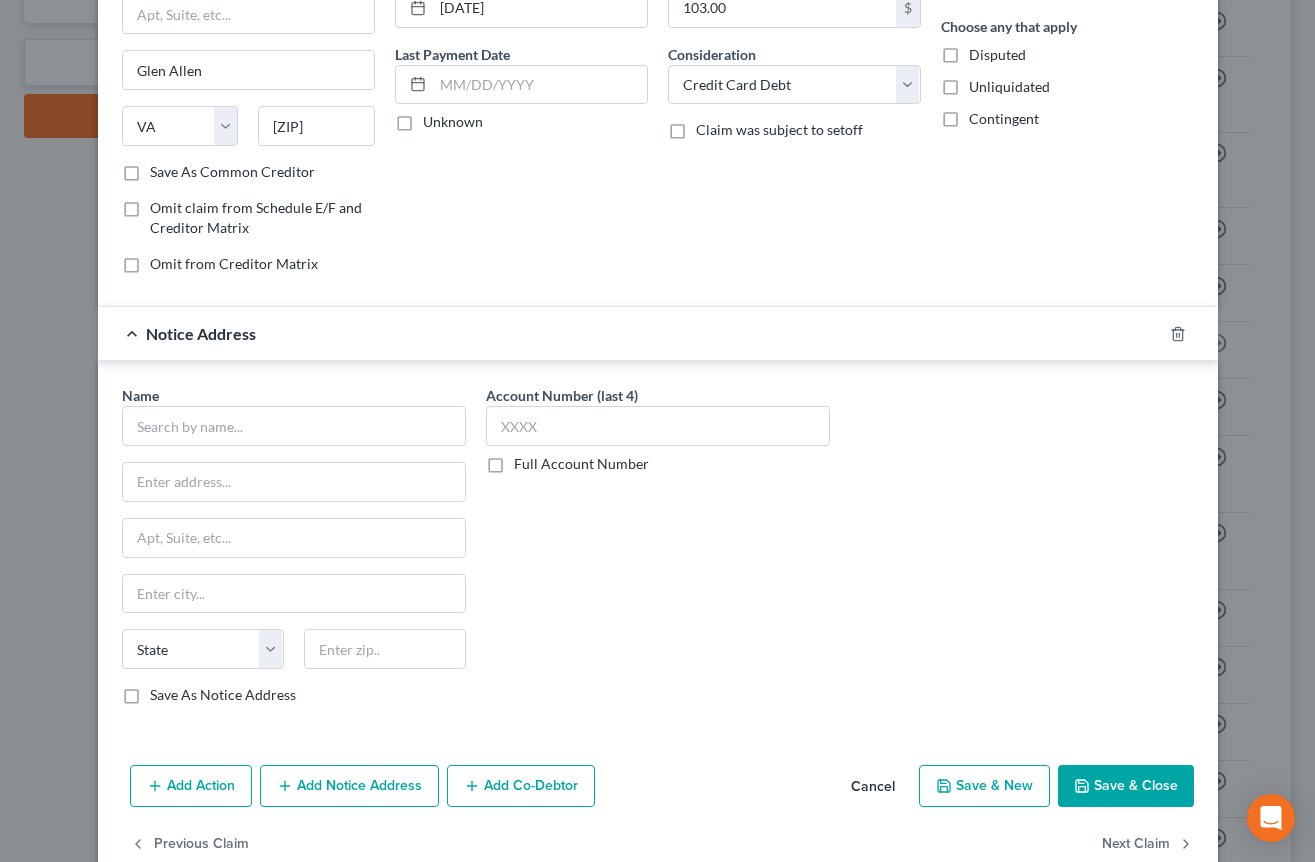 scroll, scrollTop: 272, scrollLeft: 0, axis: vertical 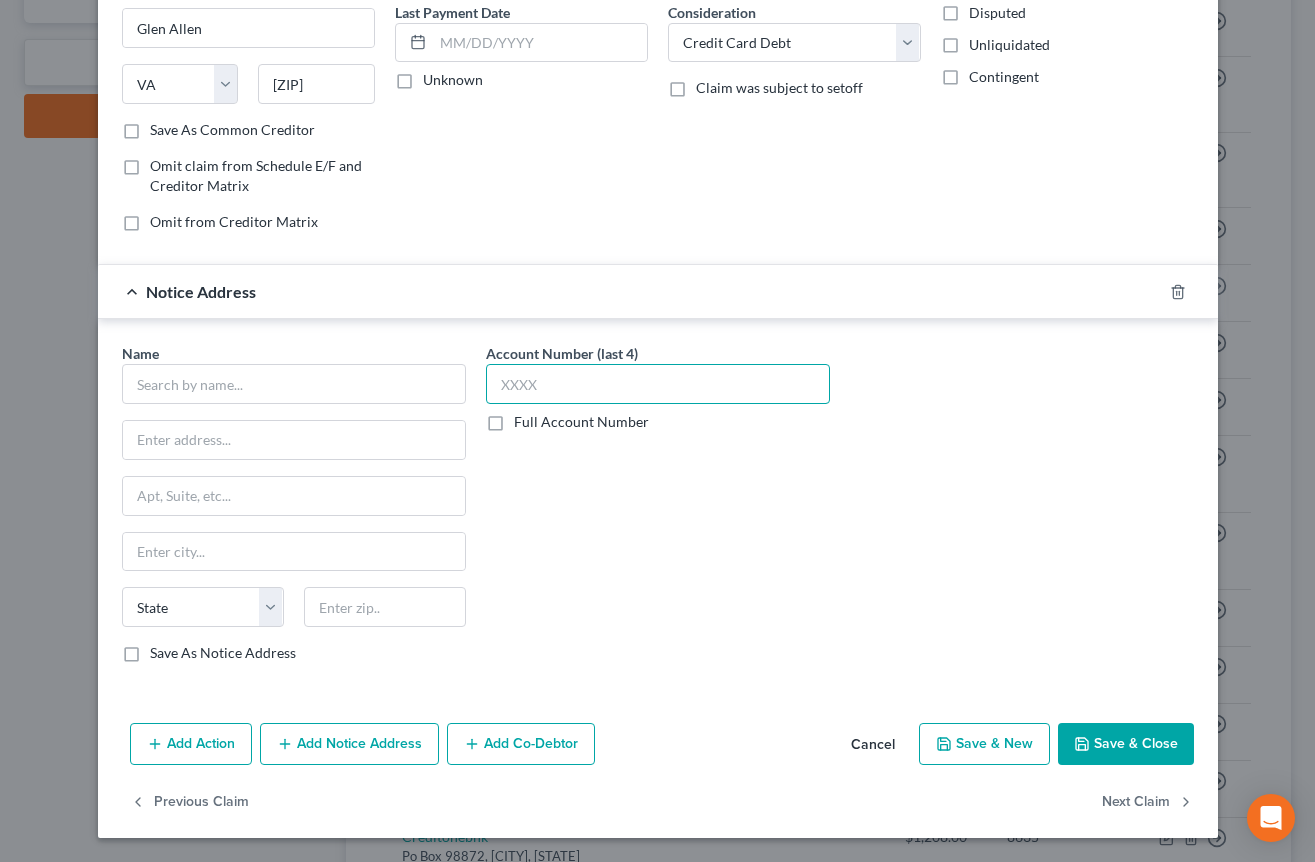 click at bounding box center [658, 384] 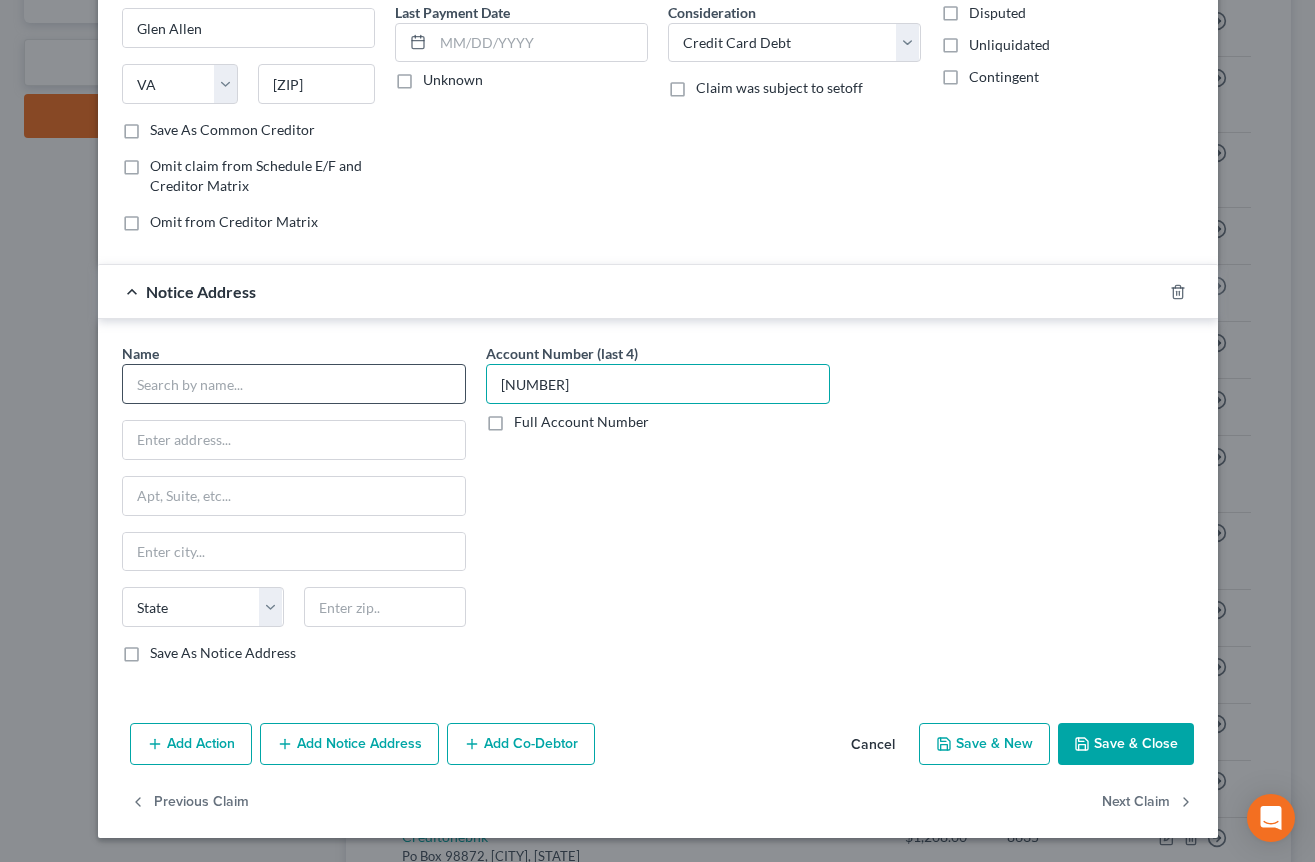 type on "[NUMBER]" 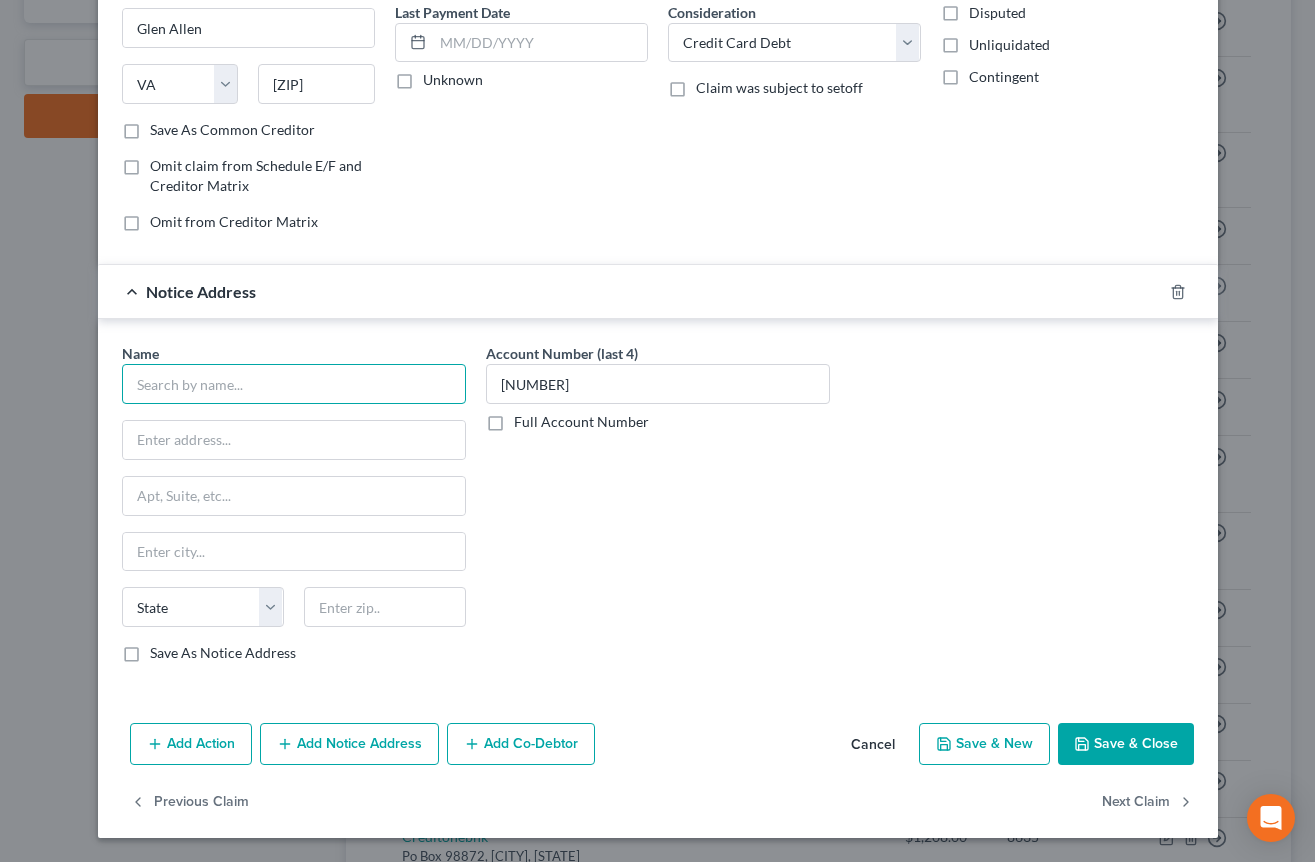 click at bounding box center (294, 384) 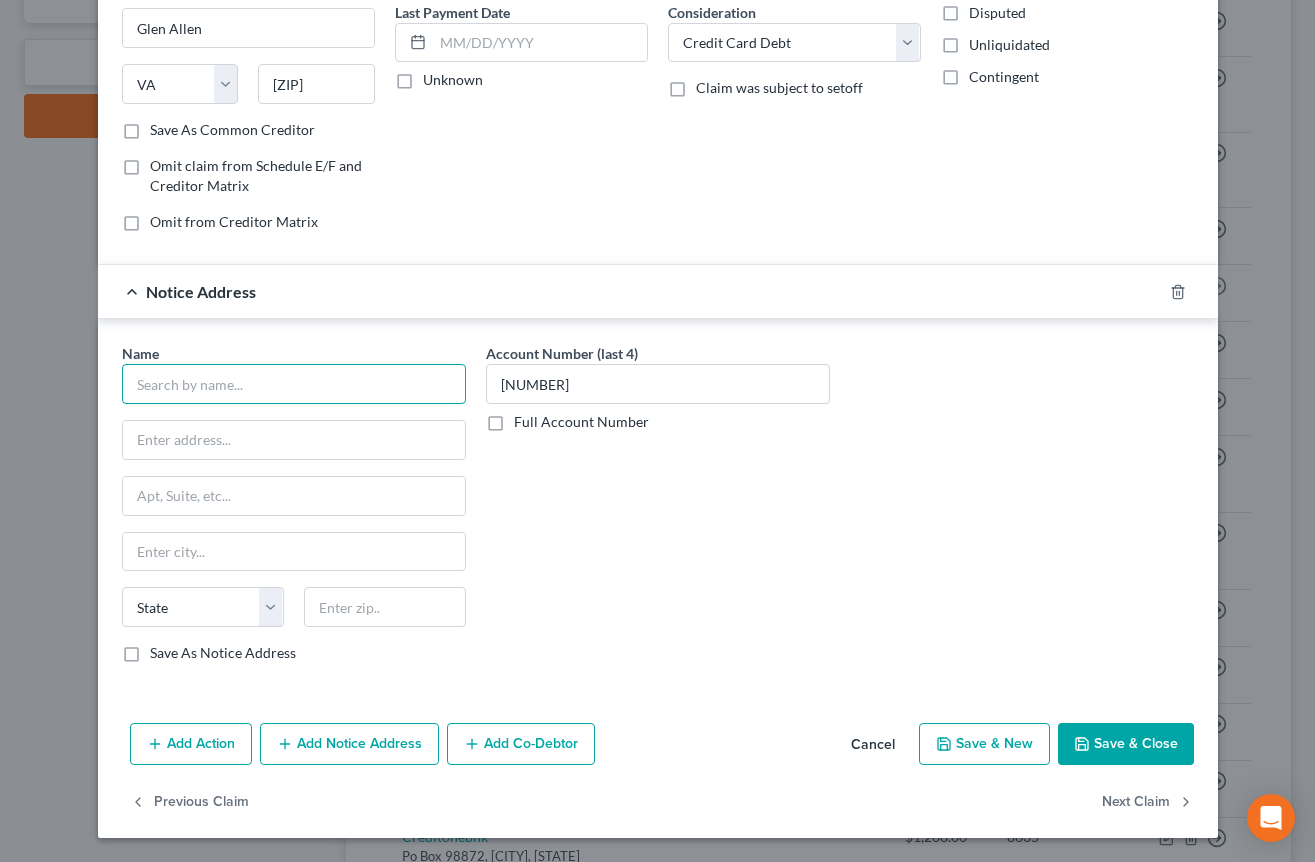paste on "Capital One" 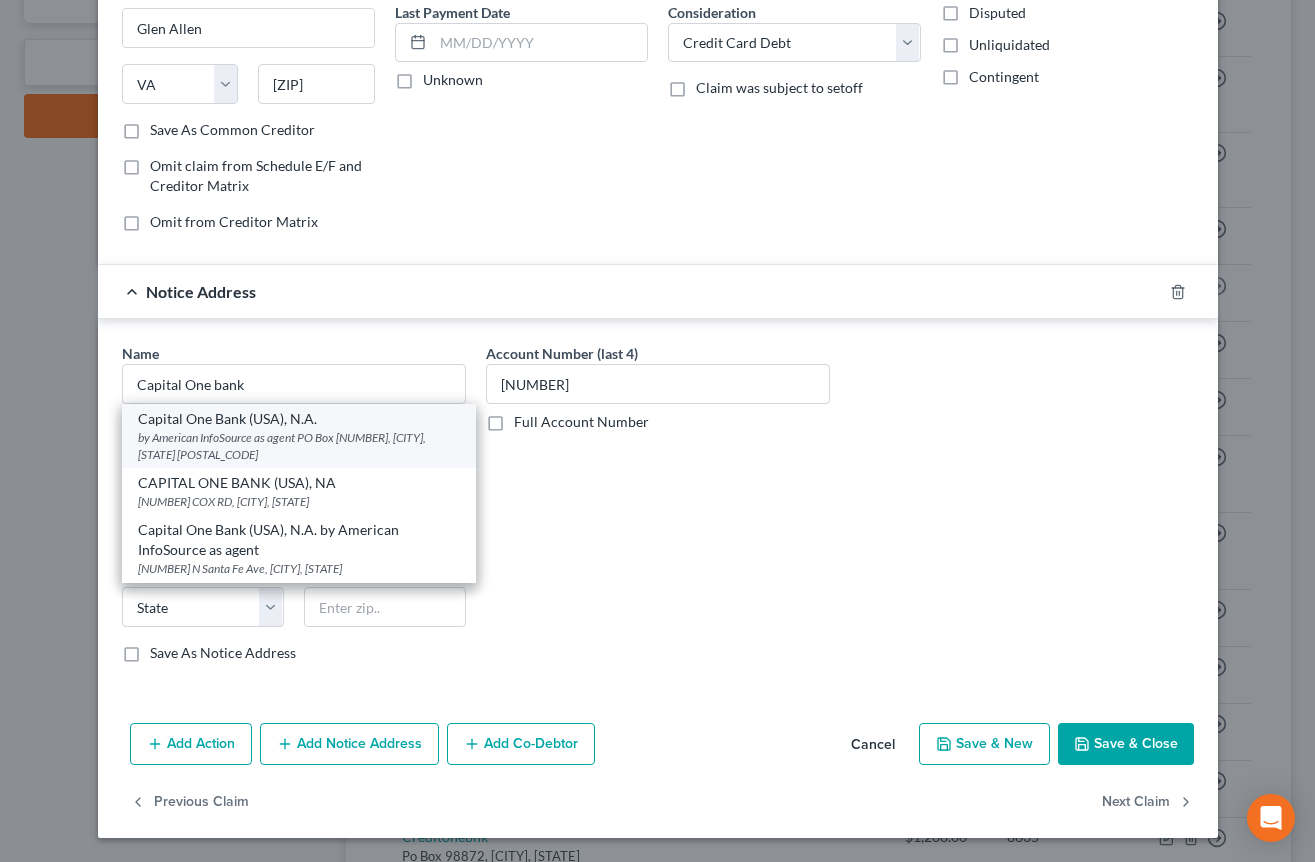click on "by American InfoSource as agent PO Box [NUMBER], [CITY], [STATE] [POSTAL_CODE]" at bounding box center (299, 446) 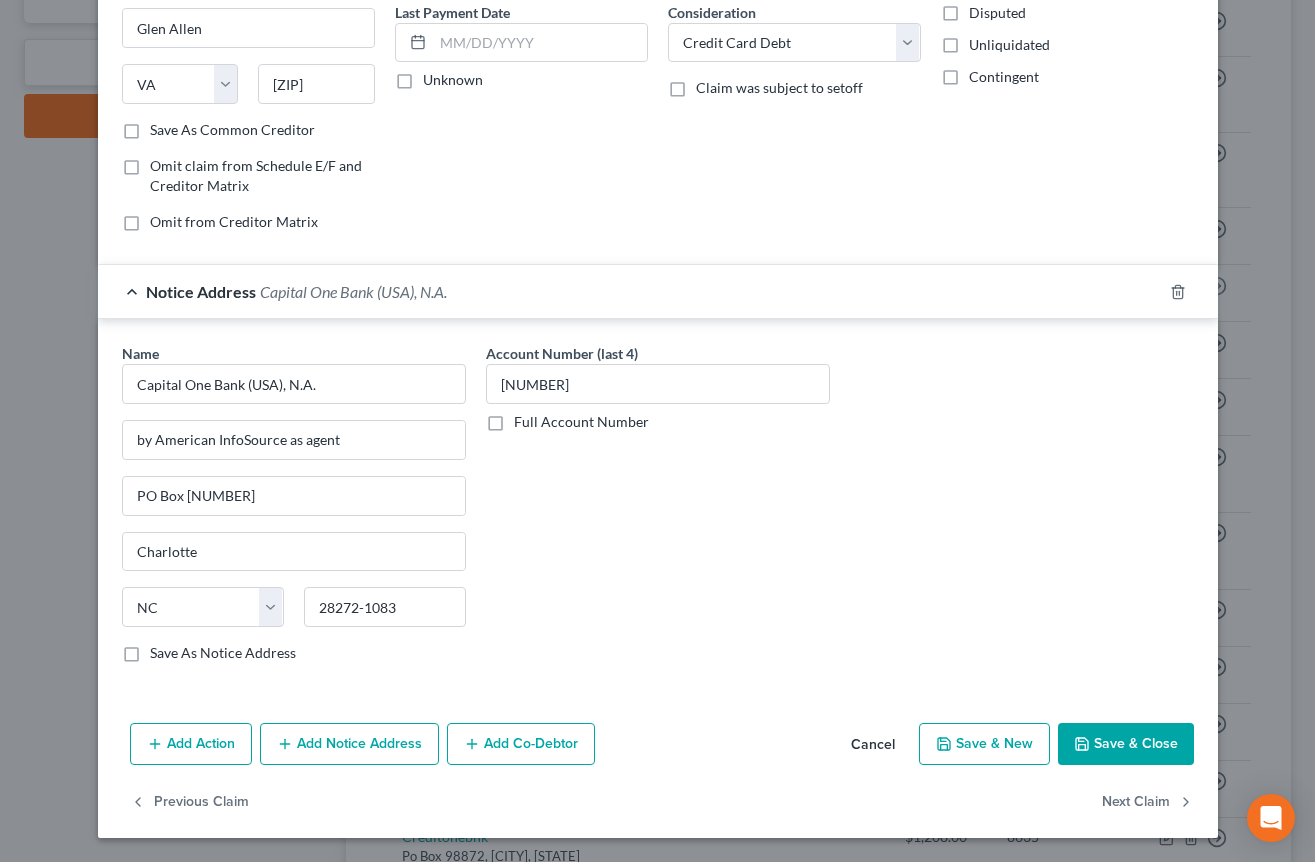 click on "Notice Address Capital One Bank (USA), N.A." at bounding box center (630, 291) 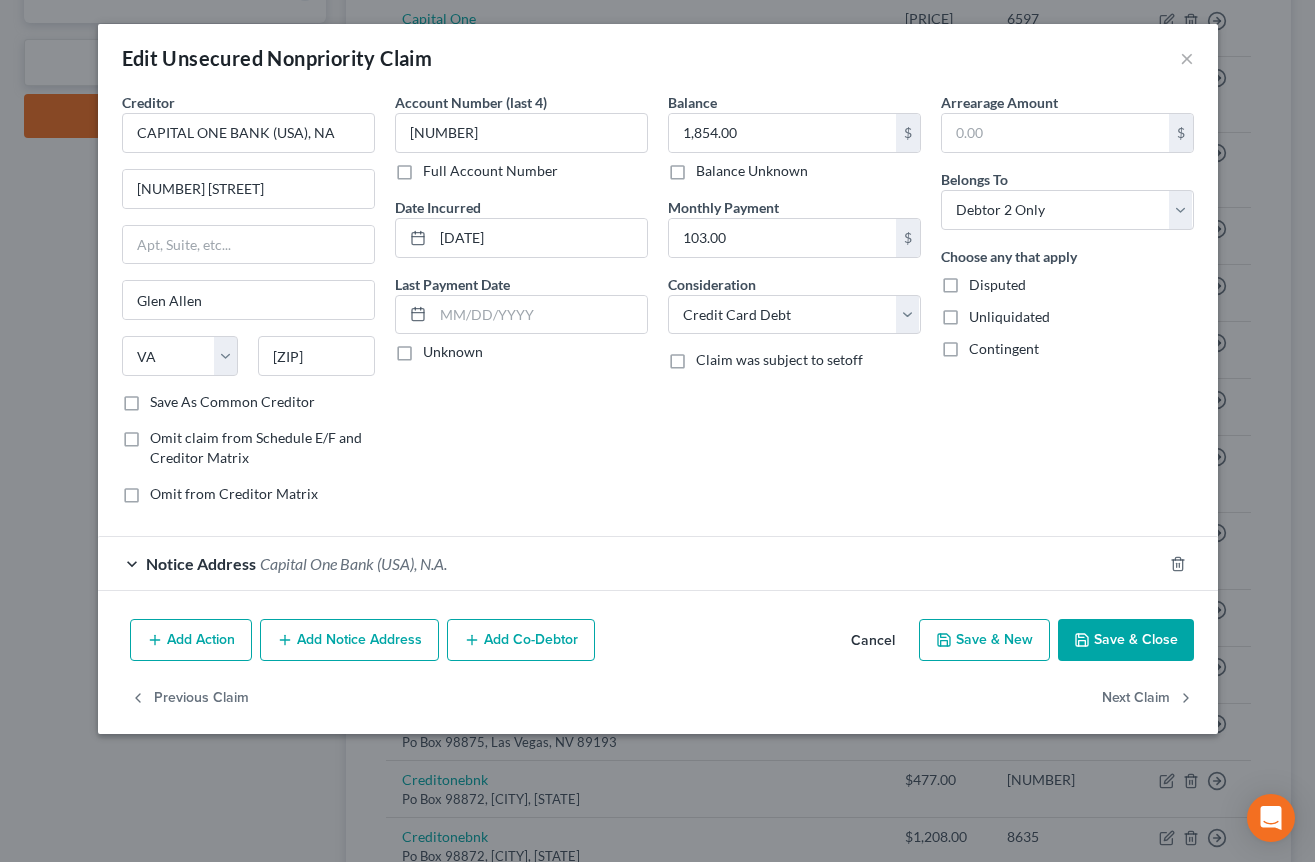 click on "Add Notice Address" at bounding box center (349, 640) 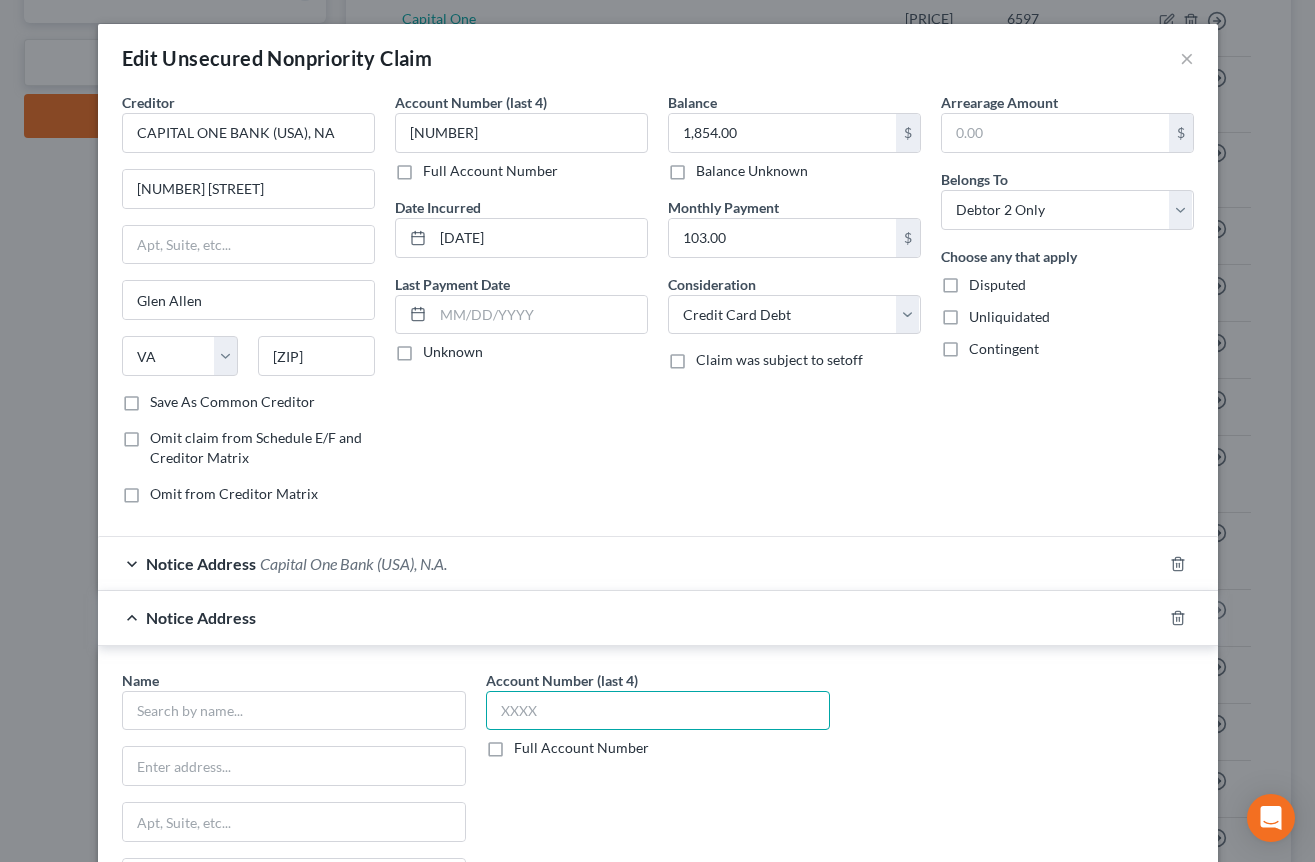 click at bounding box center [658, 711] 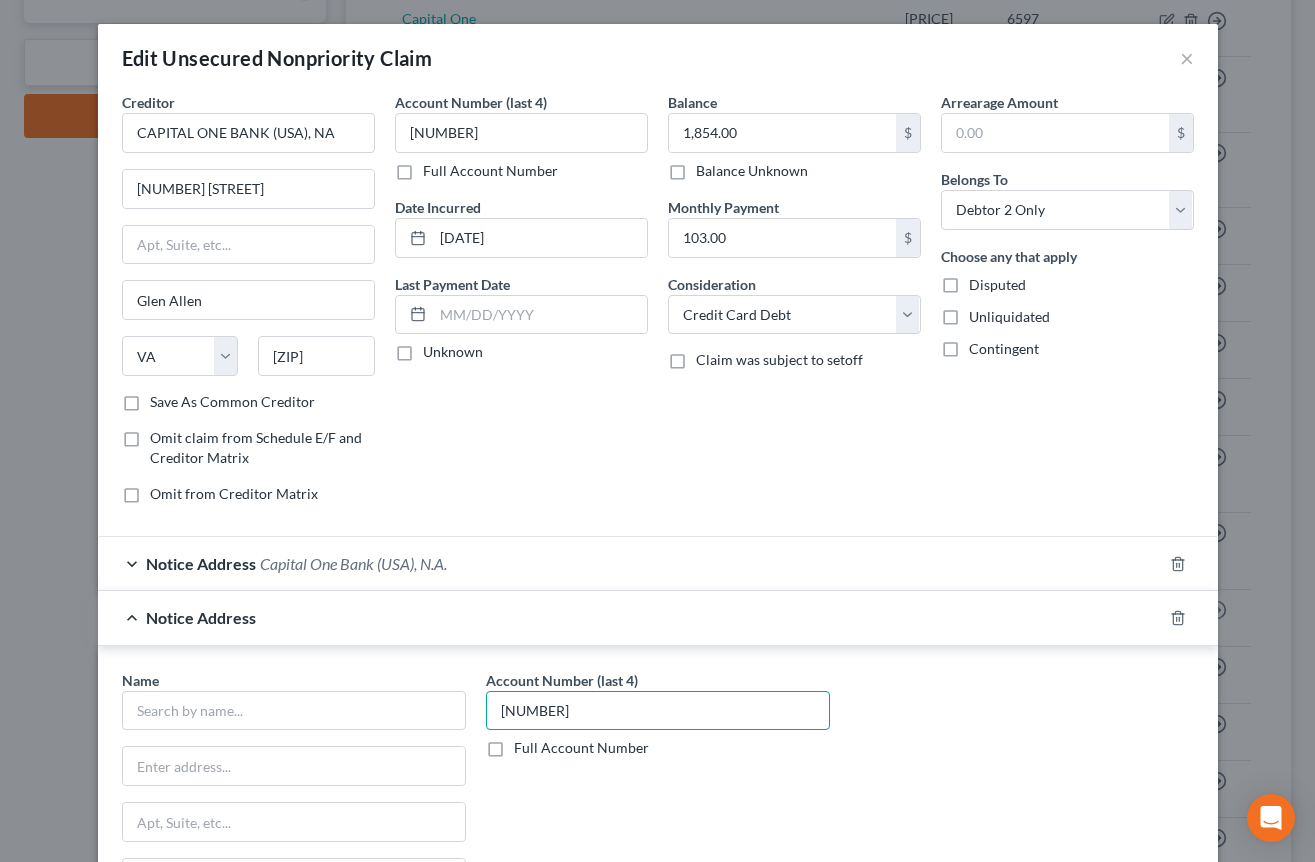 type on "[NUMBER]" 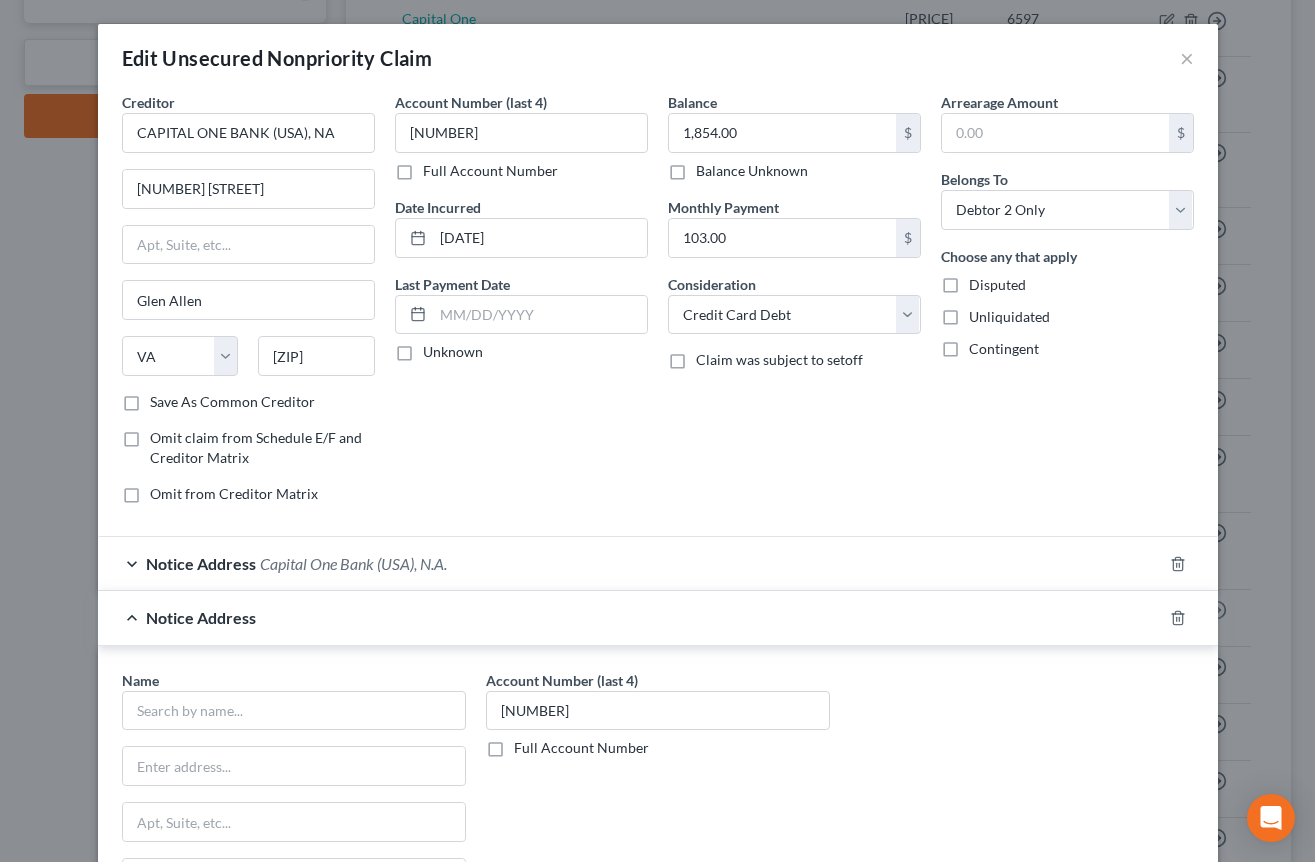 click on "Balance
[AMOUNT]
Balance Unknown
Balance Undetermined
[AMOUNT]
Balance Unknown
Monthly Payment [AMOUNT] Consideration Select Cable / Satellite Services Collection Agency Credit Card Debt Debt Counseling / Attorneys Deficiency Balance Domestic Support Obligations Home / Car Repairs Income Taxes Judgment Liens Medical Services Monies Loaned / Advanced Mortgage Obligation From Divorce Or Separation Obligation To Pensions Other Overdrawn Bank Account Promised To Help Pay Creditors Student Loans Suppliers And Vendors Telephone / Internet Services Utility Services Claim was subject to setoff" at bounding box center [794, 306] 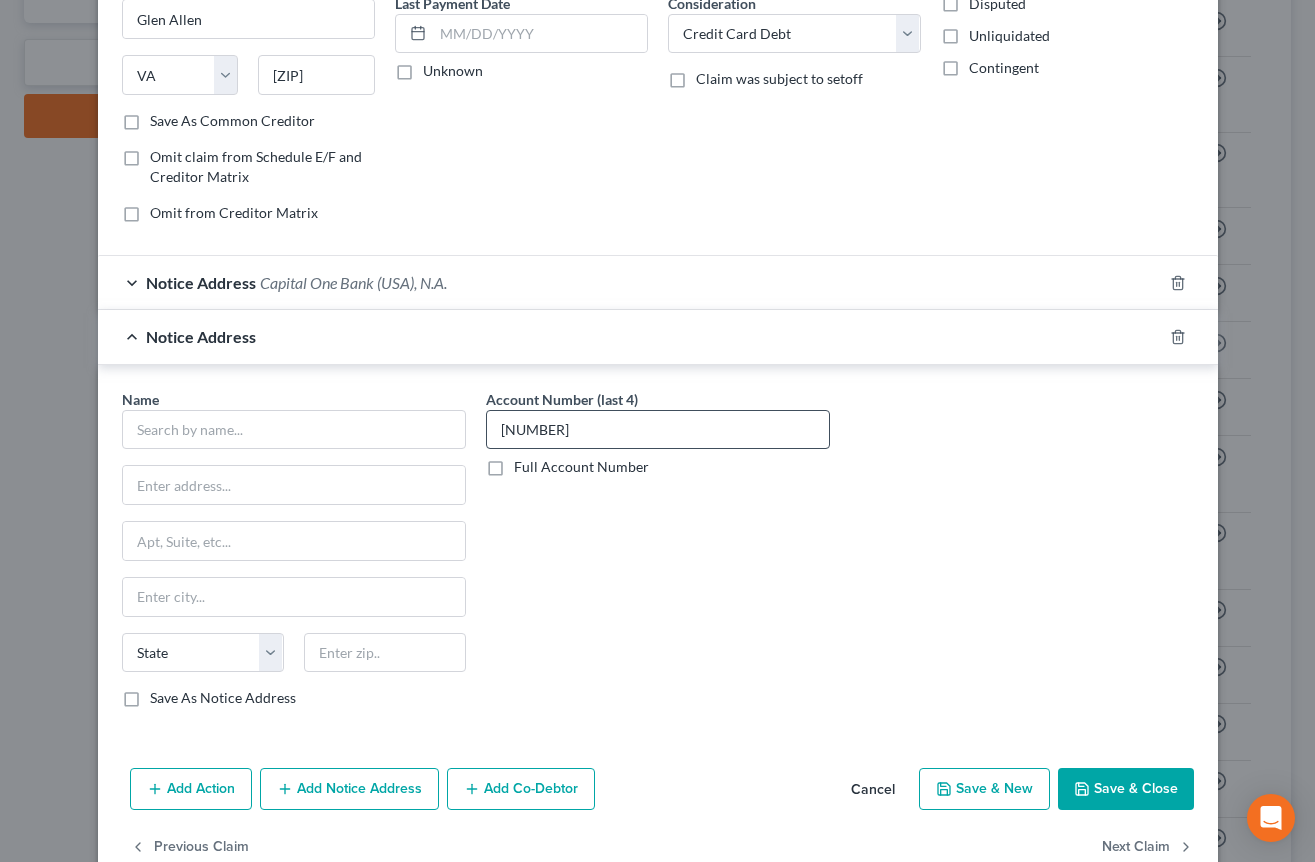 scroll, scrollTop: 327, scrollLeft: 0, axis: vertical 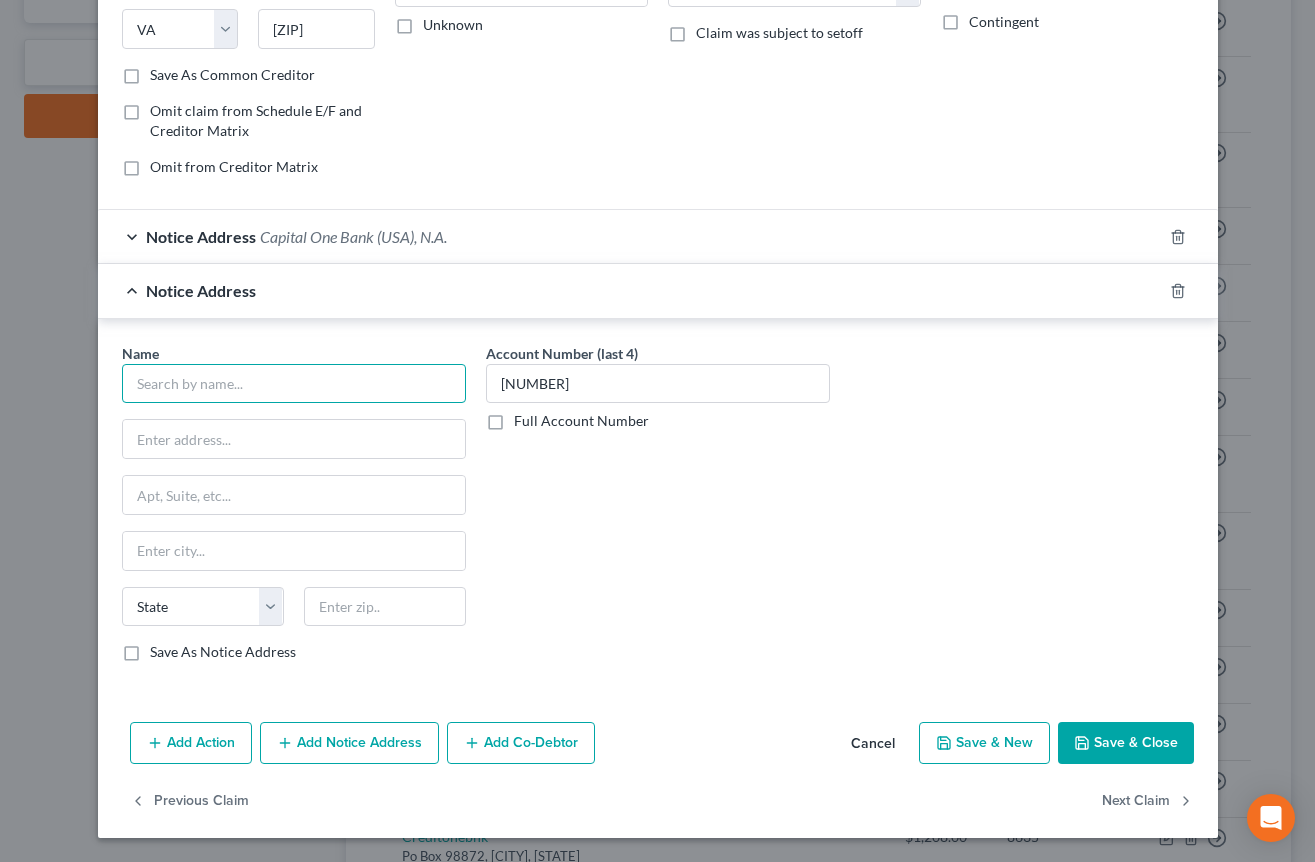 click at bounding box center (294, 384) 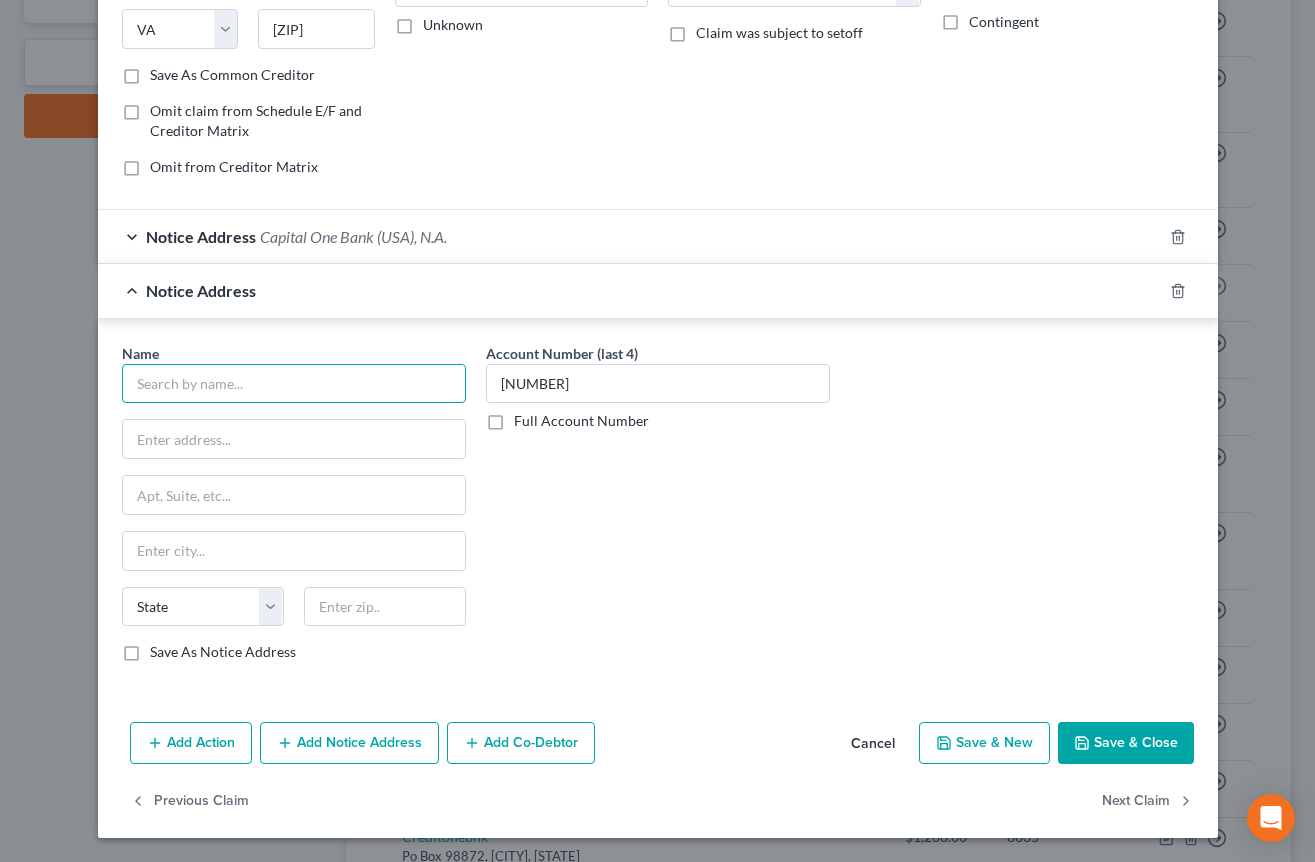 paste on "Capital One" 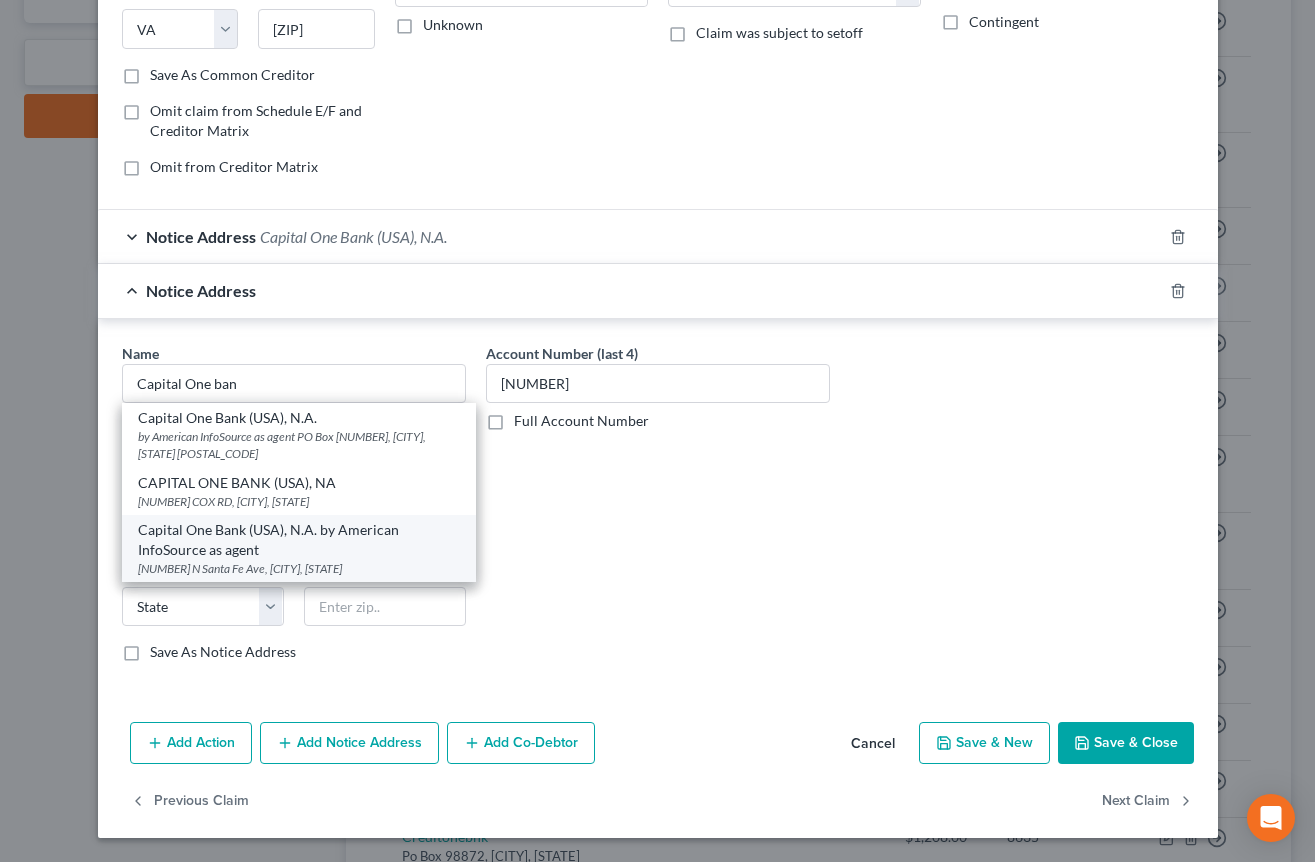 click on "Capital One Bank (USA), N.A. by American InfoSource as agent" at bounding box center [299, 540] 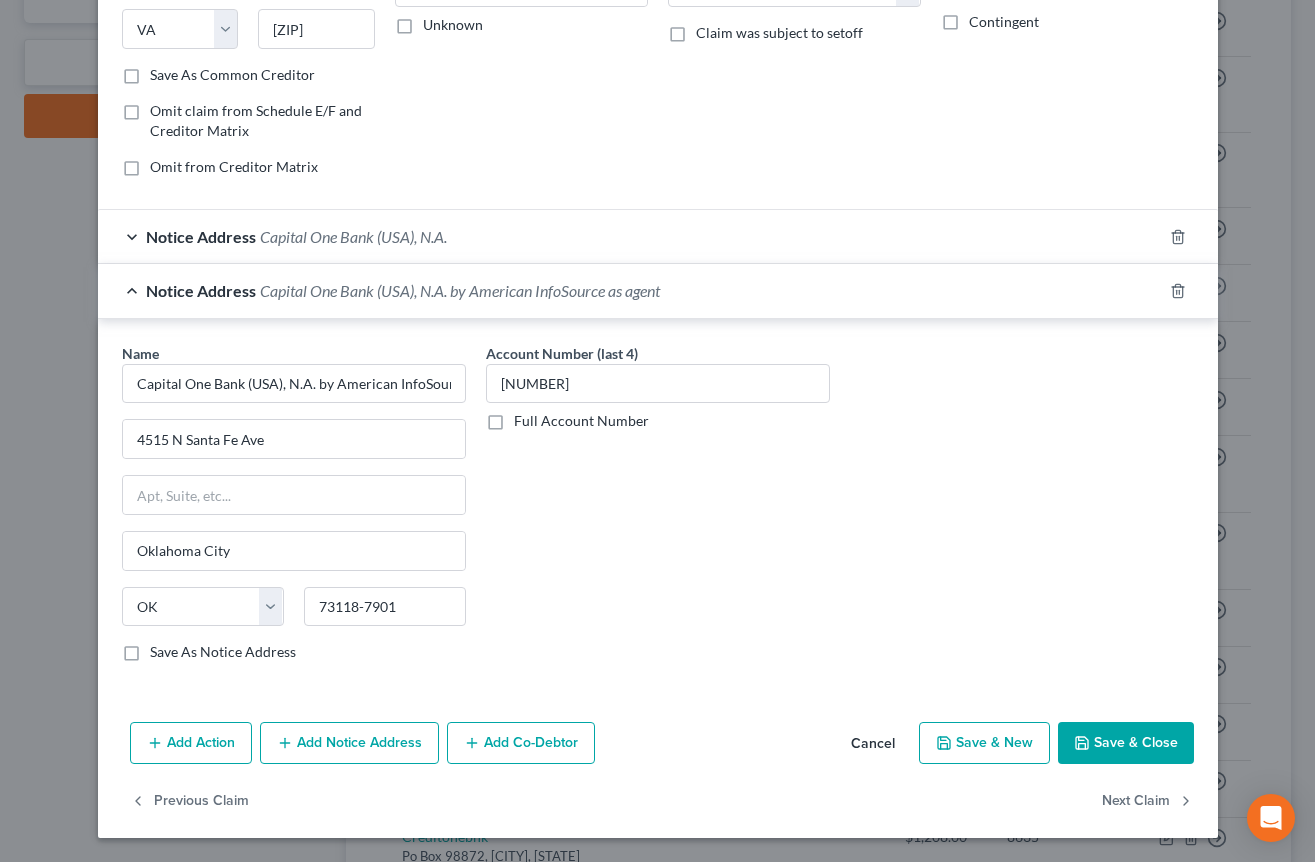click on "Capital One Bank (USA), N.A. by American InfoSource as agent" at bounding box center (460, 290) 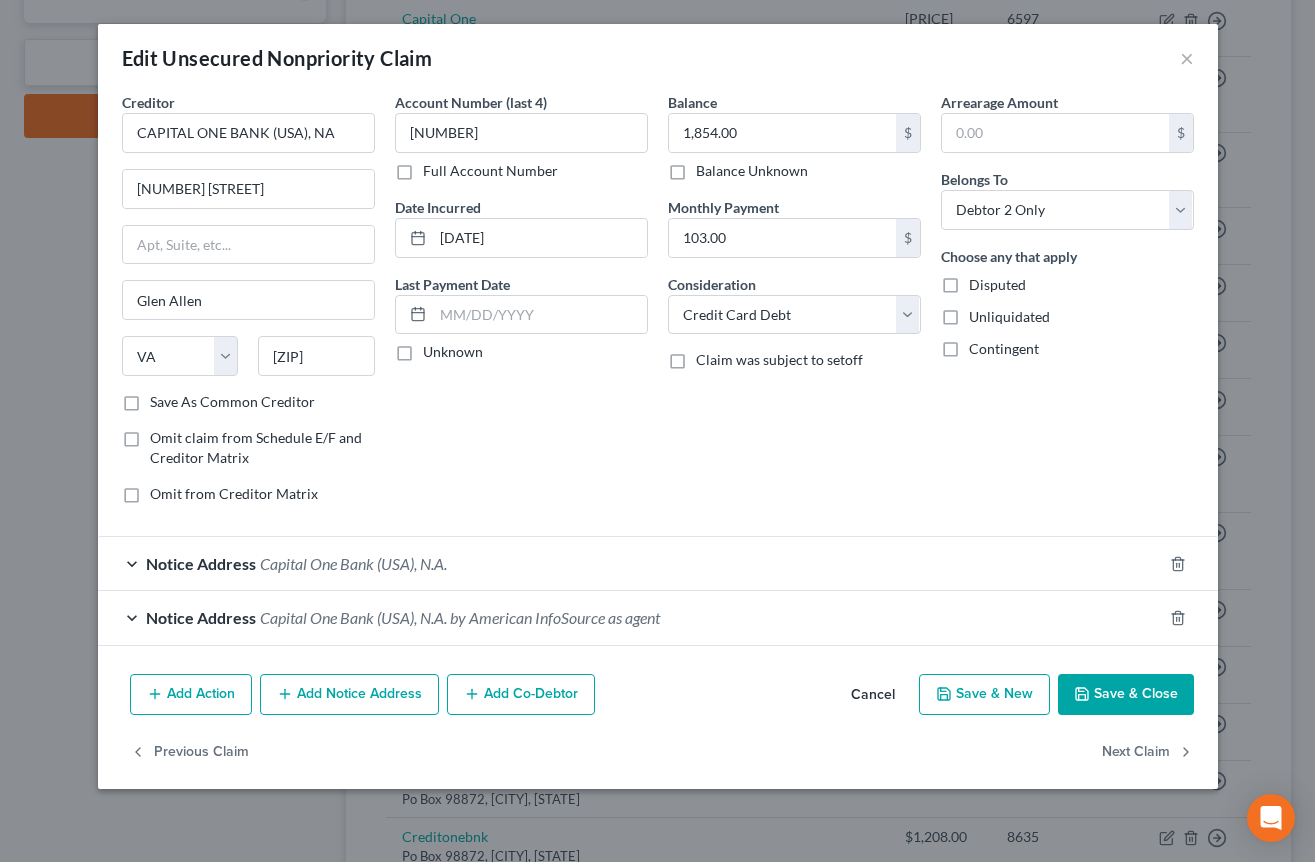 scroll, scrollTop: 0, scrollLeft: 0, axis: both 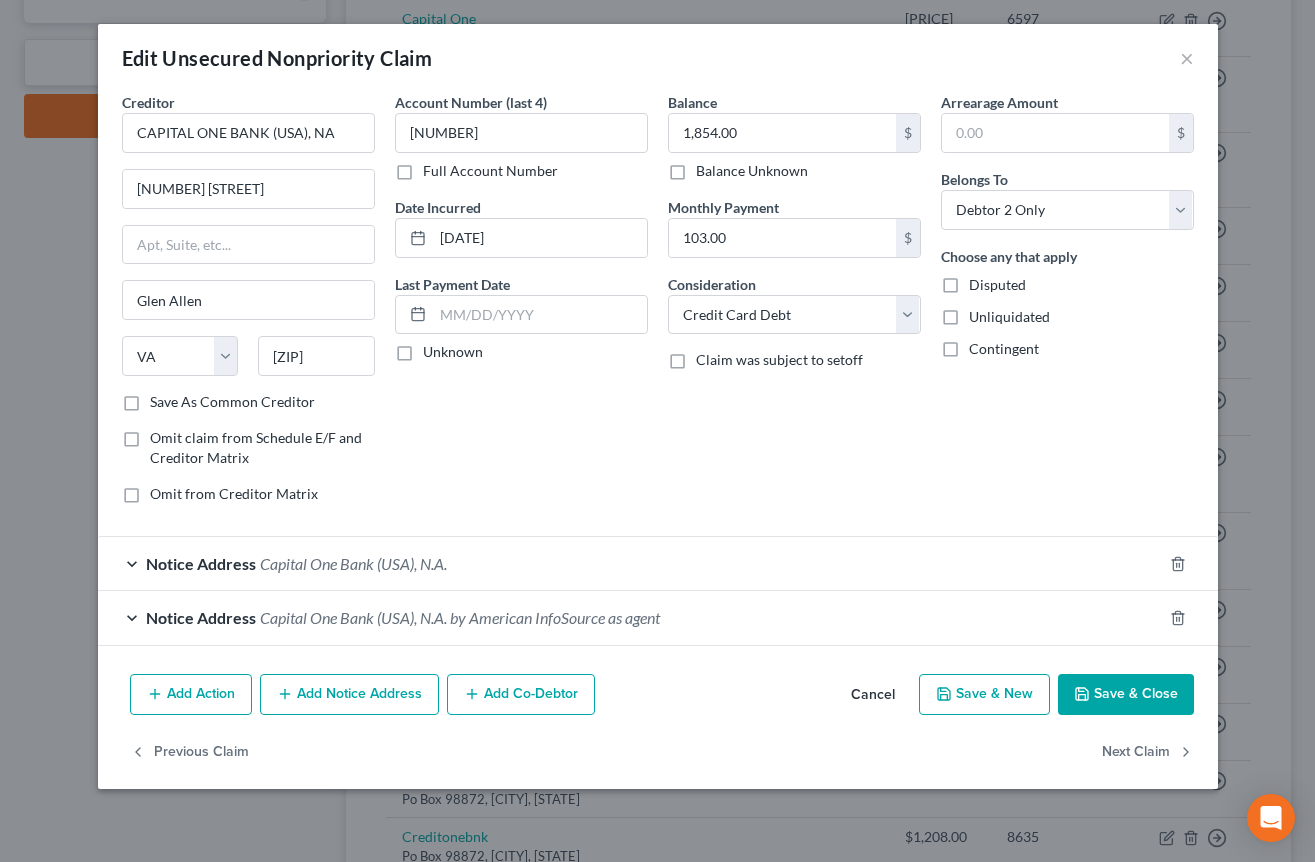 click on "Add Notice Address" at bounding box center [349, 695] 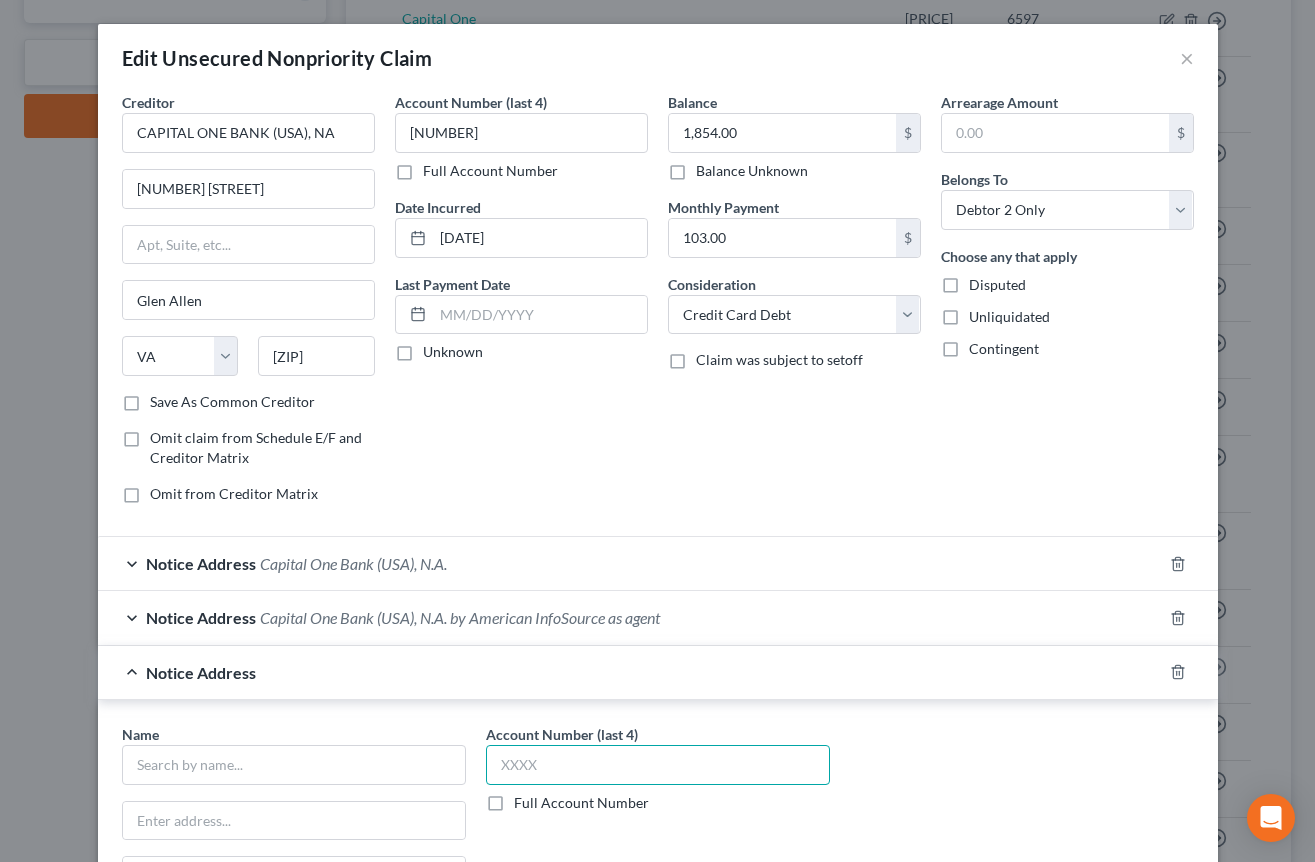 click at bounding box center (658, 765) 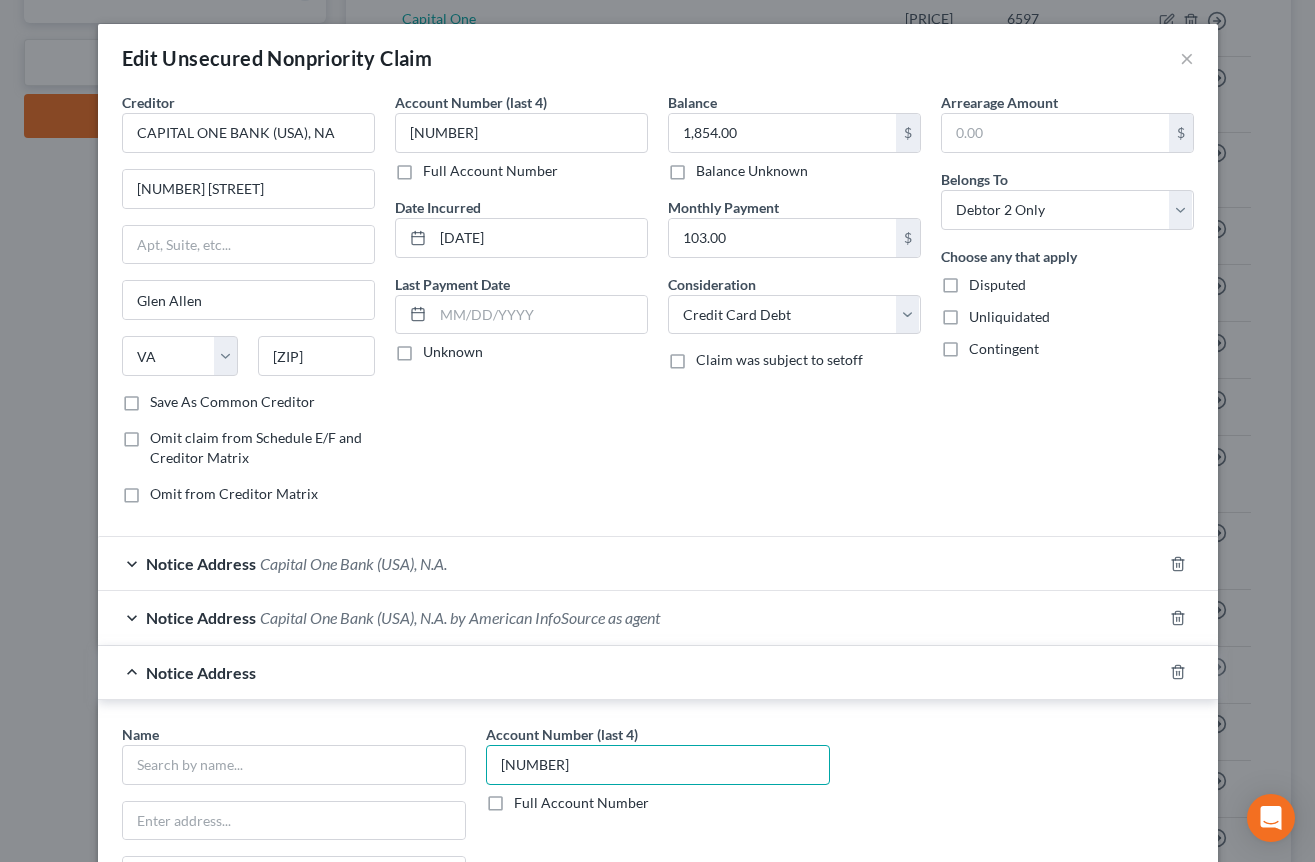 type on "[NUMBER]" 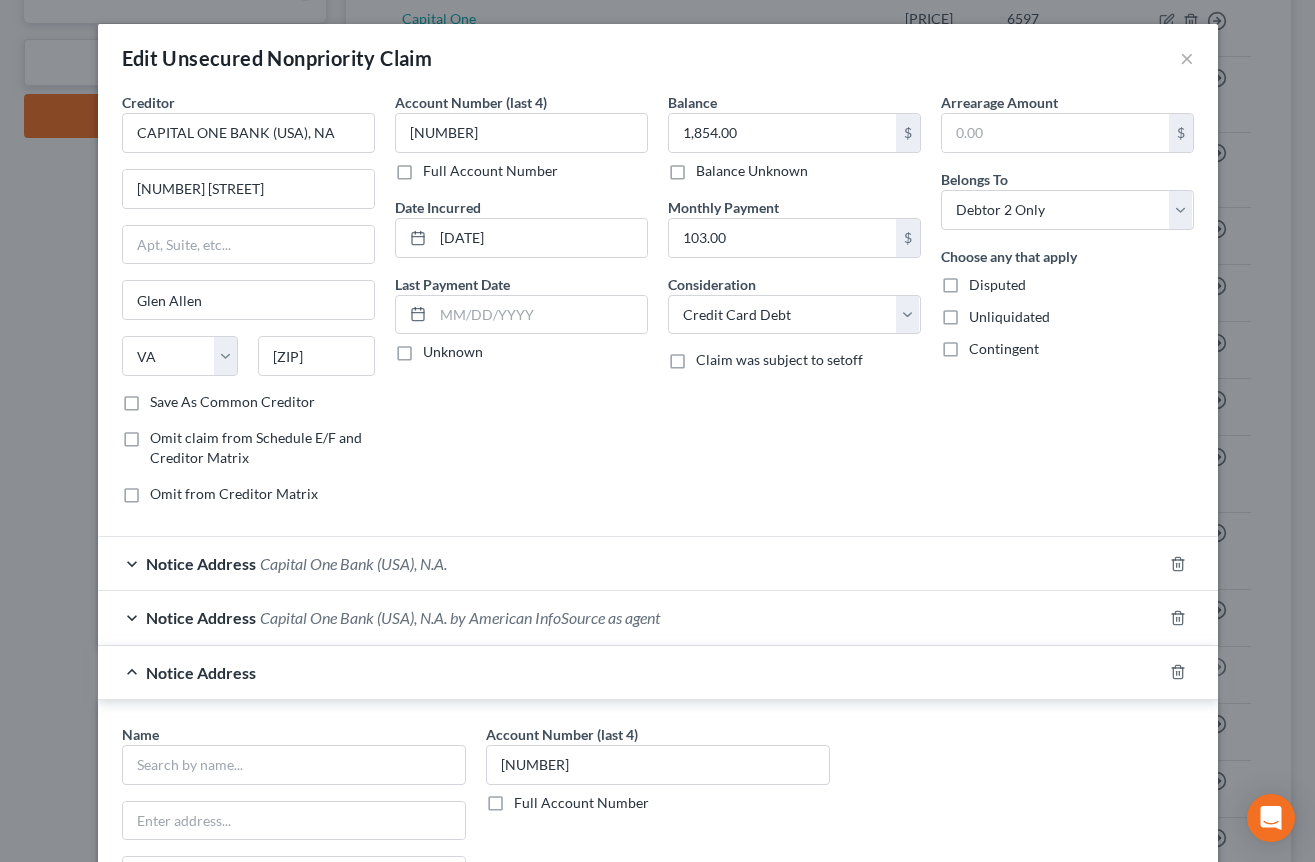click on "Balance
[AMOUNT]
Balance Unknown
Balance Undetermined
[AMOUNT]
Balance Unknown
Monthly Payment [AMOUNT] Consideration Select Cable / Satellite Services Collection Agency Credit Card Debt Debt Counseling / Attorneys Deficiency Balance Domestic Support Obligations Home / Car Repairs Income Taxes Judgment Liens Medical Services Monies Loaned / Advanced Mortgage Obligation From Divorce Or Separation Obligation To Pensions Other Overdrawn Bank Account Promised To Help Pay Creditors Student Loans Suppliers And Vendors Telephone / Internet Services Utility Services Claim was subject to setoff" at bounding box center [794, 306] 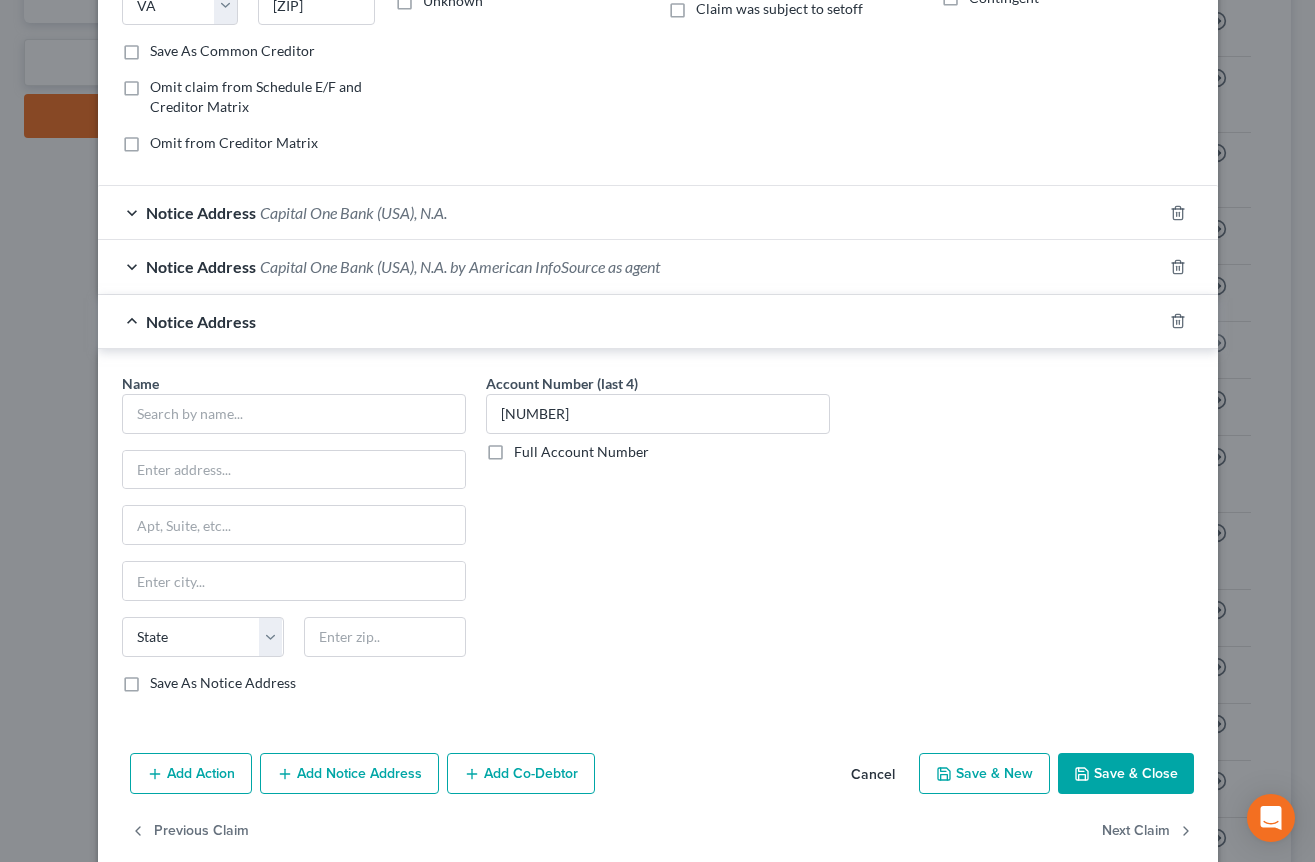 scroll, scrollTop: 381, scrollLeft: 0, axis: vertical 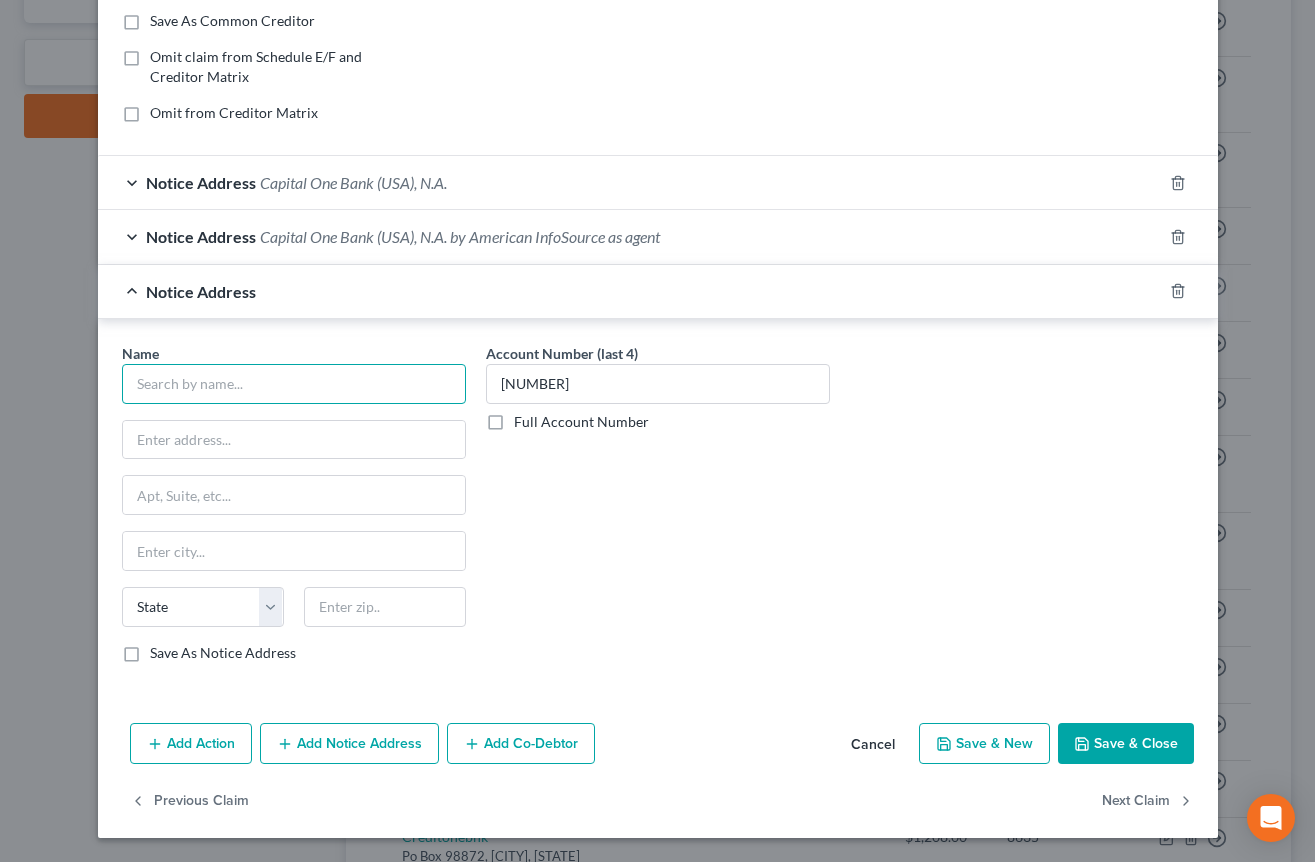 click at bounding box center [294, 384] 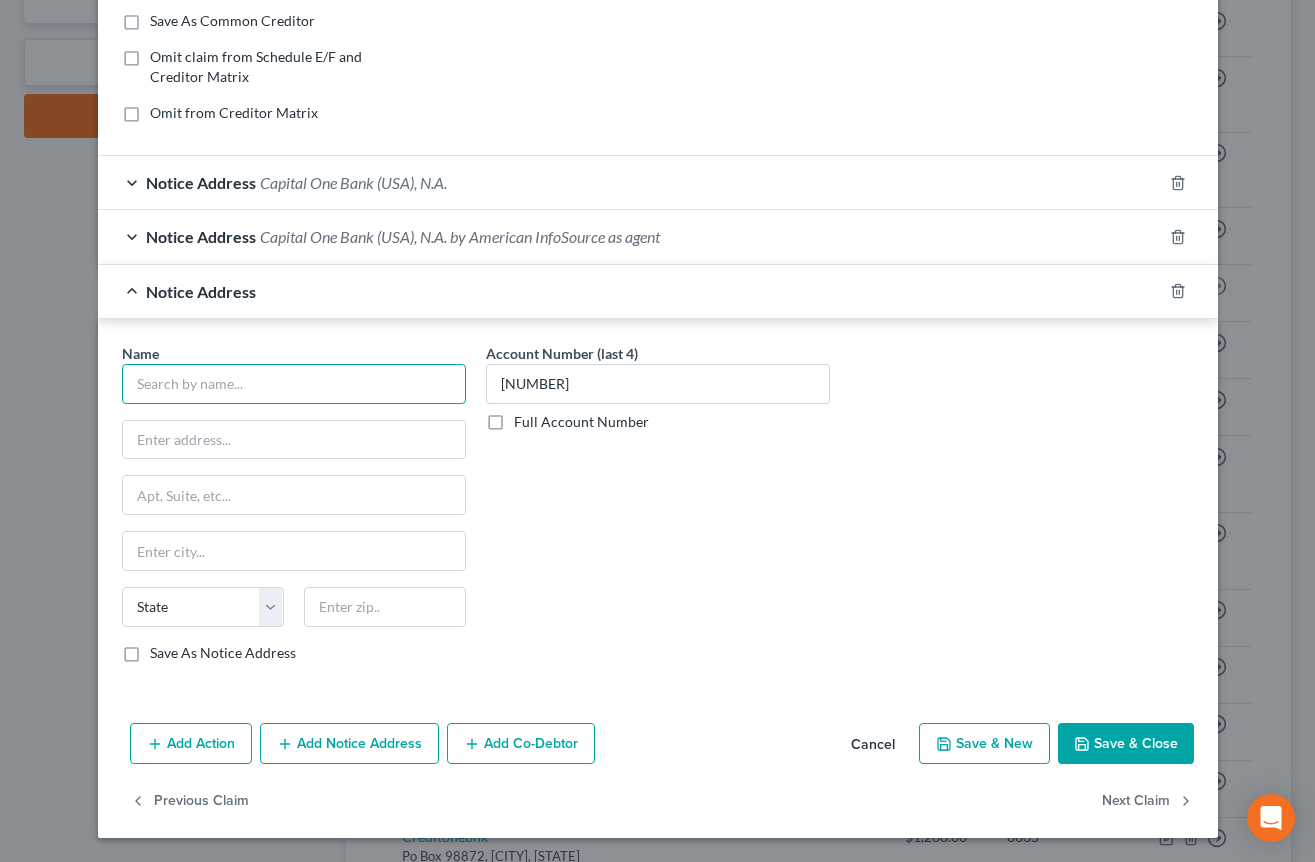 paste on "Capital One" 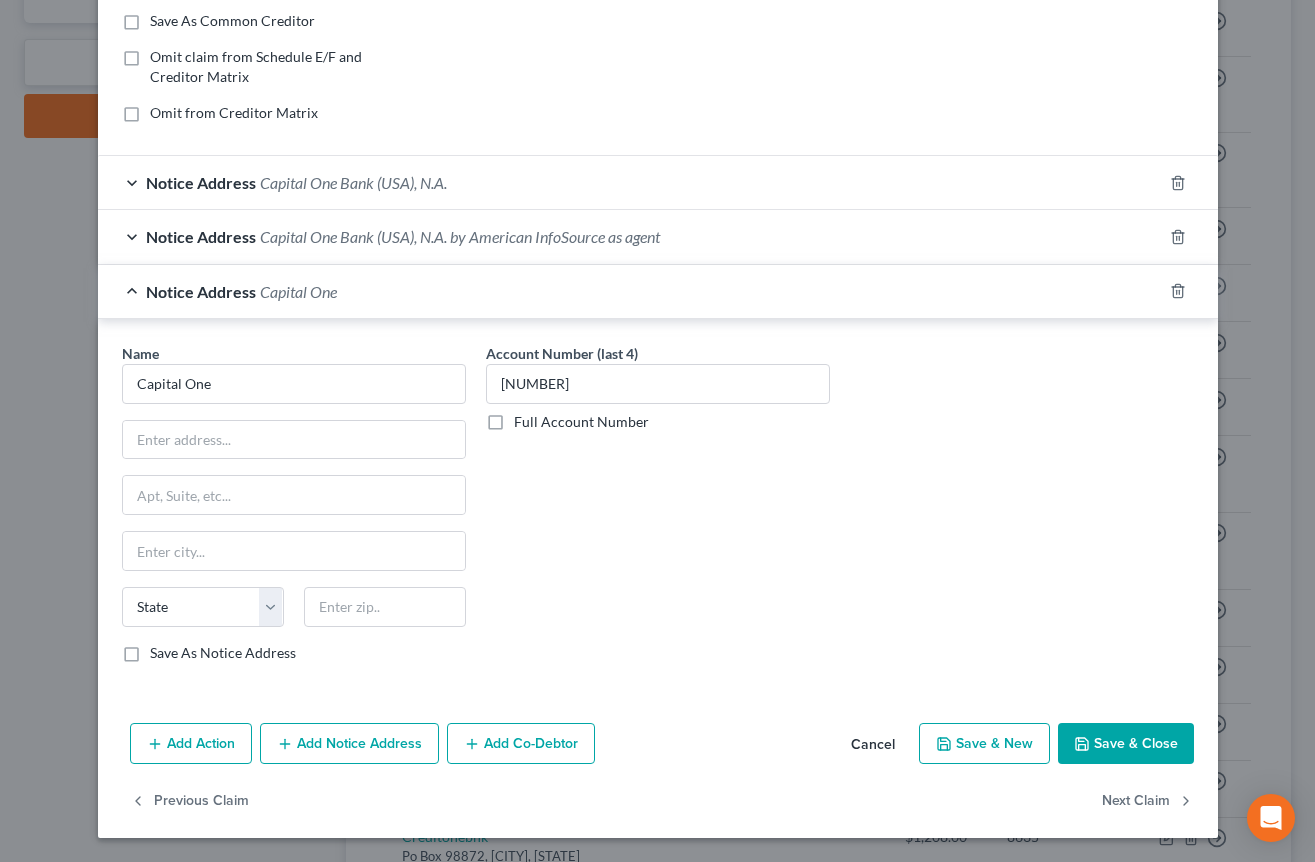 click on "Account Number (last 4)
[NUMBER]
Full Account Number" at bounding box center [658, 511] 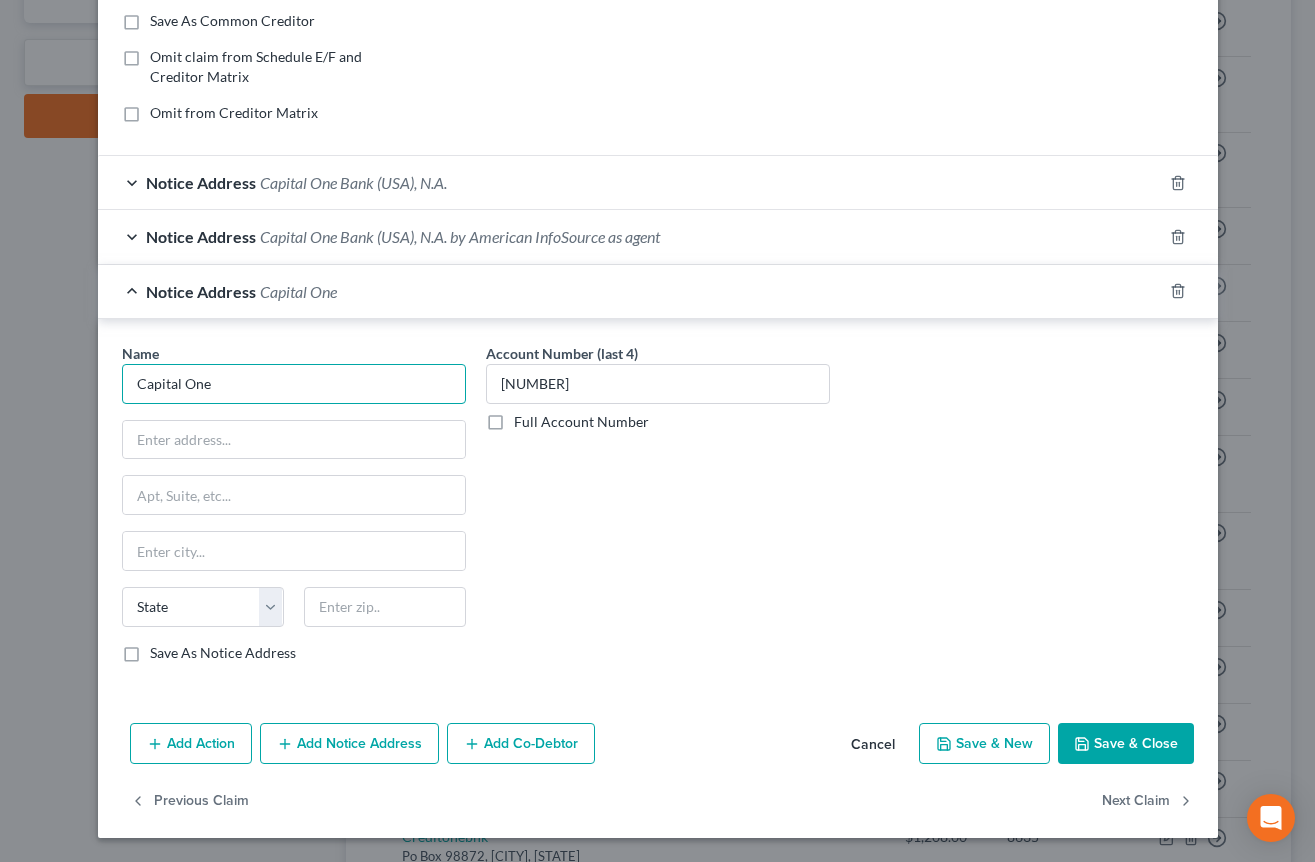 click on "Capital One" at bounding box center (294, 384) 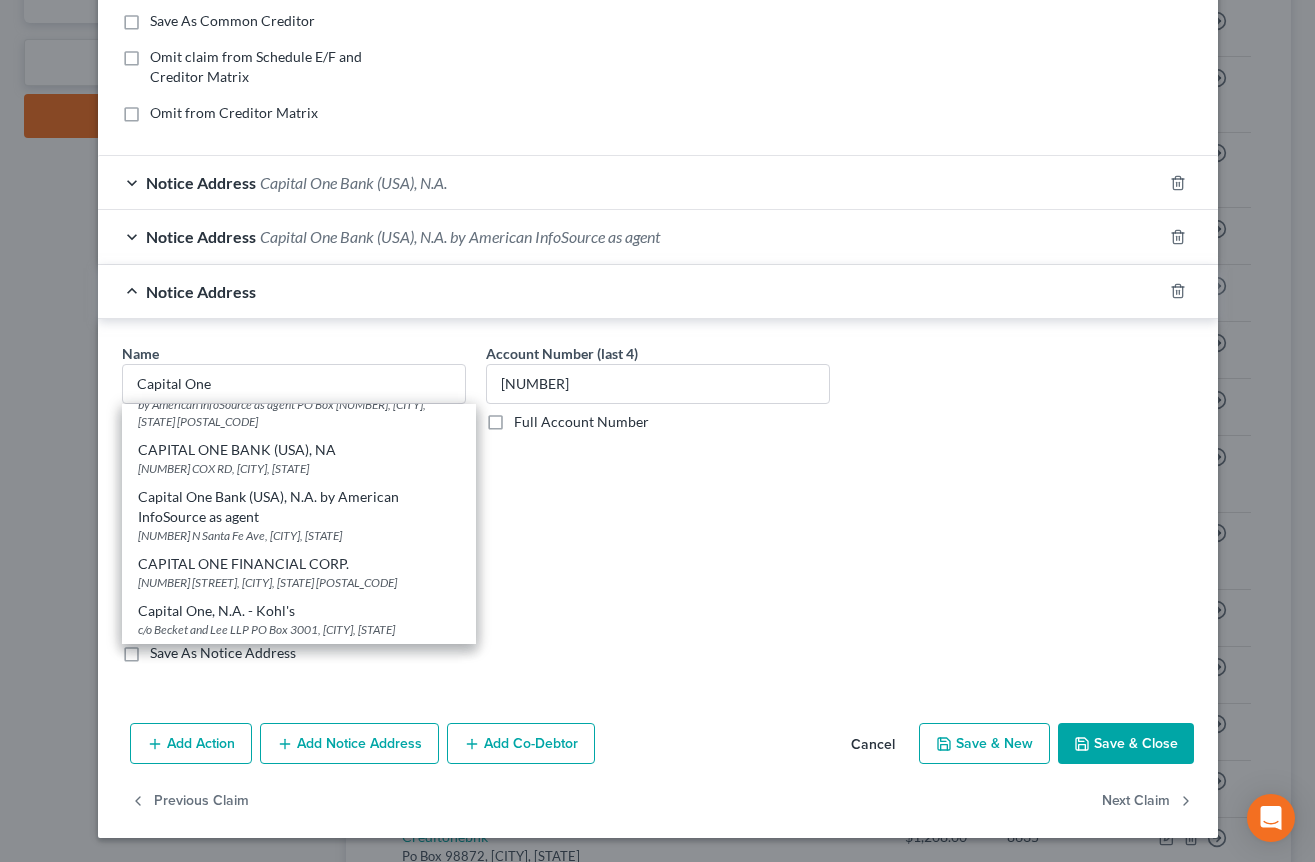 scroll, scrollTop: 290, scrollLeft: 0, axis: vertical 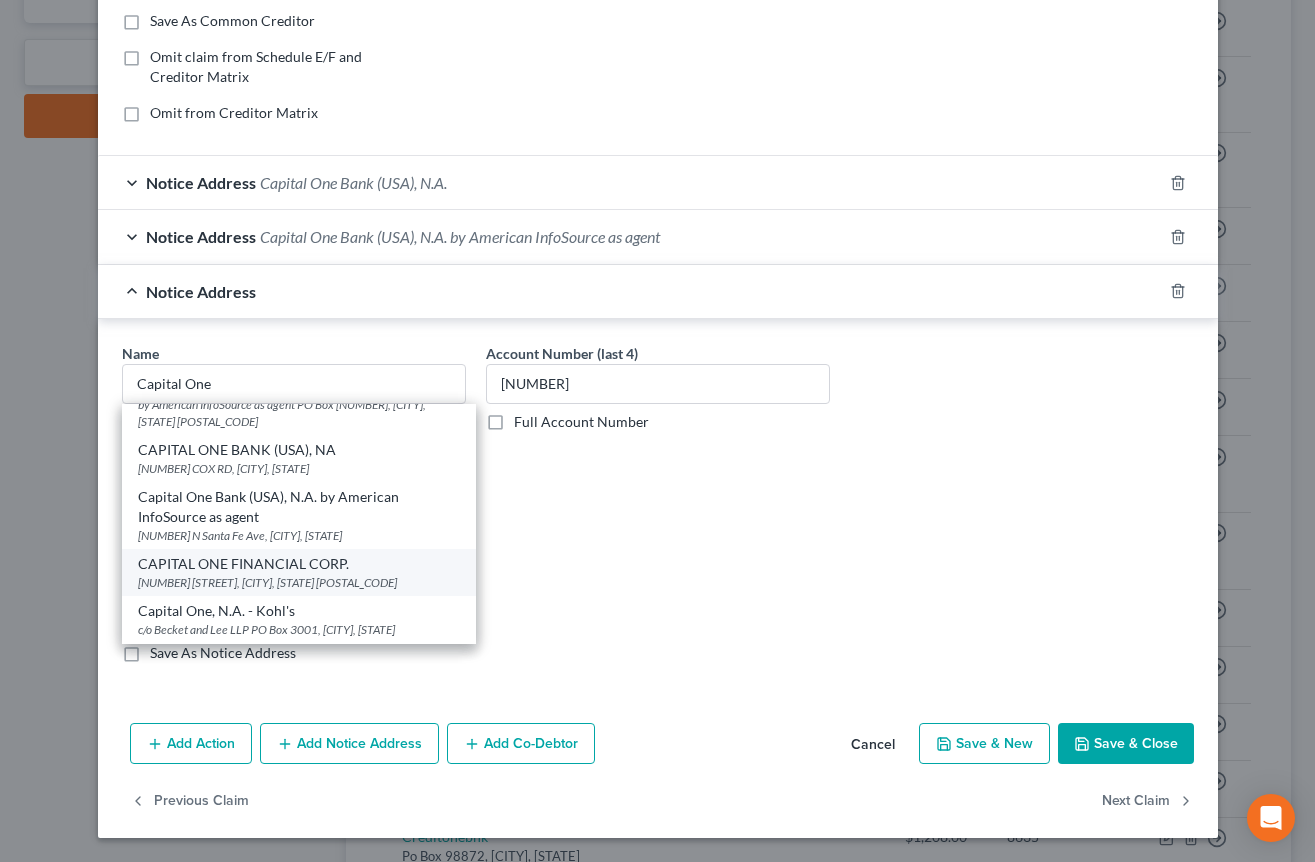 click on "[NUMBER] [STREET], [CITY], [STATE] [POSTAL_CODE]" at bounding box center (299, 582) 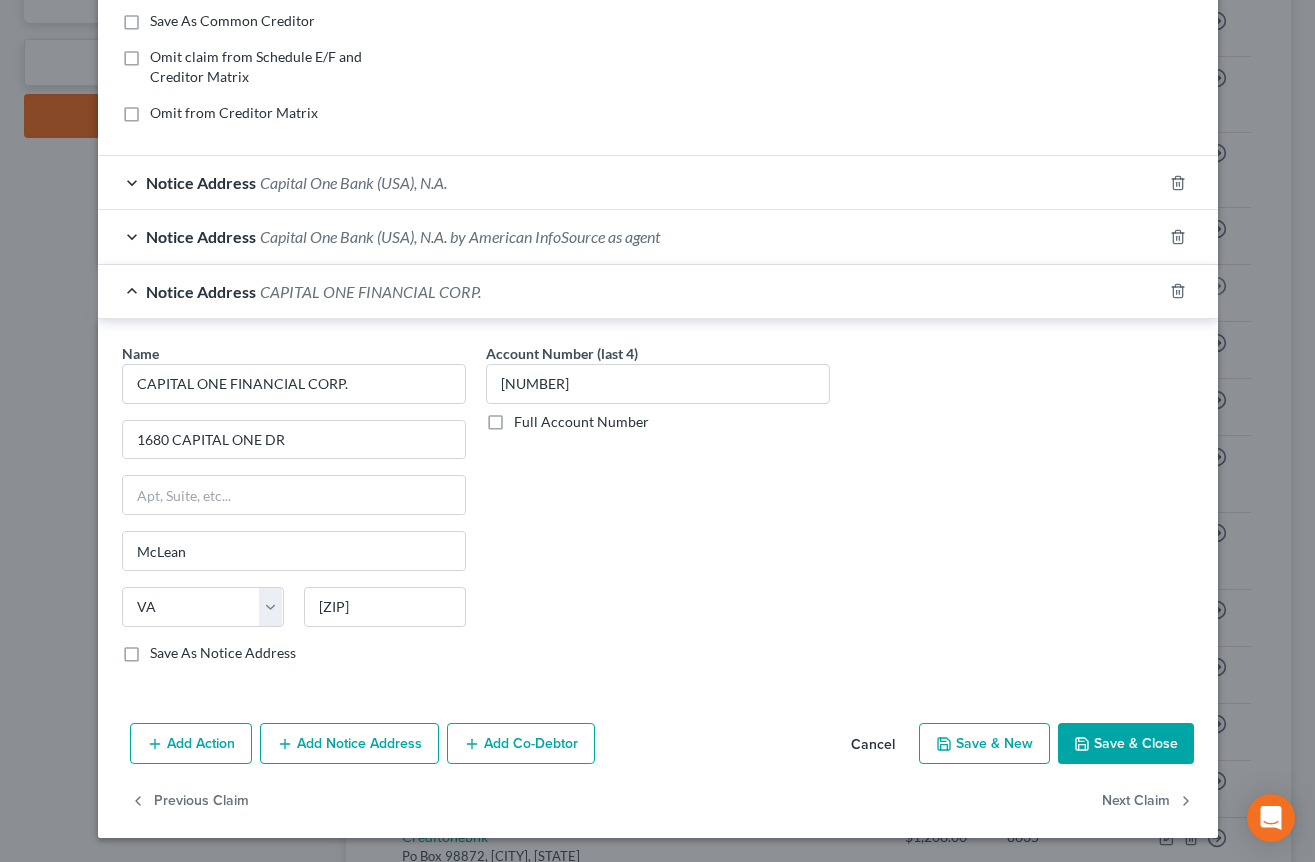 scroll, scrollTop: 0, scrollLeft: 0, axis: both 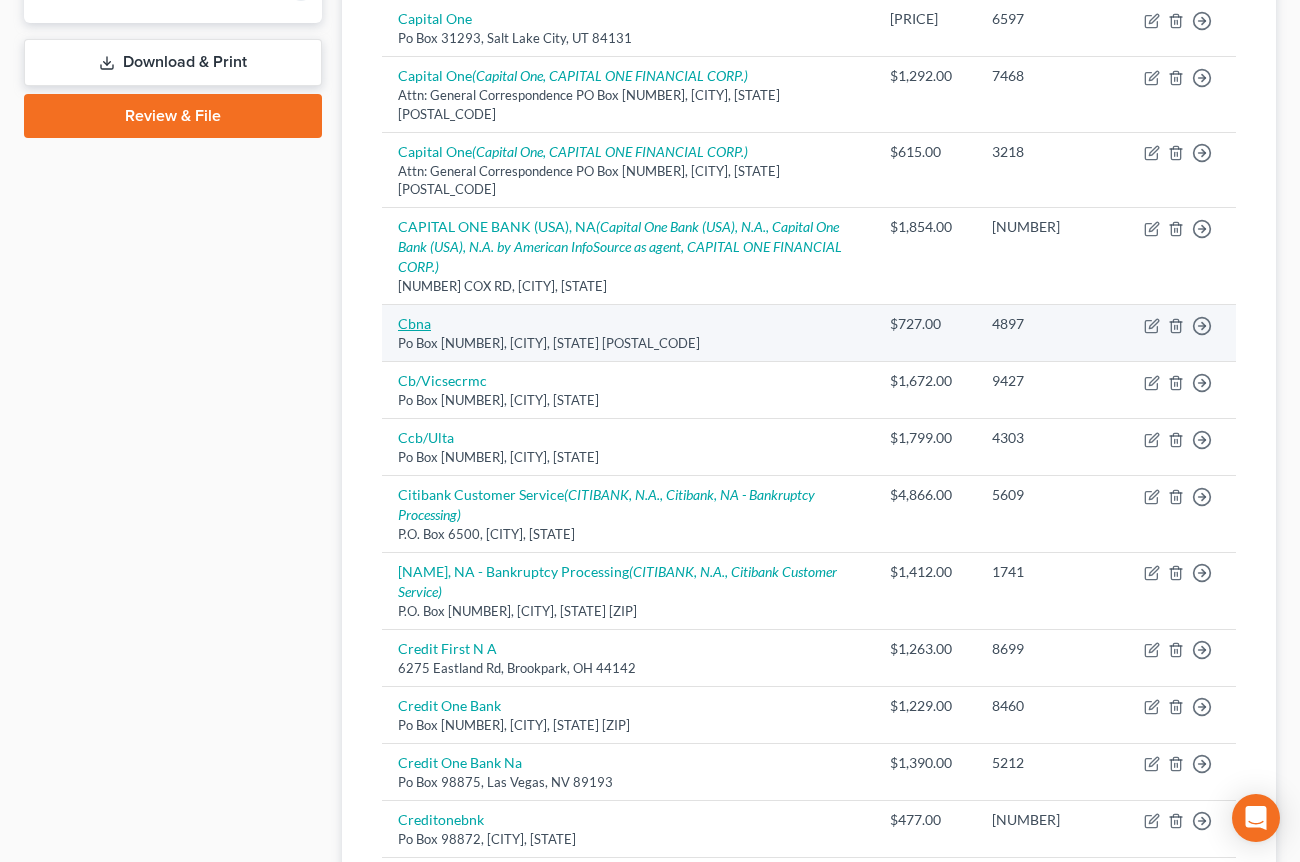 click on "Cbna" at bounding box center [414, 323] 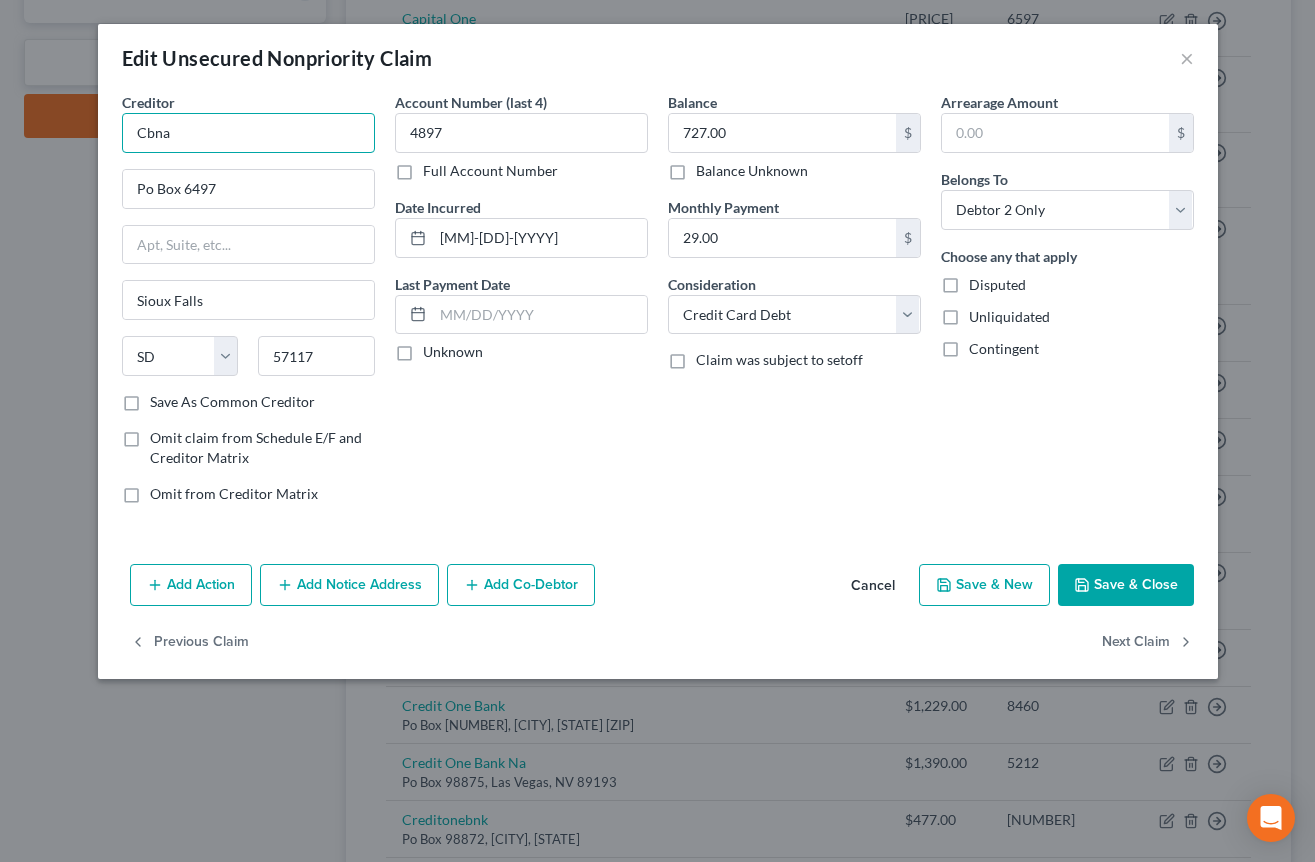 click on "Cbna" at bounding box center [248, 133] 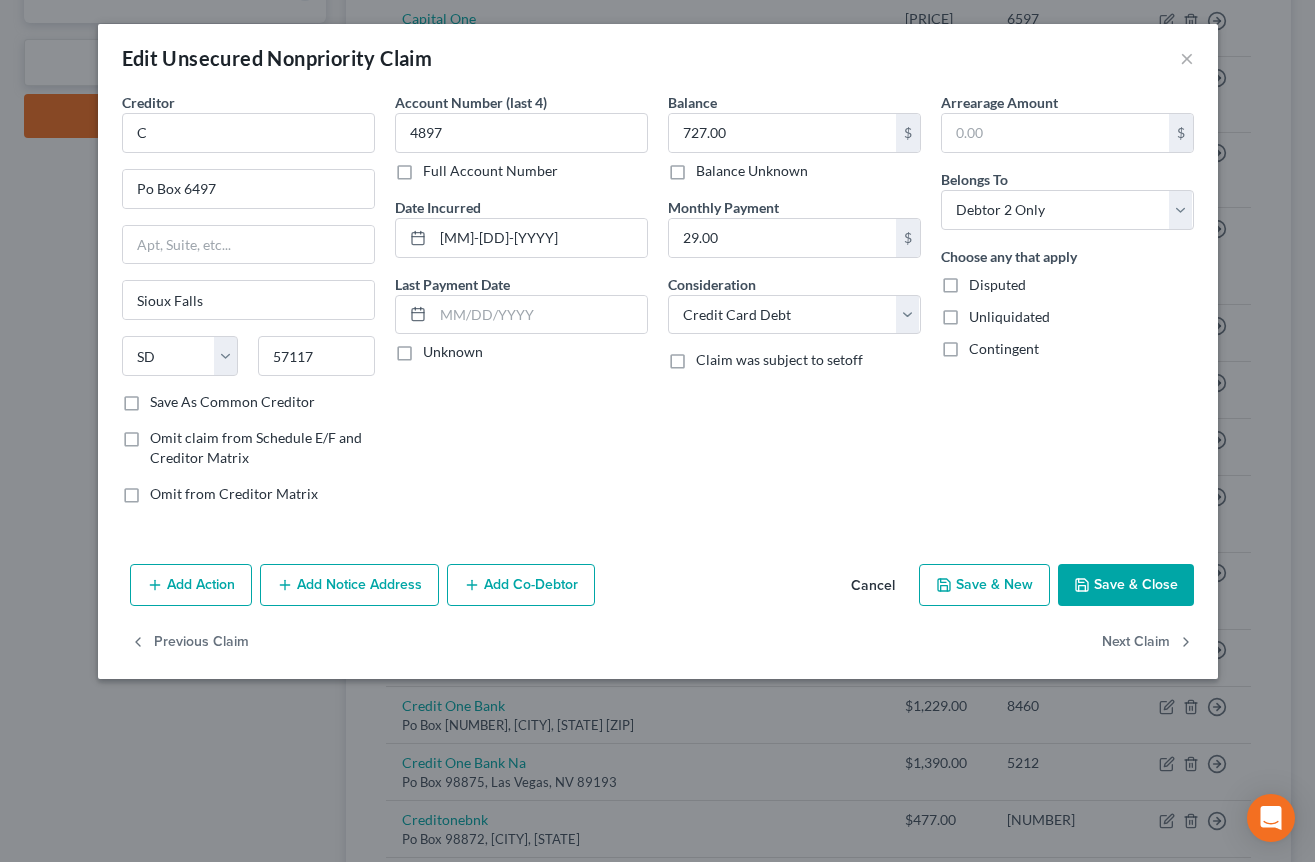 click on "Balance
[AMOUNT]
Balance Unknown
Balance Undetermined
[AMOUNT]
Balance Unknown
Monthly Payment [AMOUNT] Consideration Select Cable / Satellite Services Collection Agency Credit Card Debt Debt Counseling / Attorneys Deficiency Balance Domestic Support Obligations Home / Car Repairs Income Taxes Judgment Liens Medical Services Monies Loaned / Advanced Mortgage Obligation From Divorce Or Separation Obligation To Pensions Other Overdrawn Bank Account Promised To Help Pay Creditors Student Loans Suppliers And Vendors Telephone / Internet Services Utility Services Claim was subject to setoff" at bounding box center [794, 306] 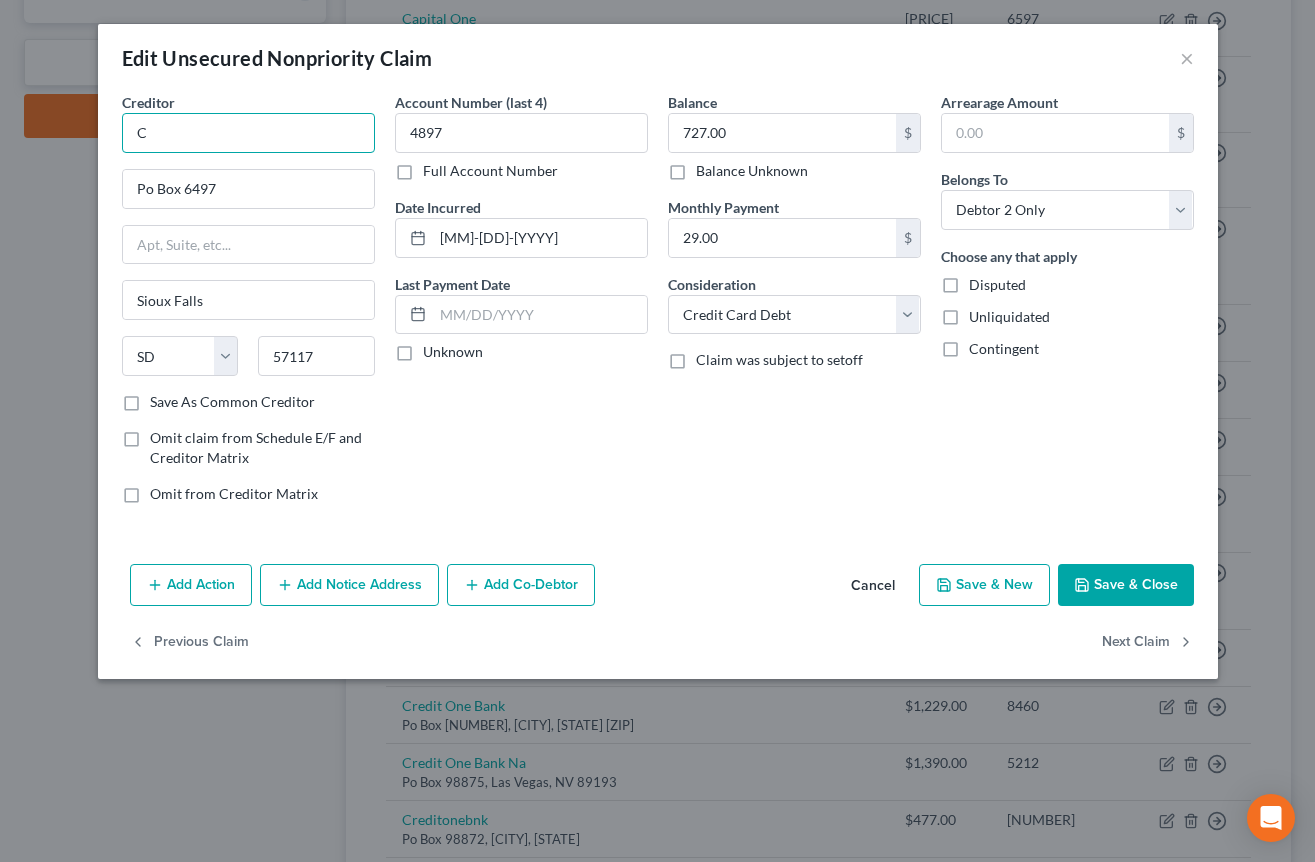 click on "C" at bounding box center (248, 133) 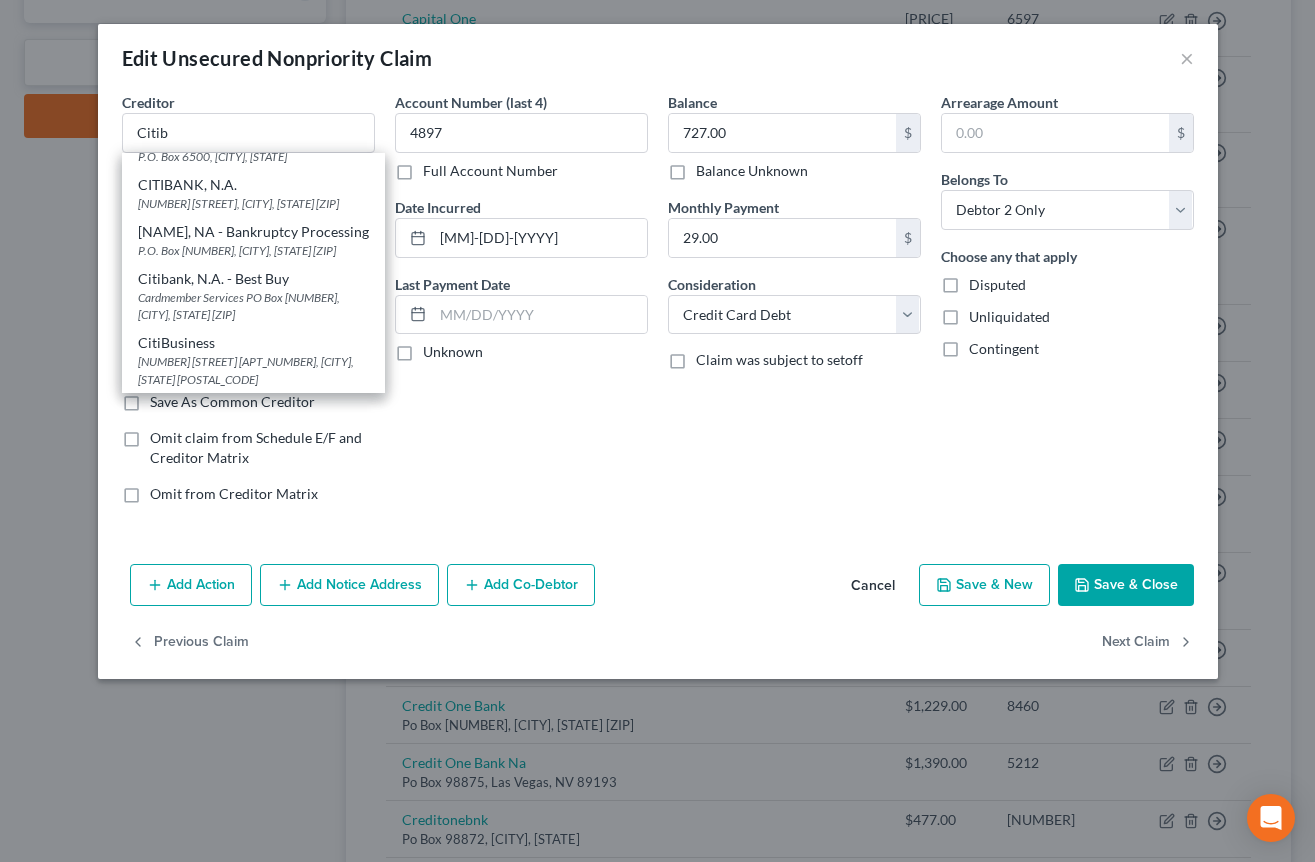 scroll, scrollTop: 0, scrollLeft: 0, axis: both 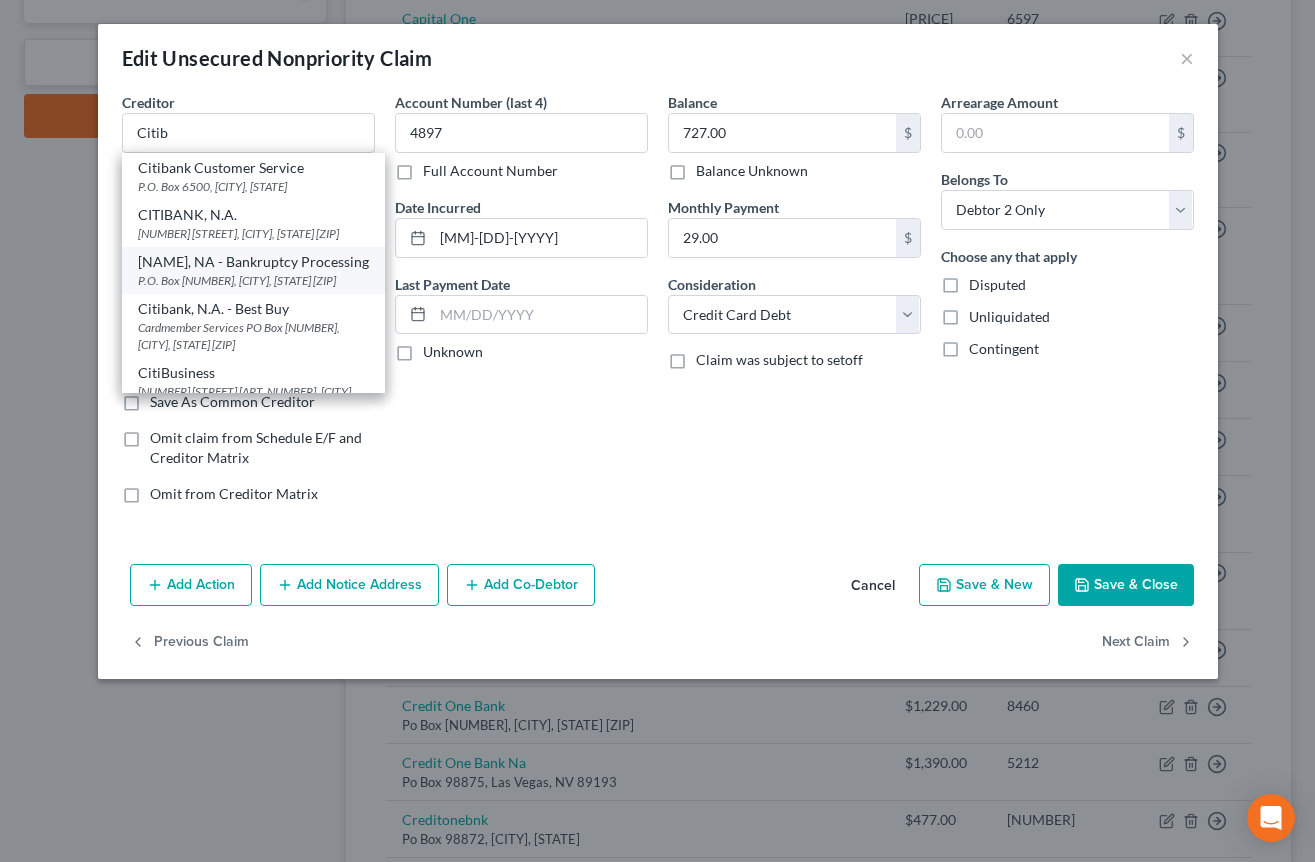 click on "[NAME], NA - Bankruptcy Processing" at bounding box center (253, 262) 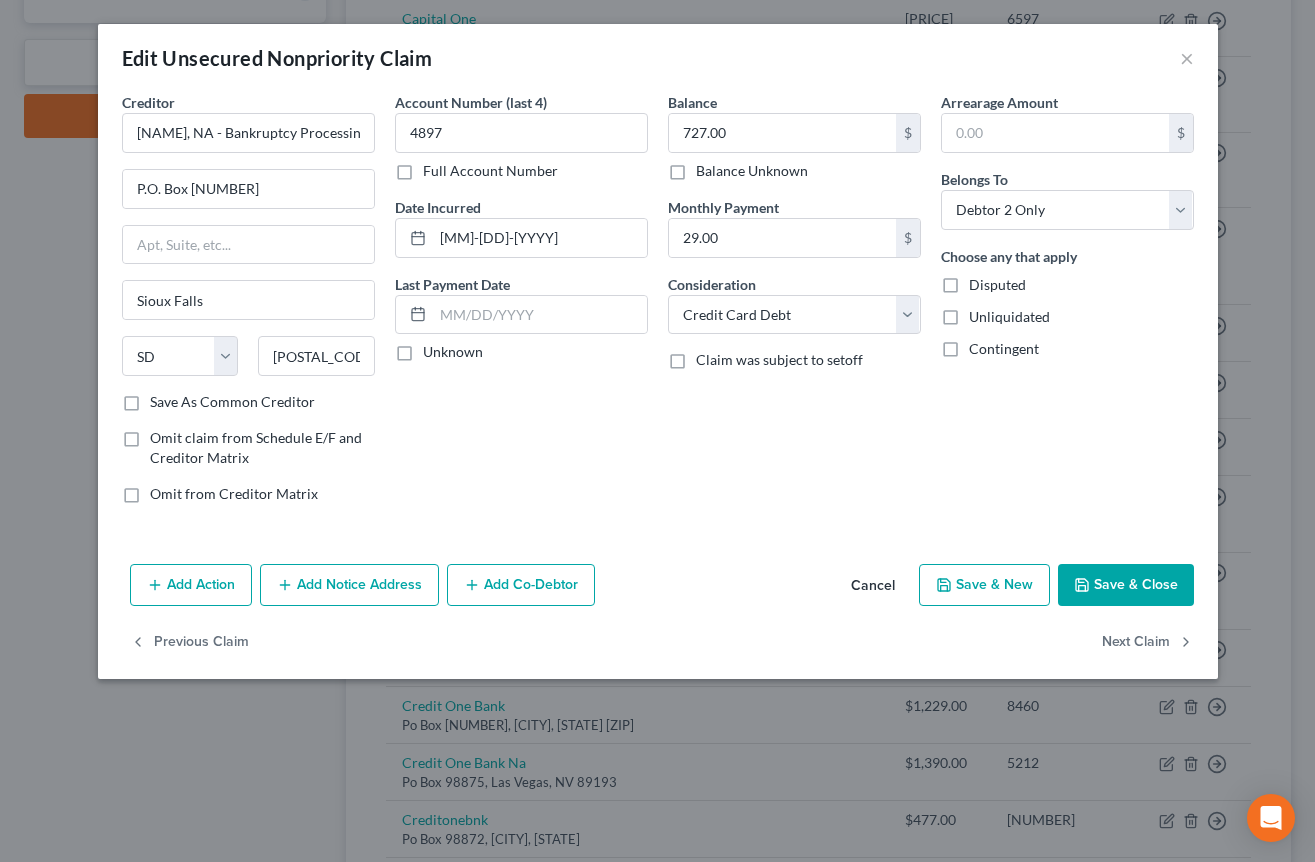 click on "Add Notice Address" at bounding box center (349, 585) 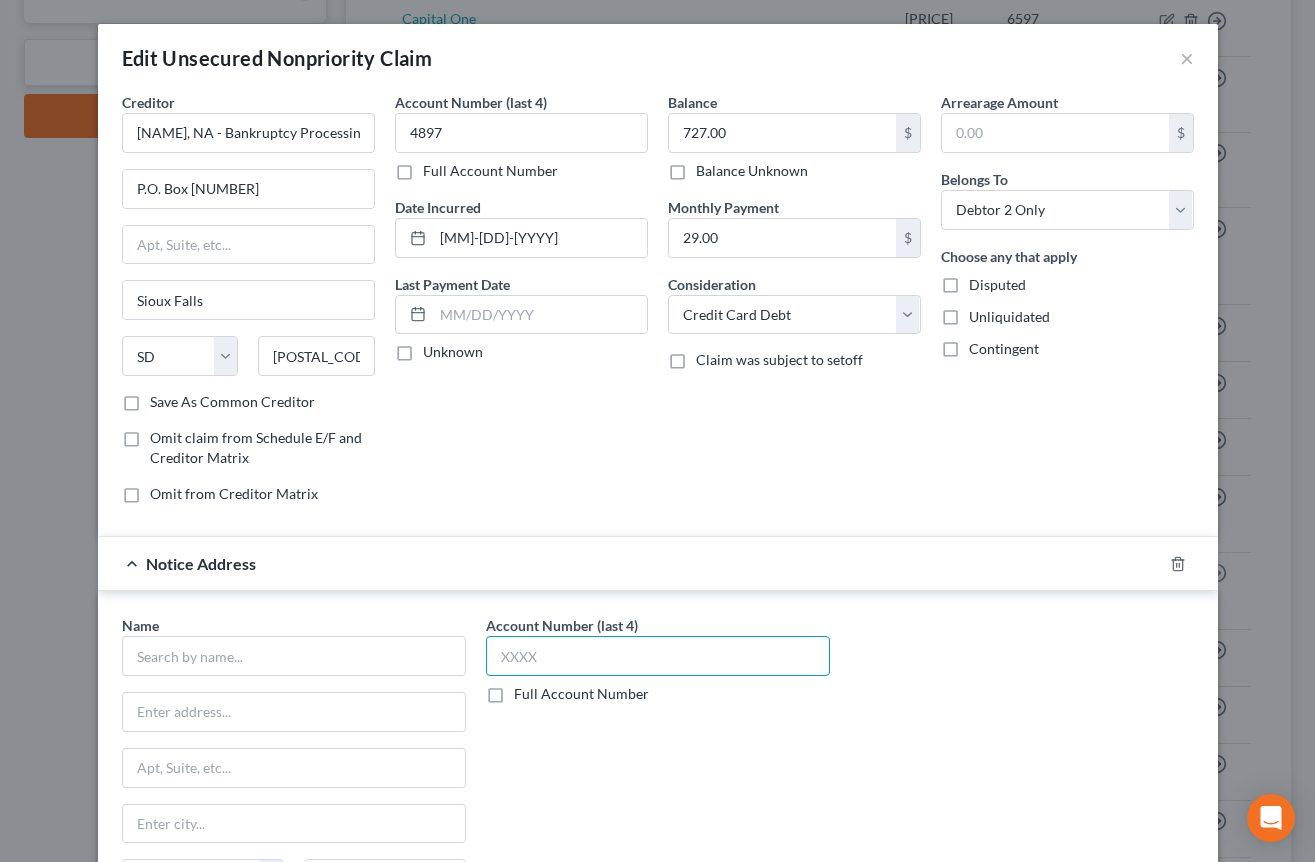 click at bounding box center [658, 656] 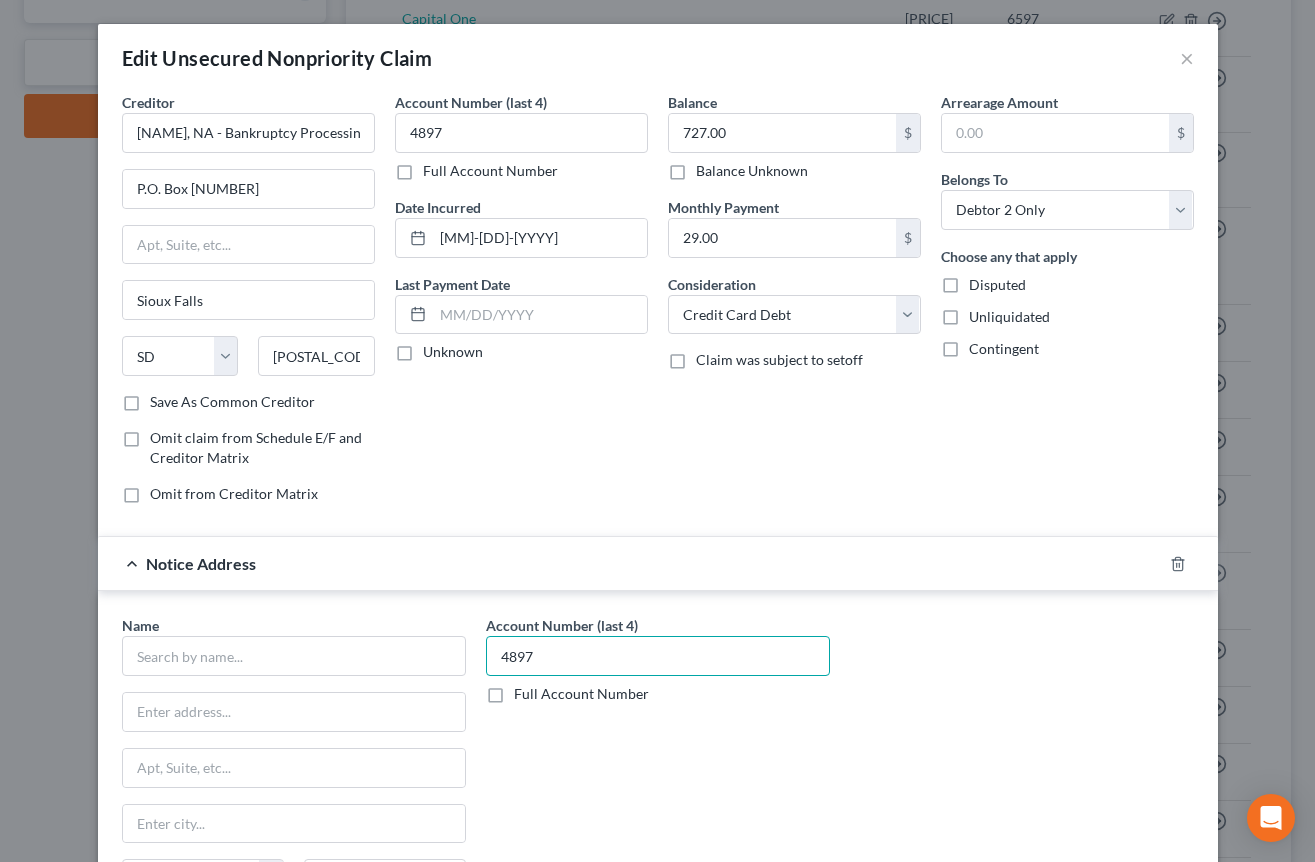 type on "4897" 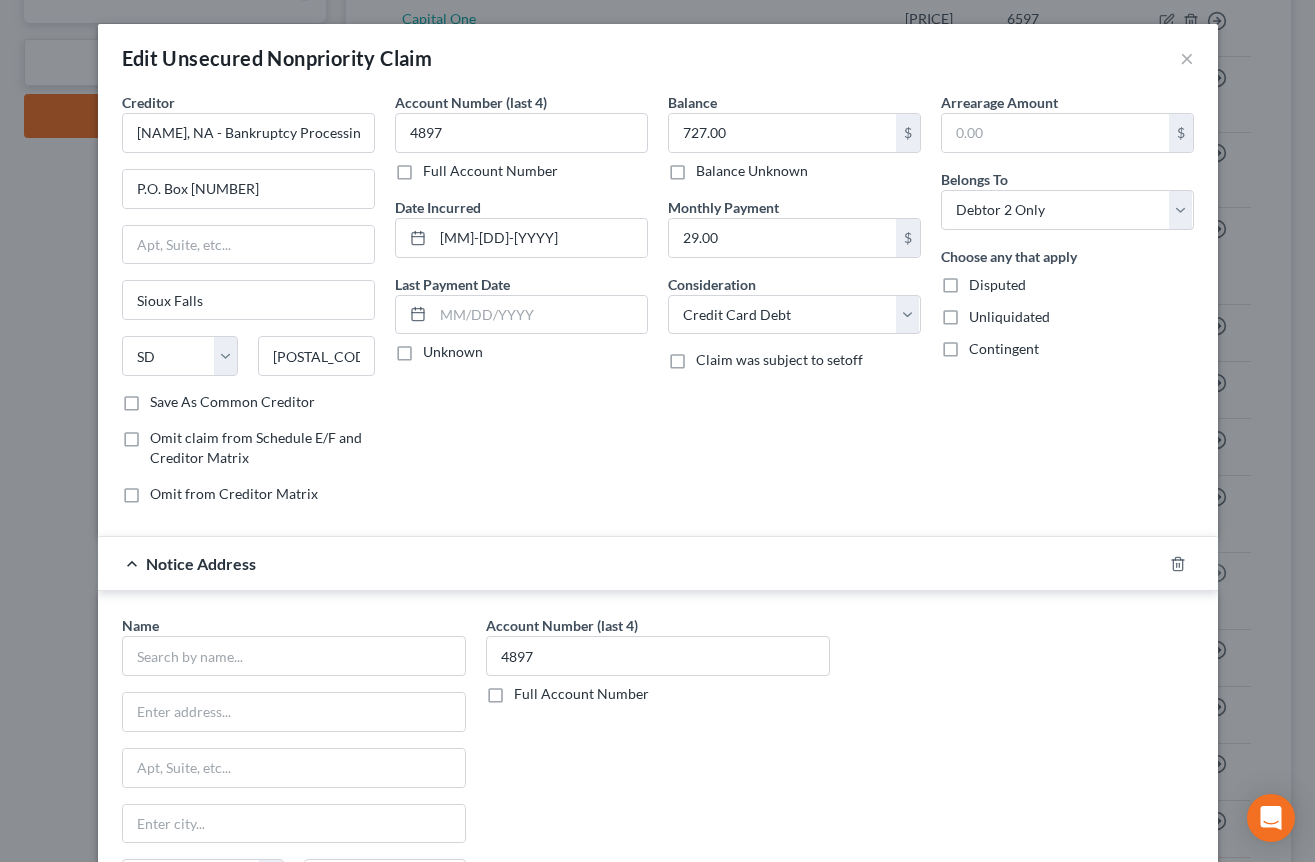 click on "Balance
[AMOUNT]
Balance Unknown
Balance Undetermined
[AMOUNT]
Balance Unknown
Monthly Payment [AMOUNT] Consideration Select Cable / Satellite Services Collection Agency Credit Card Debt Debt Counseling / Attorneys Deficiency Balance Domestic Support Obligations Home / Car Repairs Income Taxes Judgment Liens Medical Services Monies Loaned / Advanced Mortgage Obligation From Divorce Or Separation Obligation To Pensions Other Overdrawn Bank Account Promised To Help Pay Creditors Student Loans Suppliers And Vendors Telephone / Internet Services Utility Services Claim was subject to setoff" at bounding box center [794, 306] 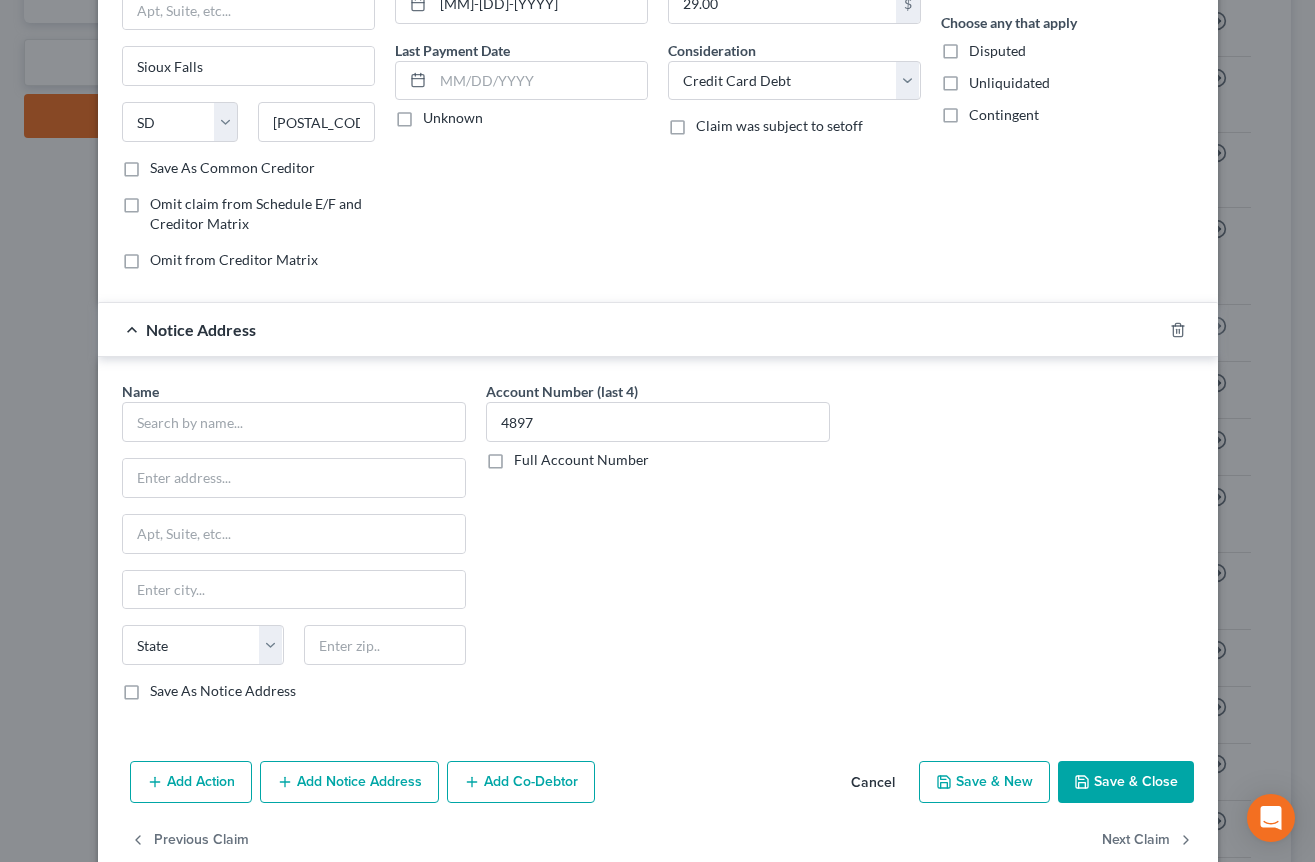 scroll, scrollTop: 272, scrollLeft: 0, axis: vertical 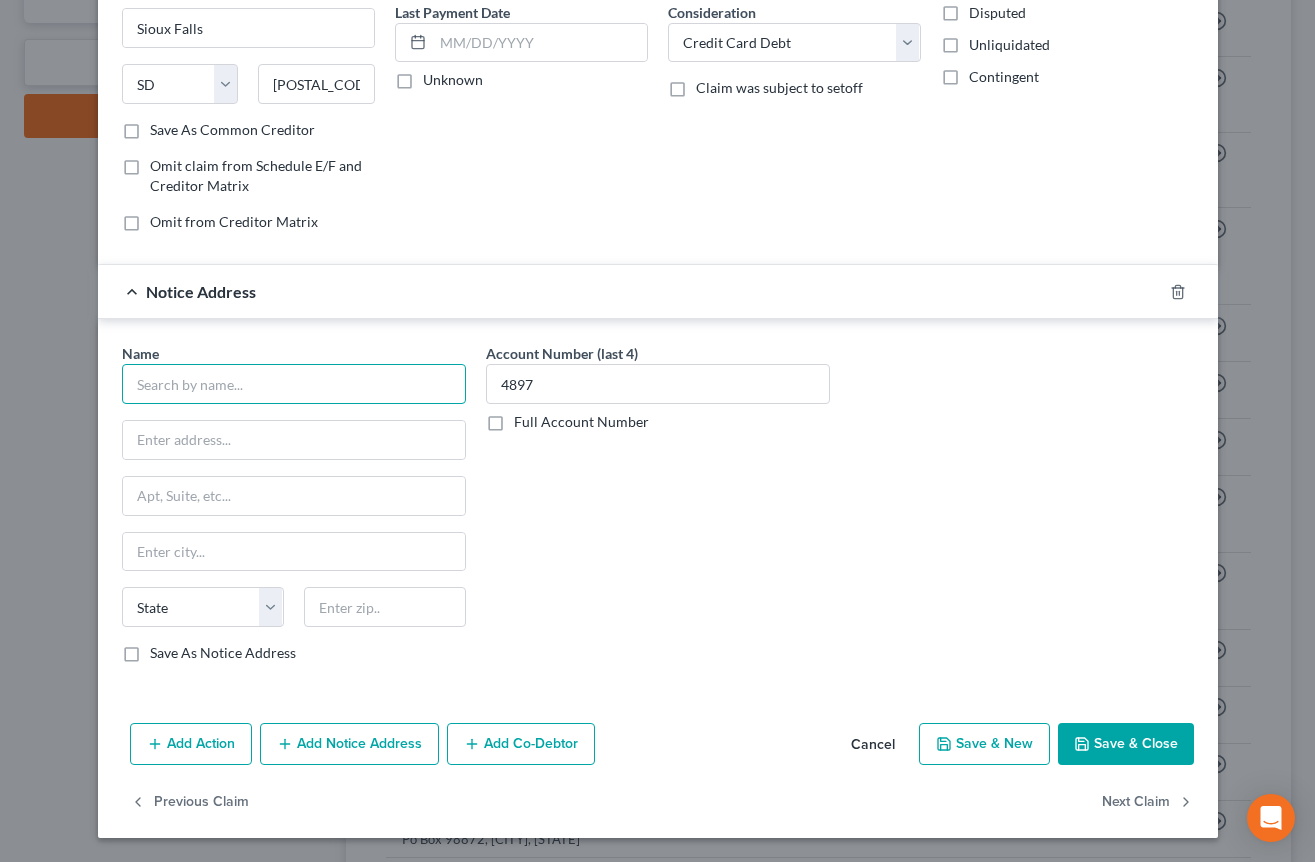 click at bounding box center [294, 384] 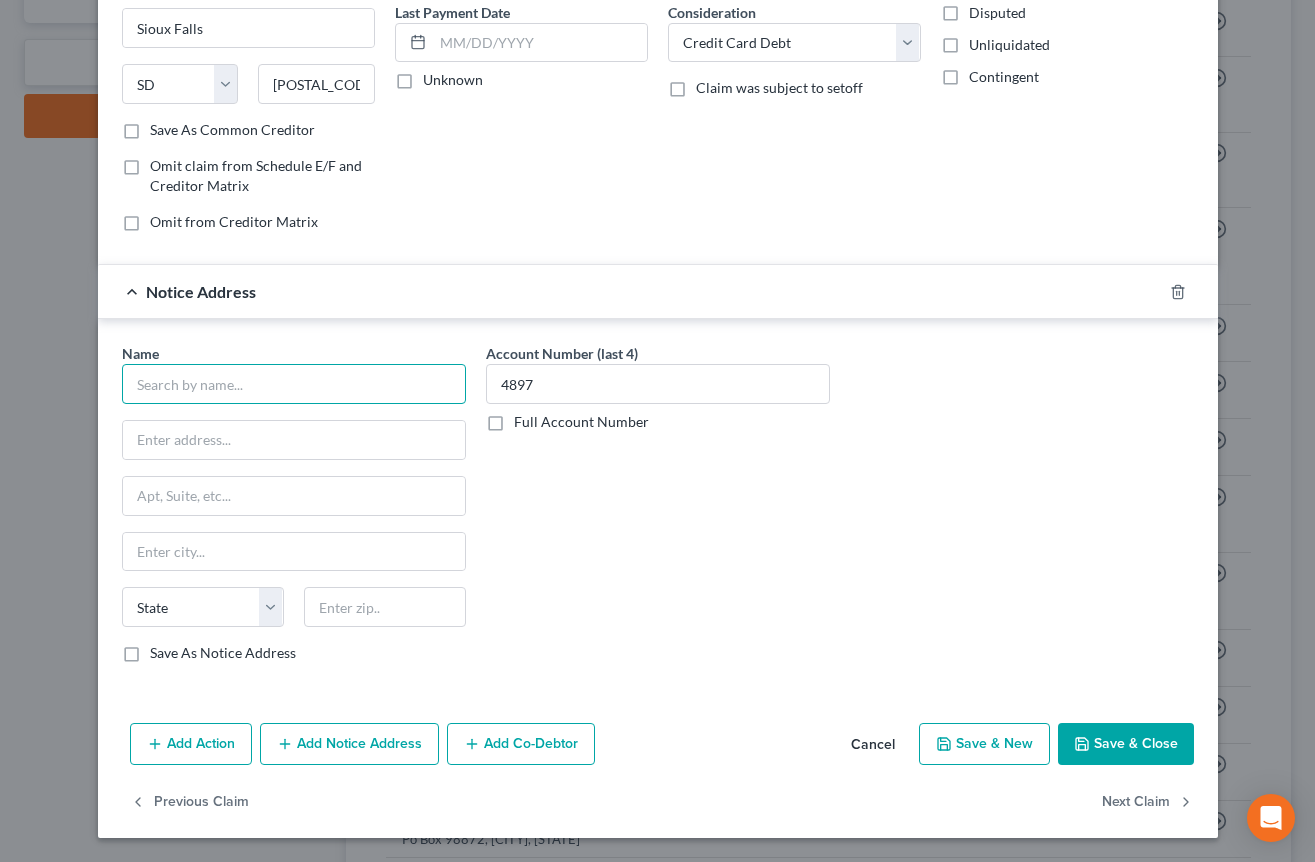 type on "x" 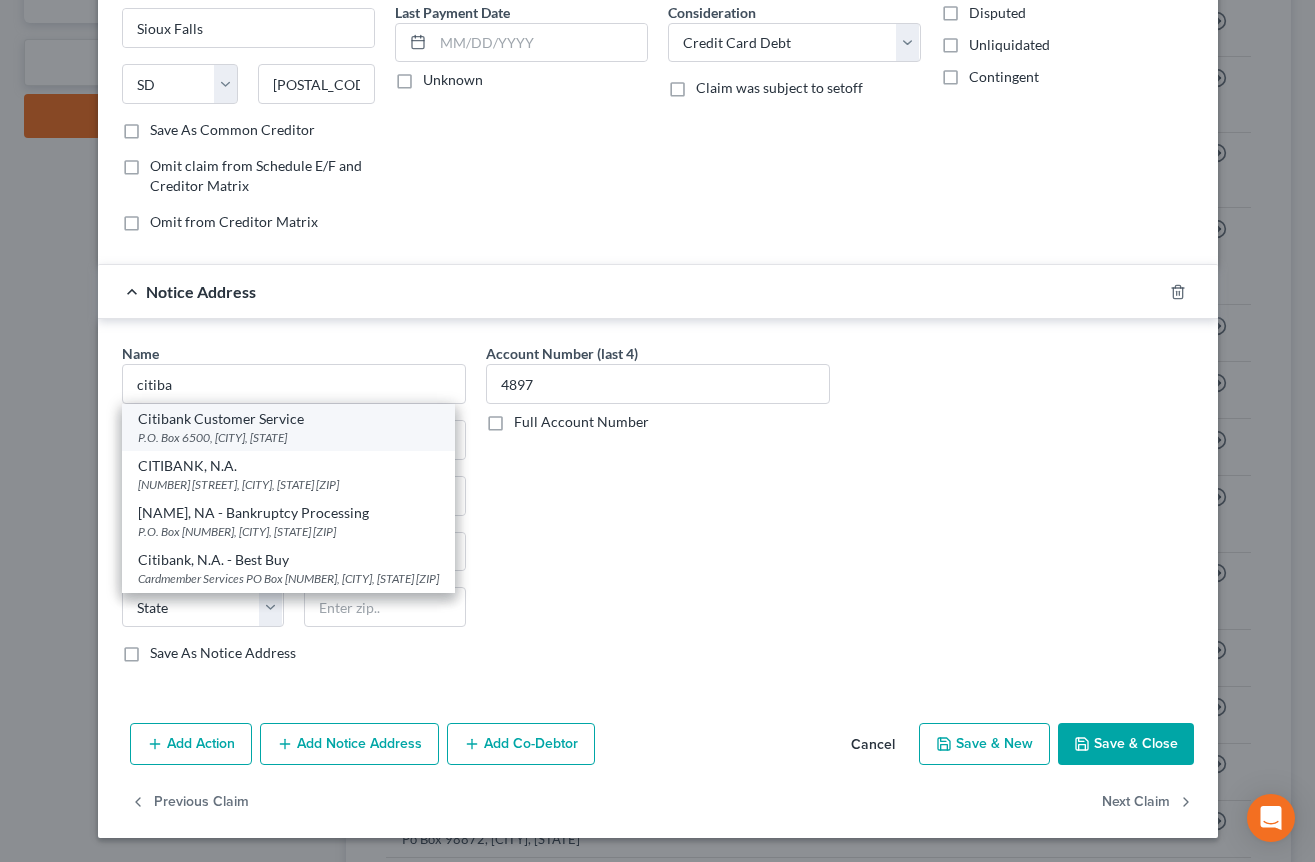 click on "P.O. Box 6500, [CITY], [STATE]" at bounding box center (288, 437) 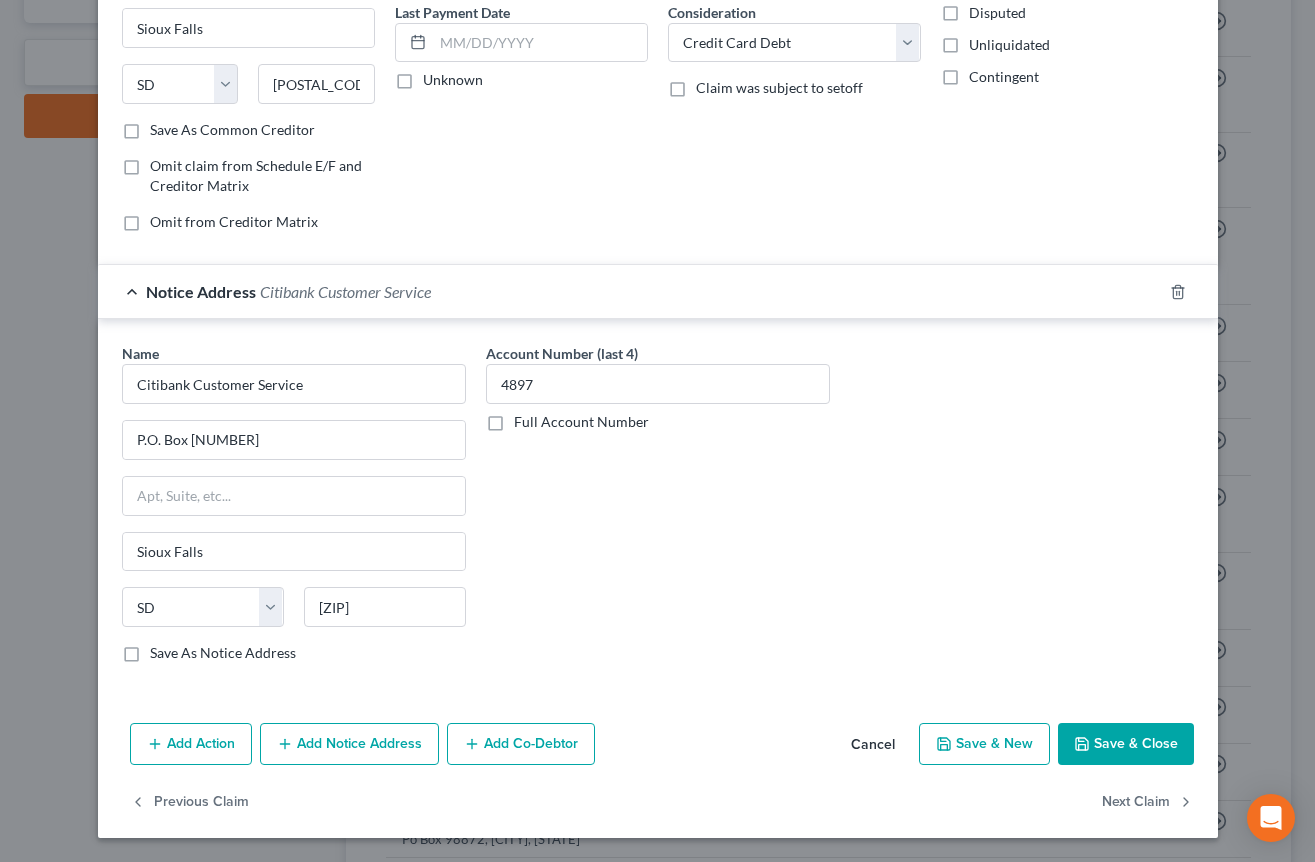 click on "Notice Address Citibank Customer Service" at bounding box center (630, 291) 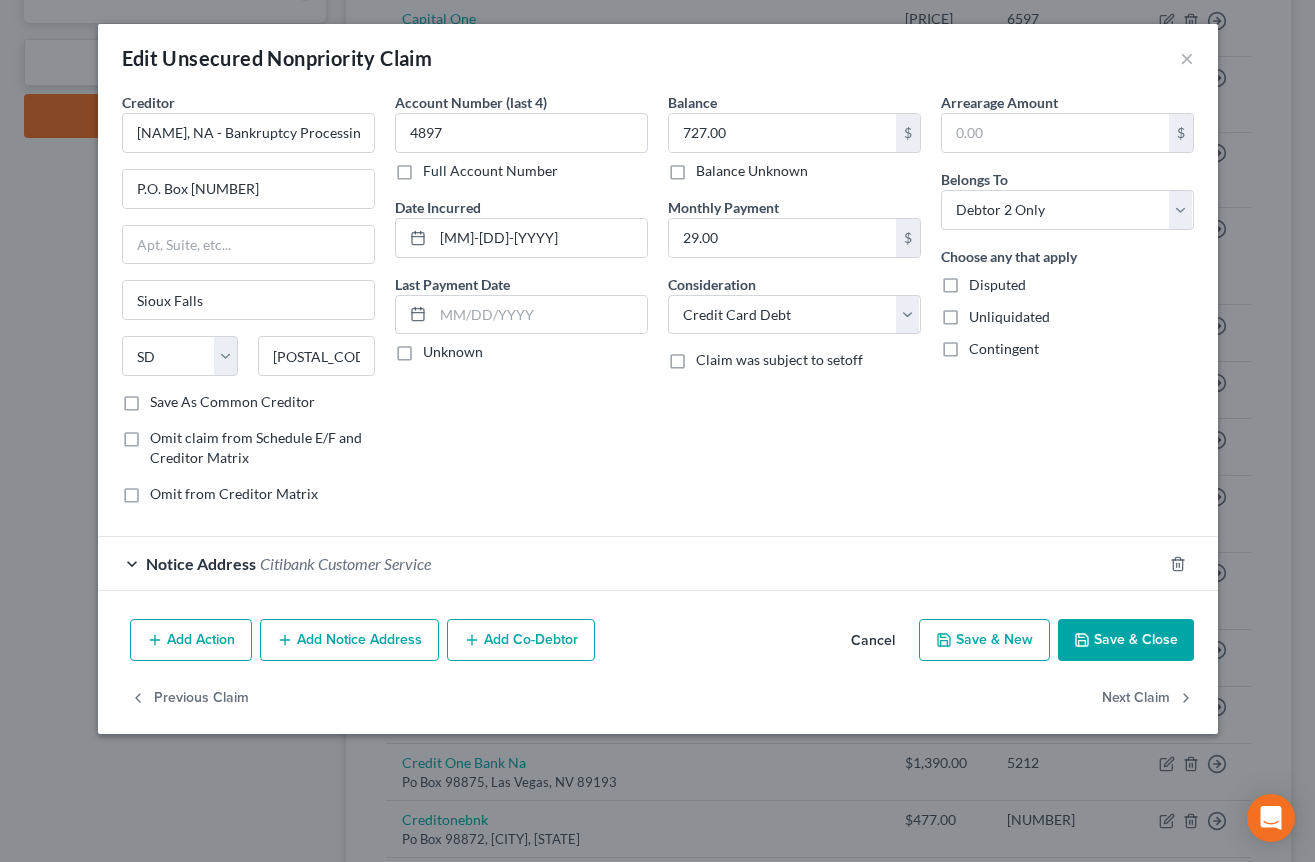 scroll, scrollTop: 0, scrollLeft: 0, axis: both 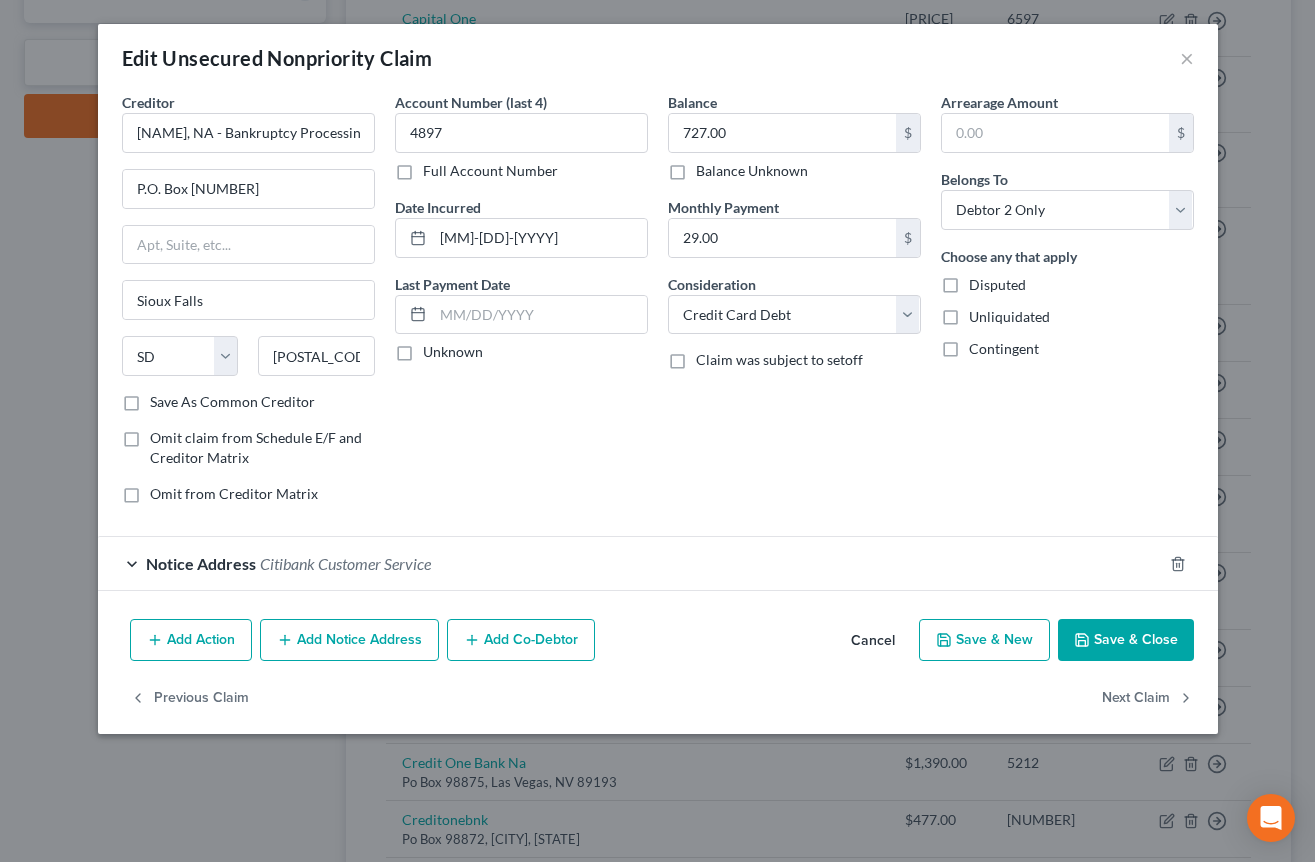 click on "Add Notice Address" at bounding box center (349, 640) 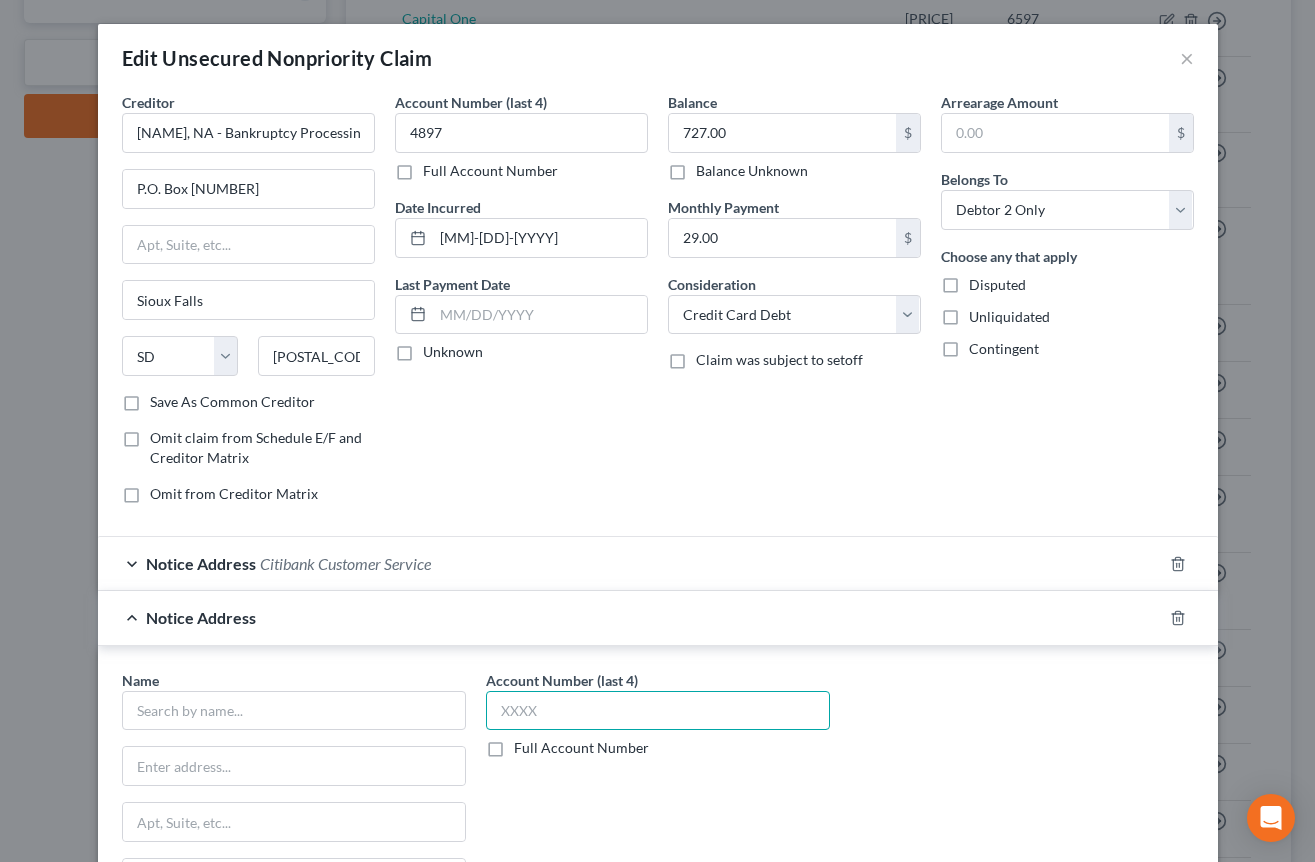 click at bounding box center [658, 711] 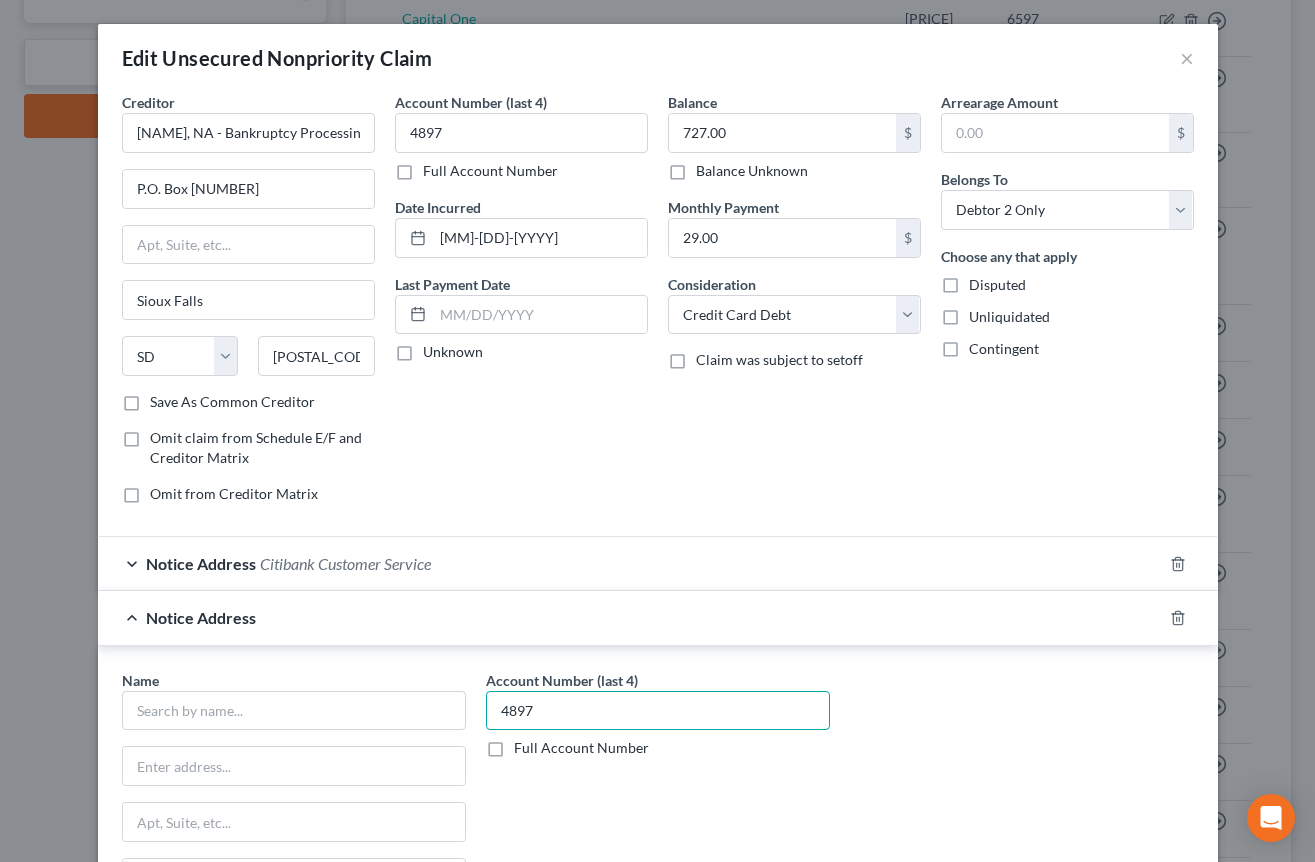 type on "4897" 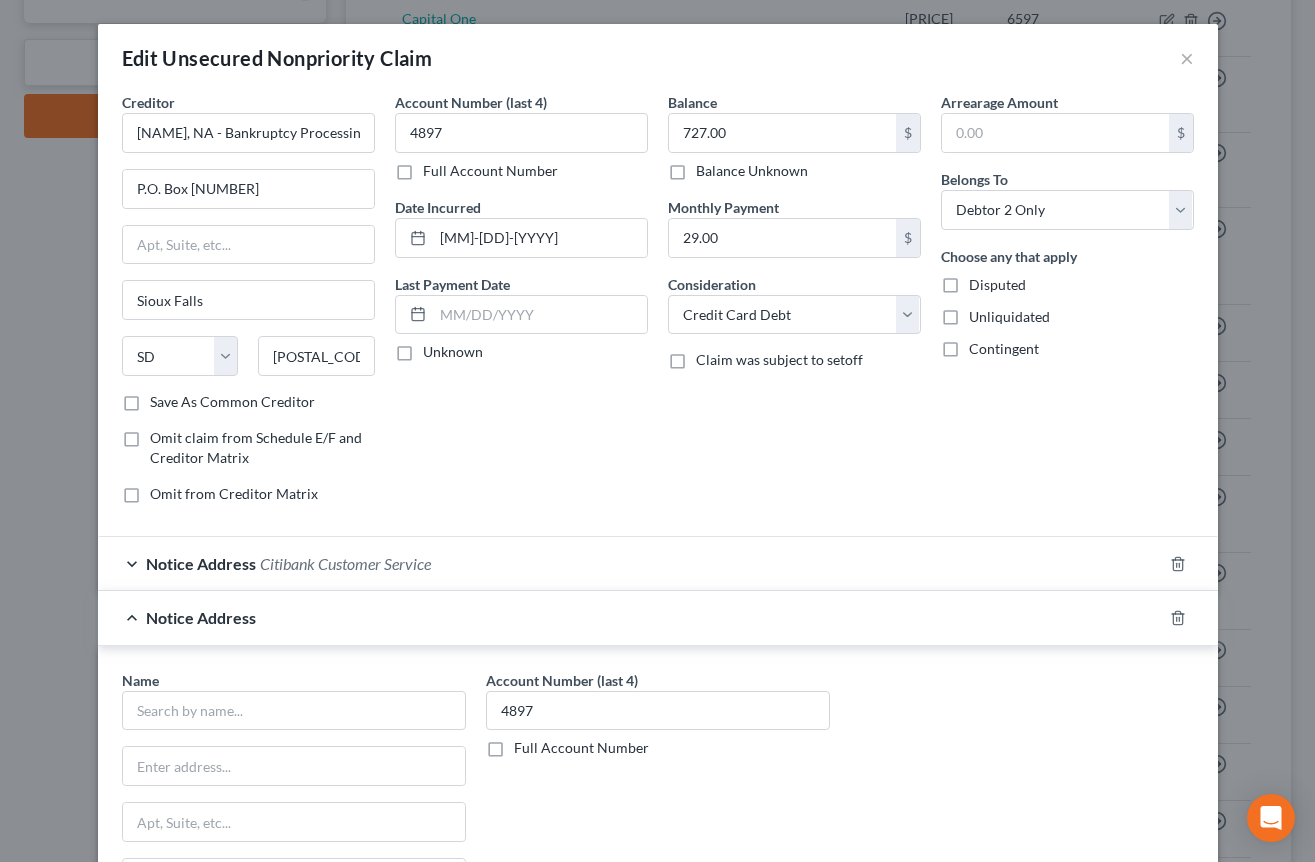 click on "Balance
[AMOUNT]
Balance Unknown
Balance Undetermined
[AMOUNT]
Balance Unknown
Monthly Payment [AMOUNT] Consideration Select Cable / Satellite Services Collection Agency Credit Card Debt Debt Counseling / Attorneys Deficiency Balance Domestic Support Obligations Home / Car Repairs Income Taxes Judgment Liens Medical Services Monies Loaned / Advanced Mortgage Obligation From Divorce Or Separation Obligation To Pensions Other Overdrawn Bank Account Promised To Help Pay Creditors Student Loans Suppliers And Vendors Telephone / Internet Services Utility Services Claim was subject to setoff" at bounding box center [794, 306] 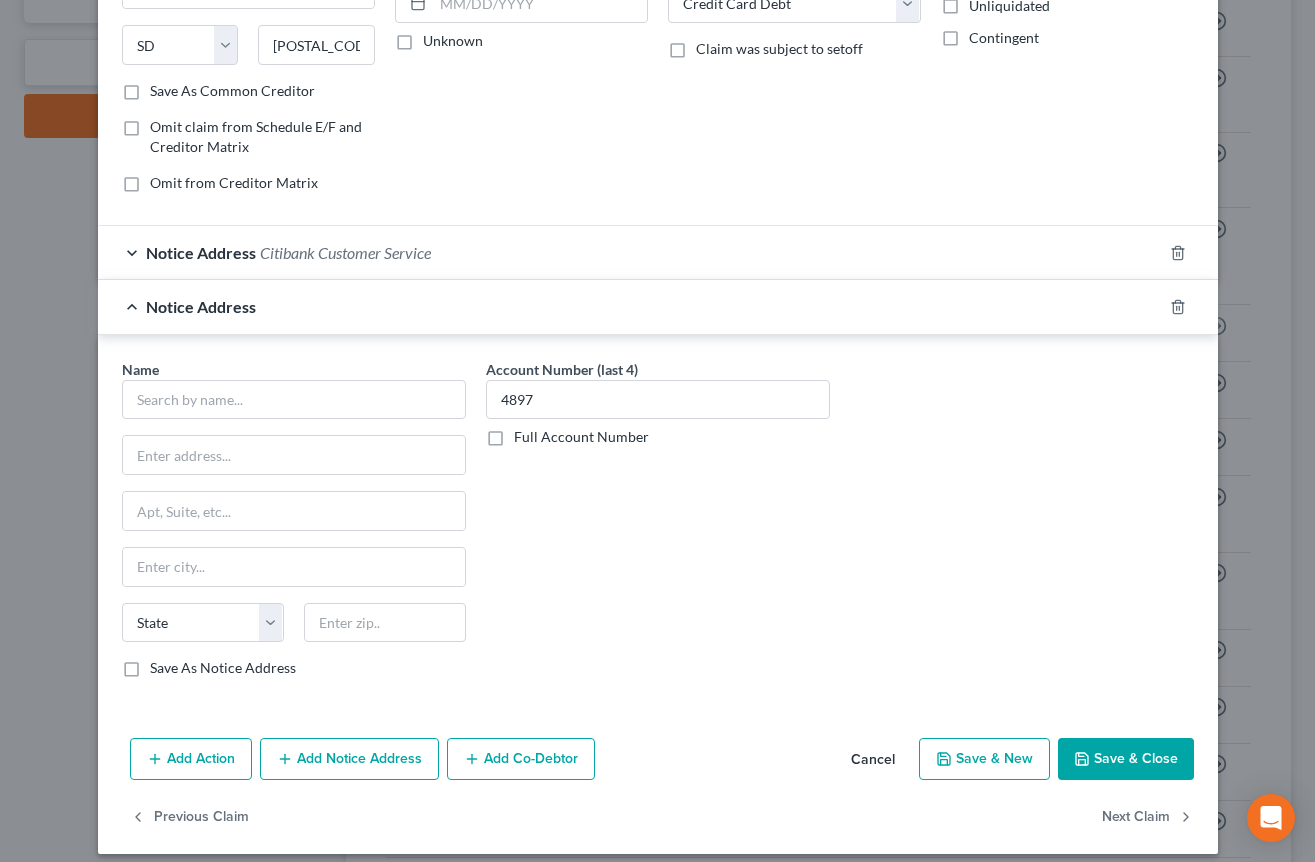 scroll, scrollTop: 327, scrollLeft: 0, axis: vertical 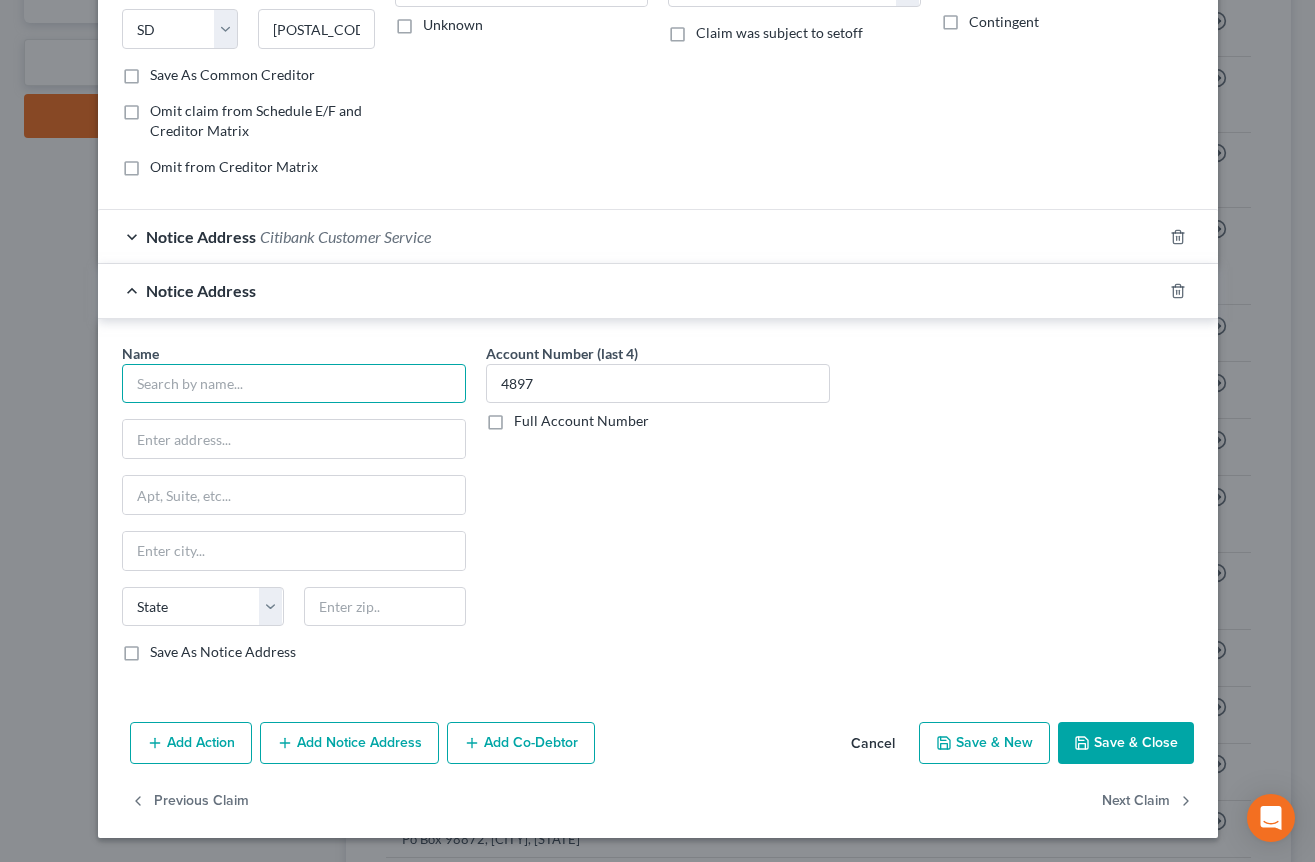 click at bounding box center (294, 384) 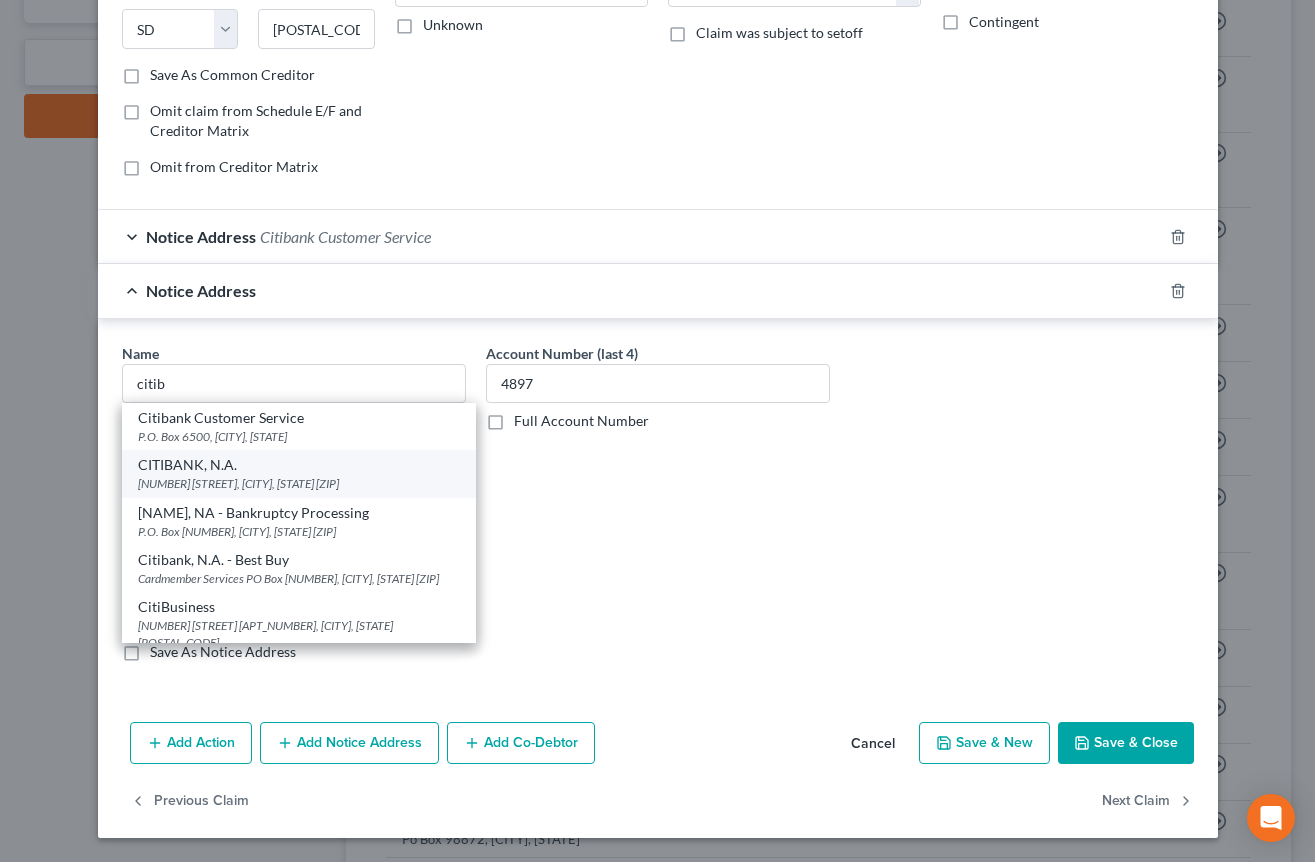 click on "[NUMBER] [STREET], [CITY], [STATE] [ZIP]" at bounding box center (299, 483) 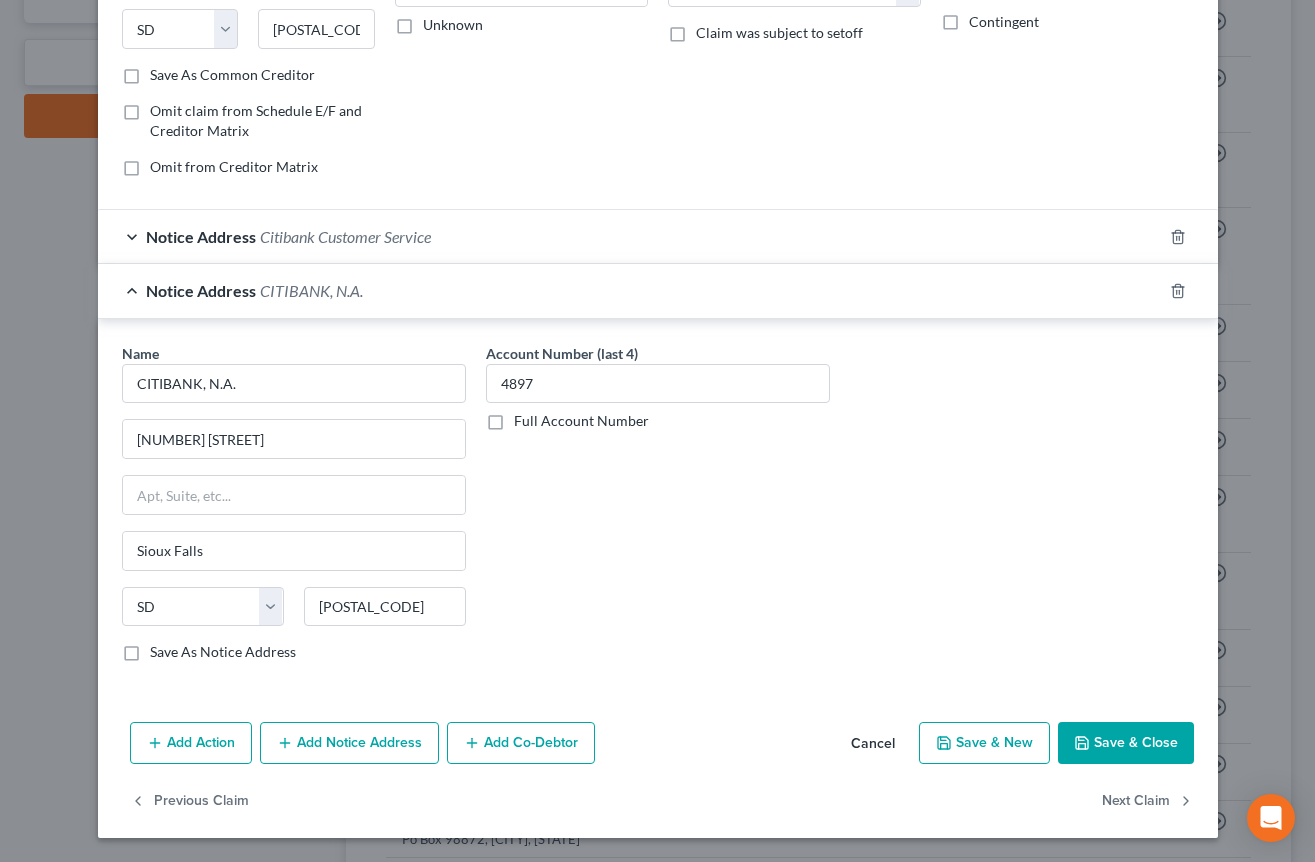 click on "Save & Close" at bounding box center [1126, 743] 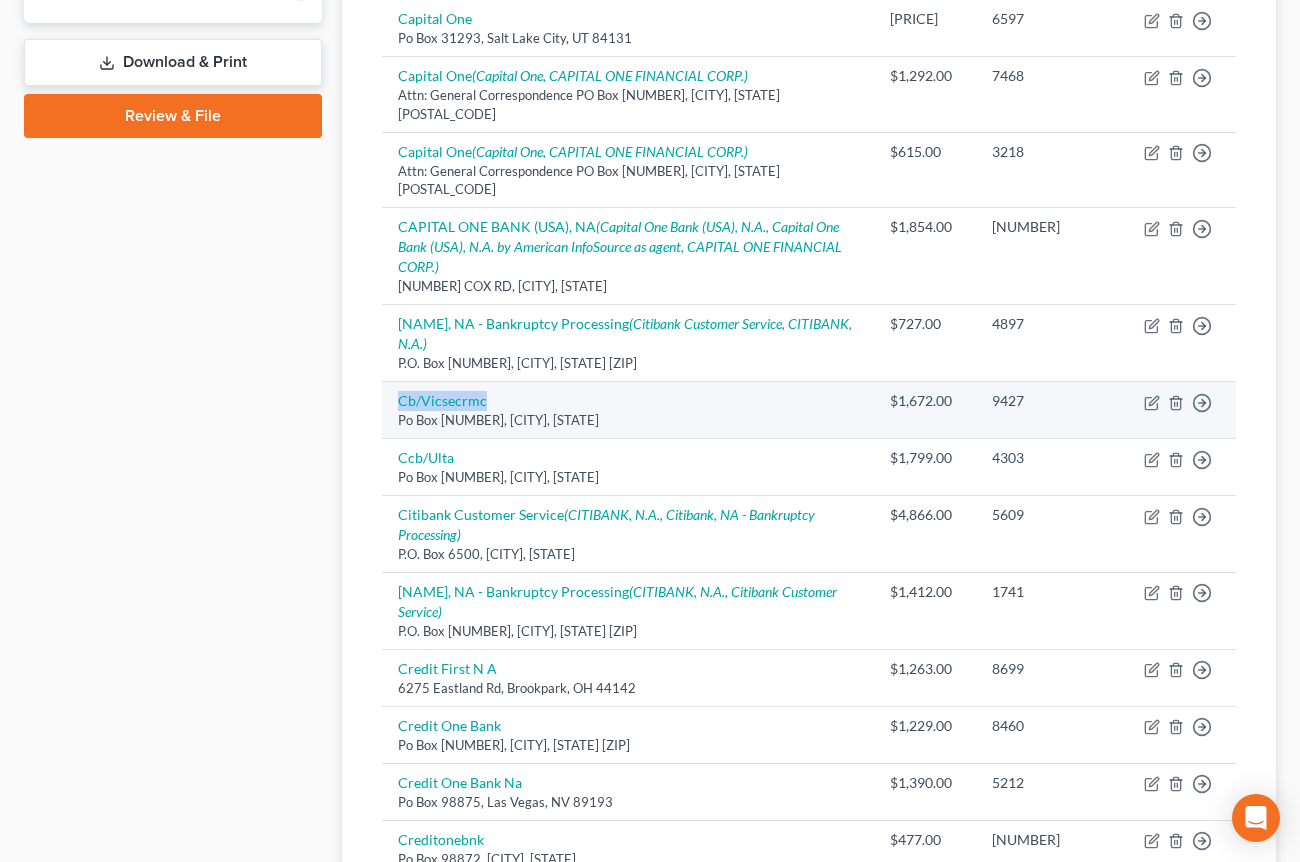 drag, startPoint x: 491, startPoint y: 348, endPoint x: 400, endPoint y: 331, distance: 92.574295 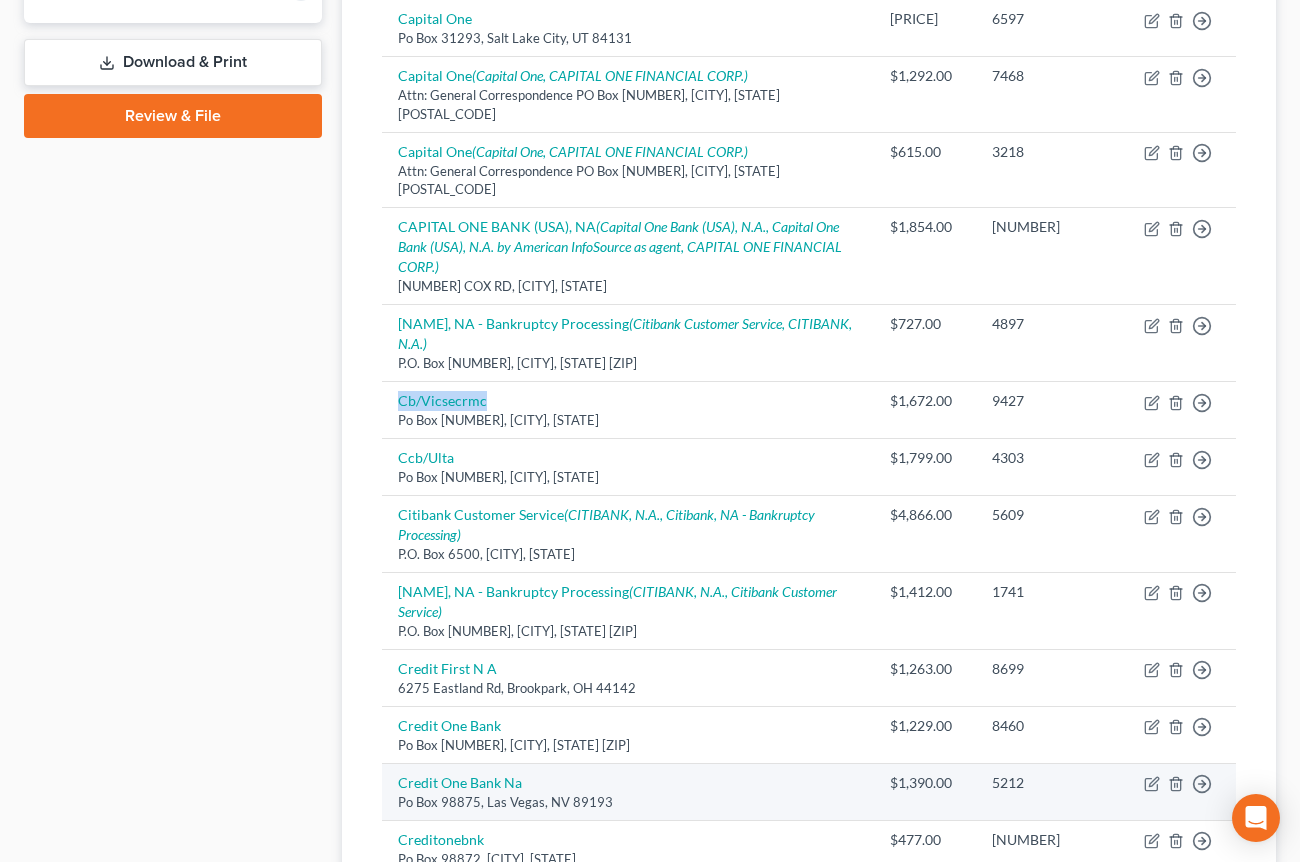 copy on "Cb/Vicsecrmc" 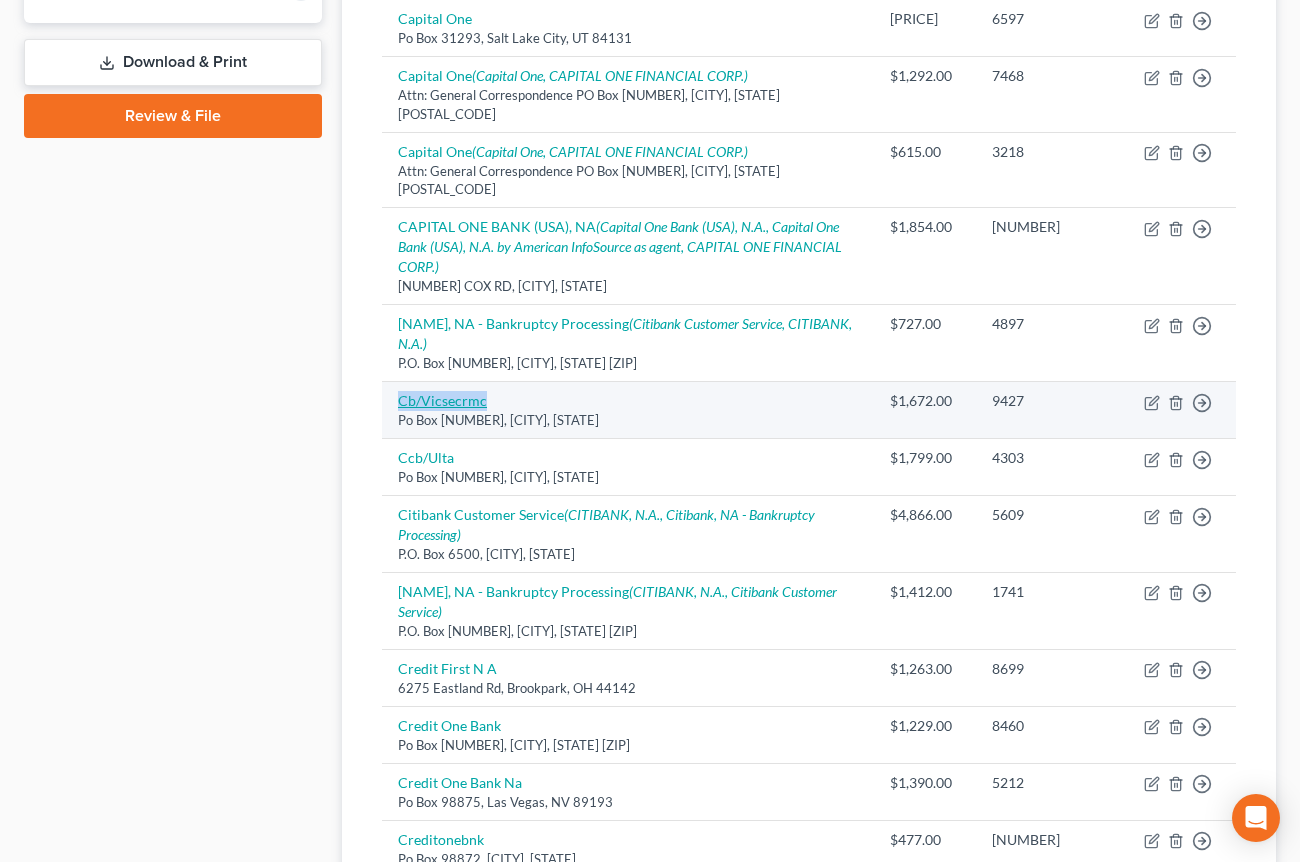 click on "Cb/Vicsecrmc" at bounding box center (442, 400) 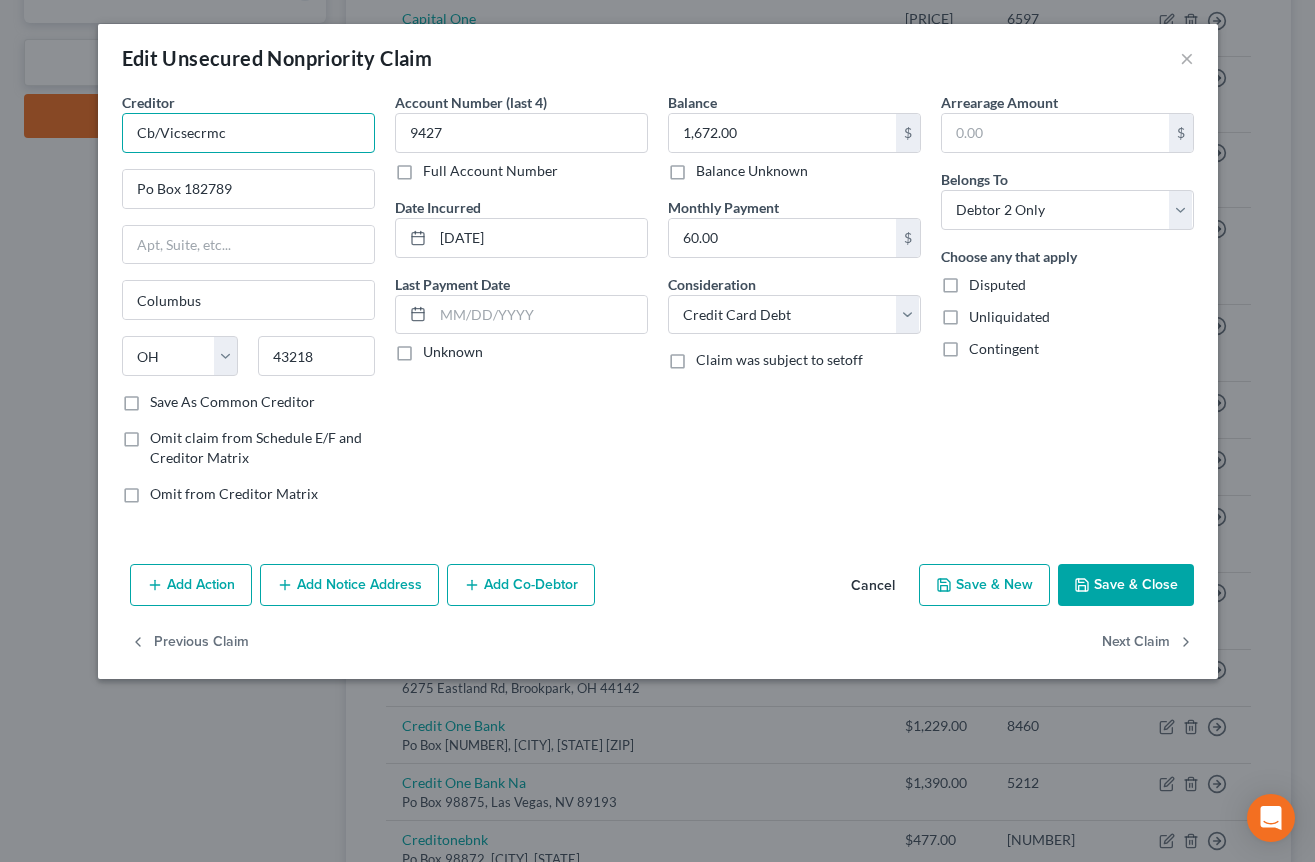 click on "Cb/Vicsecrmc" at bounding box center [248, 133] 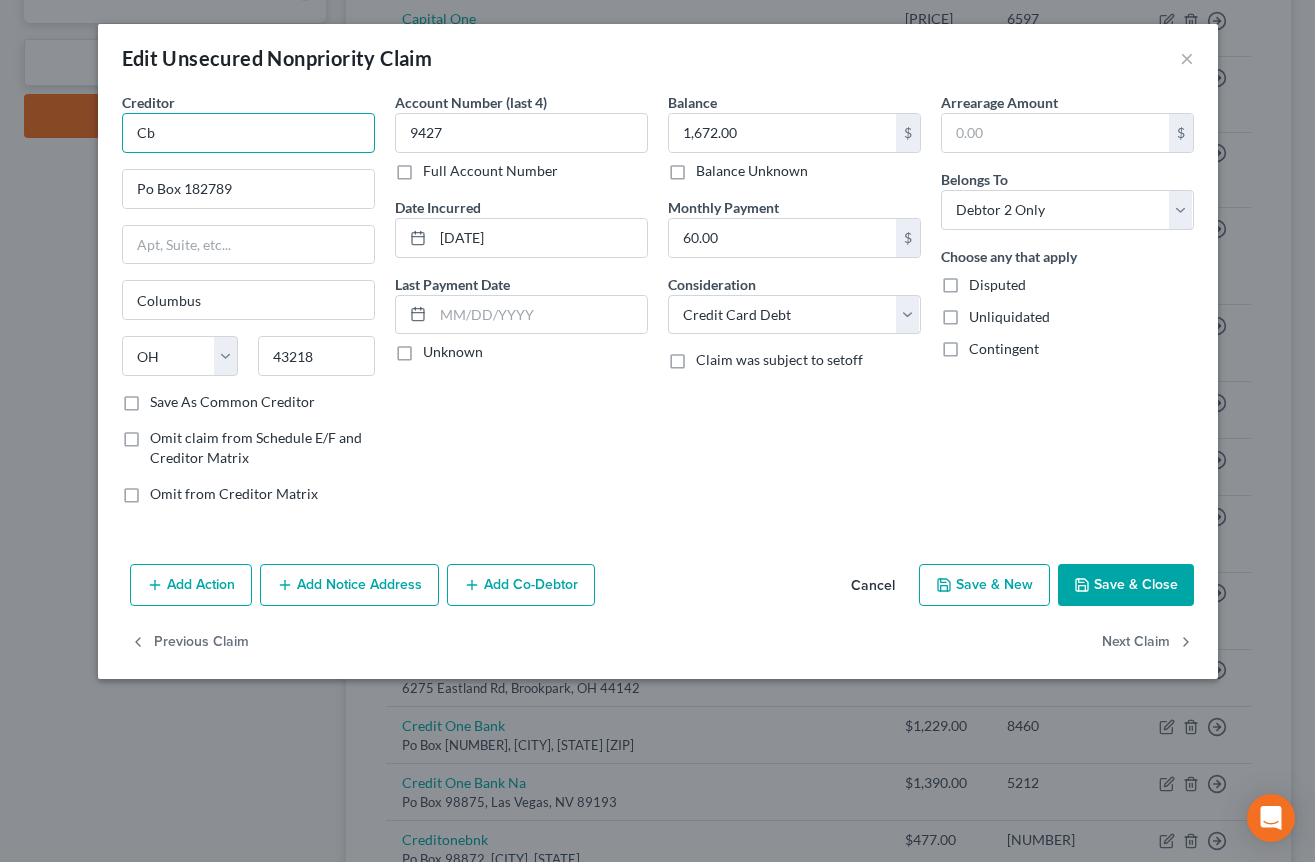 type on "C" 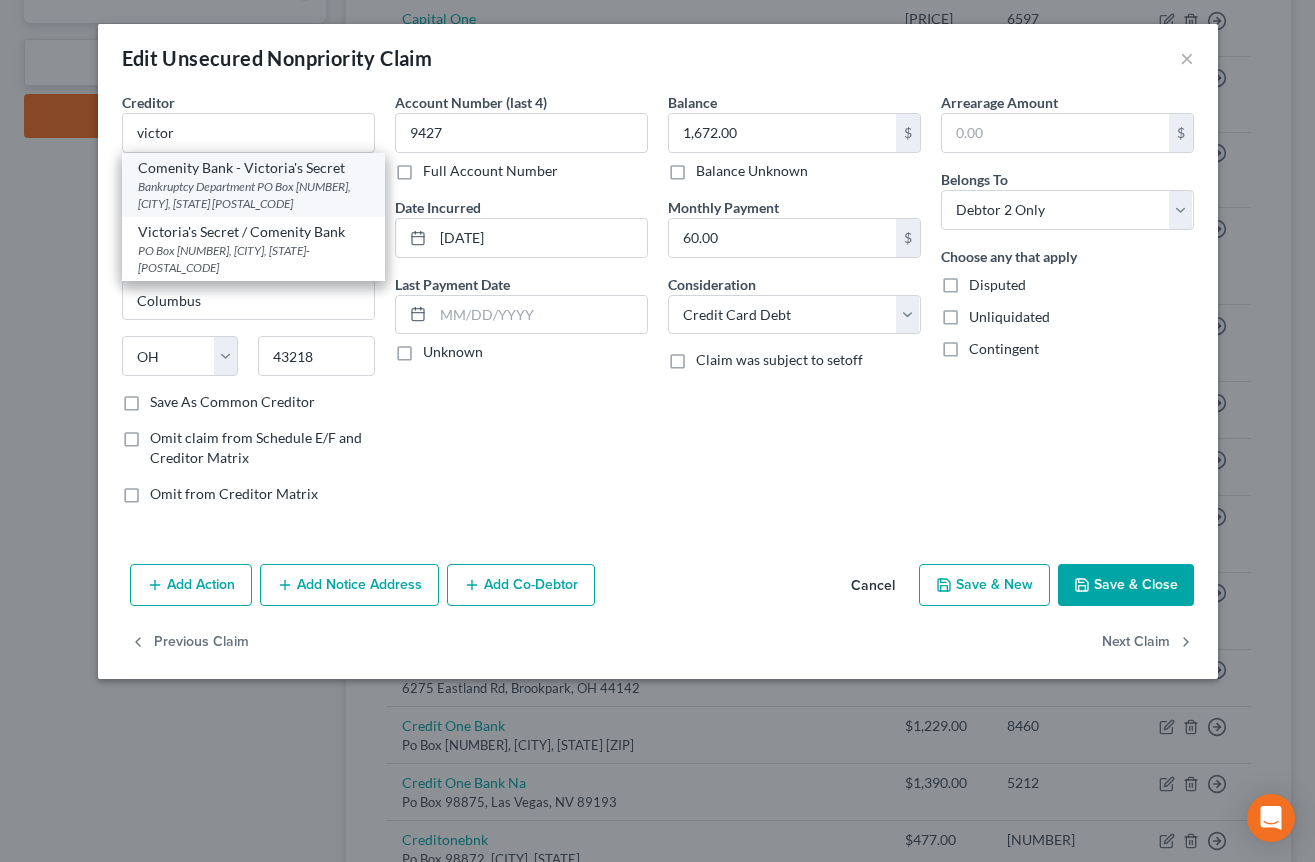 click on "Bankruptcy Department PO Box [NUMBER], [CITY], [STATE] [POSTAL_CODE]" at bounding box center [253, 195] 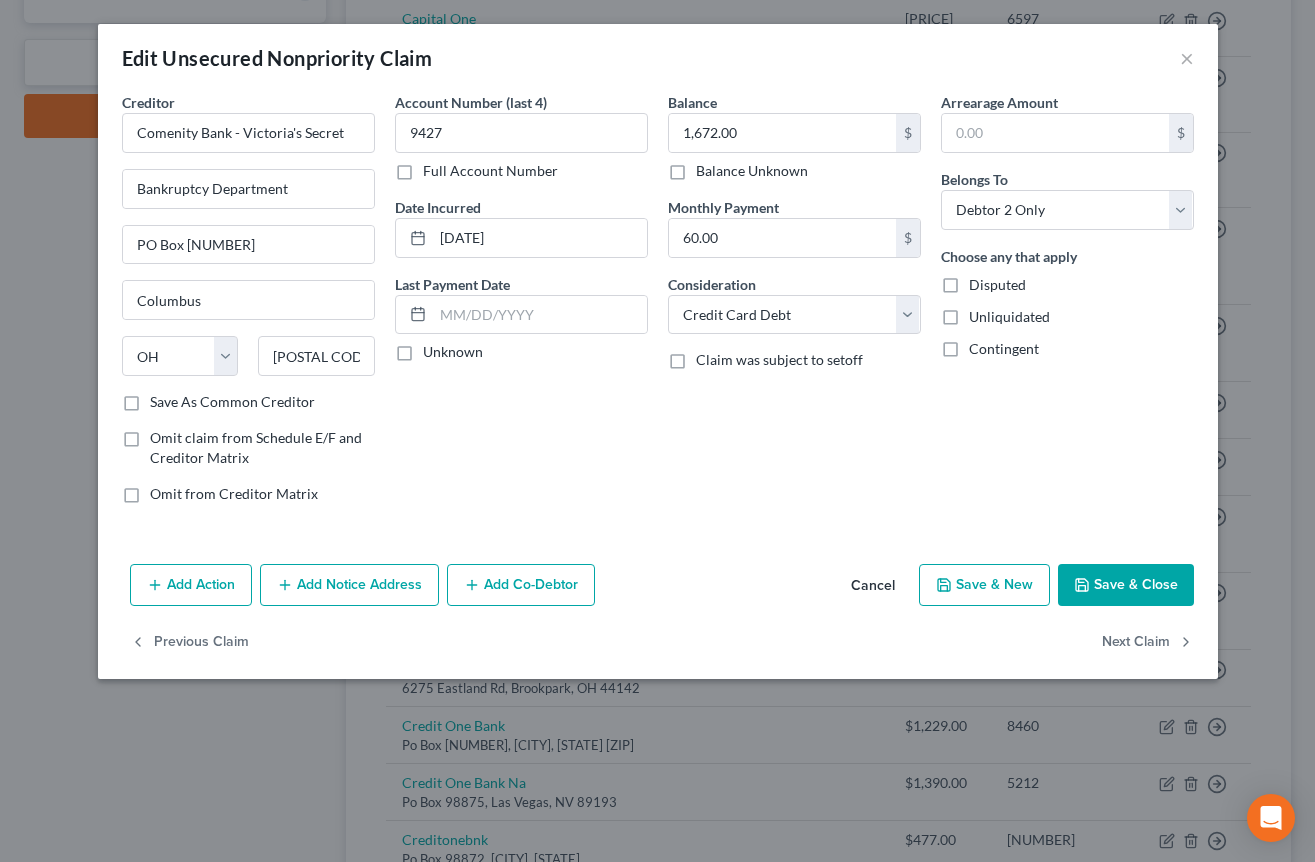 click on "Add Notice Address" at bounding box center [349, 585] 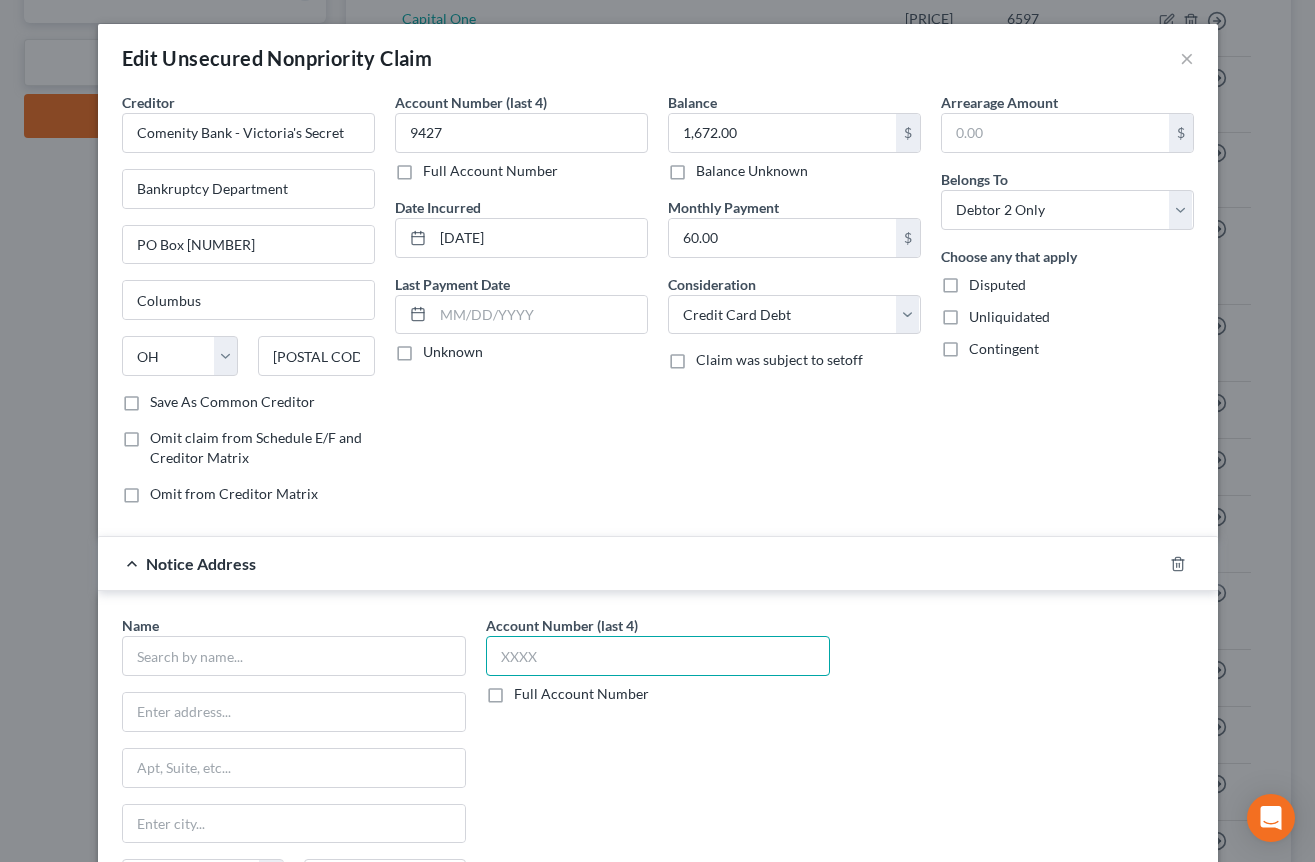 click at bounding box center [658, 656] 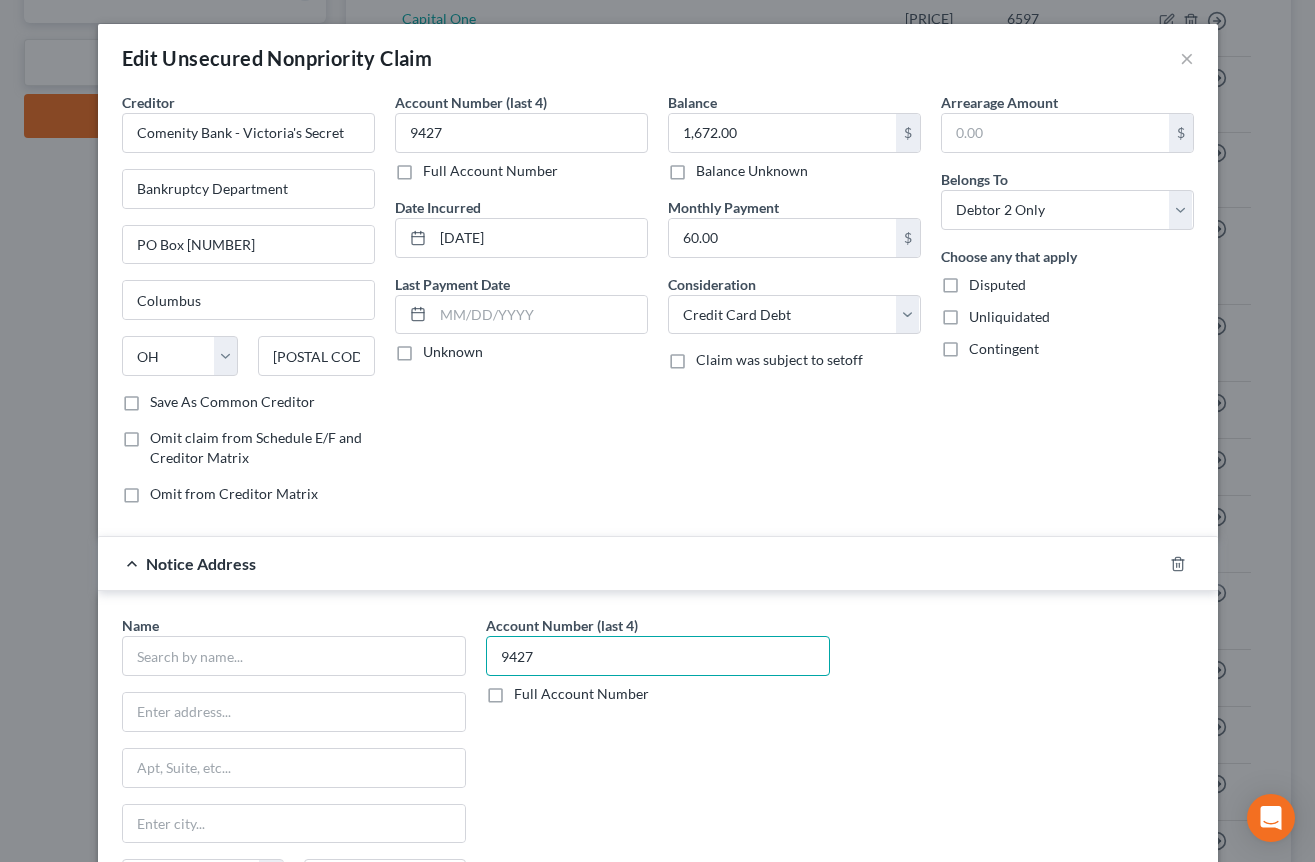 type on "9427" 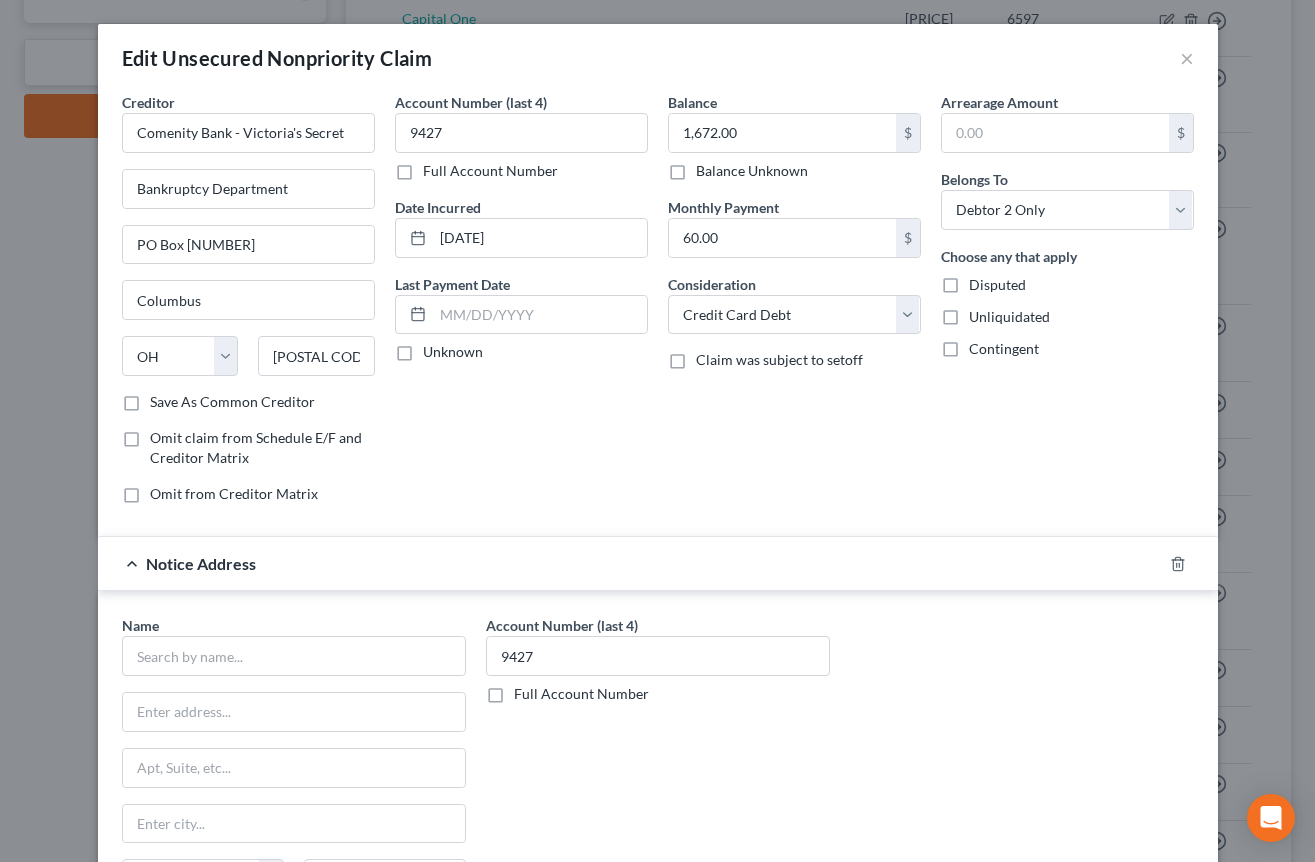 click on "Creditor *    Comenity Bank - Victoria's Secret                      Bankruptcy Department PO Box 182125 Columbus State AL AK AR AZ CA CO CT DE FL GA GU HI ID IL IN IA KS KY LA ME MD MA MI MN MS MO MT NC ND NE NV NH NJ NM NY OH OK OR PA PR RI SC SD TN TX UT VI VA VT WA WV WI WY [POSTAL CODE] Save As Common Creditor Omit claim from Schedule E/F and Creditor Matrix Omit from Creditor Matrix
Account Number (last 4)
[NUMBER]
Full Account Number
Date Incurred         [DATE] Last Payment Date         Unknown Balance
[PRICE] $
Balance Unknown
Balance Undetermined
[PRICE] $
Balance Unknown
Monthly Payment [PRICE] $ Consideration Select Cable / Satellite Services Collection Agency Credit Card Debt Debt Counseling / Attorneys Deficiency Balance Domestic Support Obligations Home / Car Repairs Income Taxes Judgment Liens Medical Services Monies Loaned / Advanced Mortgage Other" at bounding box center [658, 529] 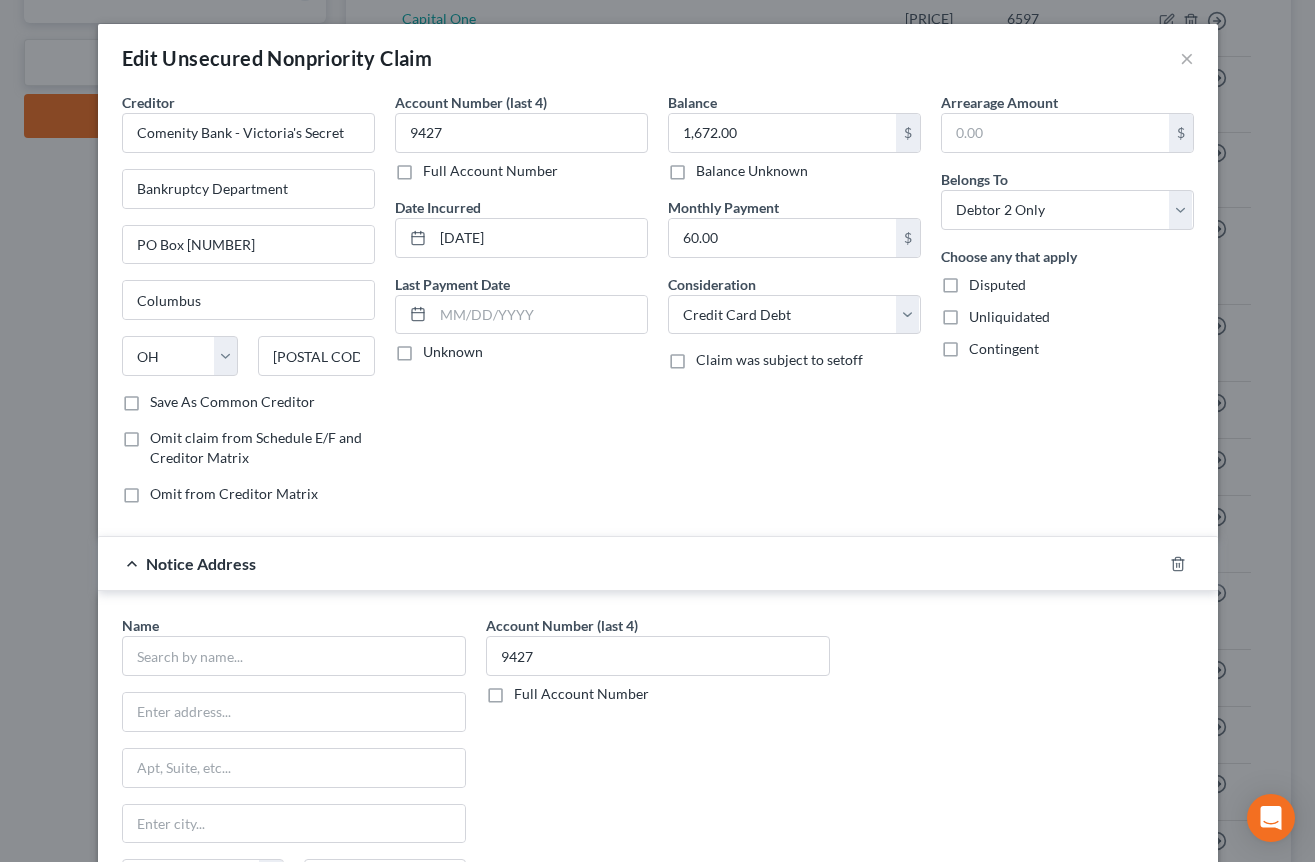 scroll, scrollTop: 272, scrollLeft: 0, axis: vertical 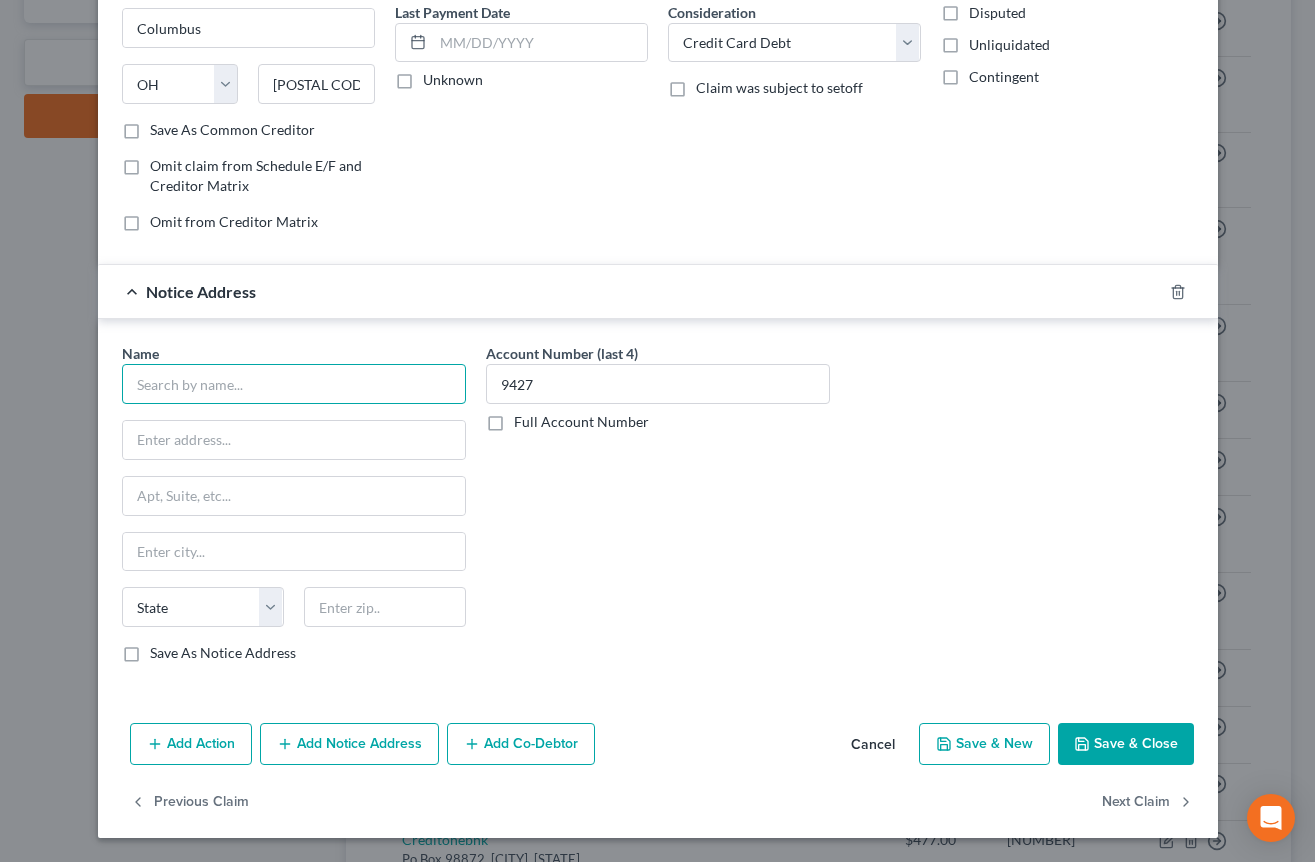 click at bounding box center (294, 384) 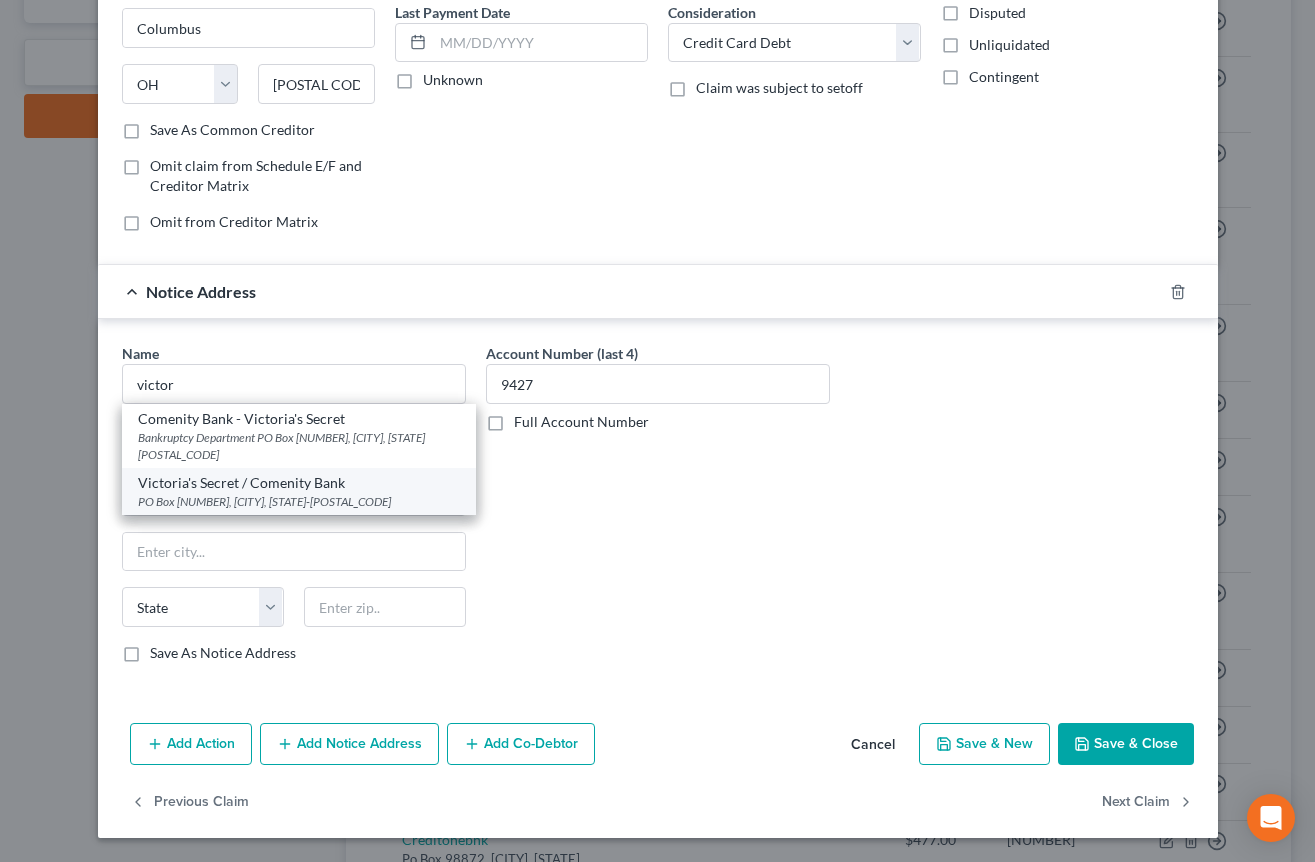 click on "Victoria's Secret / Comenity Bank" at bounding box center (299, 483) 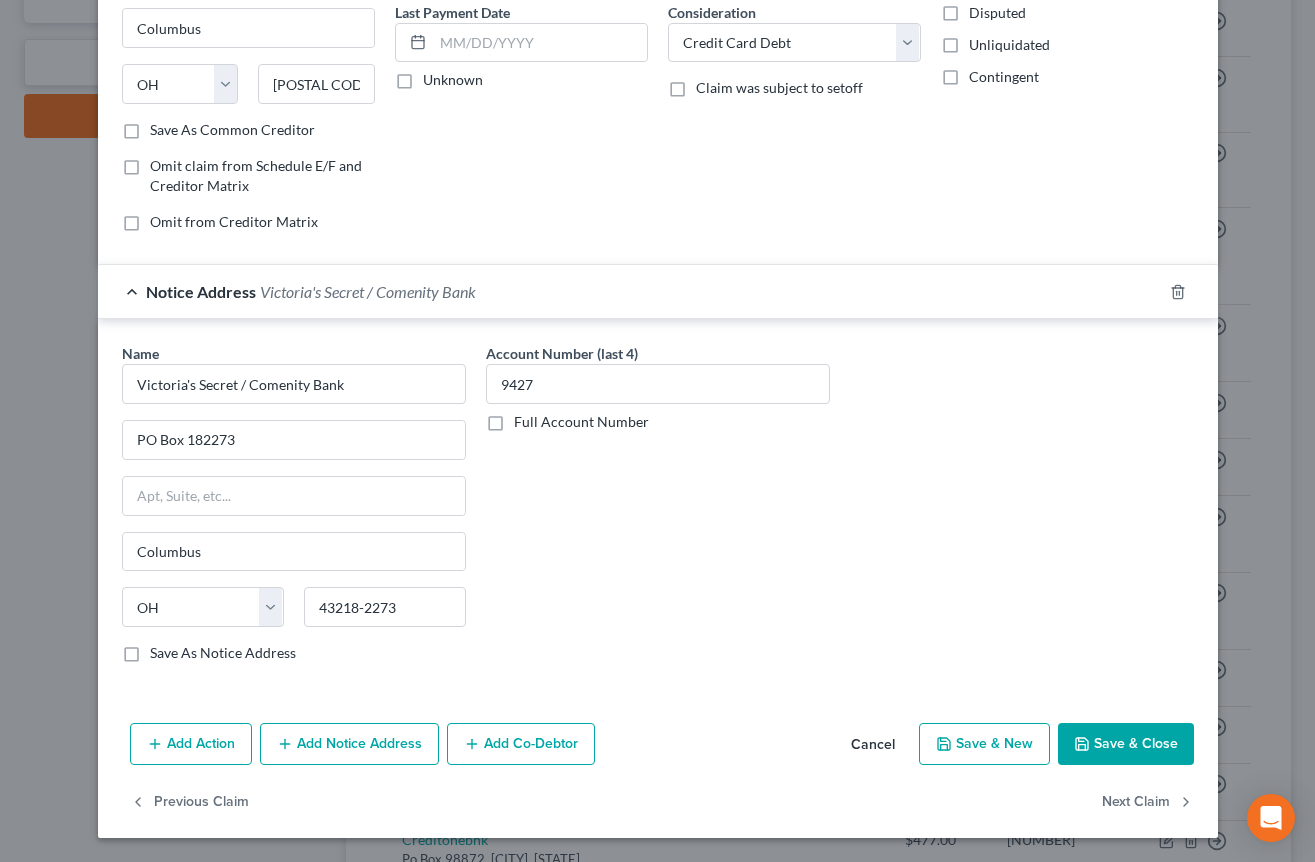 click on "Save & Close" at bounding box center (1126, 744) 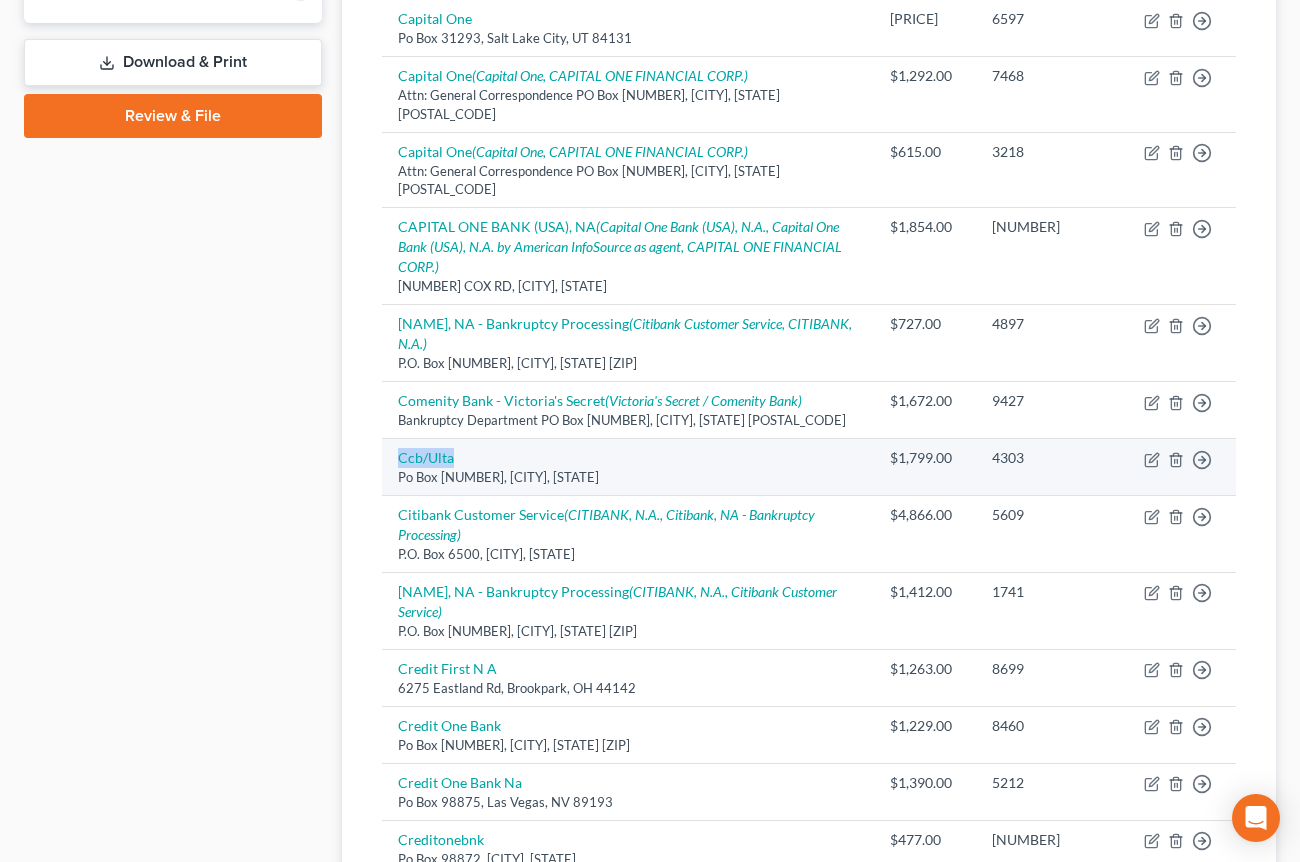 drag, startPoint x: 470, startPoint y: 394, endPoint x: 393, endPoint y: 394, distance: 77 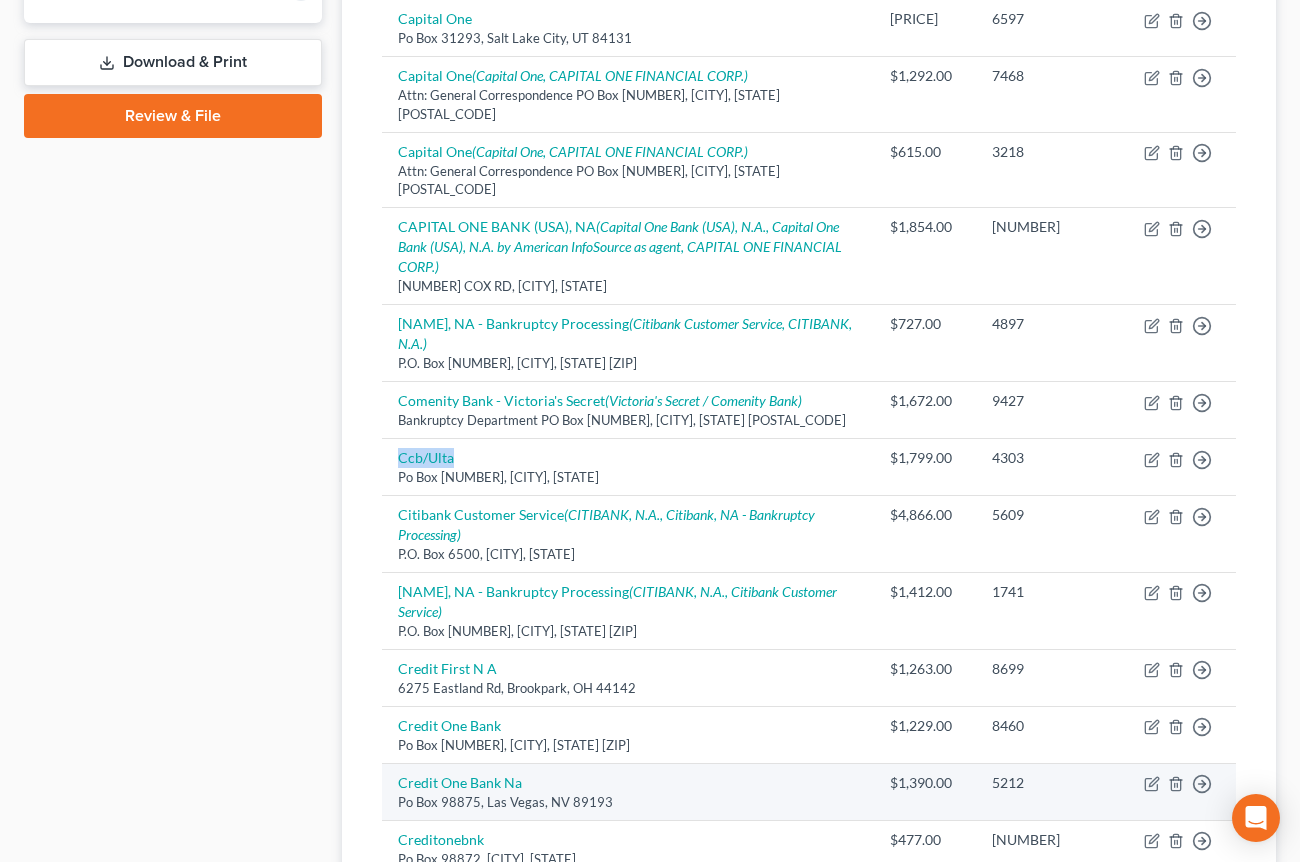 copy on "Ccb/Ulta" 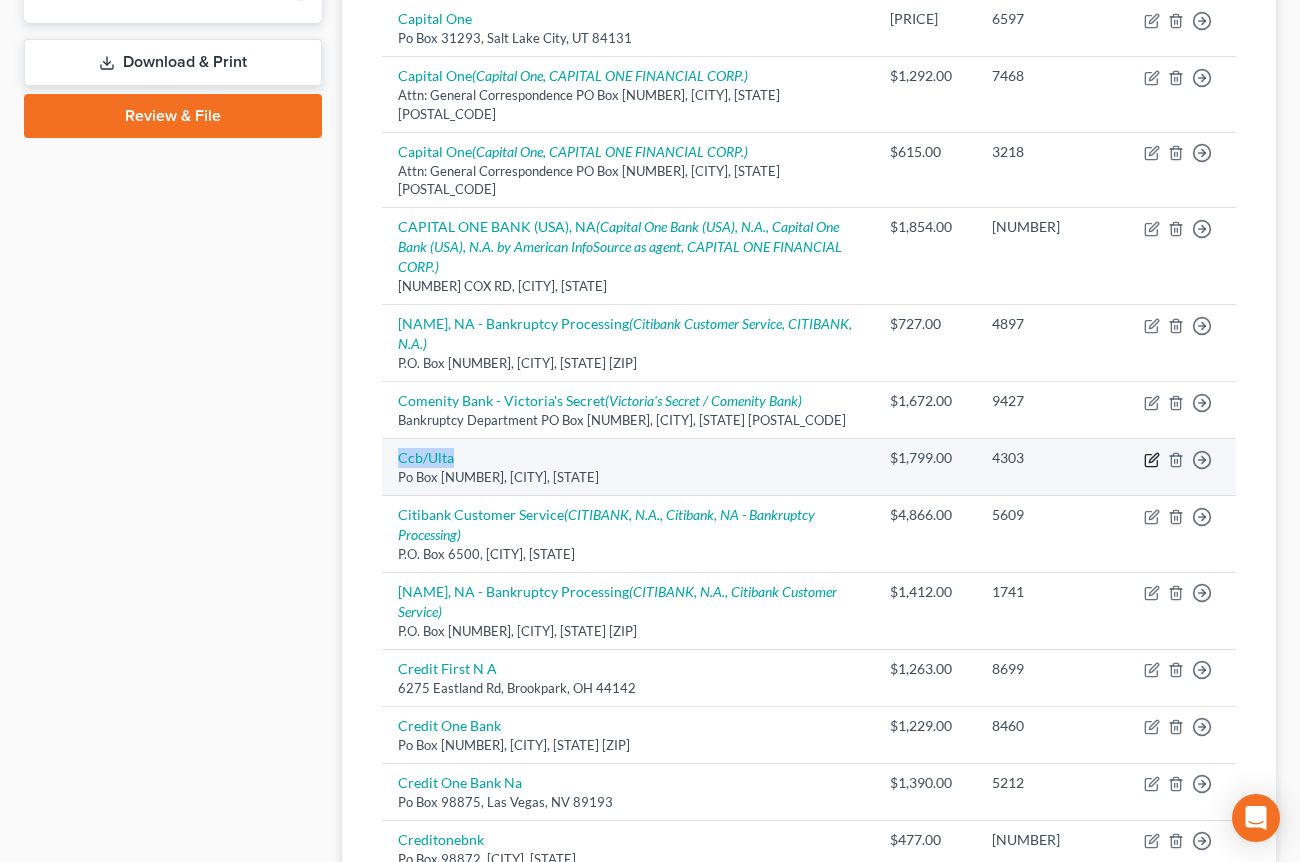 click 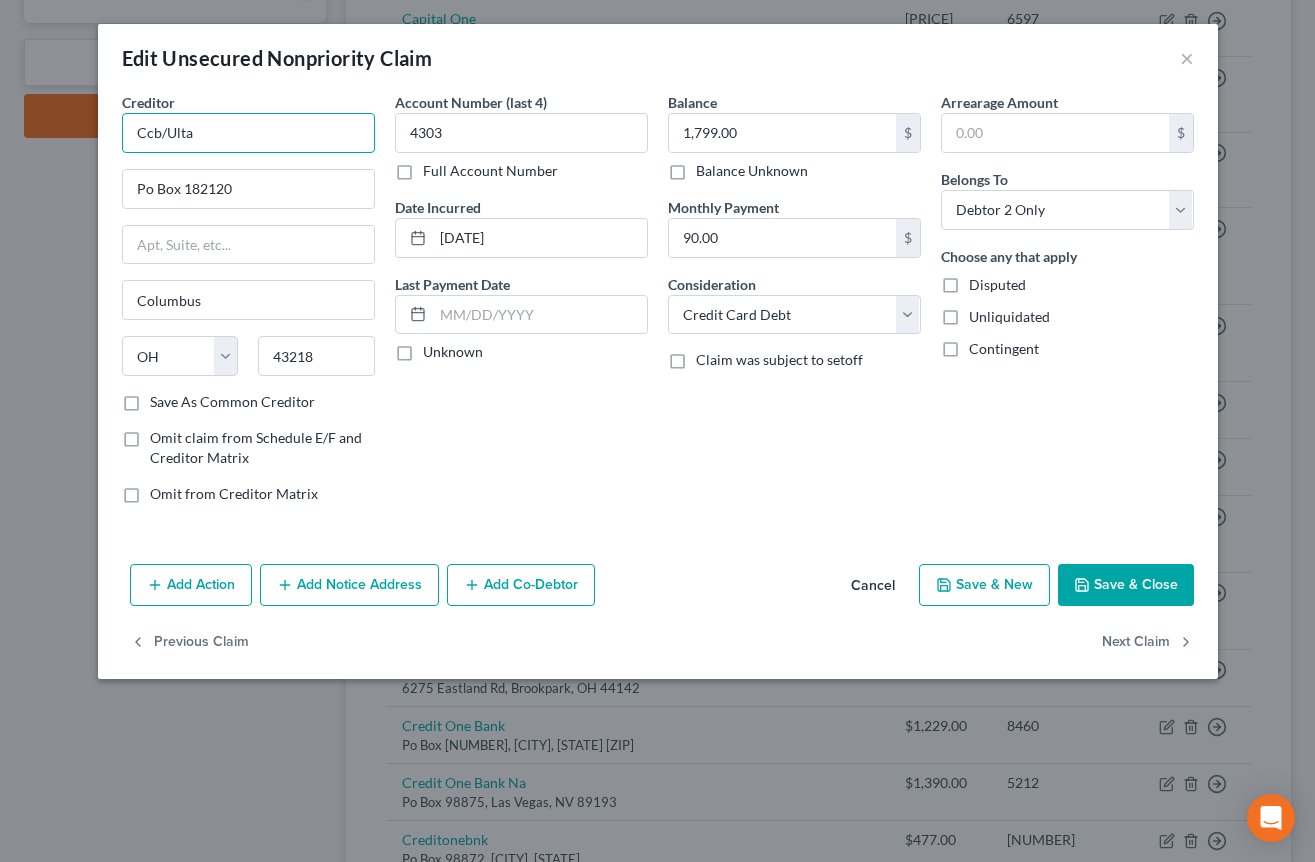 click on "Ccb/Ulta" at bounding box center [248, 133] 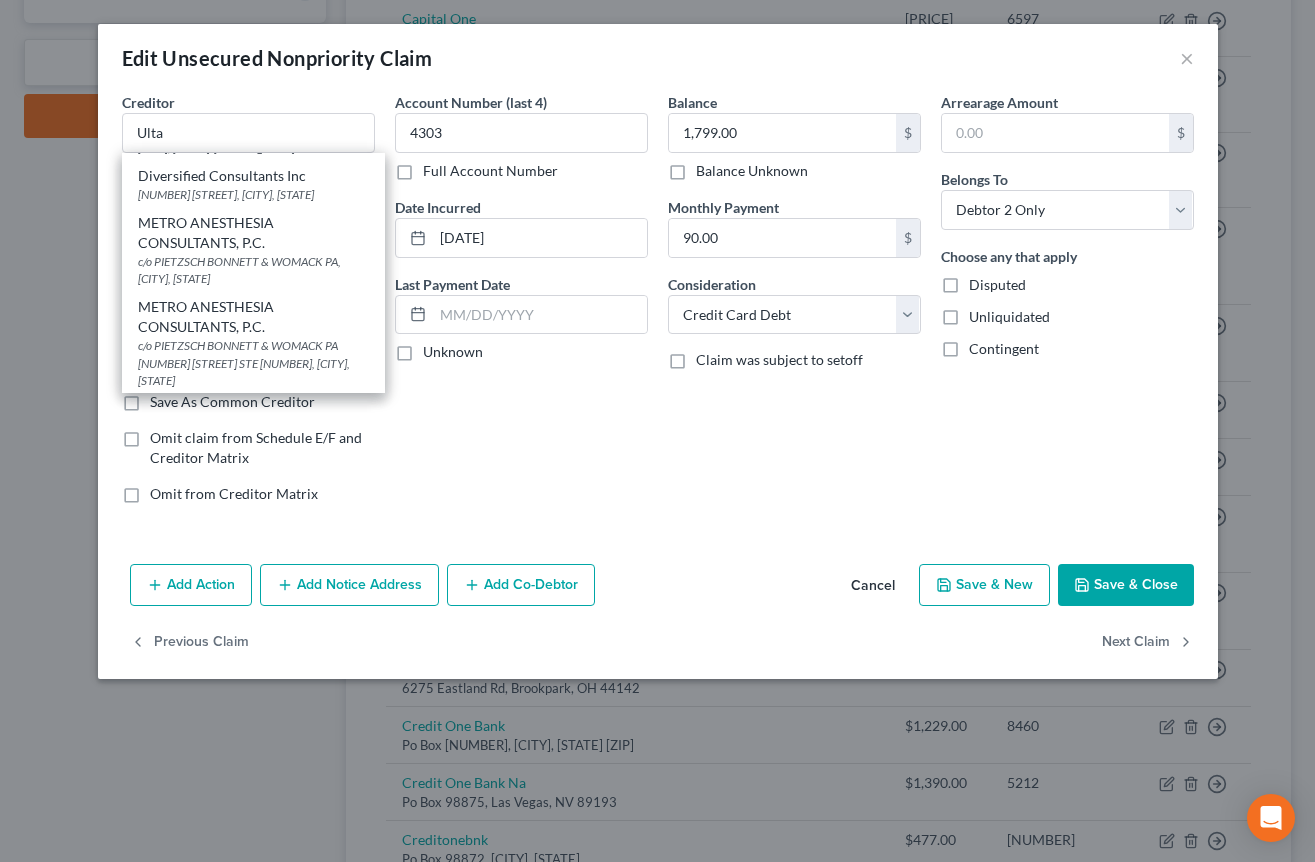scroll, scrollTop: 373, scrollLeft: 0, axis: vertical 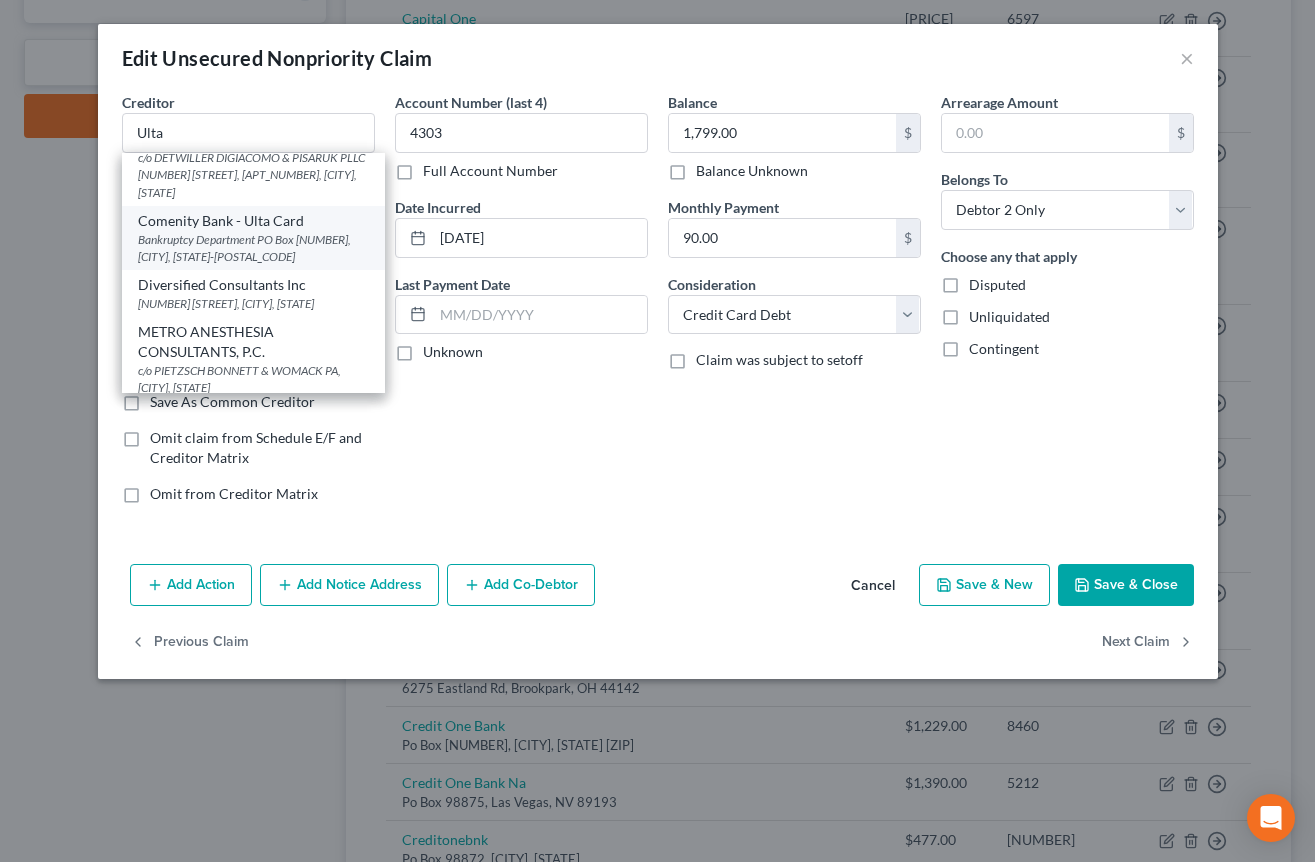 click on "Comenity Bank - Ulta Card" at bounding box center (253, 221) 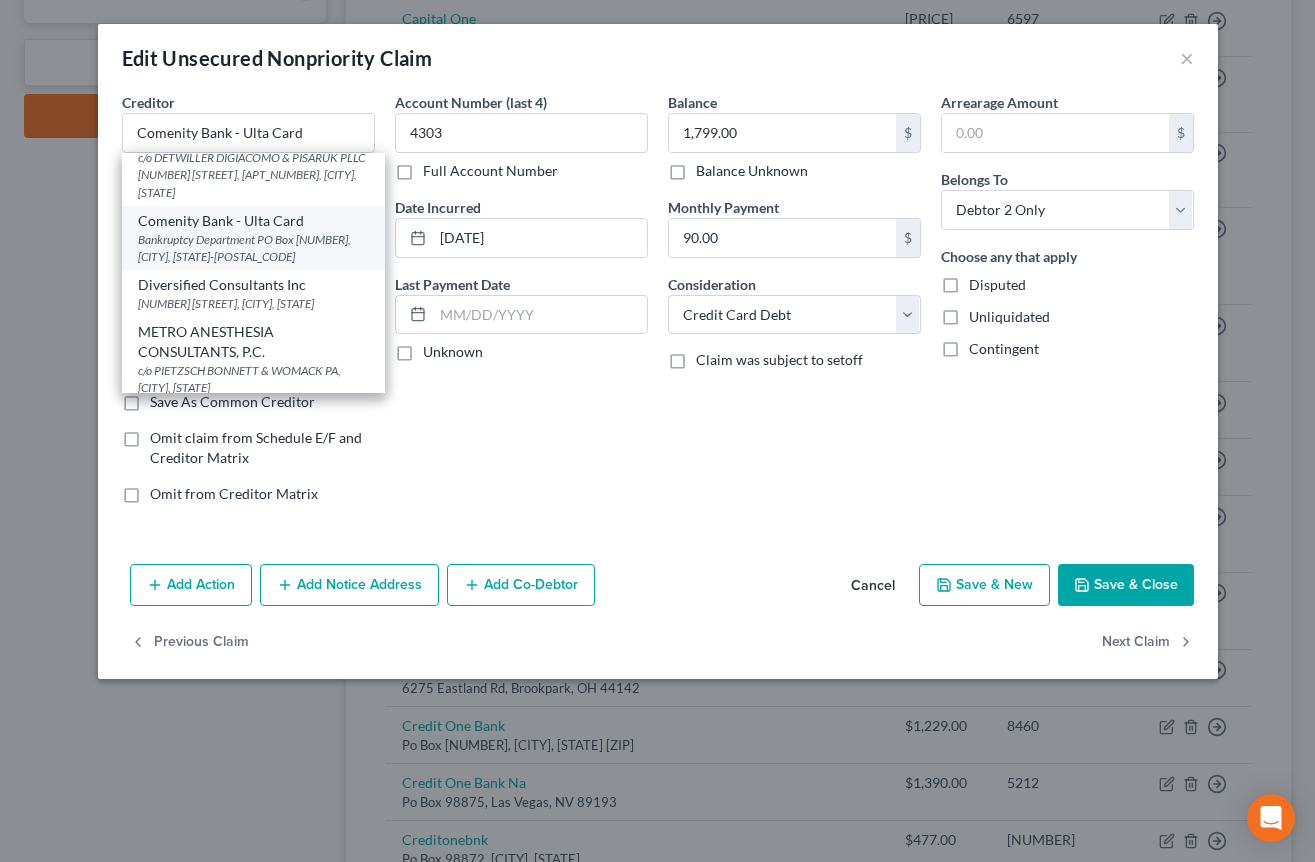 scroll, scrollTop: 0, scrollLeft: 0, axis: both 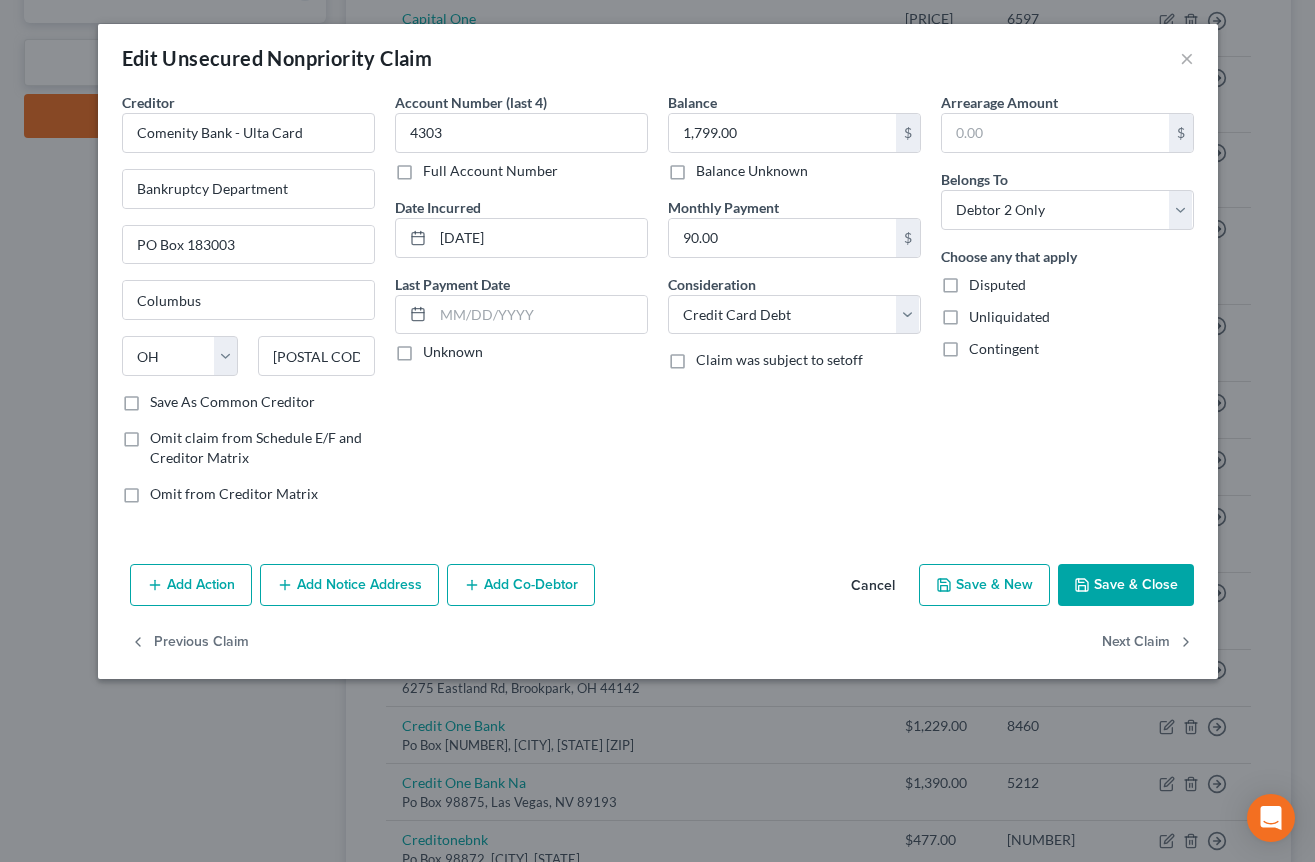 click on "Add Notice Address" at bounding box center [349, 585] 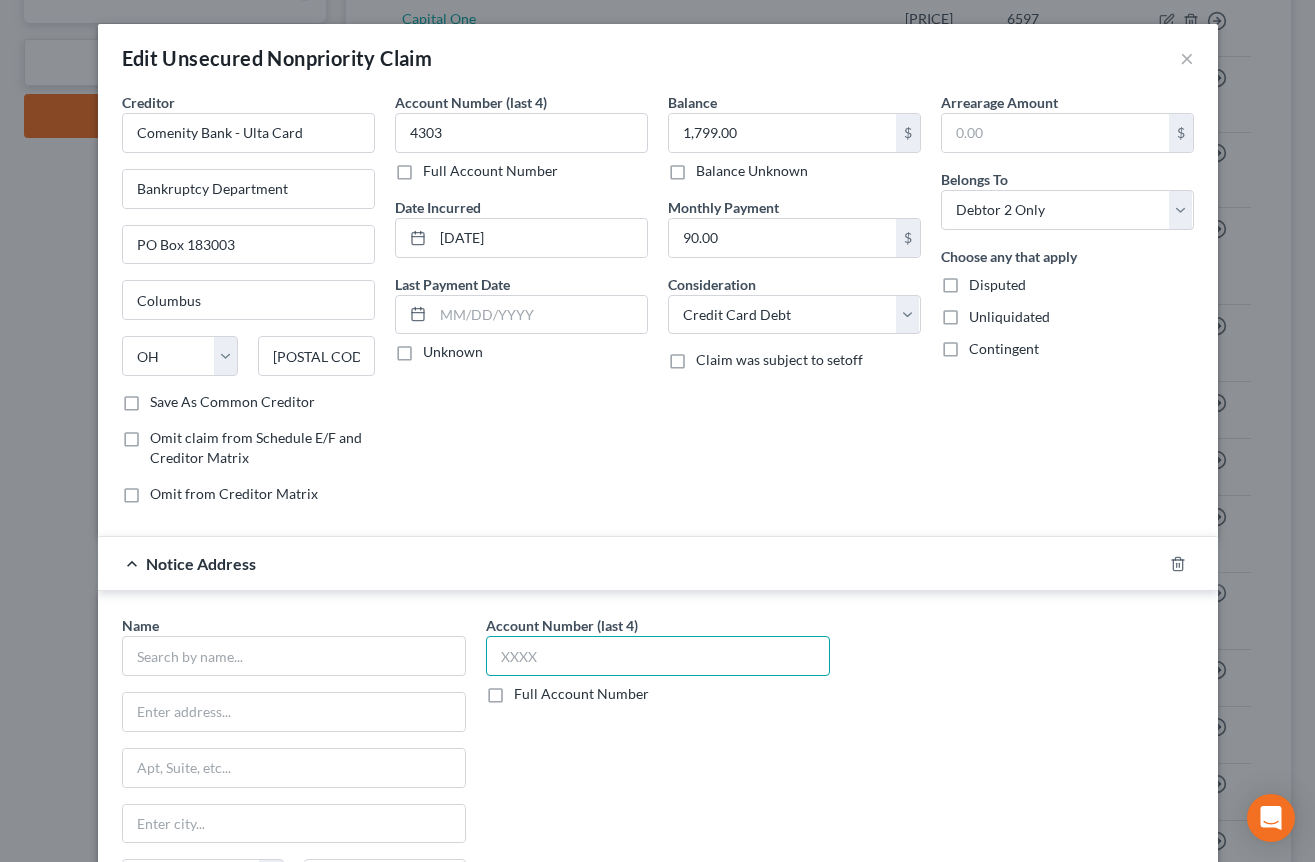 drag, startPoint x: 529, startPoint y: 659, endPoint x: 515, endPoint y: 520, distance: 139.70326 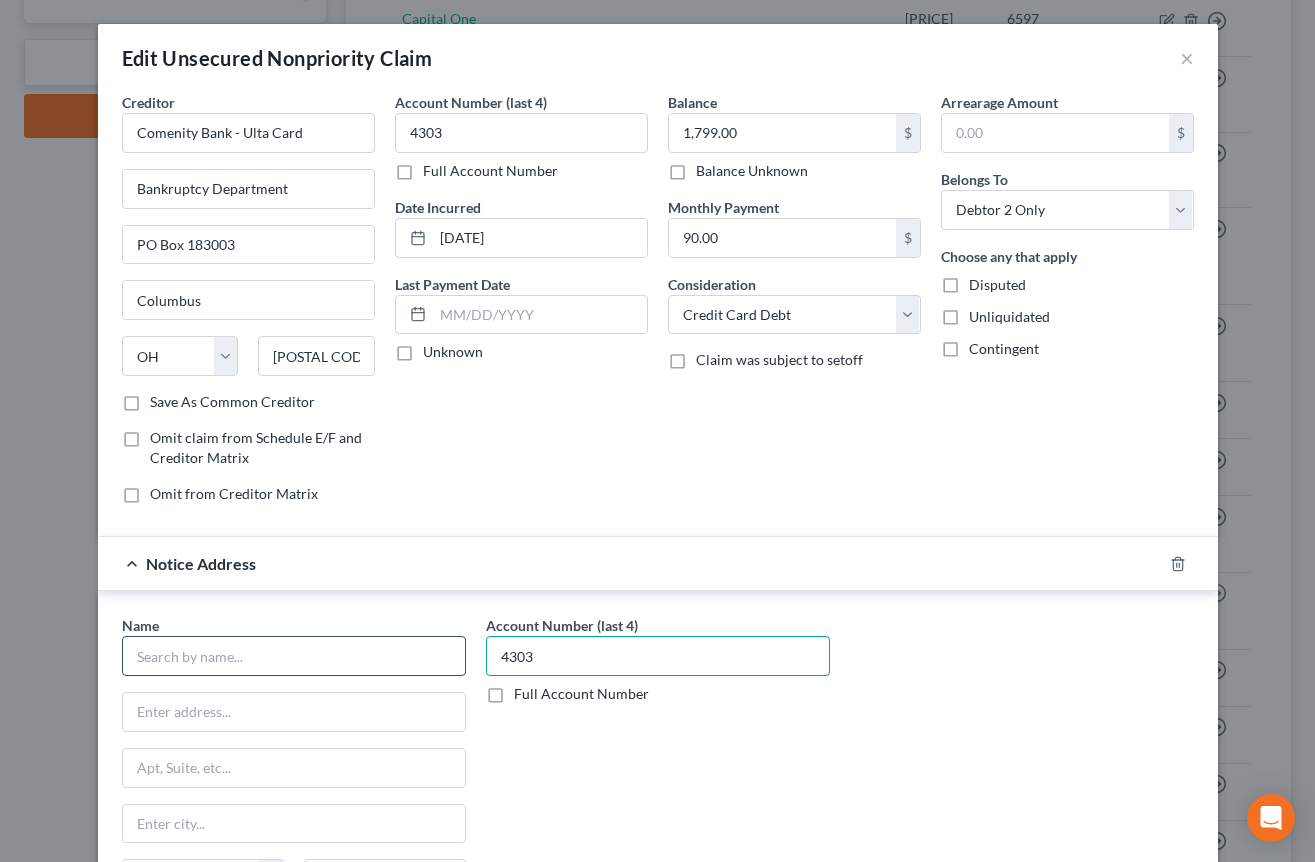 type on "4303" 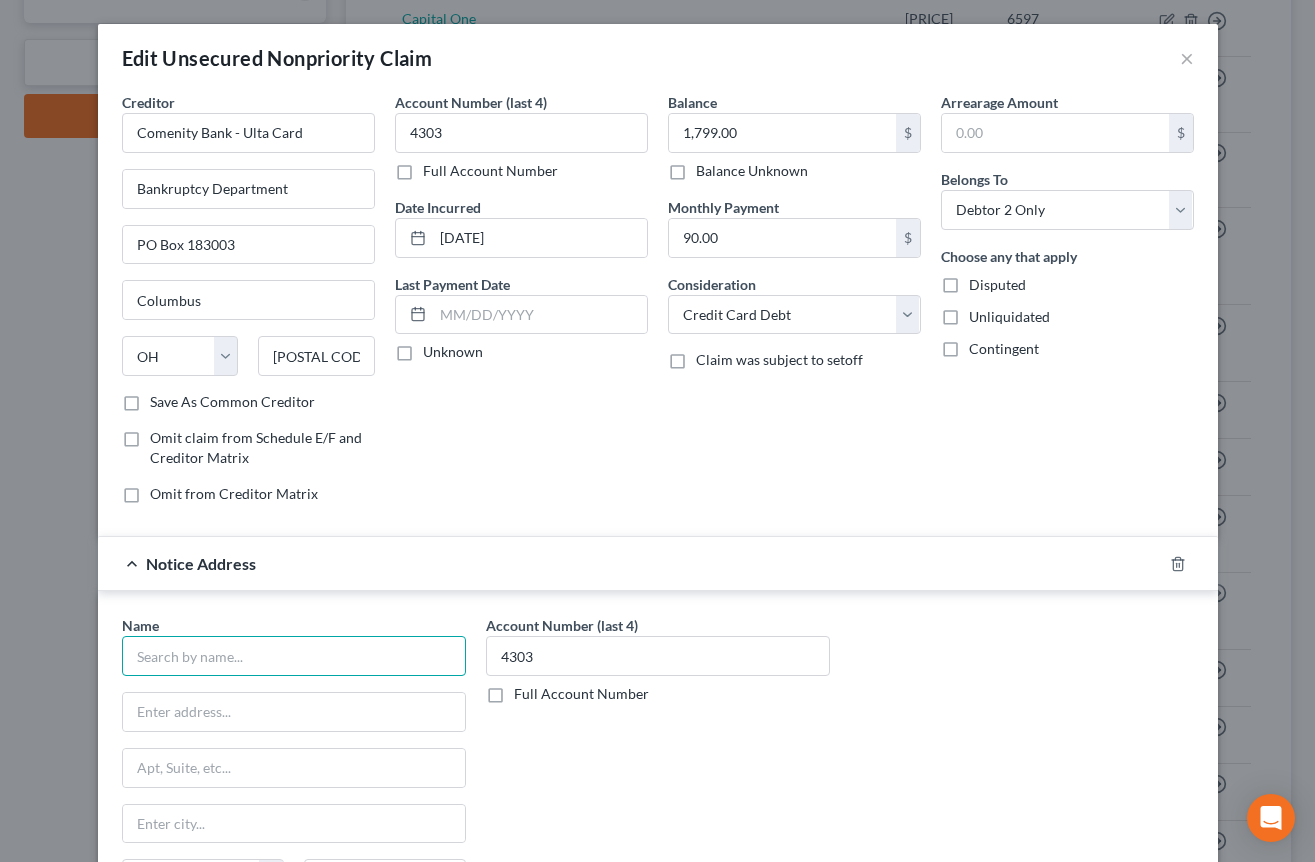click at bounding box center (294, 656) 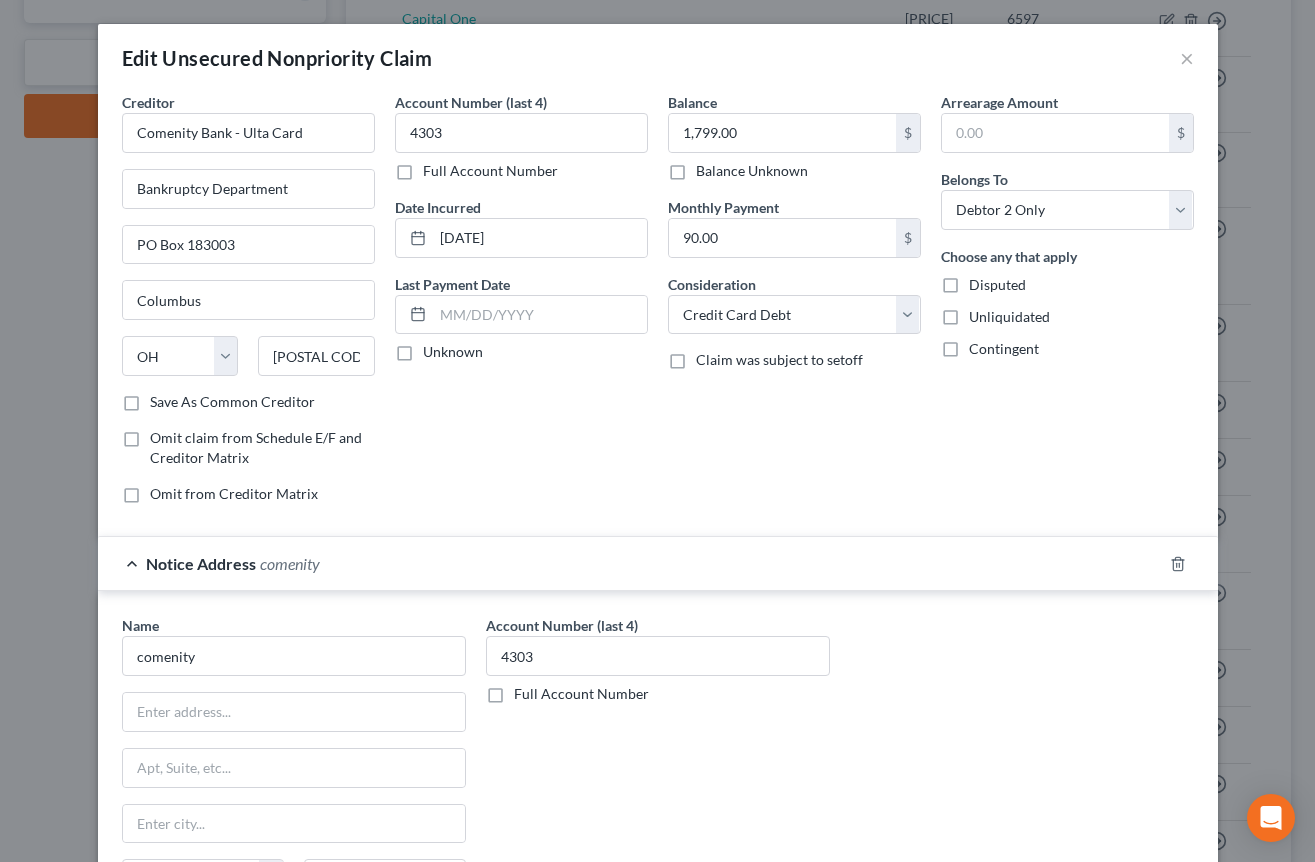 drag, startPoint x: 686, startPoint y: 513, endPoint x: 697, endPoint y: 513, distance: 11 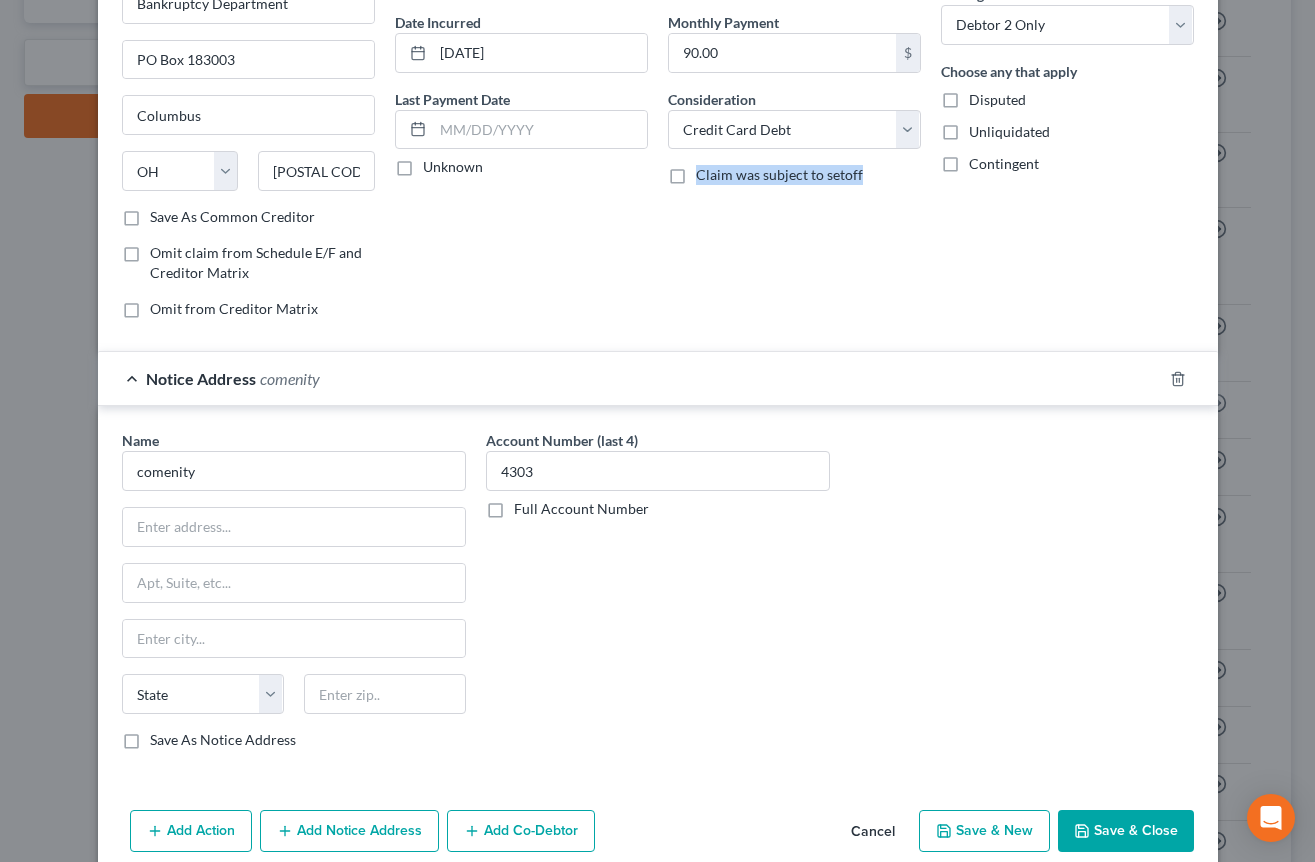 scroll, scrollTop: 272, scrollLeft: 0, axis: vertical 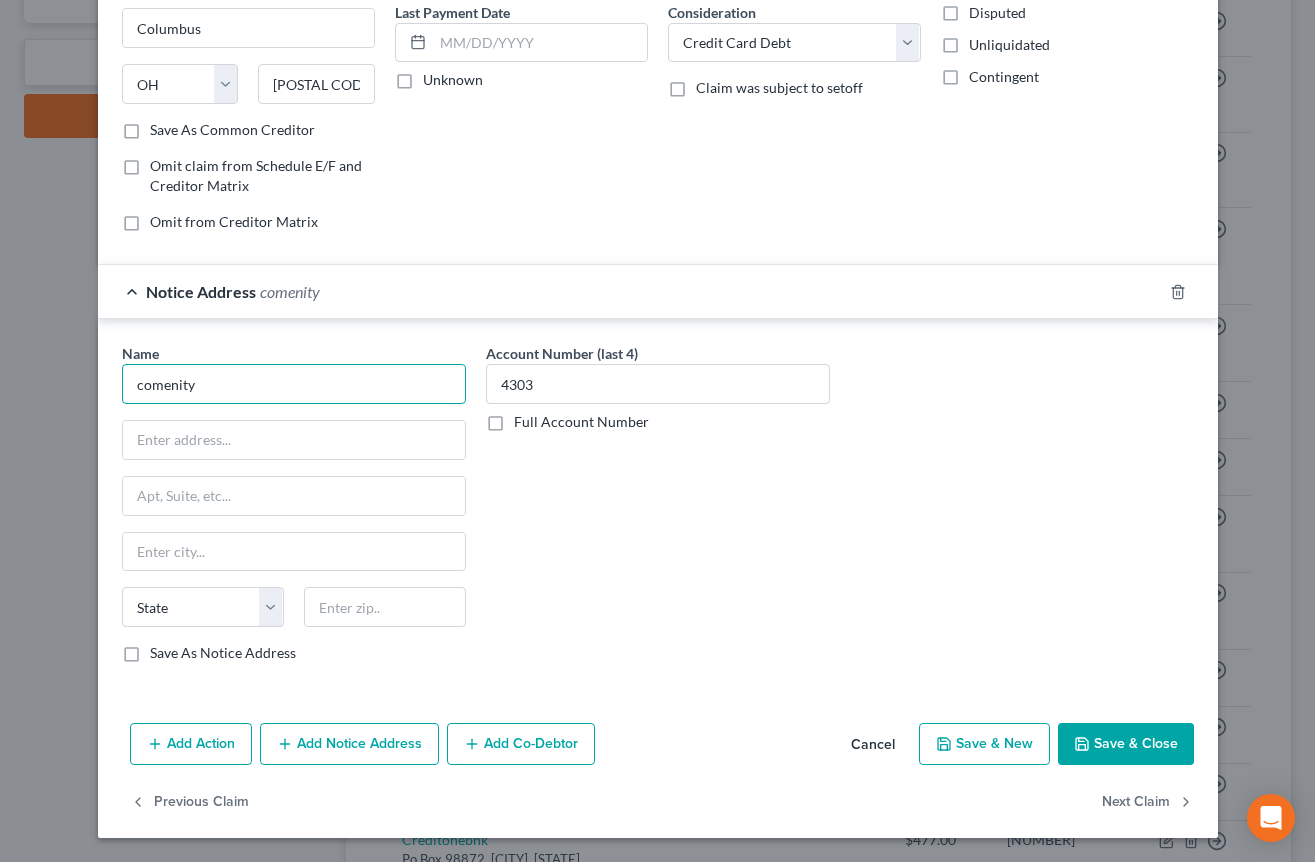 click on "comenity" at bounding box center [294, 384] 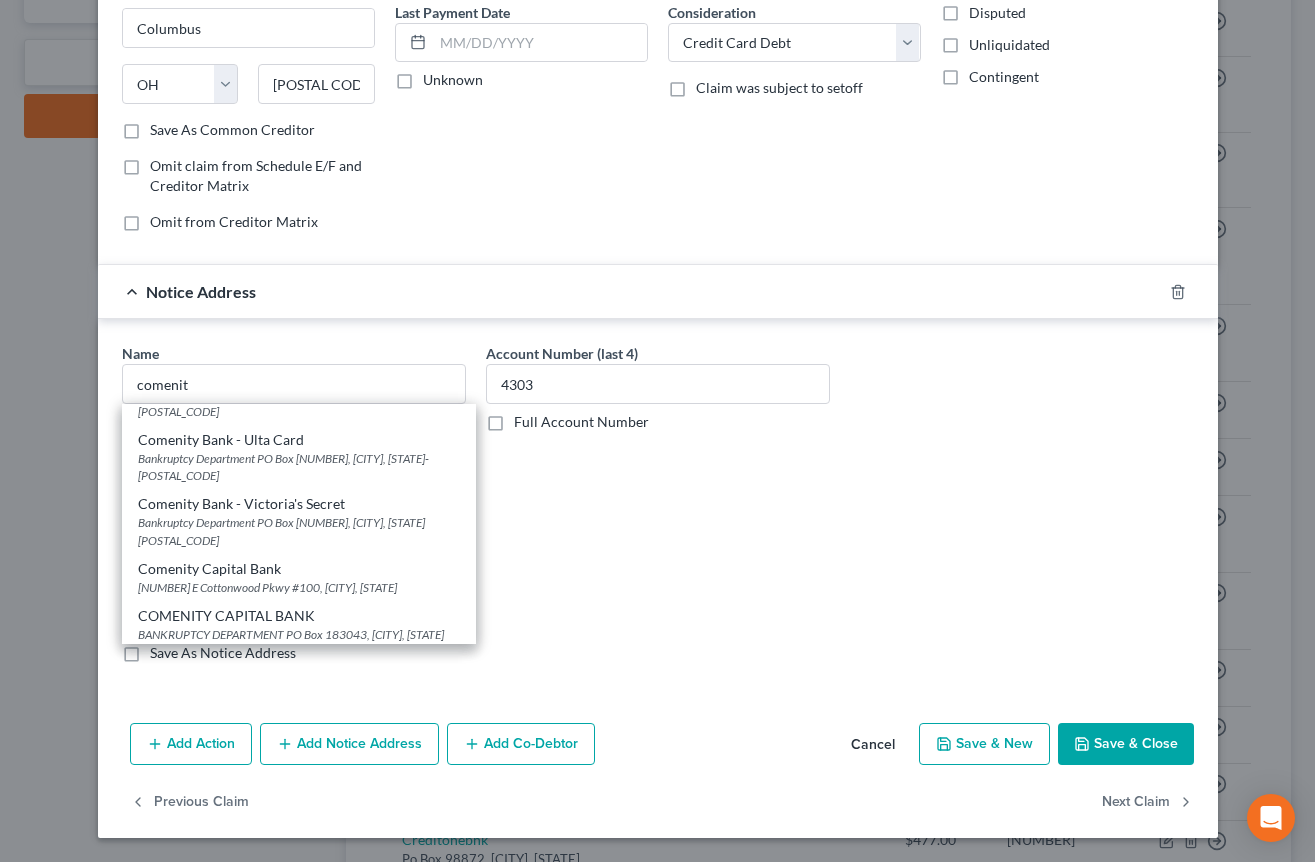 scroll, scrollTop: 351, scrollLeft: 0, axis: vertical 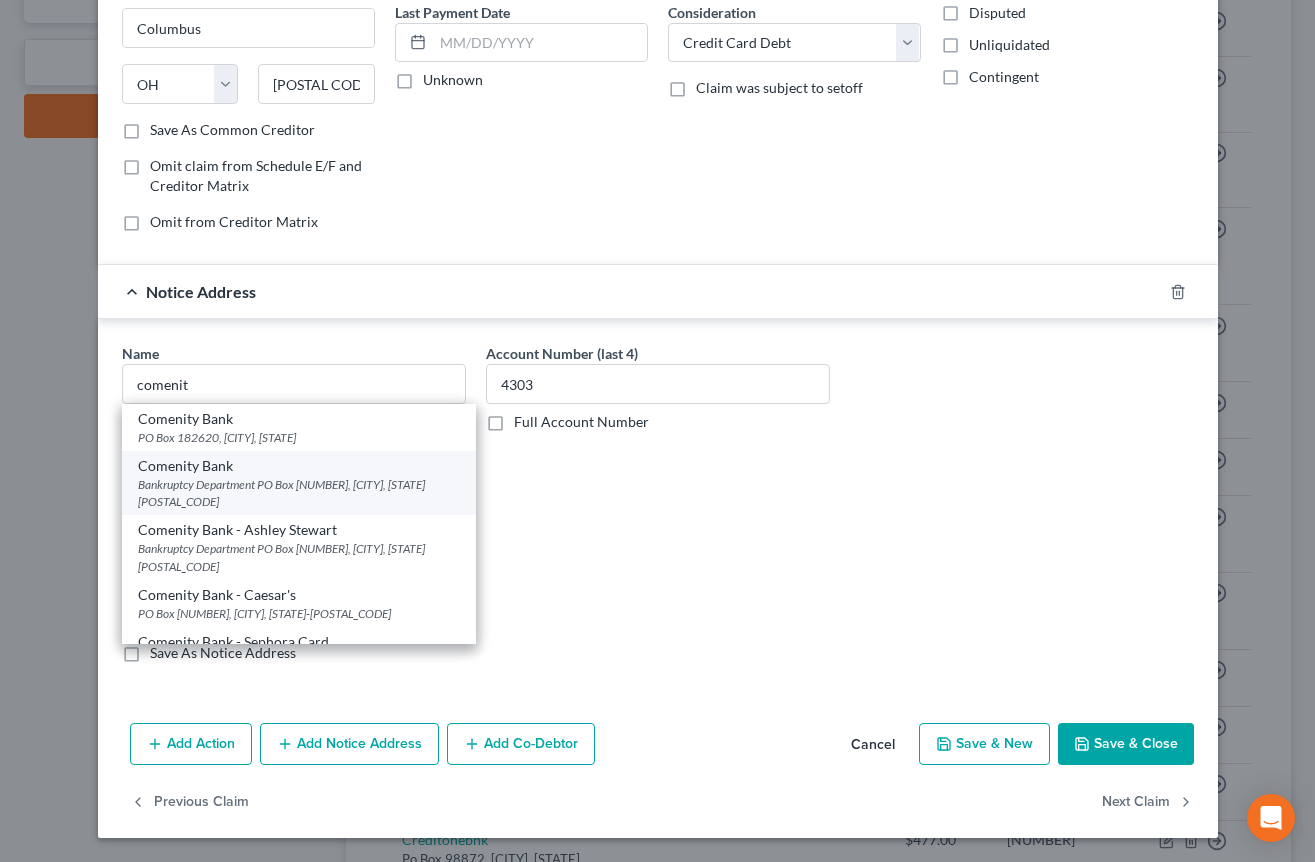 click on "Bankruptcy Department PO Box [NUMBER], [CITY], [STATE] [POSTAL_CODE]" at bounding box center (299, 493) 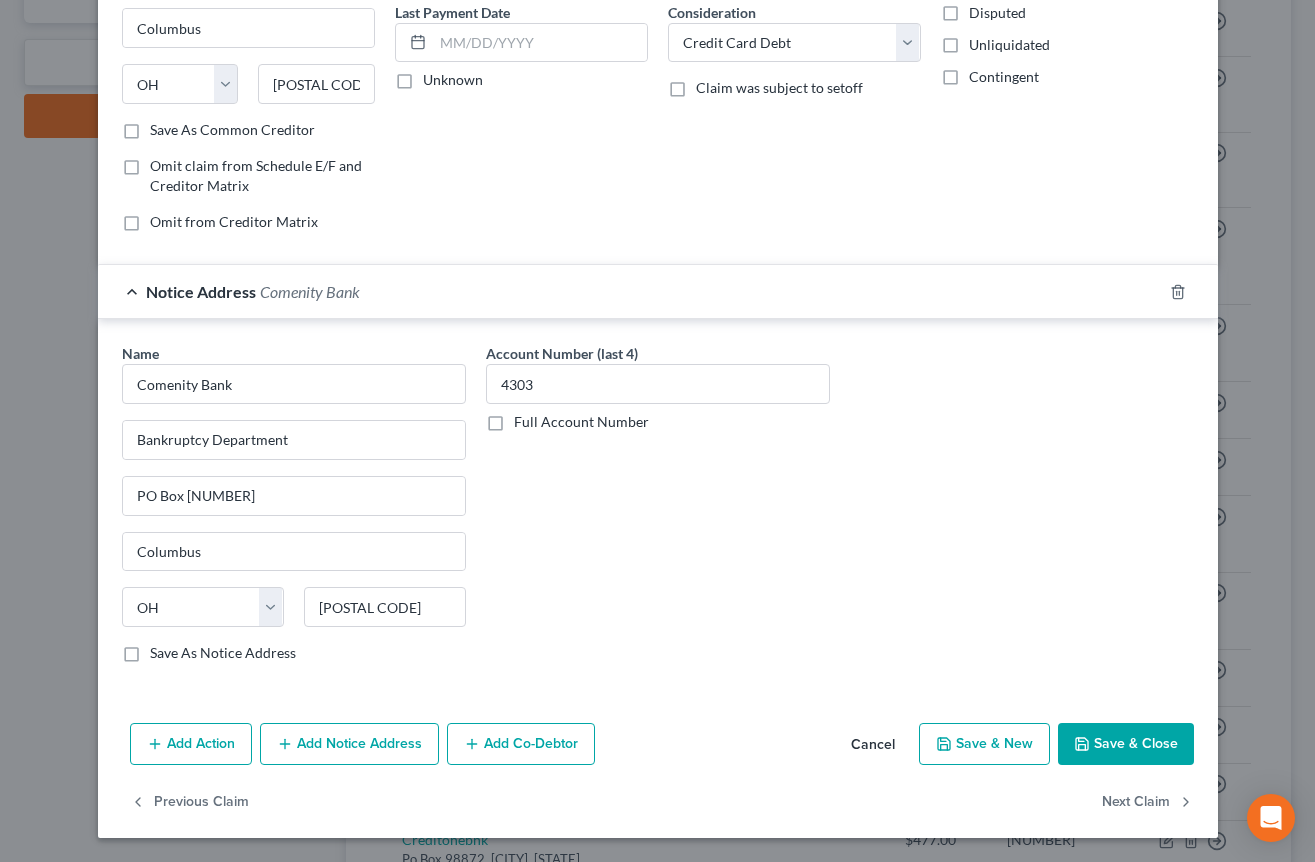 click 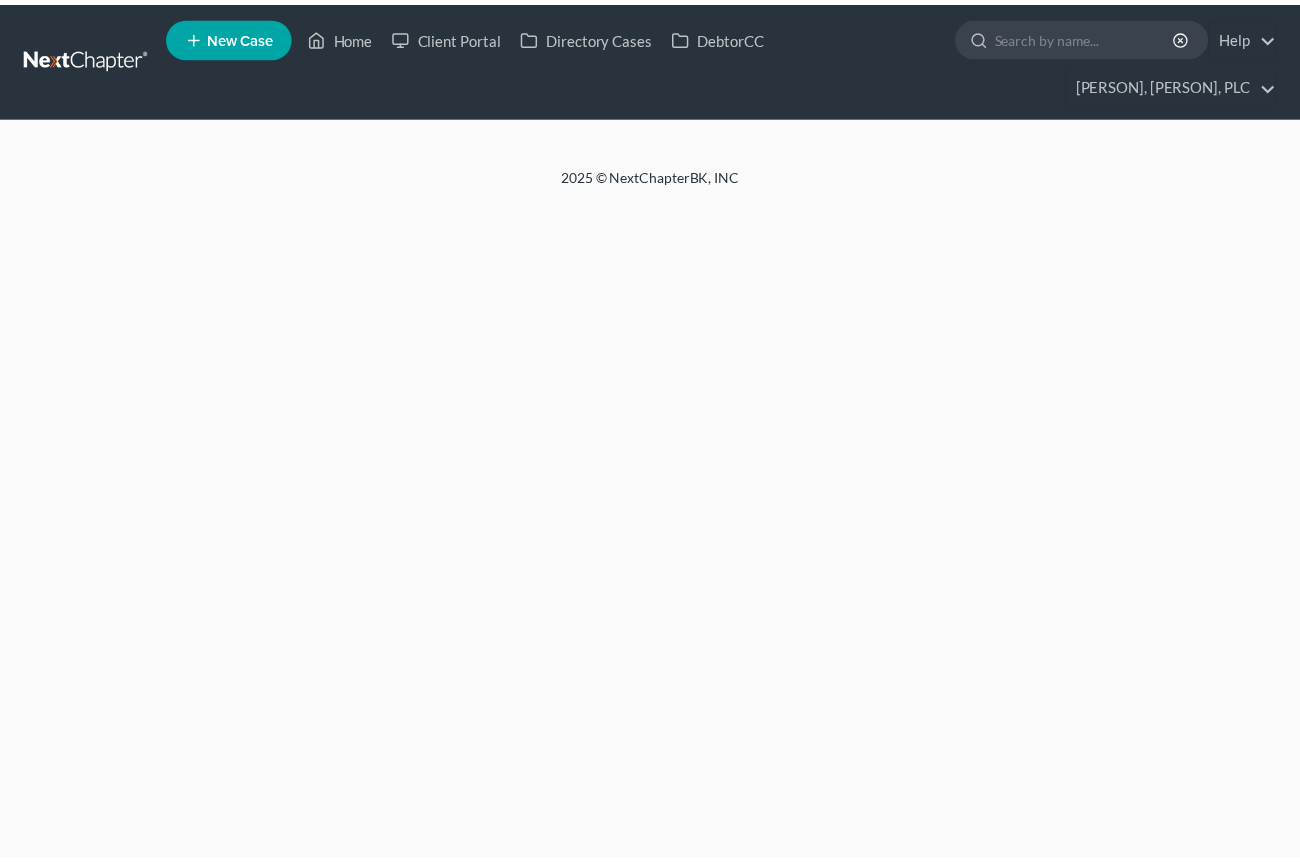 scroll, scrollTop: 0, scrollLeft: 0, axis: both 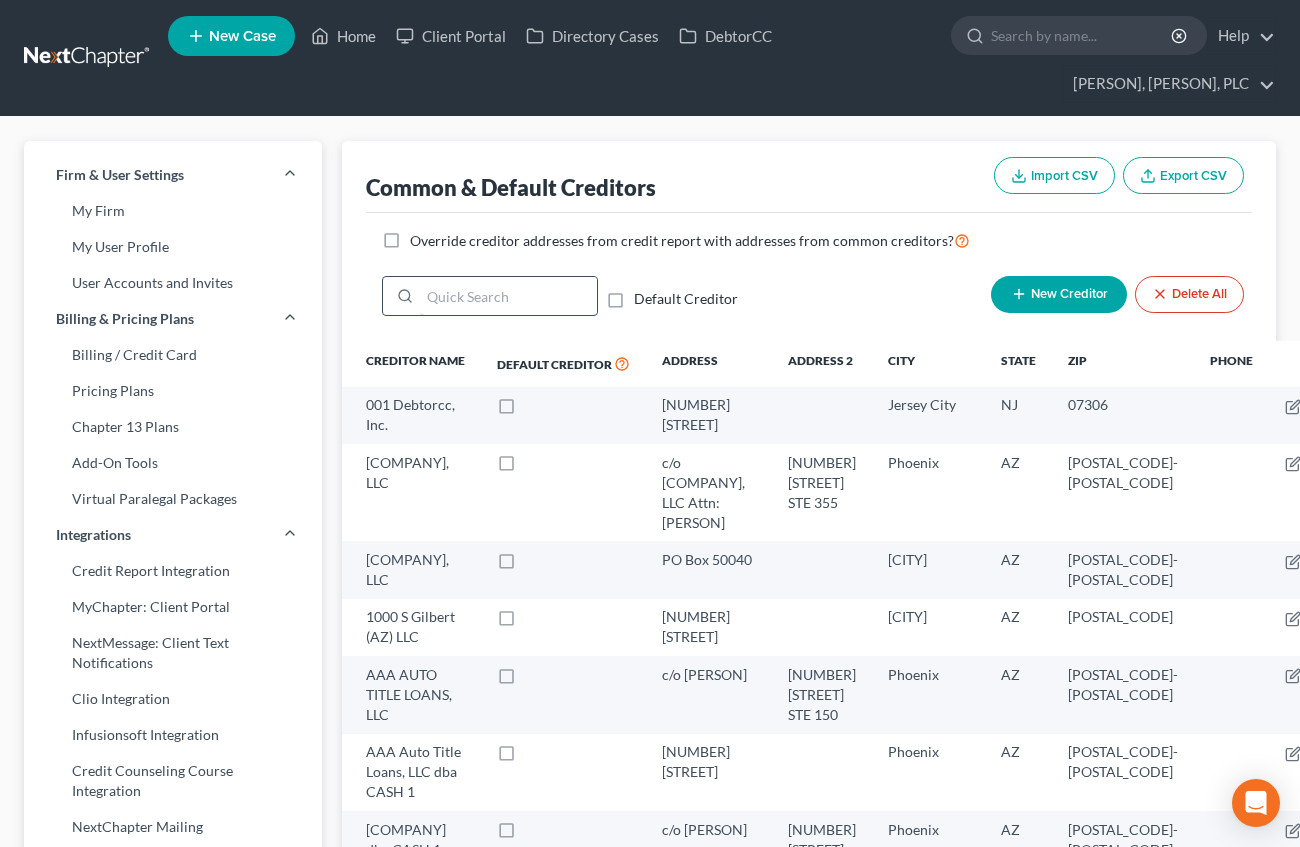 click at bounding box center [508, 296] 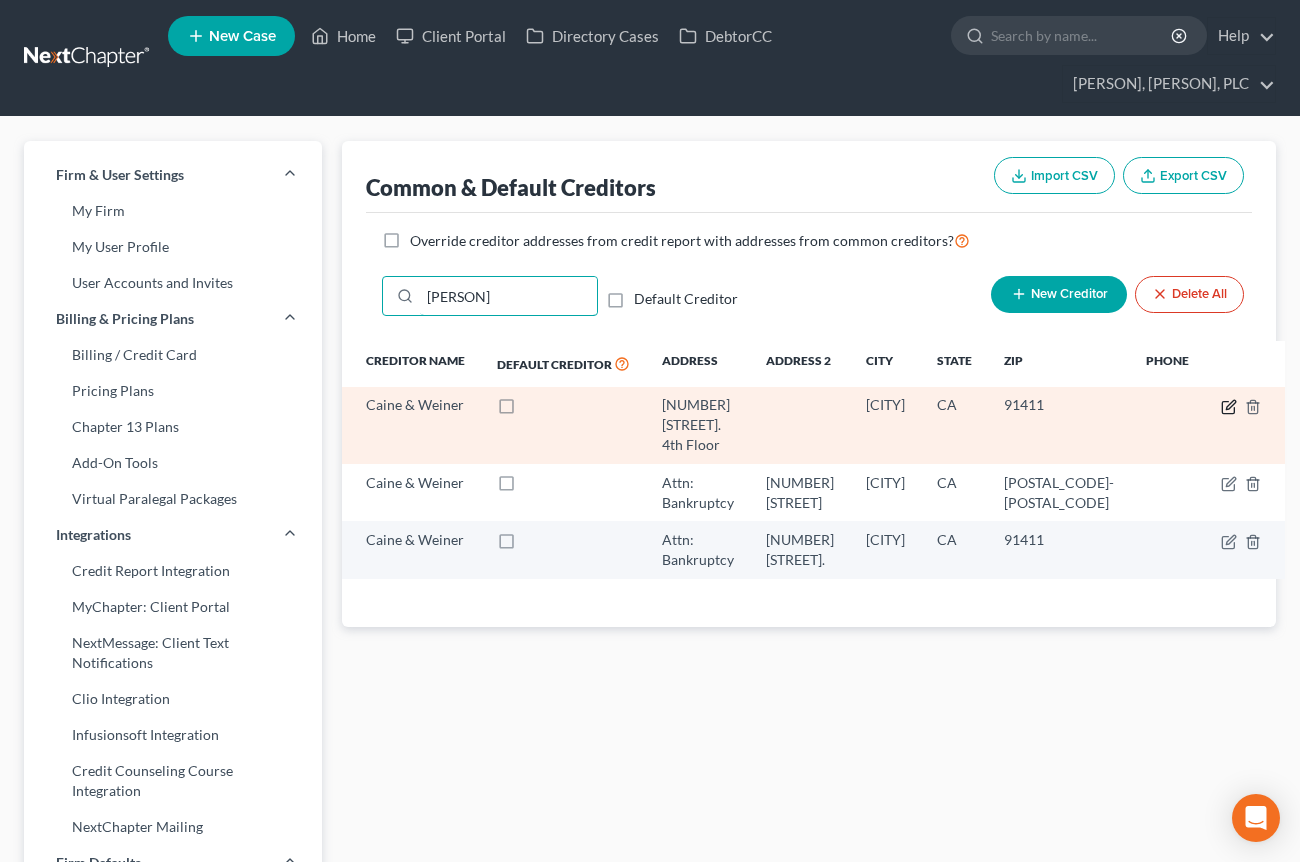 type on "CAINE" 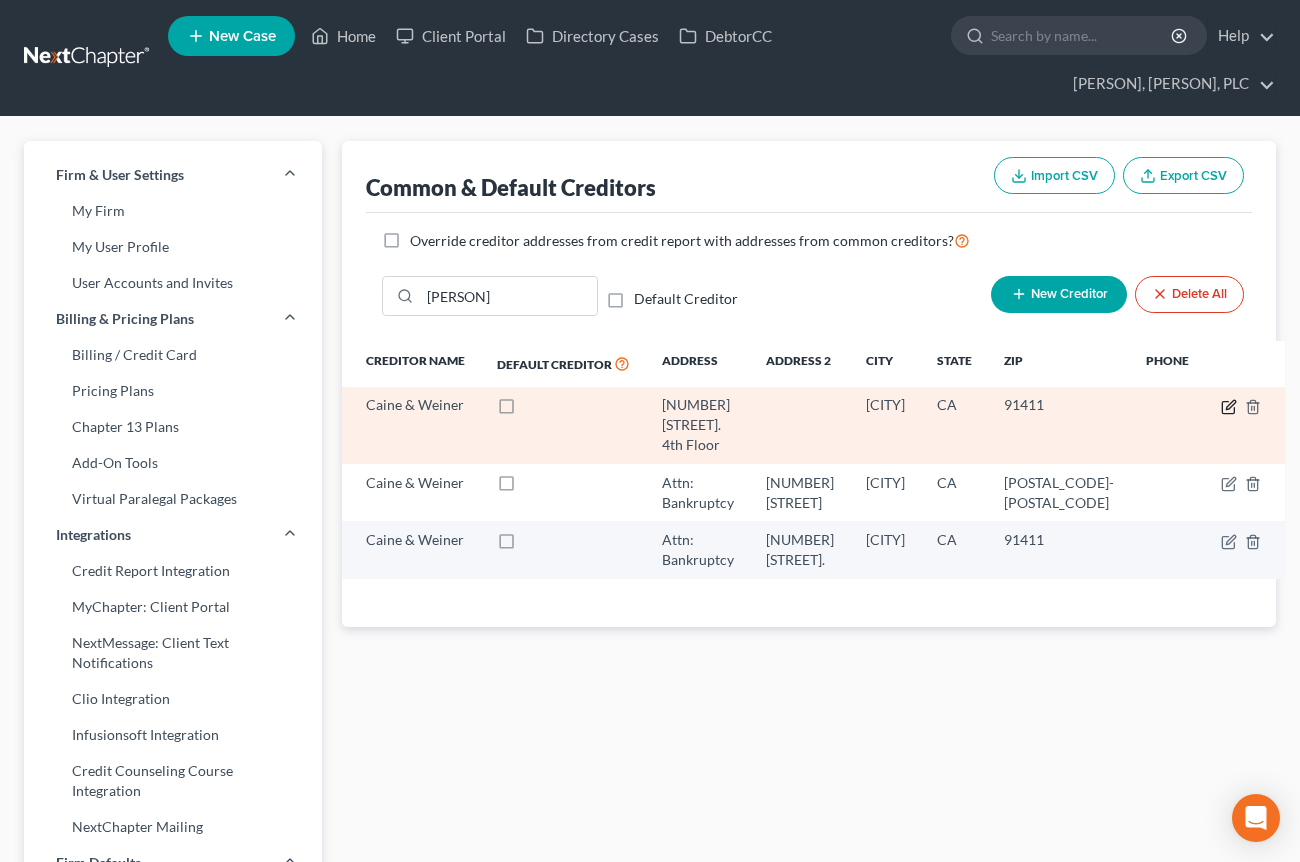 click 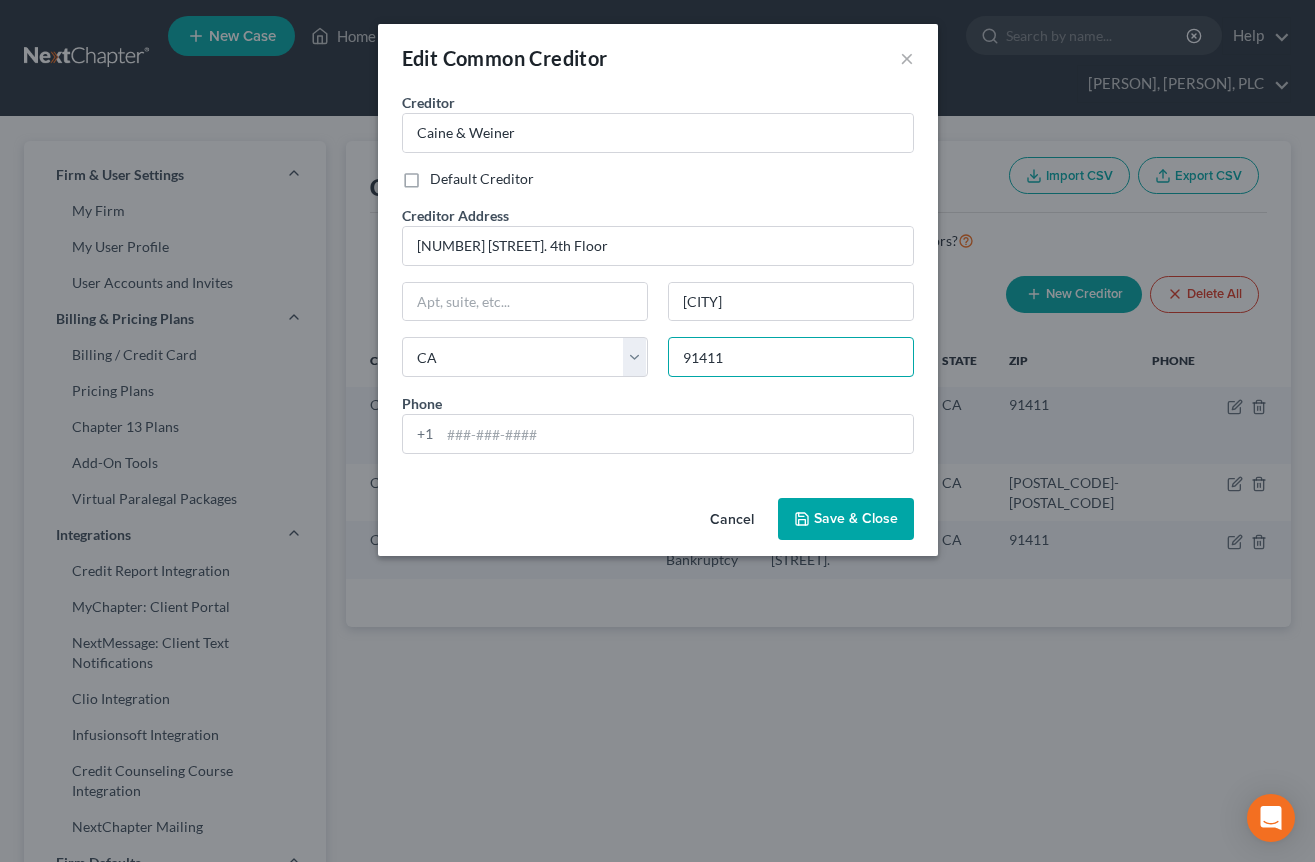 click on "91411" at bounding box center (791, 357) 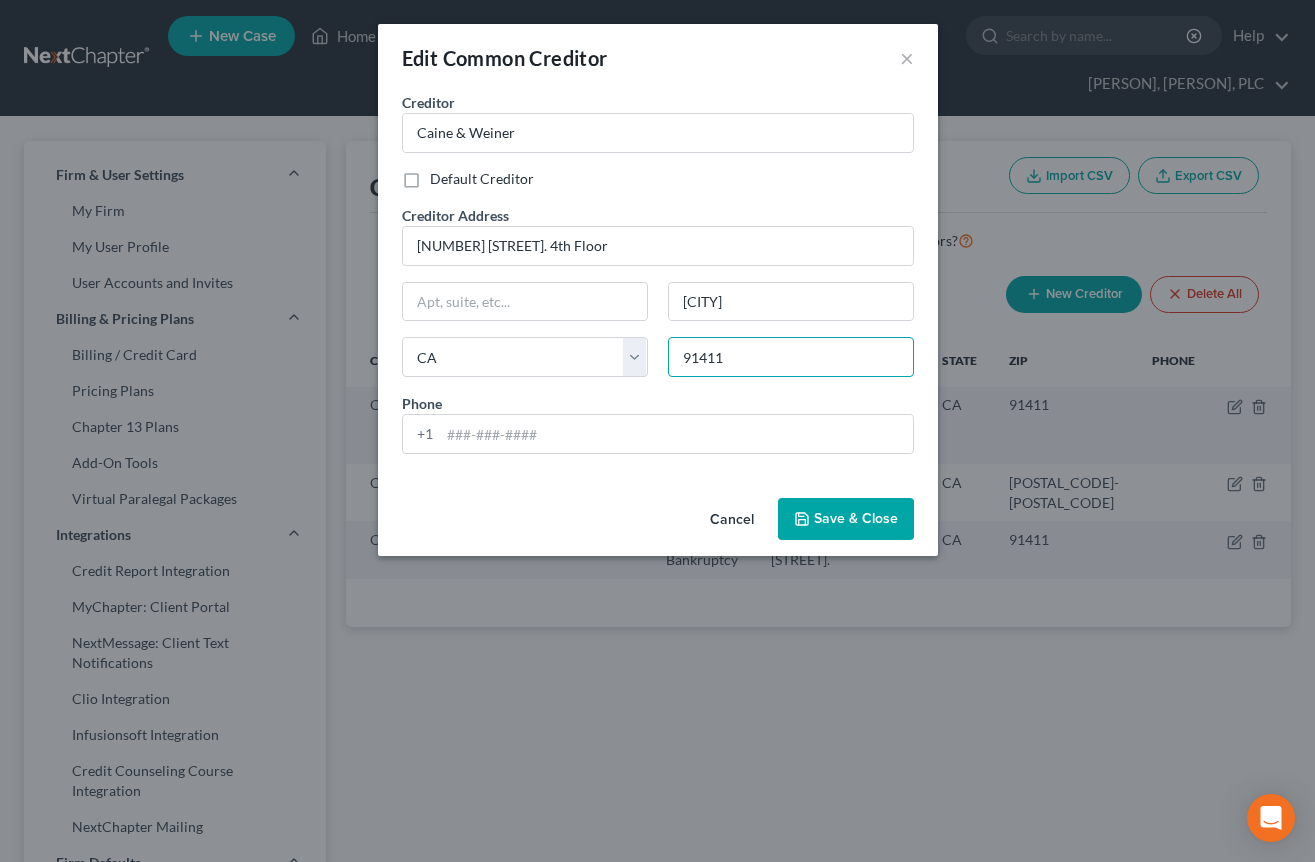 paste on "-2532" 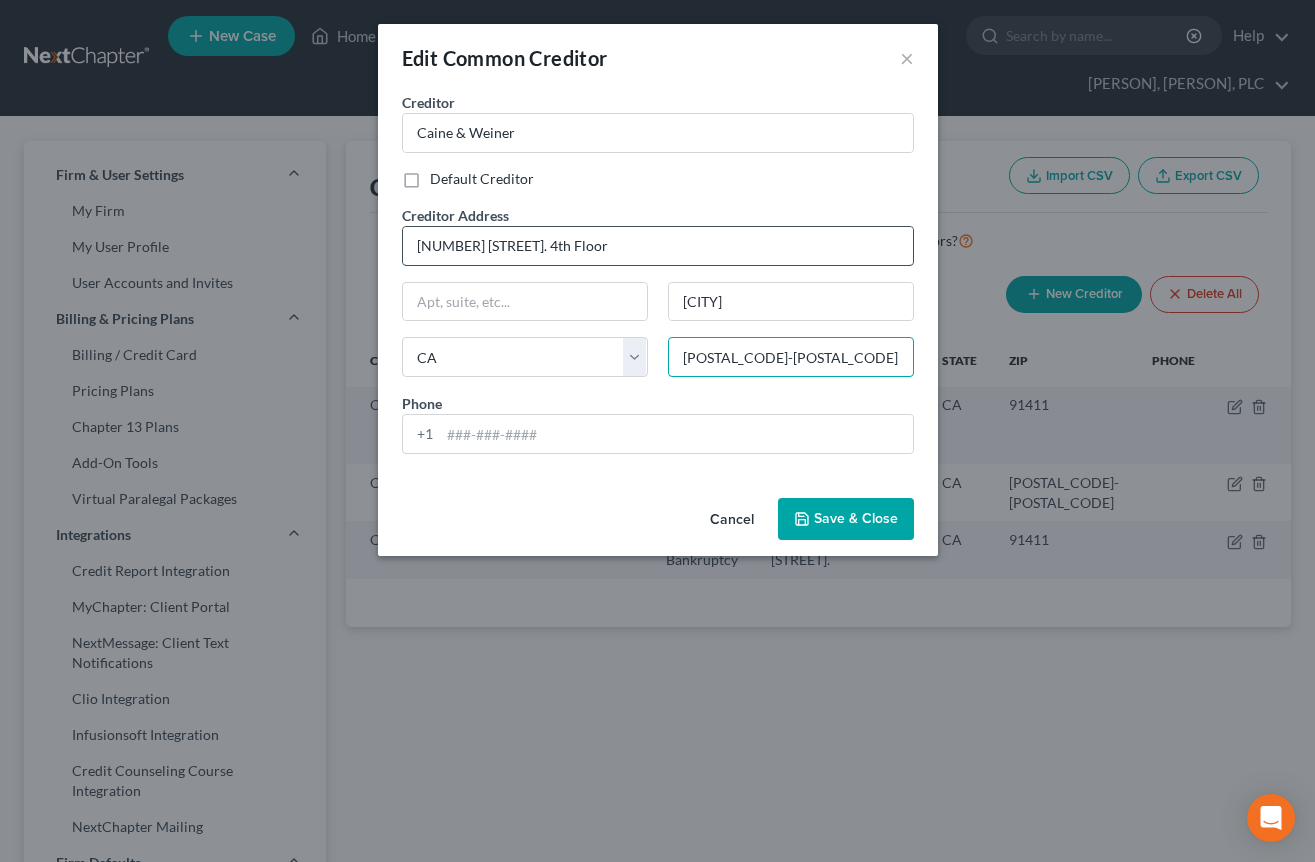type on "91411-2532" 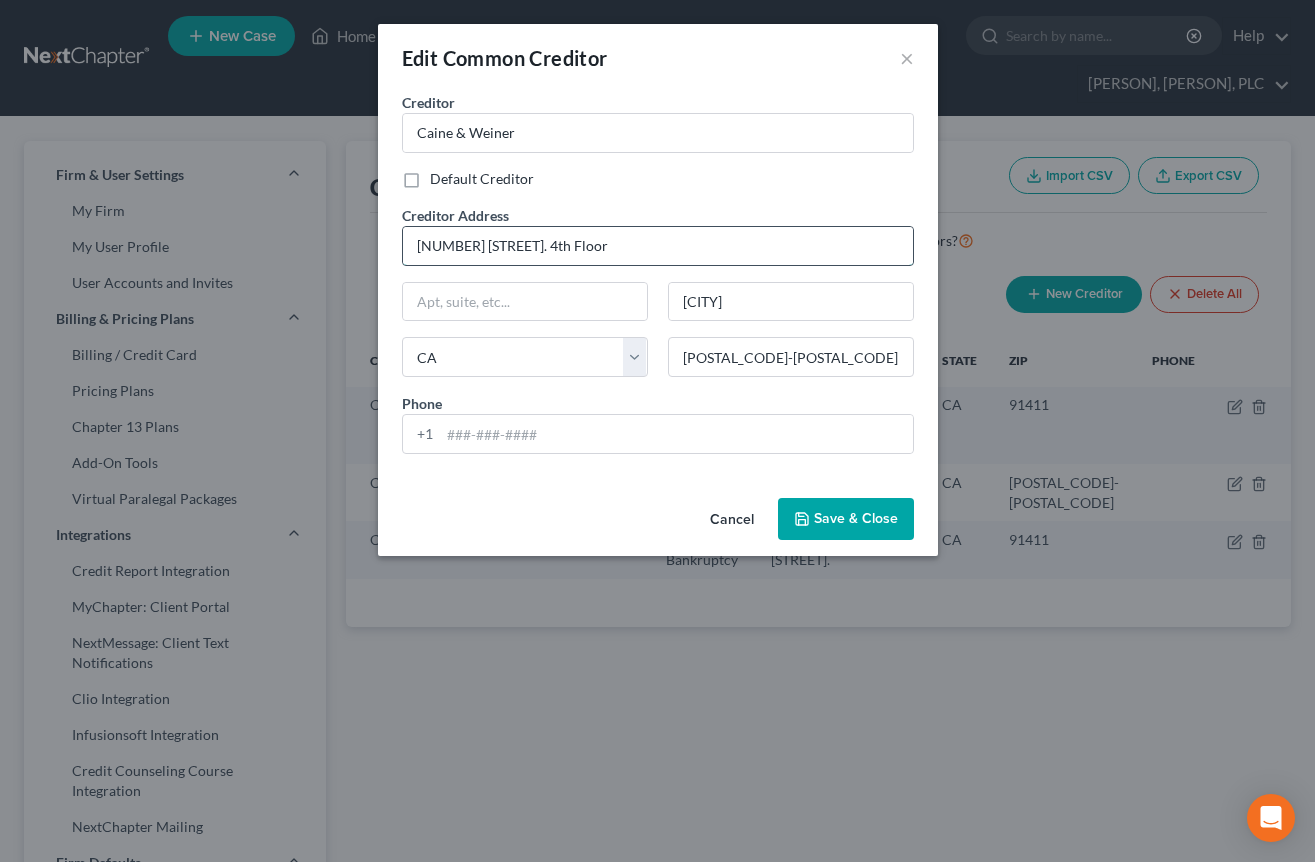 drag, startPoint x: 550, startPoint y: 256, endPoint x: 658, endPoint y: 256, distance: 108 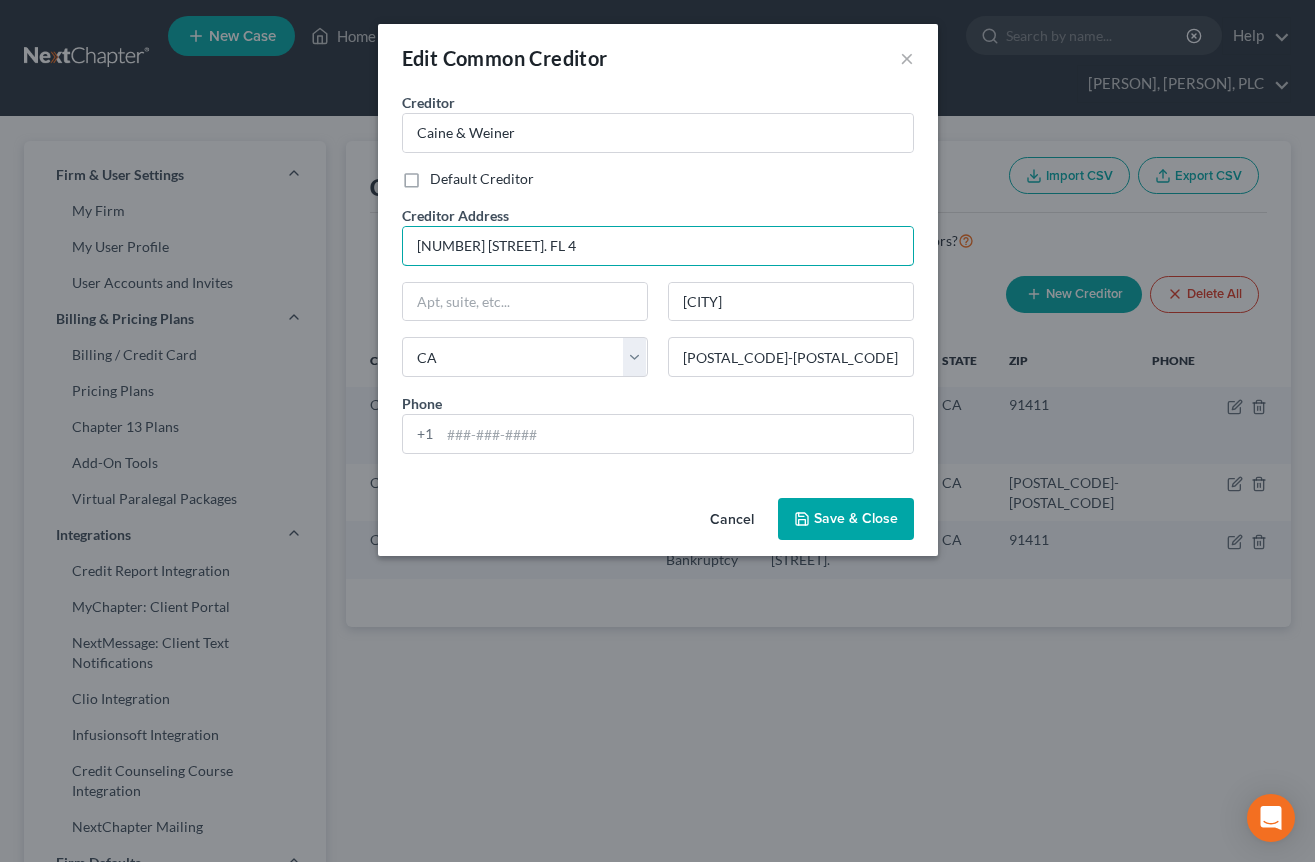 type on "5805 Sepulveda Blvd. FL 4" 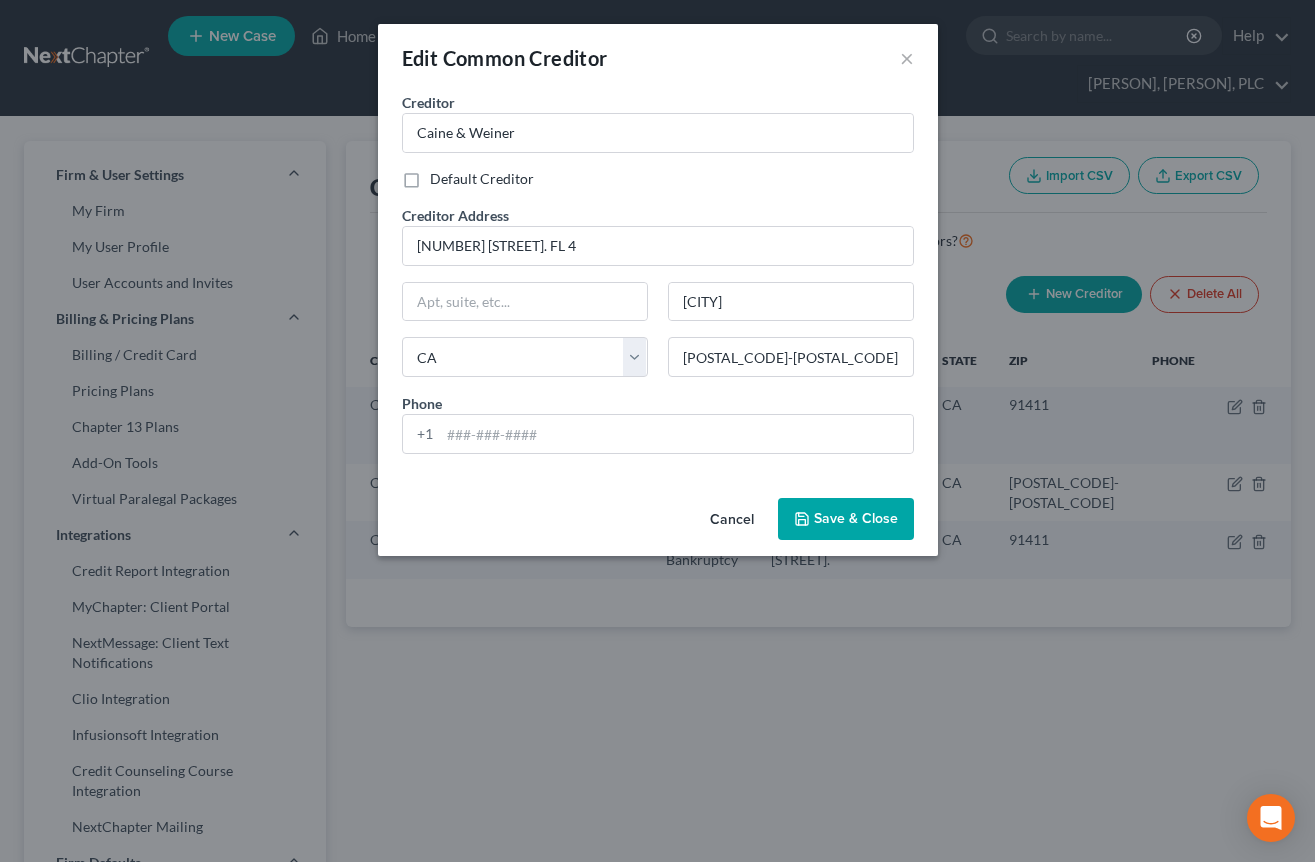 click on "Save & Close" at bounding box center [856, 518] 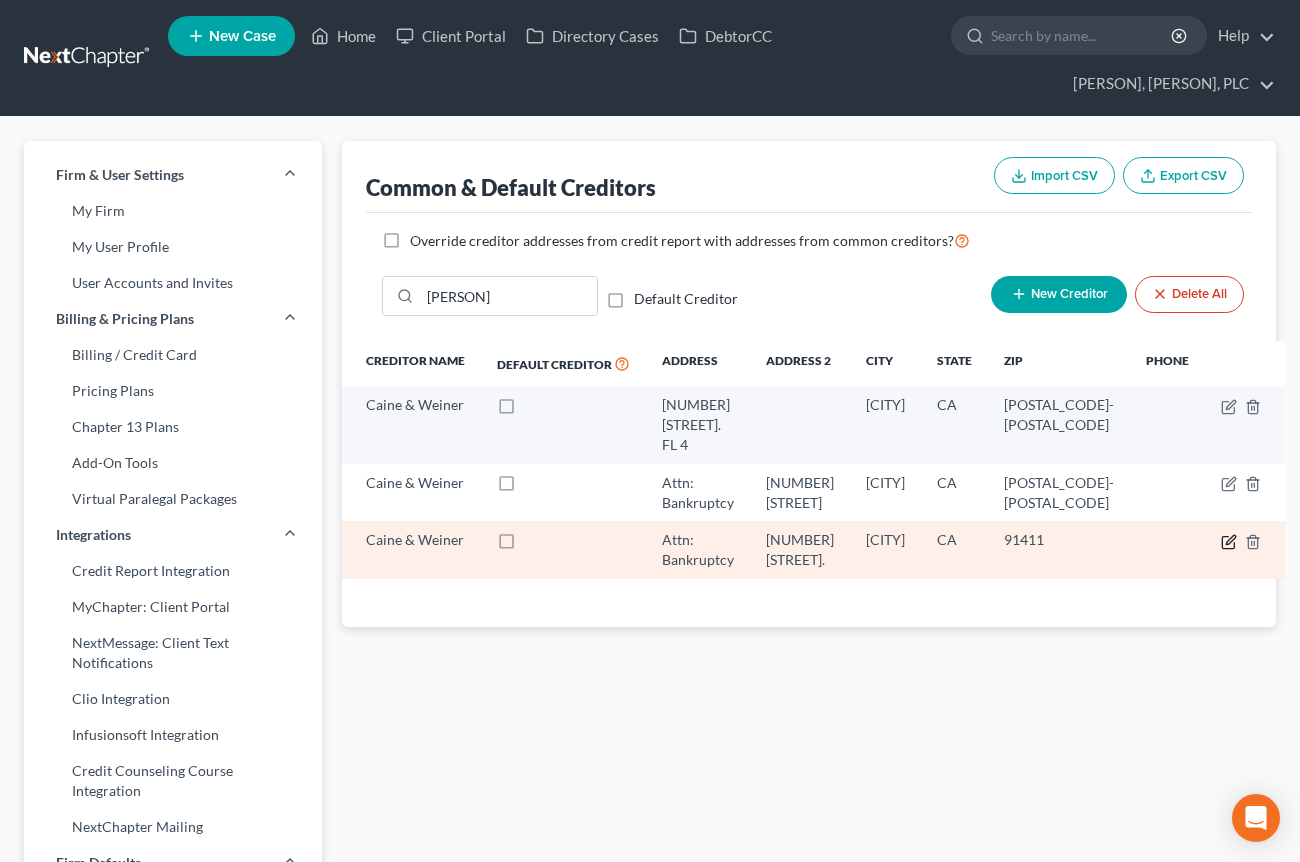click 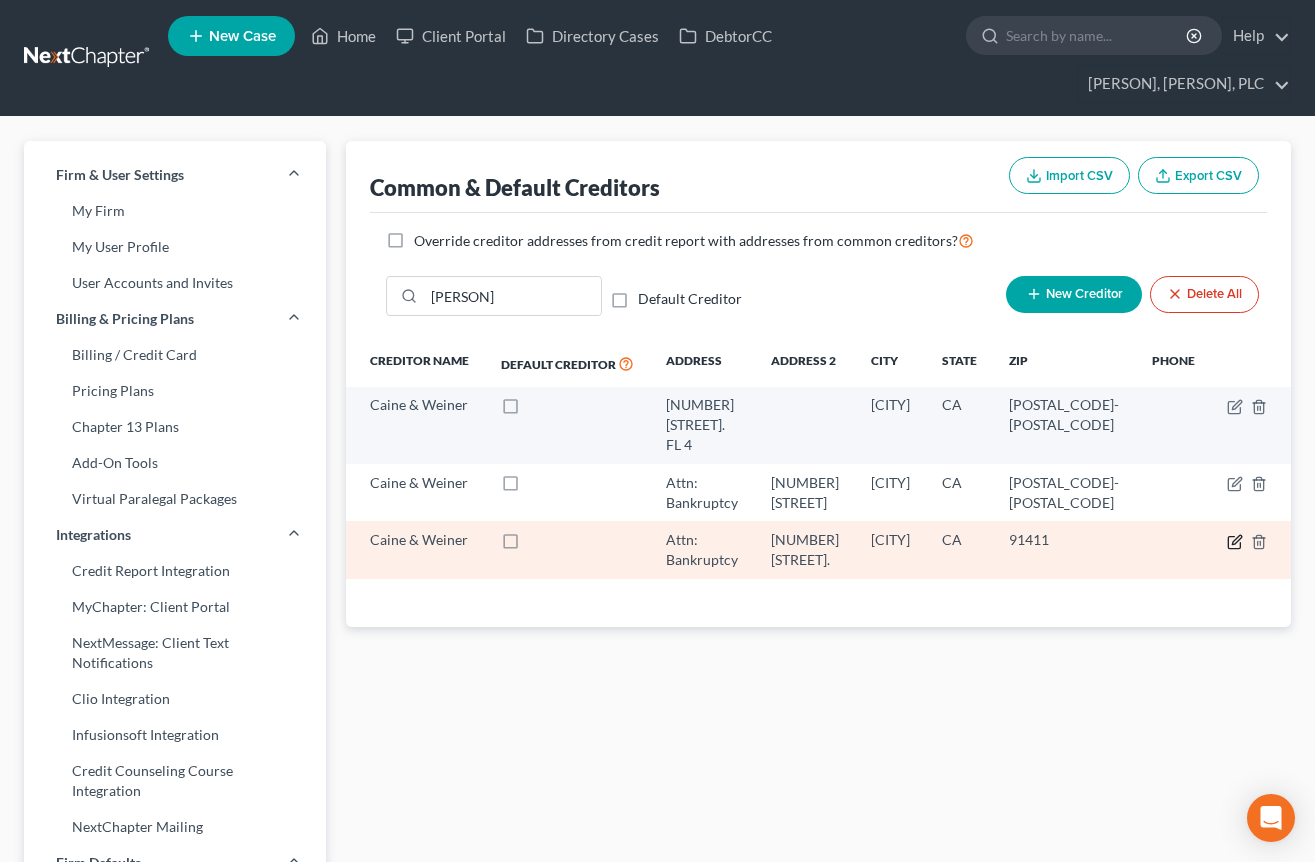 select on "4" 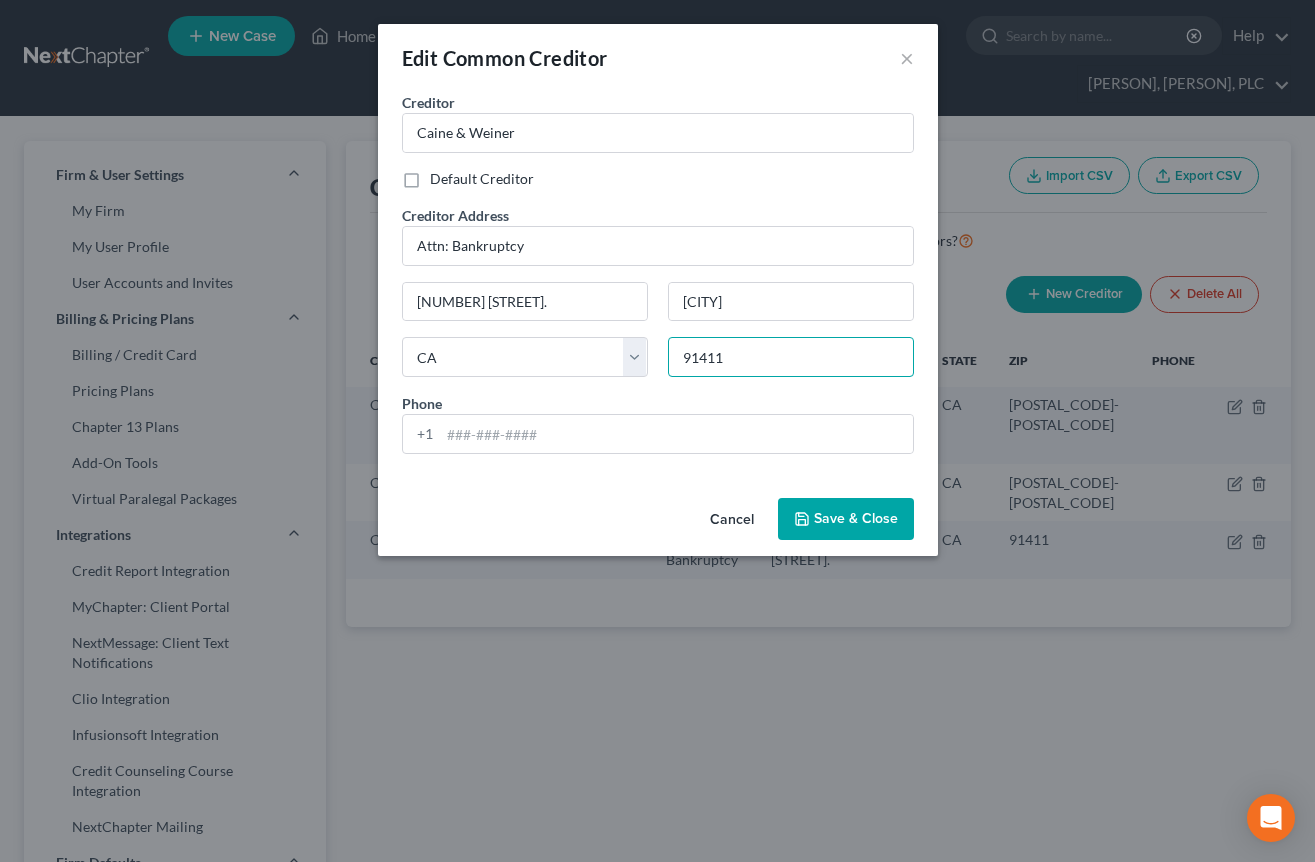 drag, startPoint x: 718, startPoint y: 357, endPoint x: 735, endPoint y: 357, distance: 17 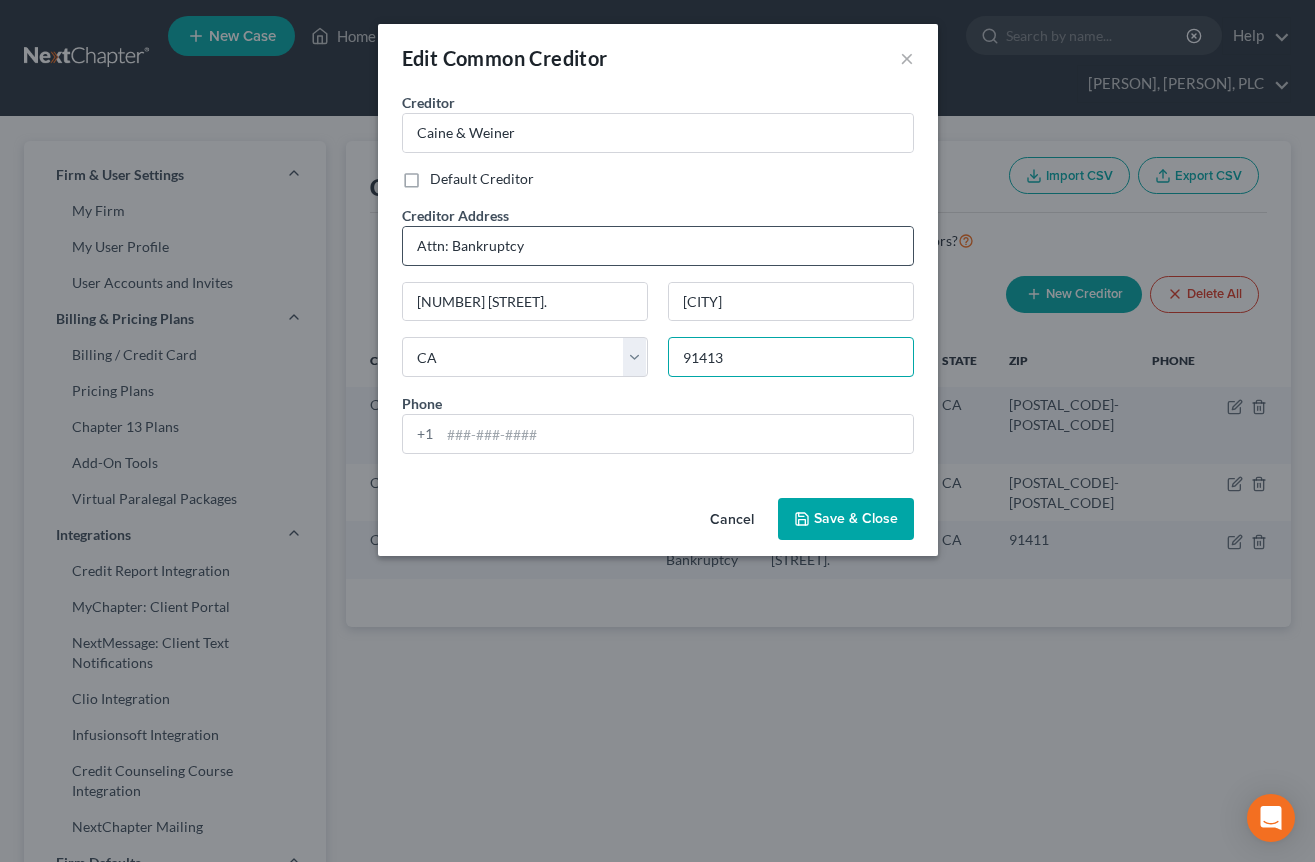 type on "91413" 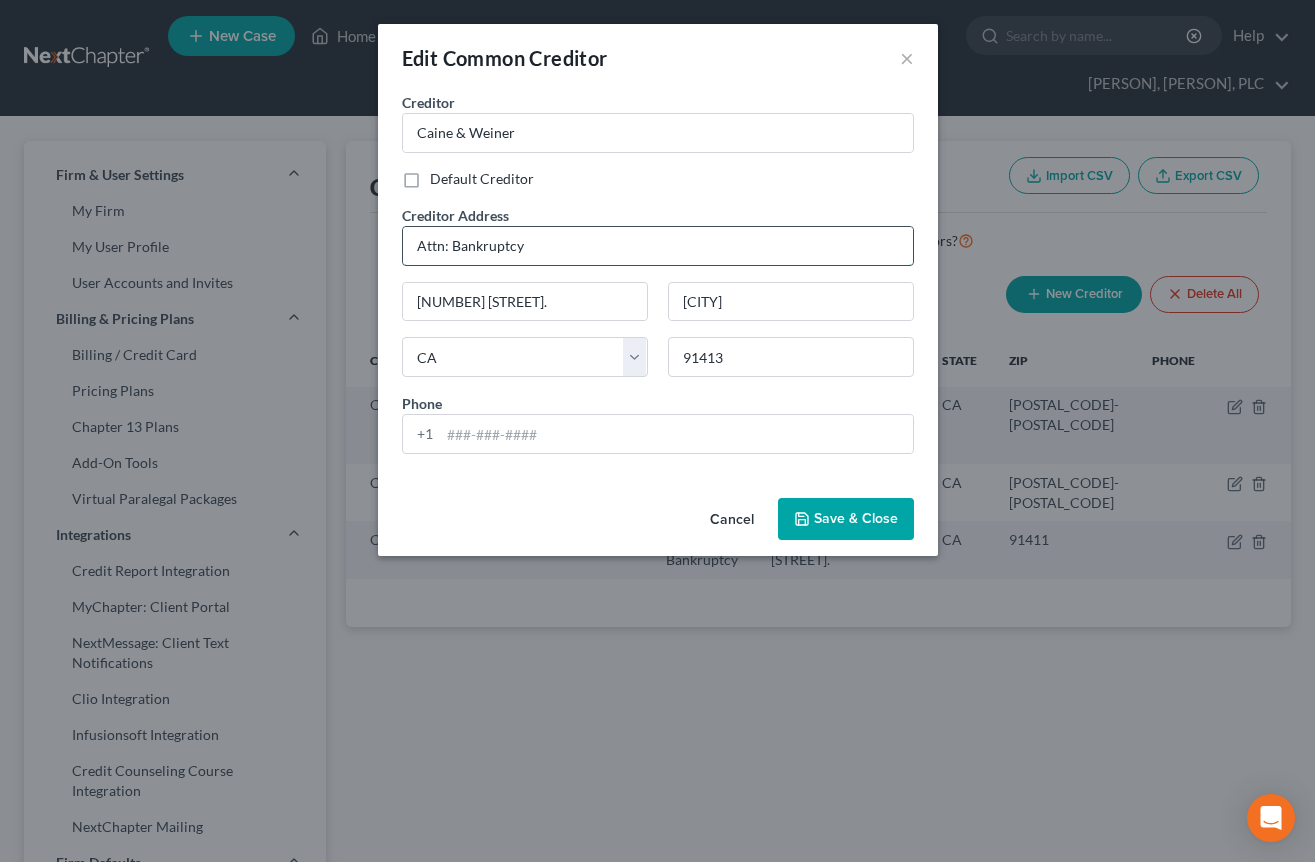 click on "Attn: Bankruptcy" at bounding box center [658, 246] 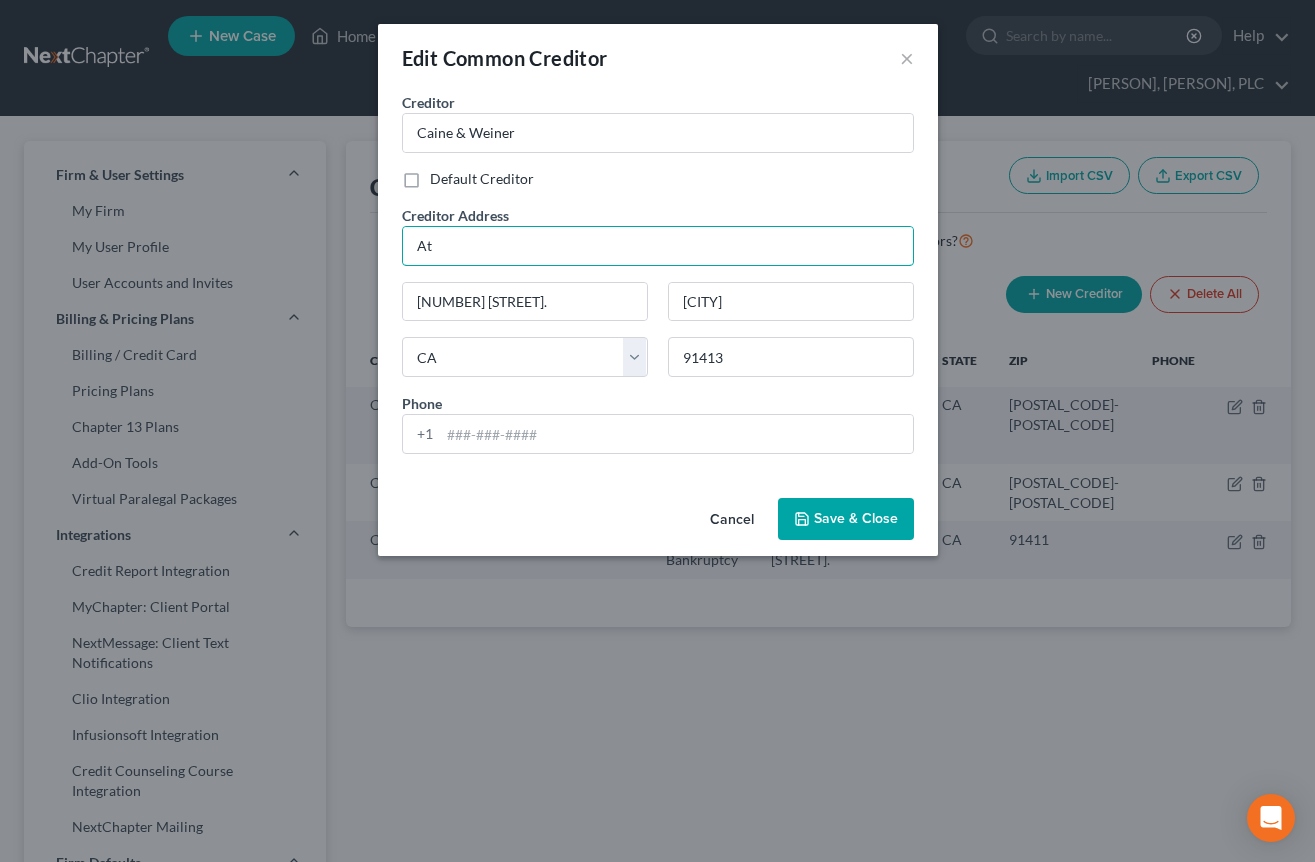 type on "A" 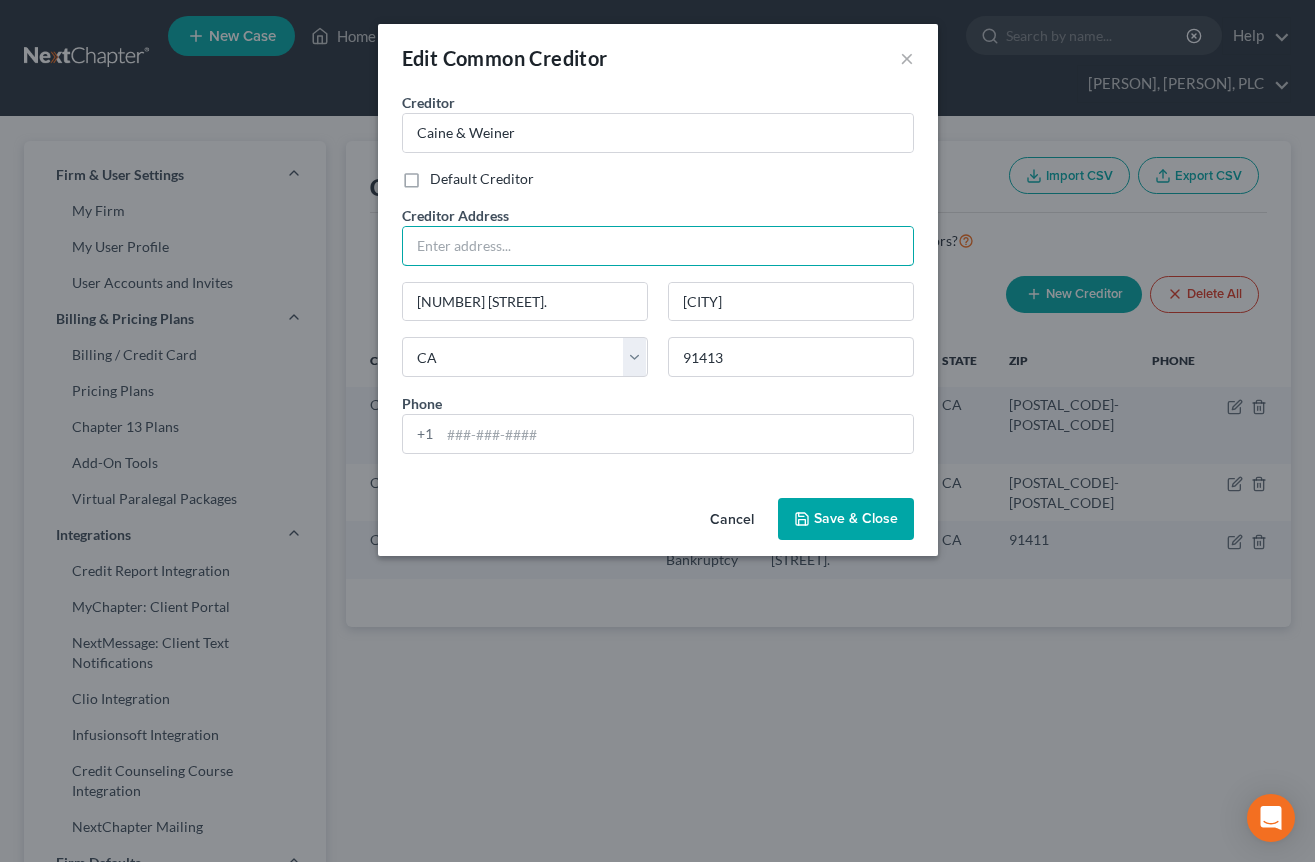 paste on "PO Box 55848" 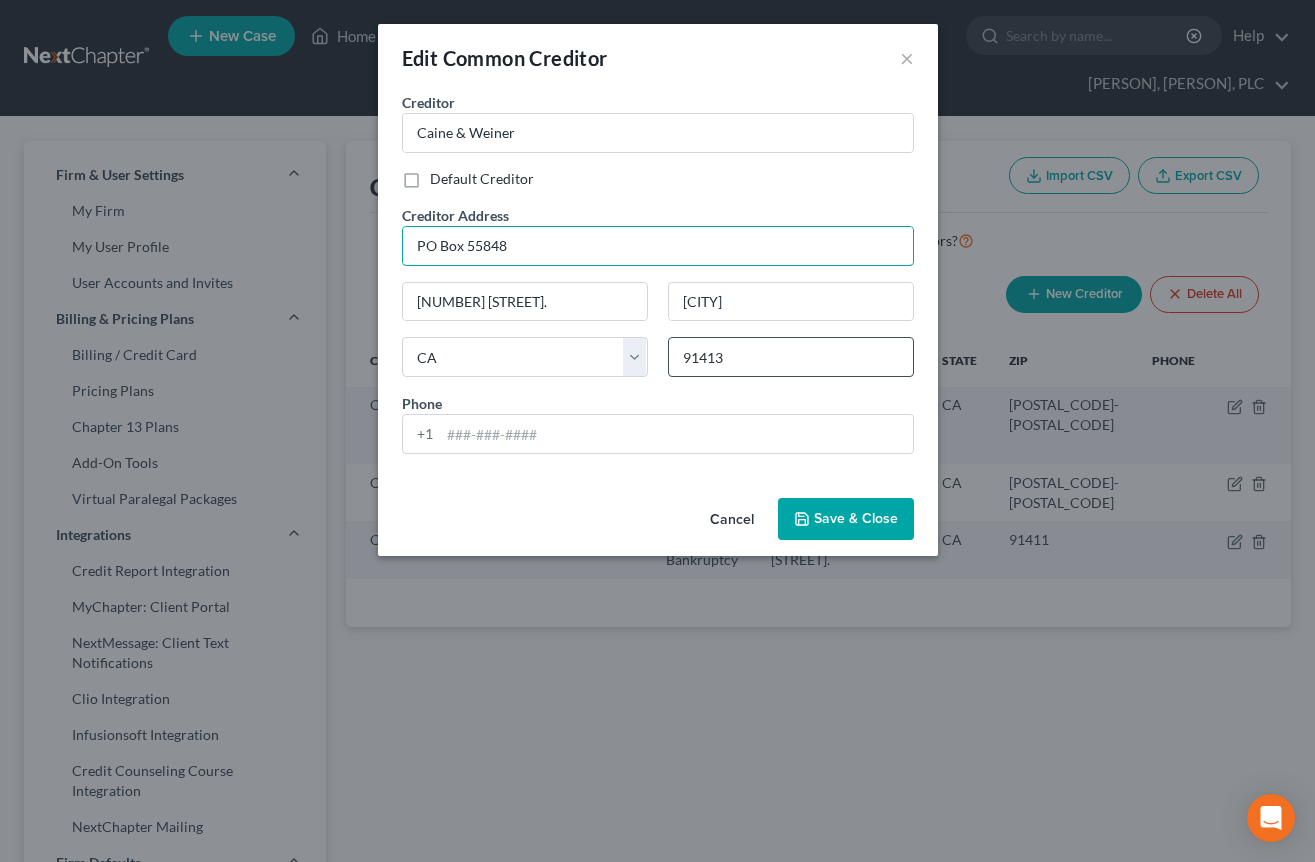 type on "PO Box 55848" 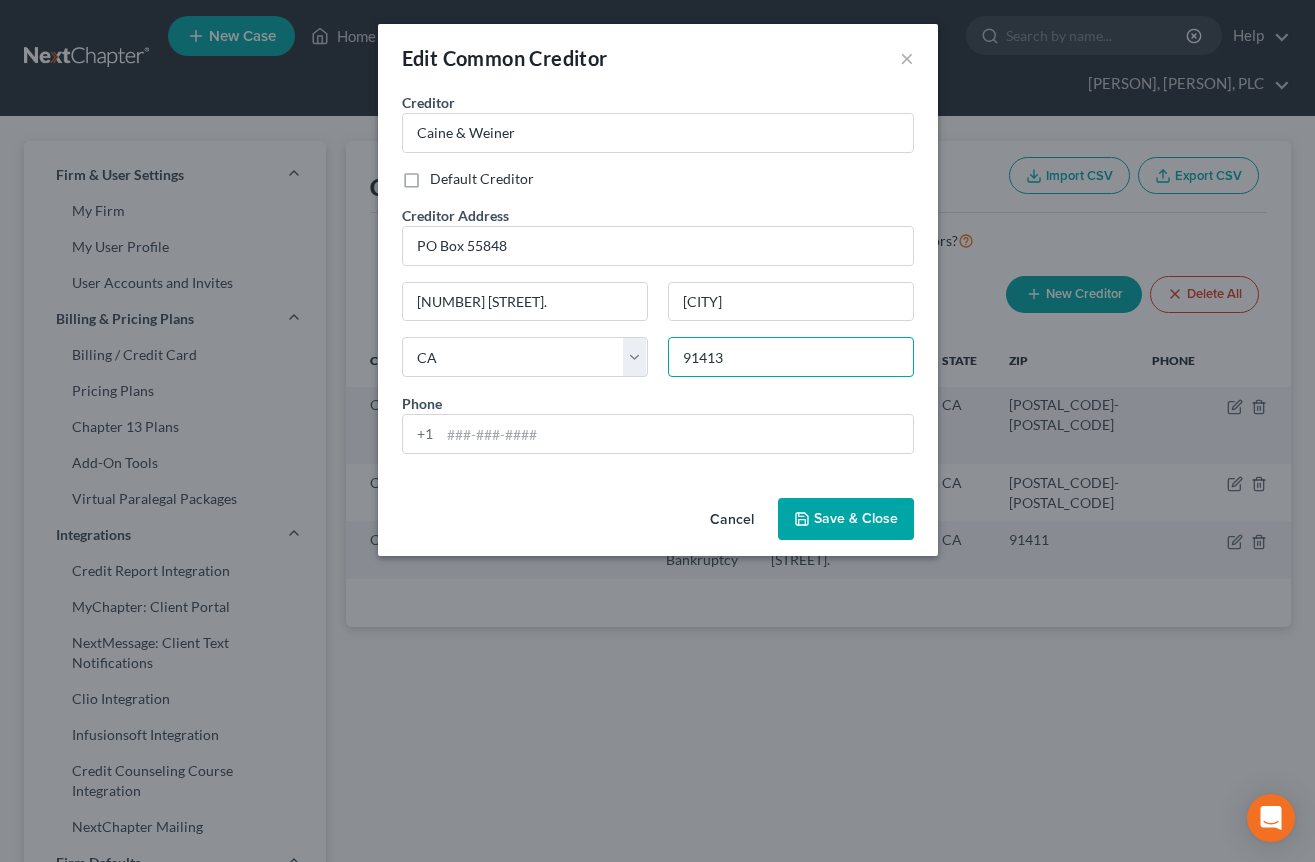 click on "91413" at bounding box center [791, 357] 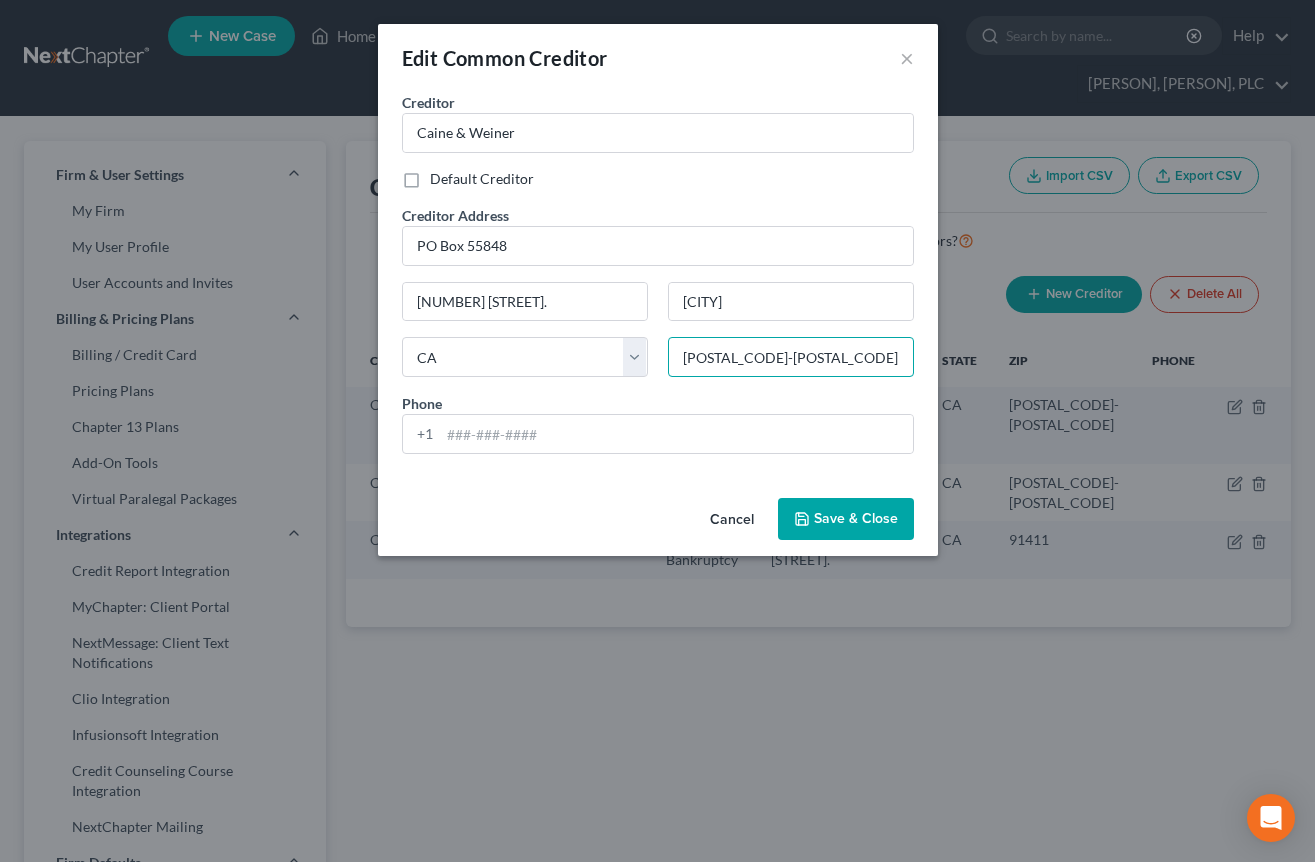 type on "91413-0848" 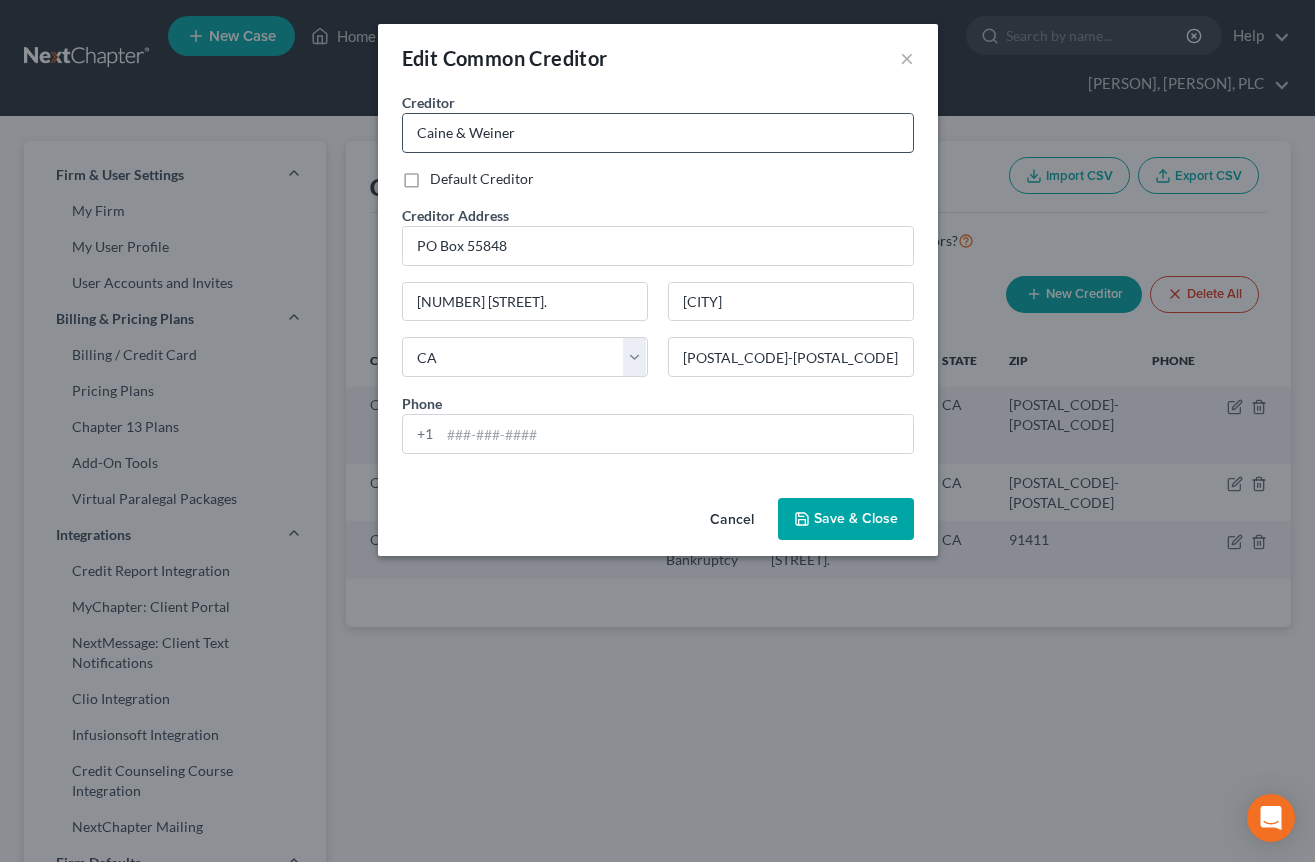 click on "Caine & Weiner" at bounding box center (658, 133) 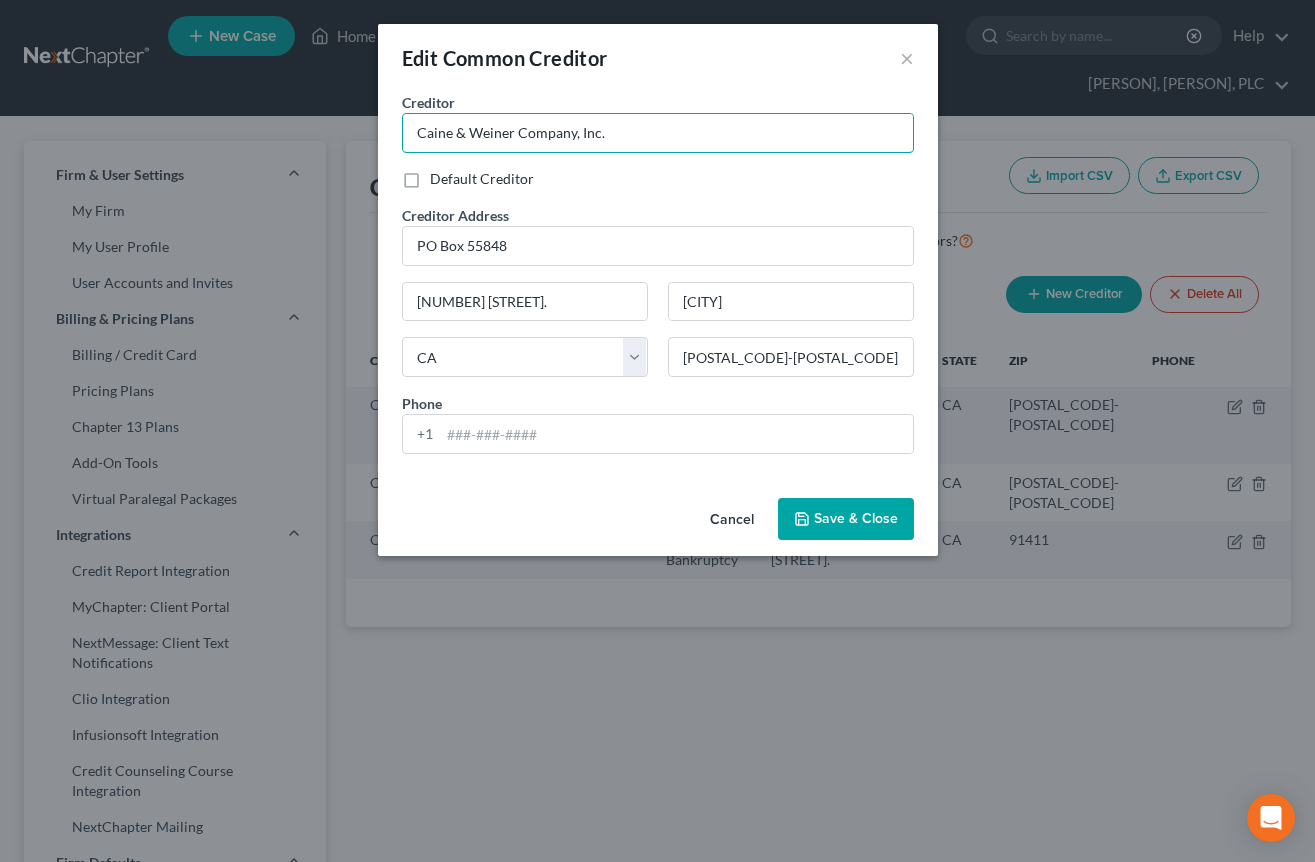 type on "Caine & Weiner Company, Inc." 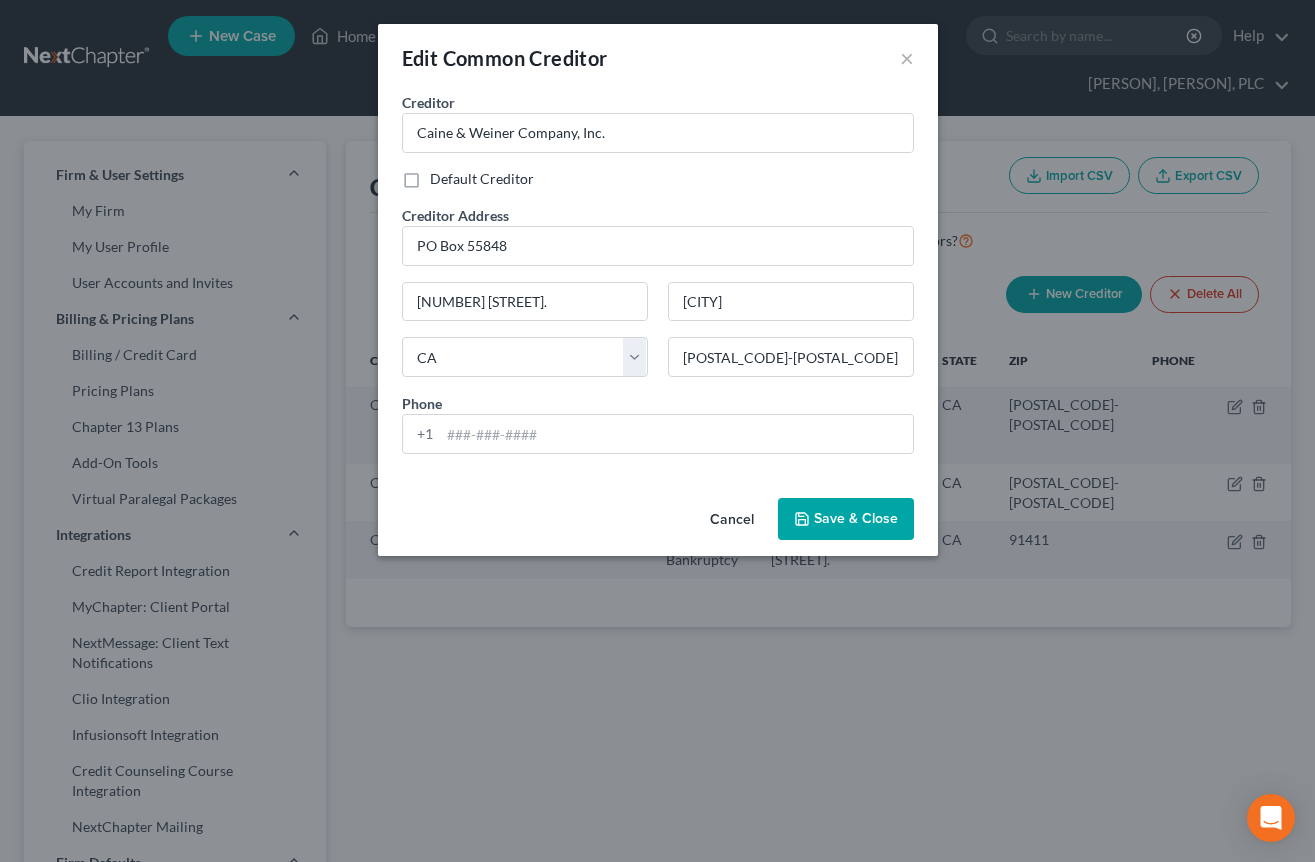 click on "Save & Close" at bounding box center (856, 518) 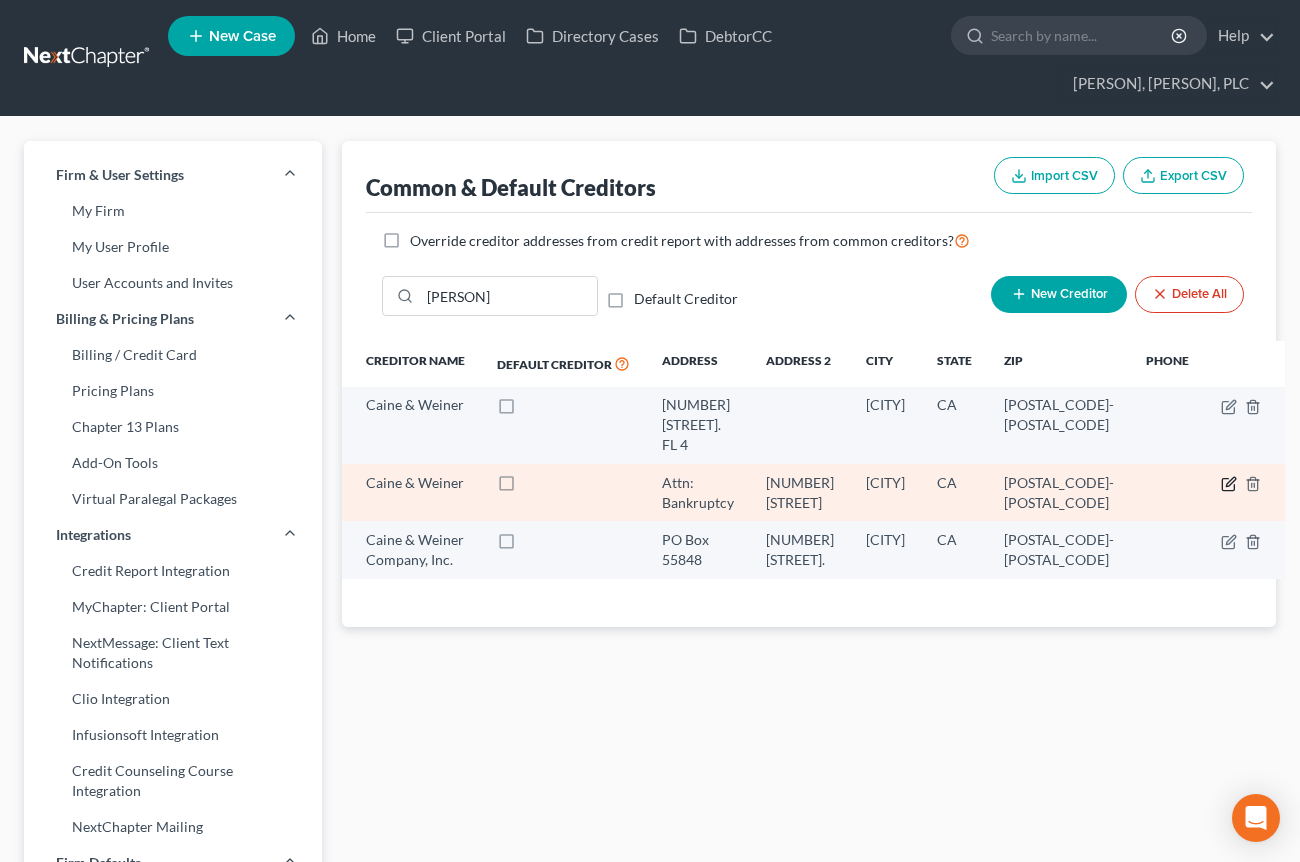 click 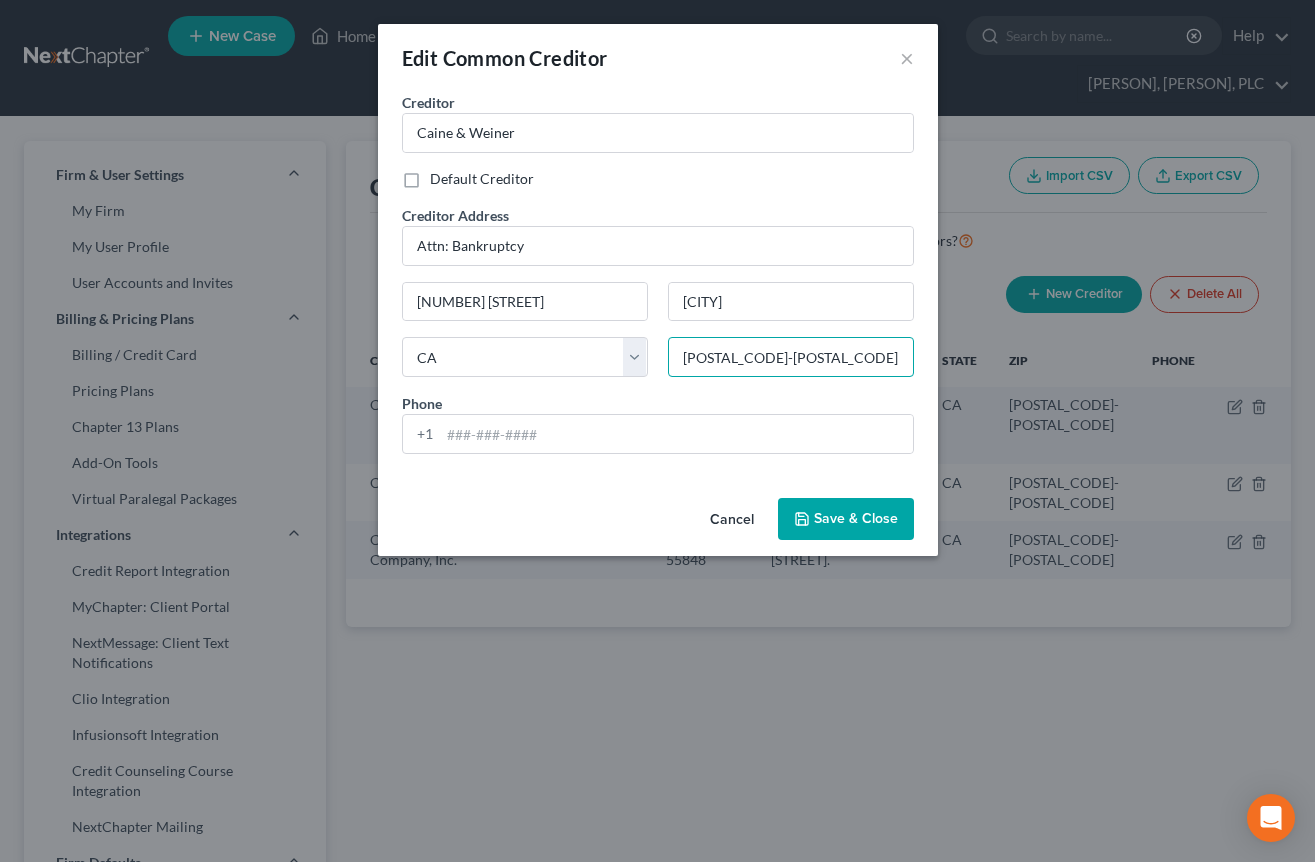 drag, startPoint x: 722, startPoint y: 350, endPoint x: 788, endPoint y: 364, distance: 67.46851 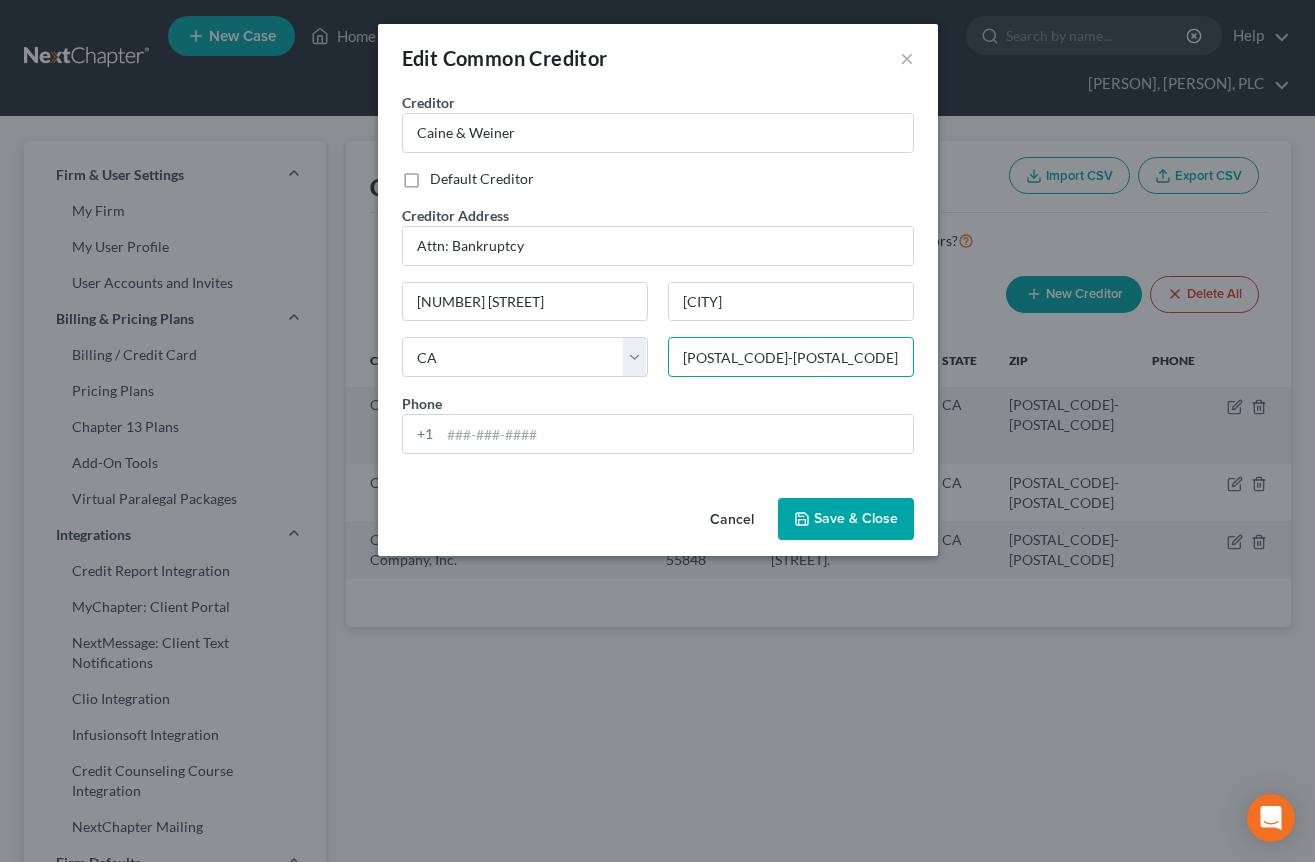 paste on "3714" 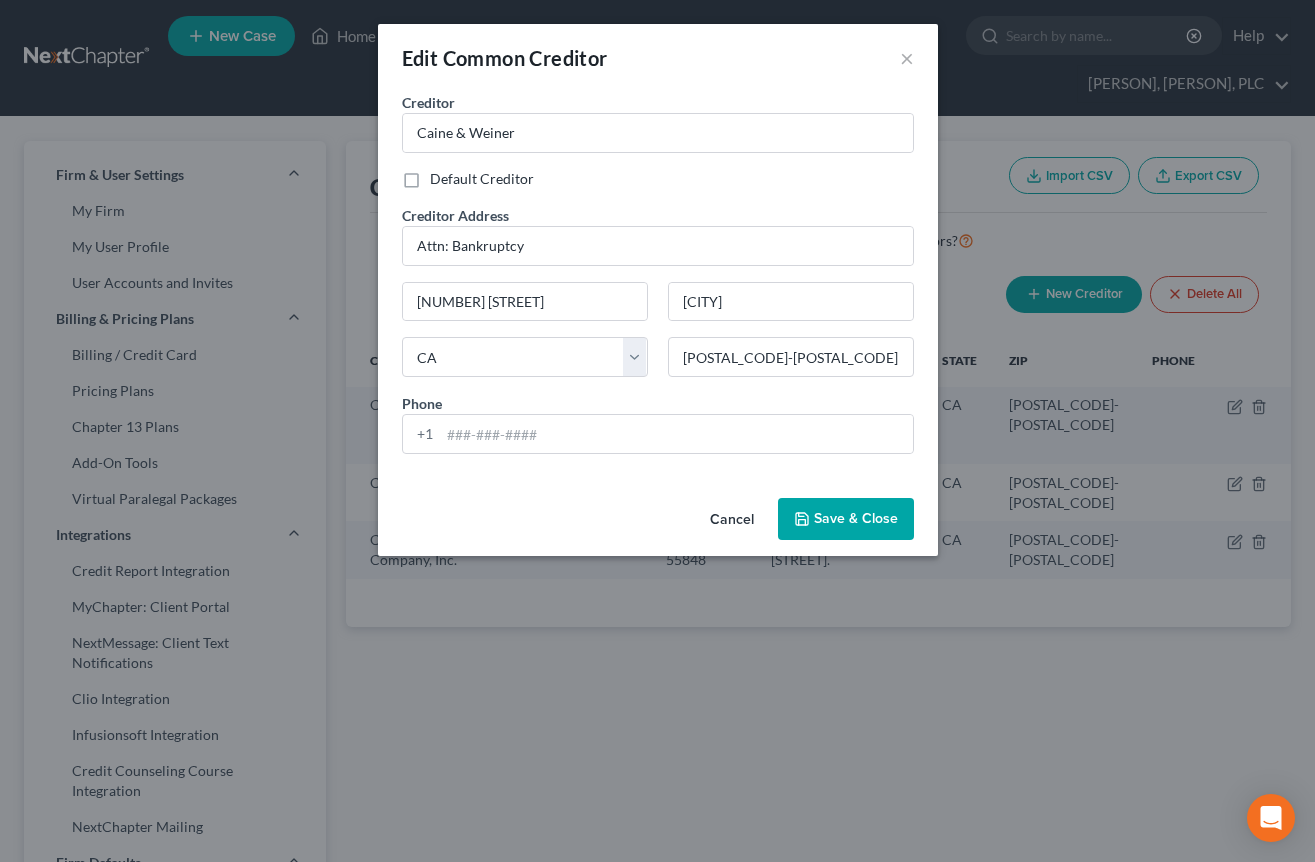 click on "Save & Close" at bounding box center (856, 518) 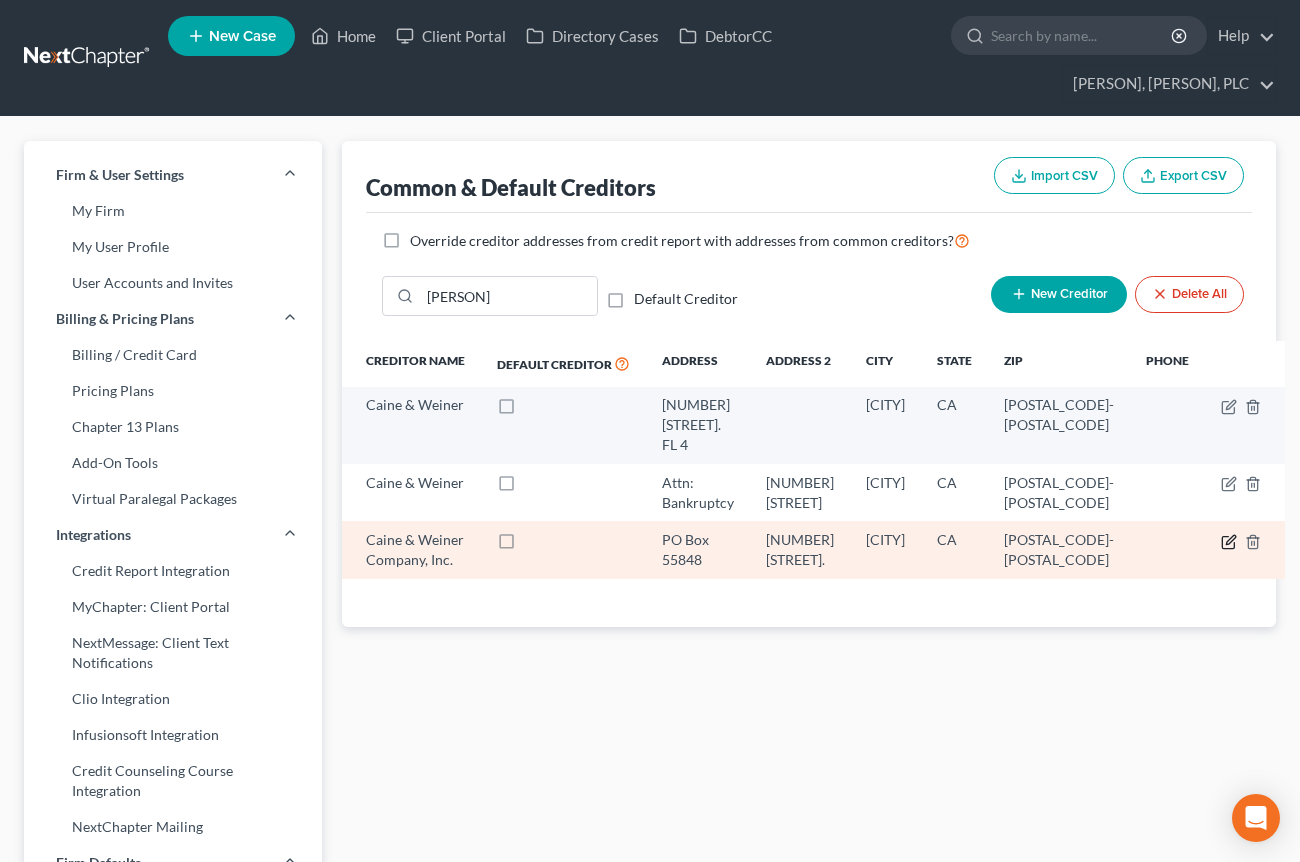 click 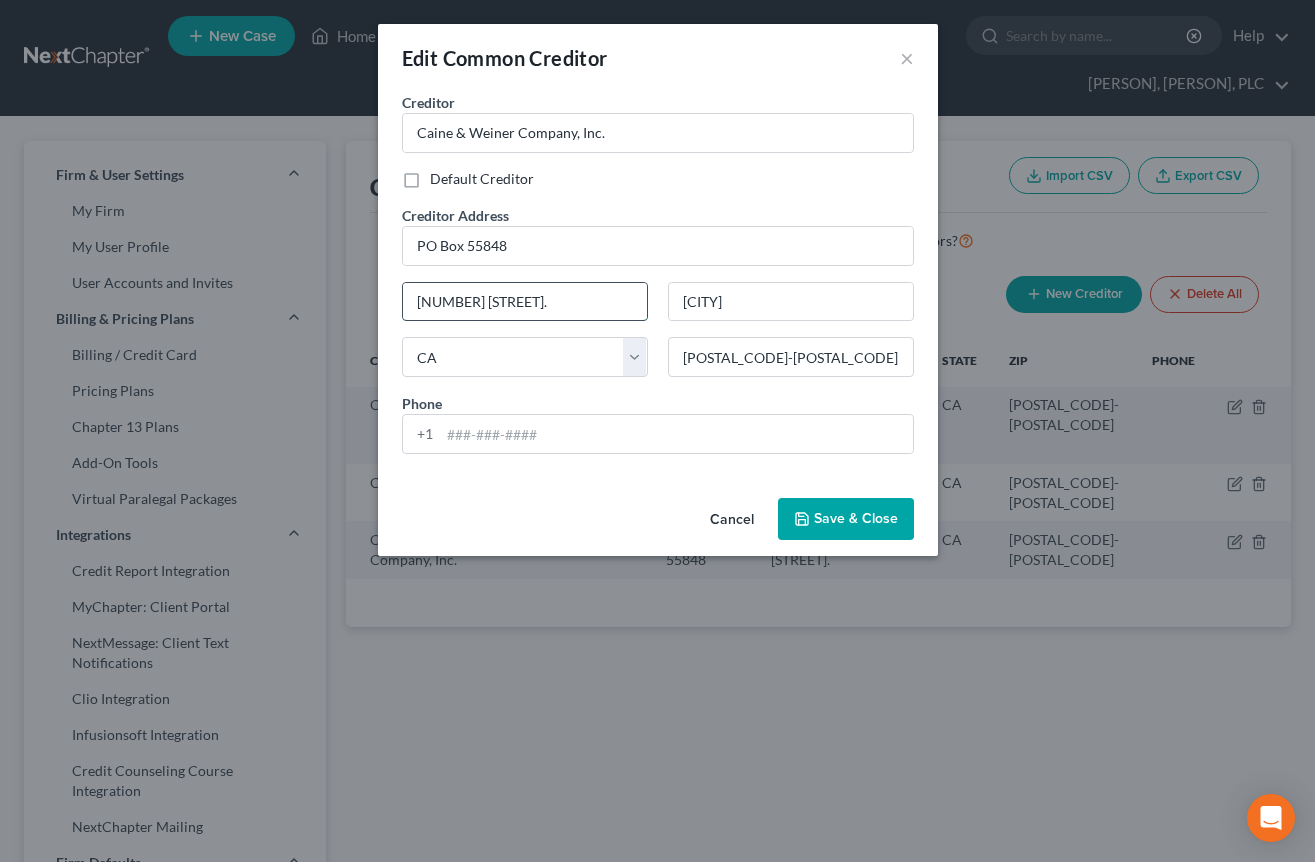 click on "[NUMBER] [STREET]" at bounding box center [525, 302] 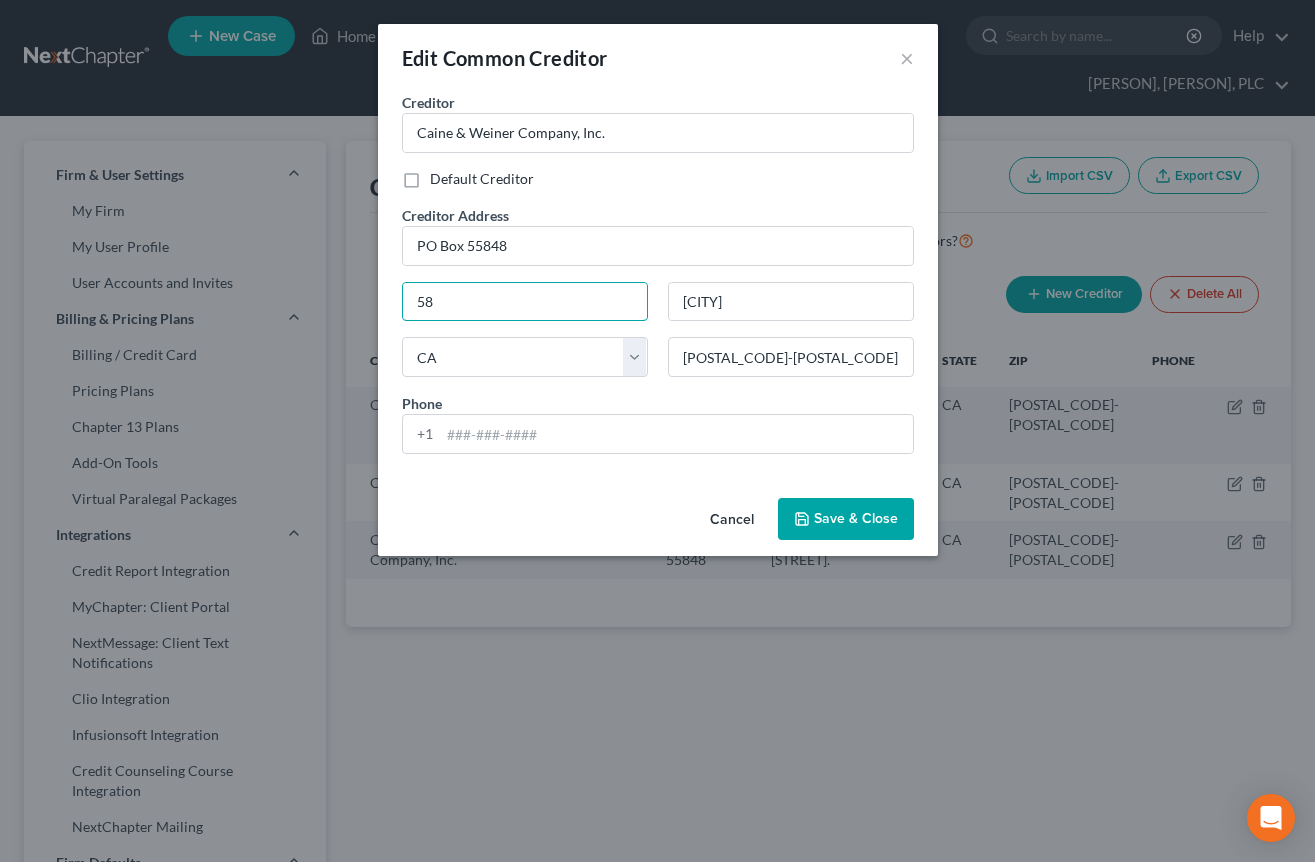 type on "5" 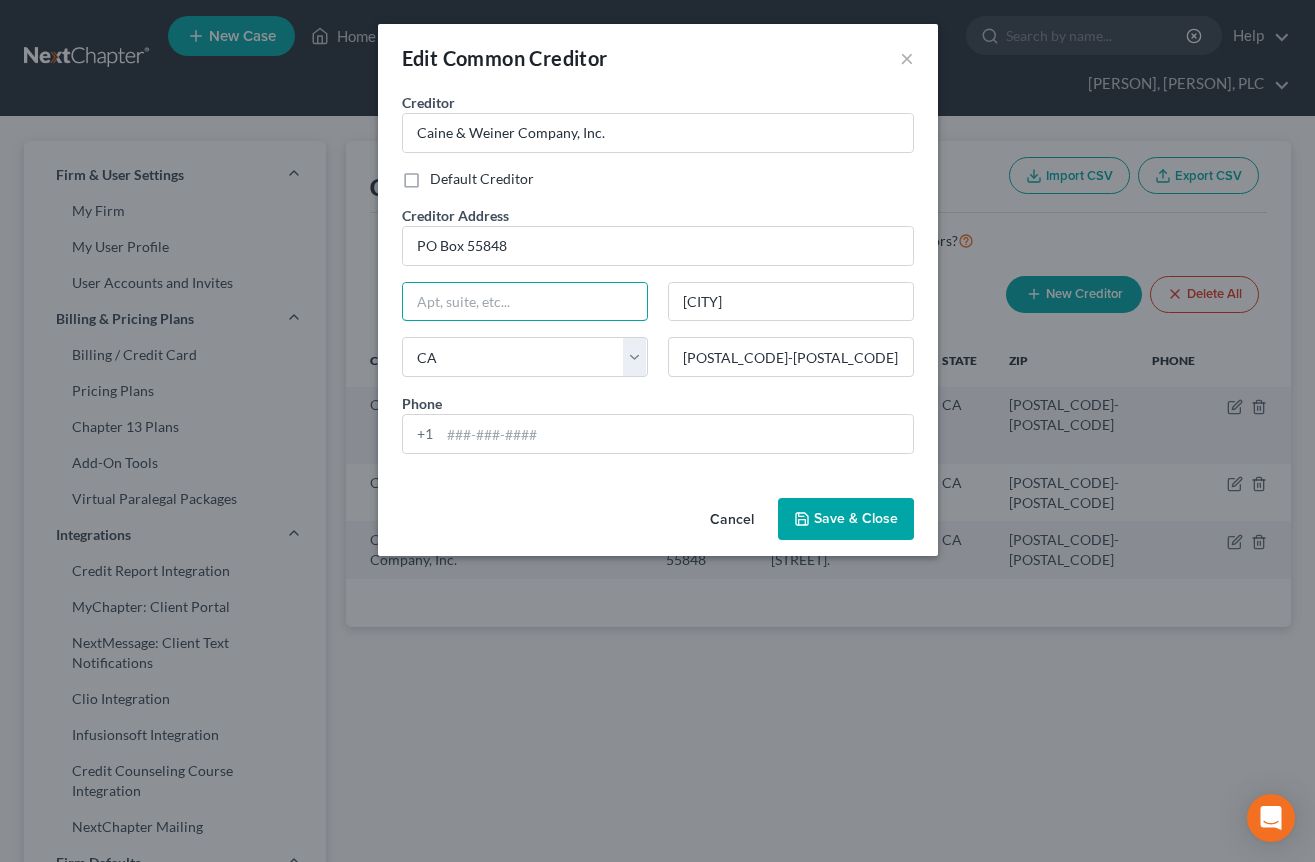 type 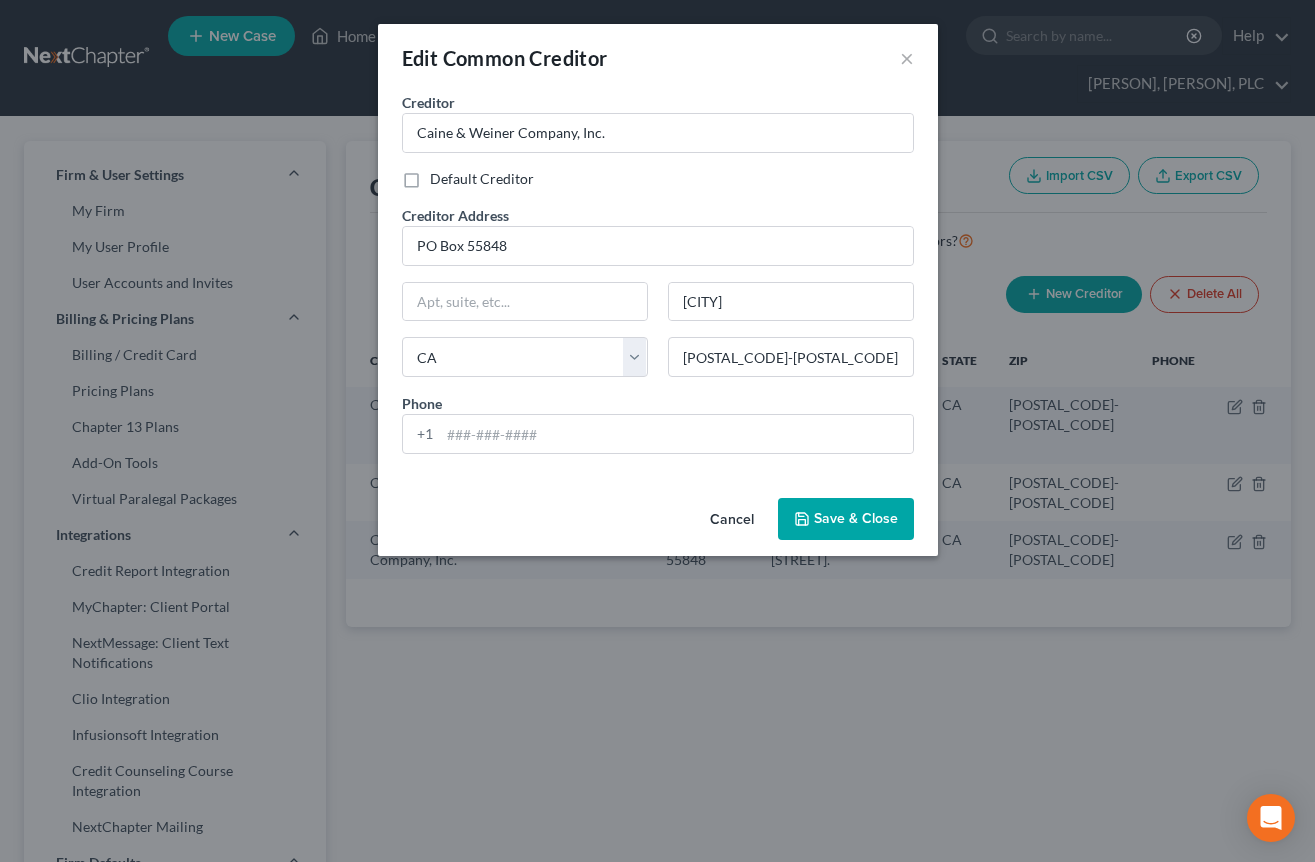 click on "Save & Close" at bounding box center [846, 519] 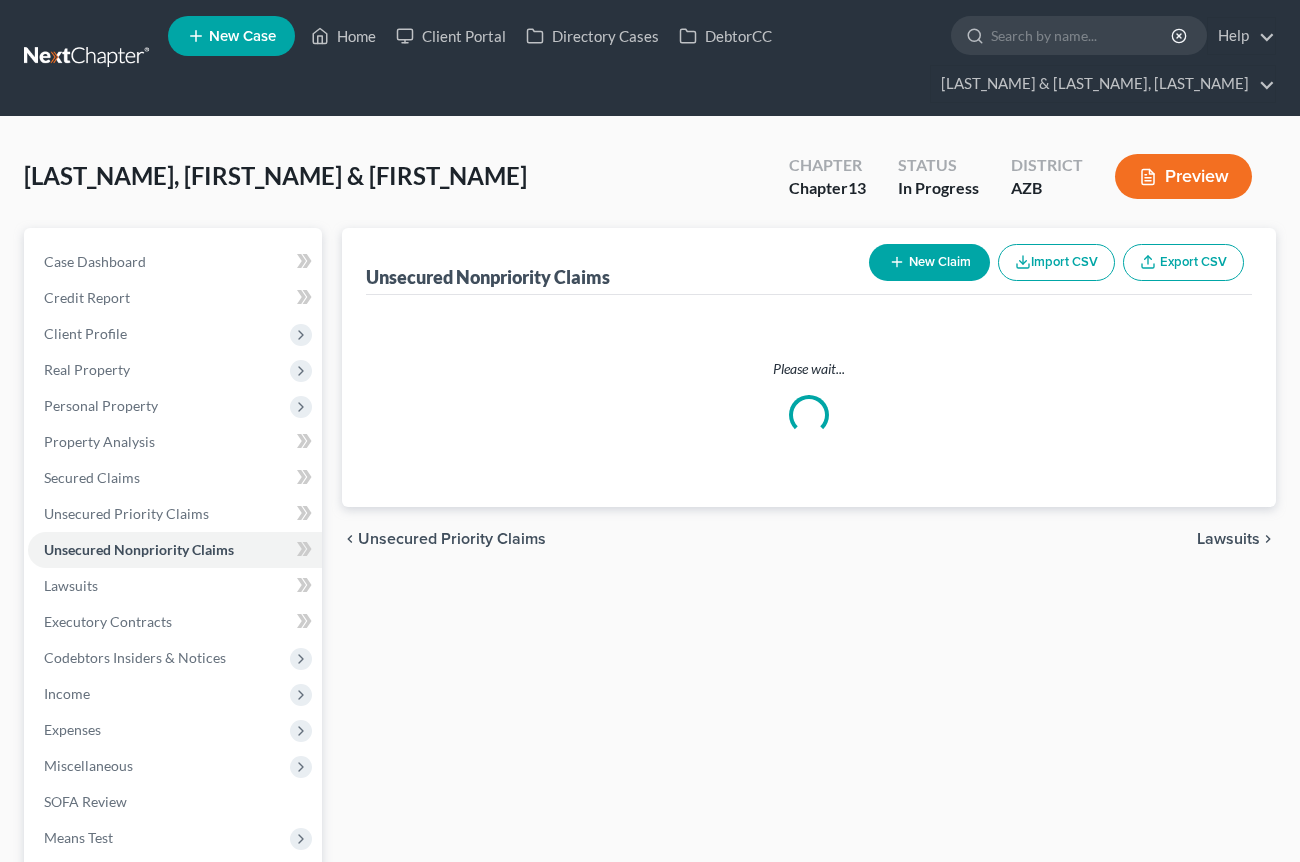 scroll, scrollTop: 921, scrollLeft: 0, axis: vertical 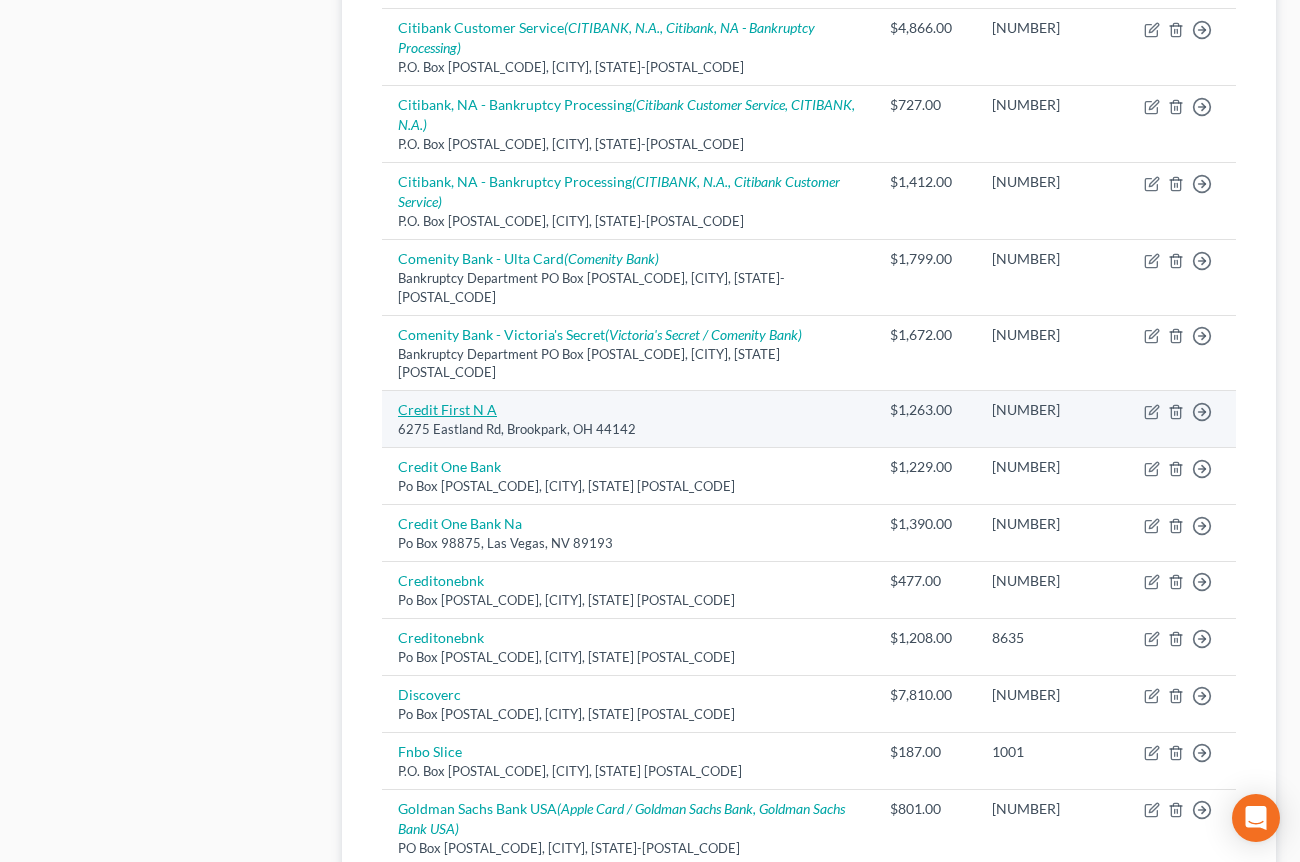 click on "Credit First N A" at bounding box center (447, 409) 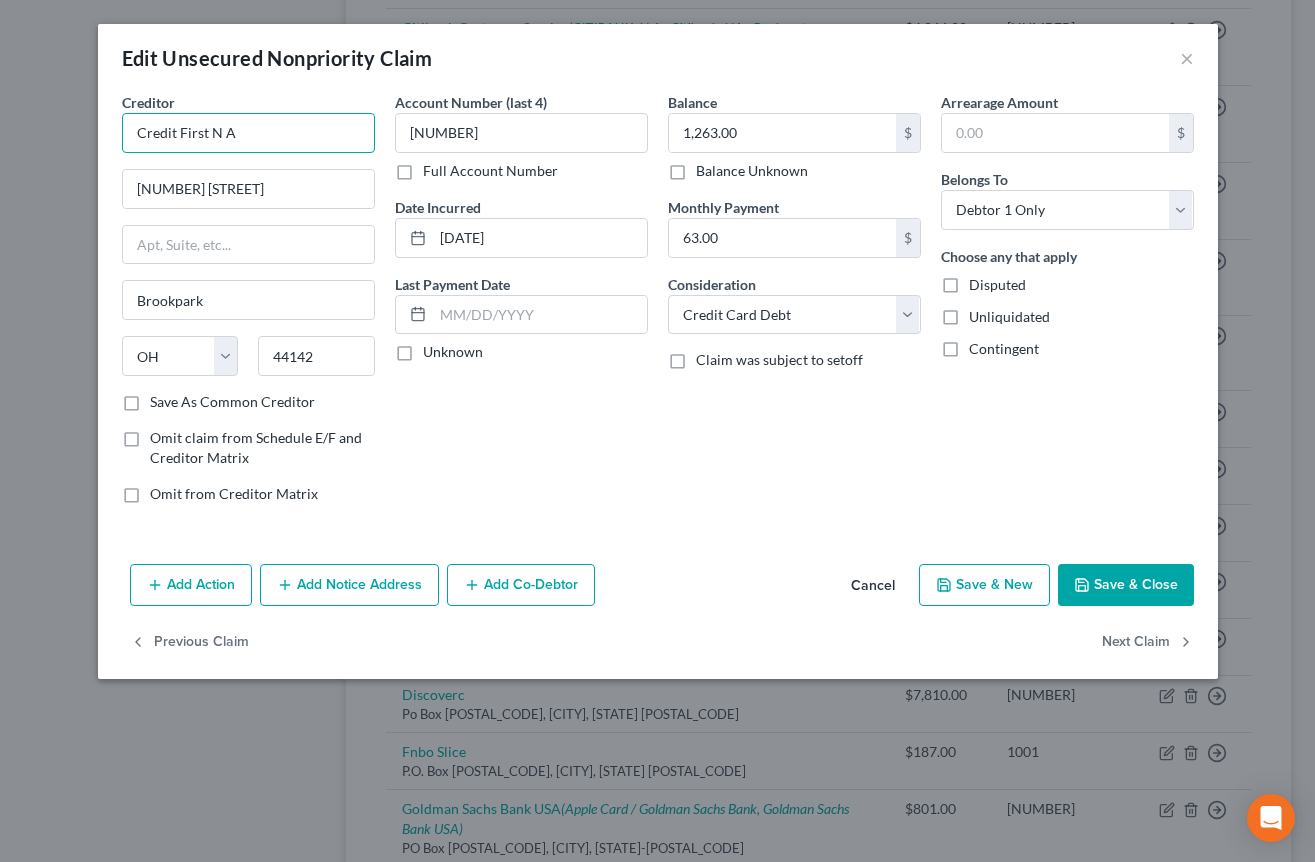 click on "Credit First N A" at bounding box center [248, 133] 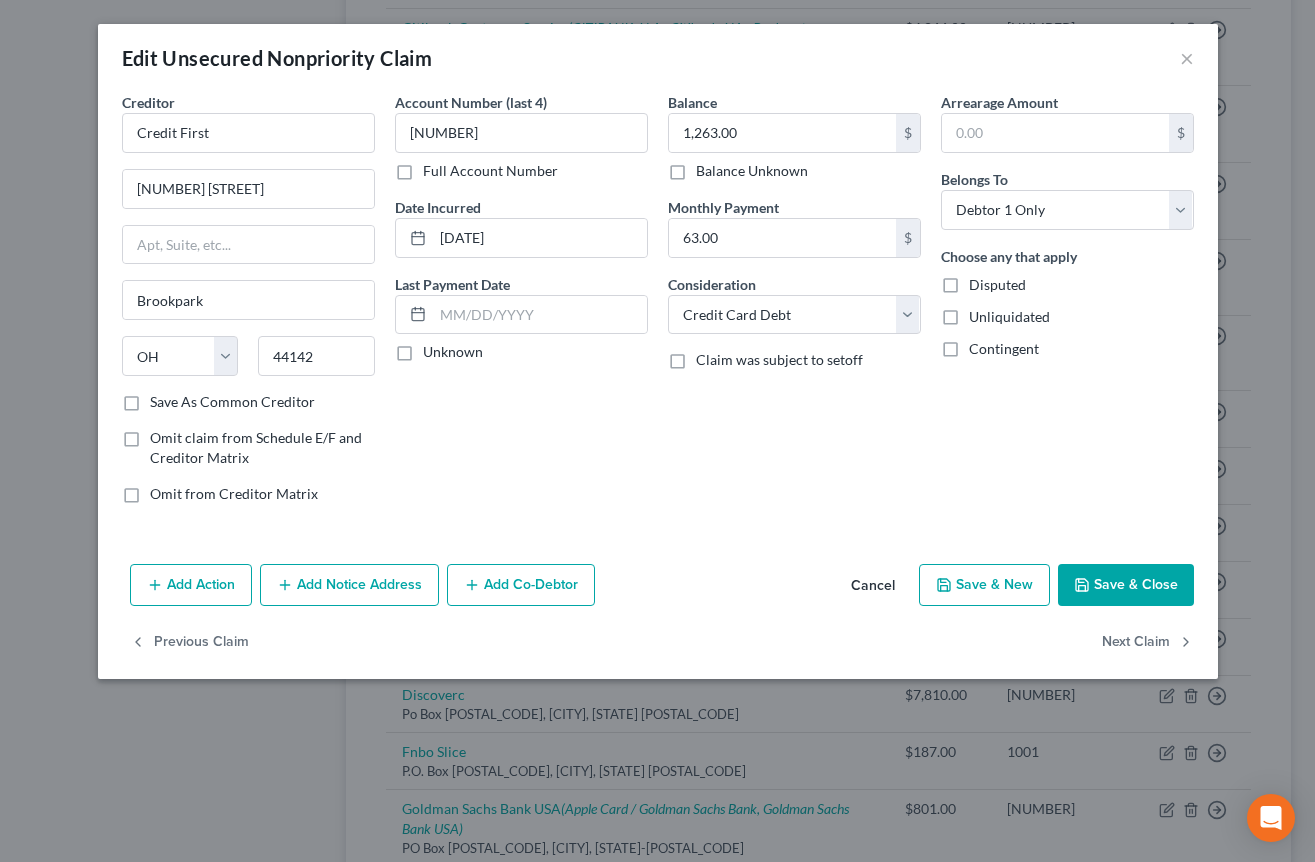 click on "Account Number (last 4)
[NUMBER]
Full Account Number
Date Incurred [DATE] Last Payment Date Unknown" at bounding box center (521, 306) 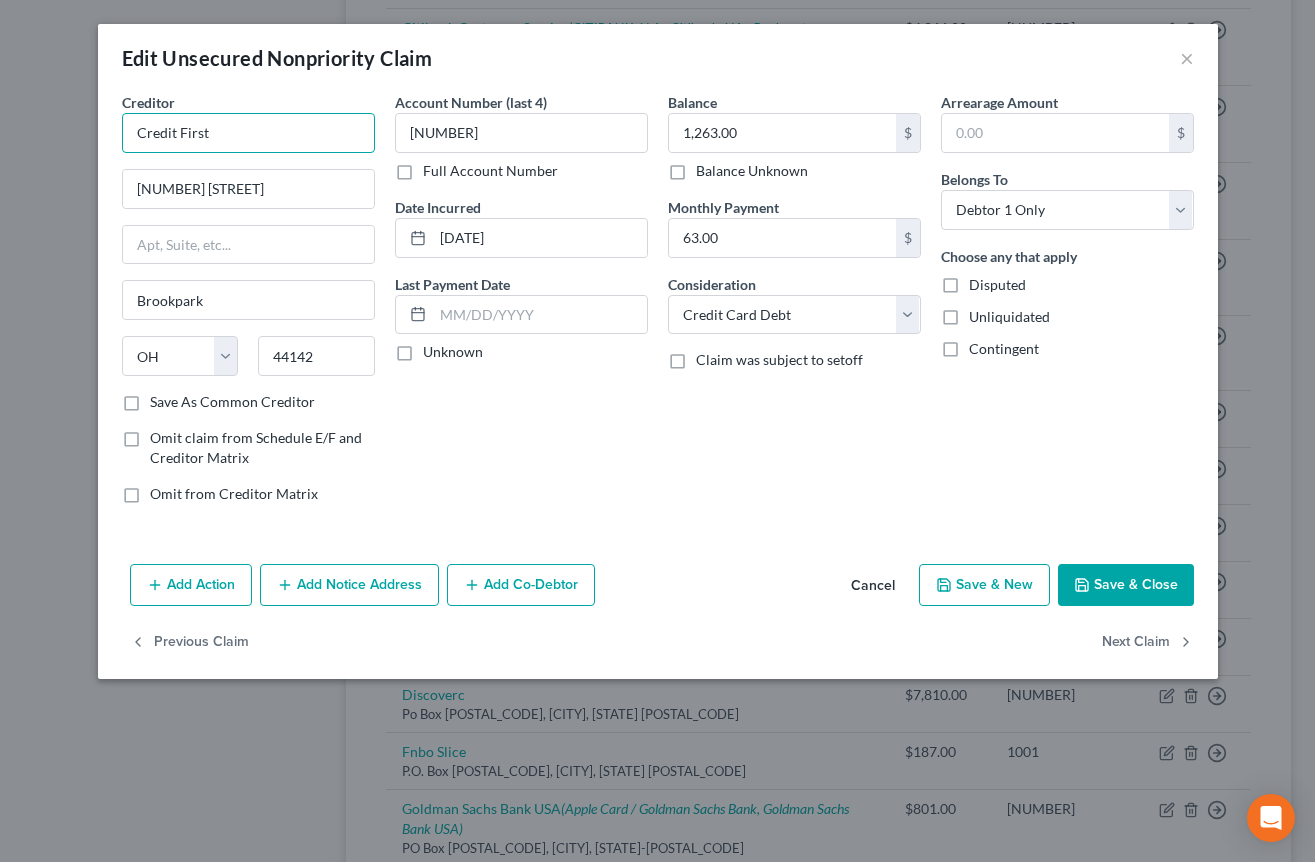 click on "Credit First" at bounding box center (248, 133) 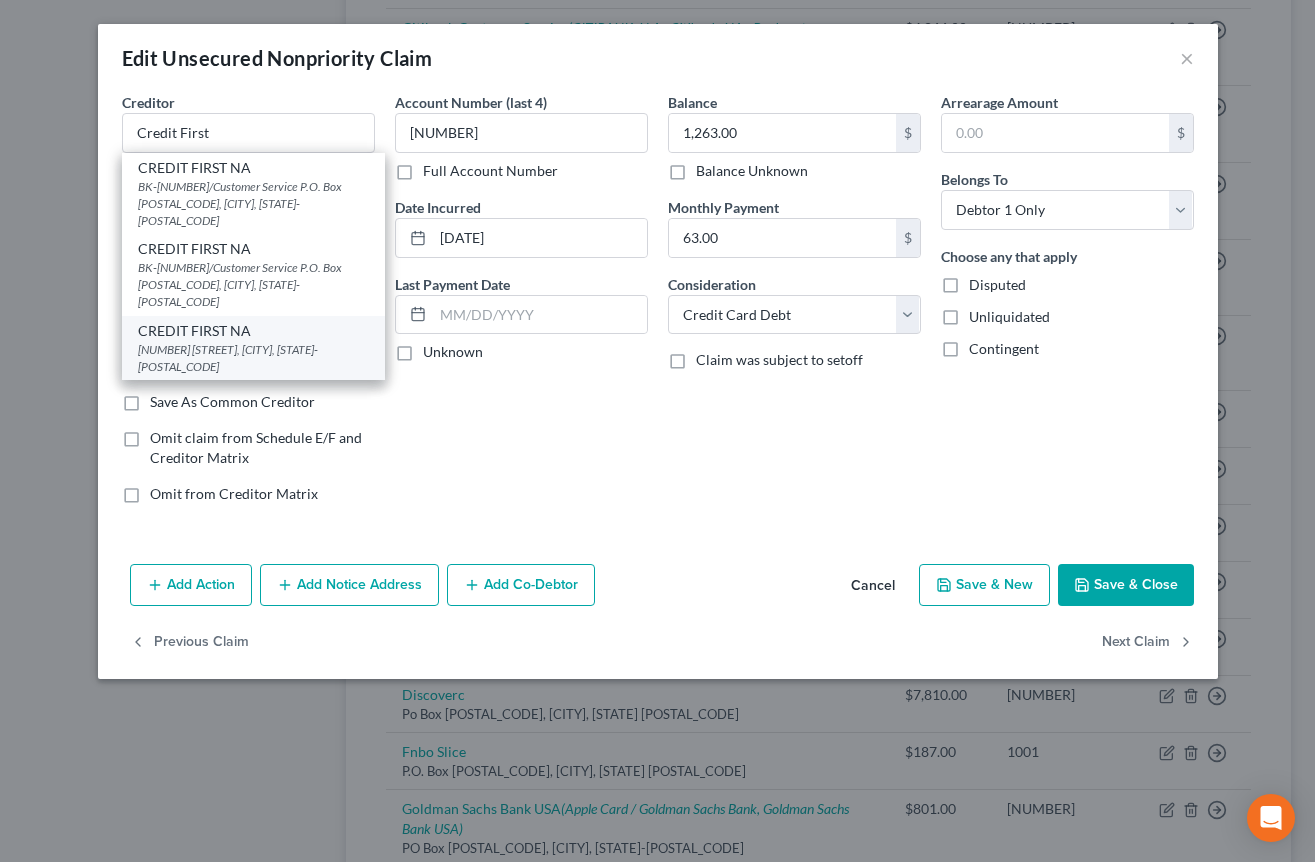 click on "6275 EASTLAND RD, Brookpark, OH 44142-1301" at bounding box center (253, 358) 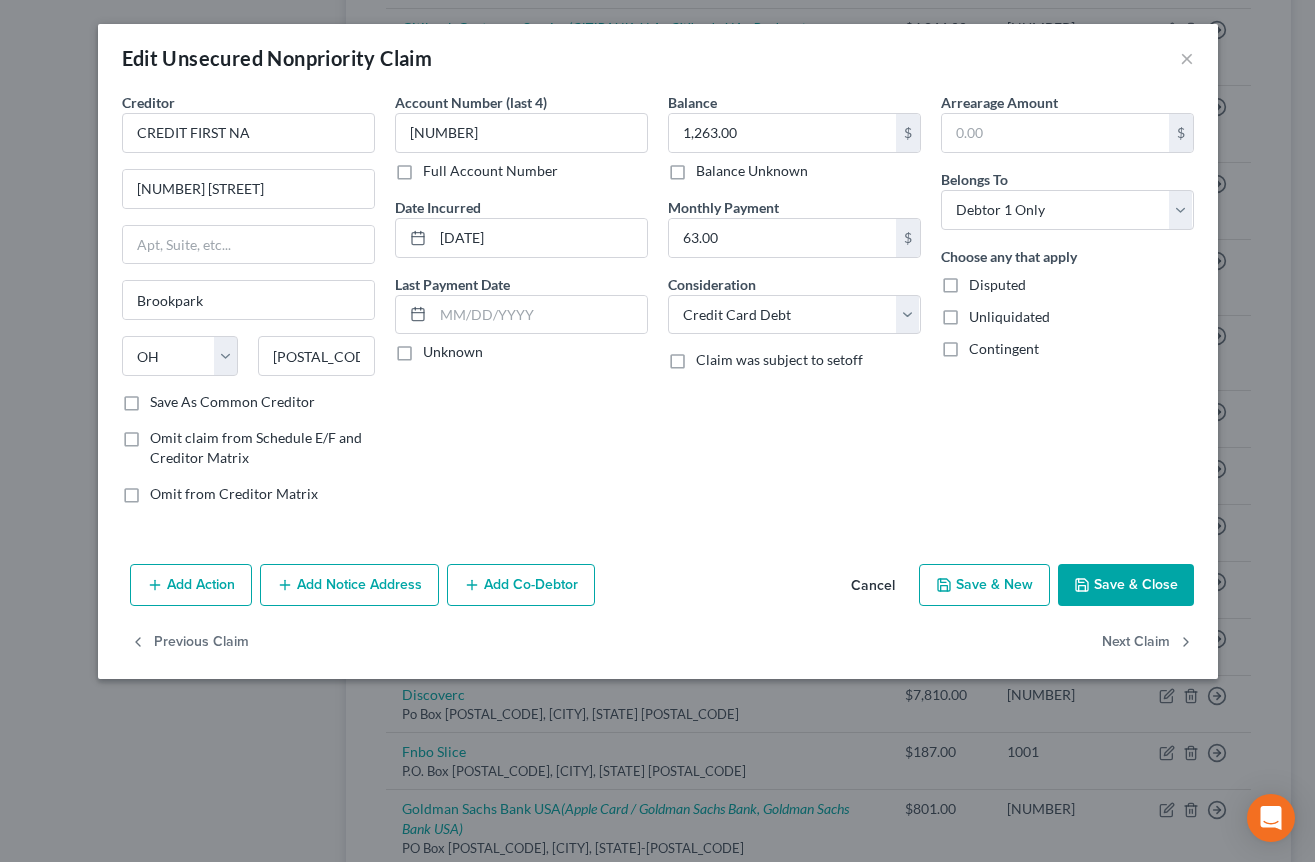 click on "Add Notice Address" at bounding box center (349, 585) 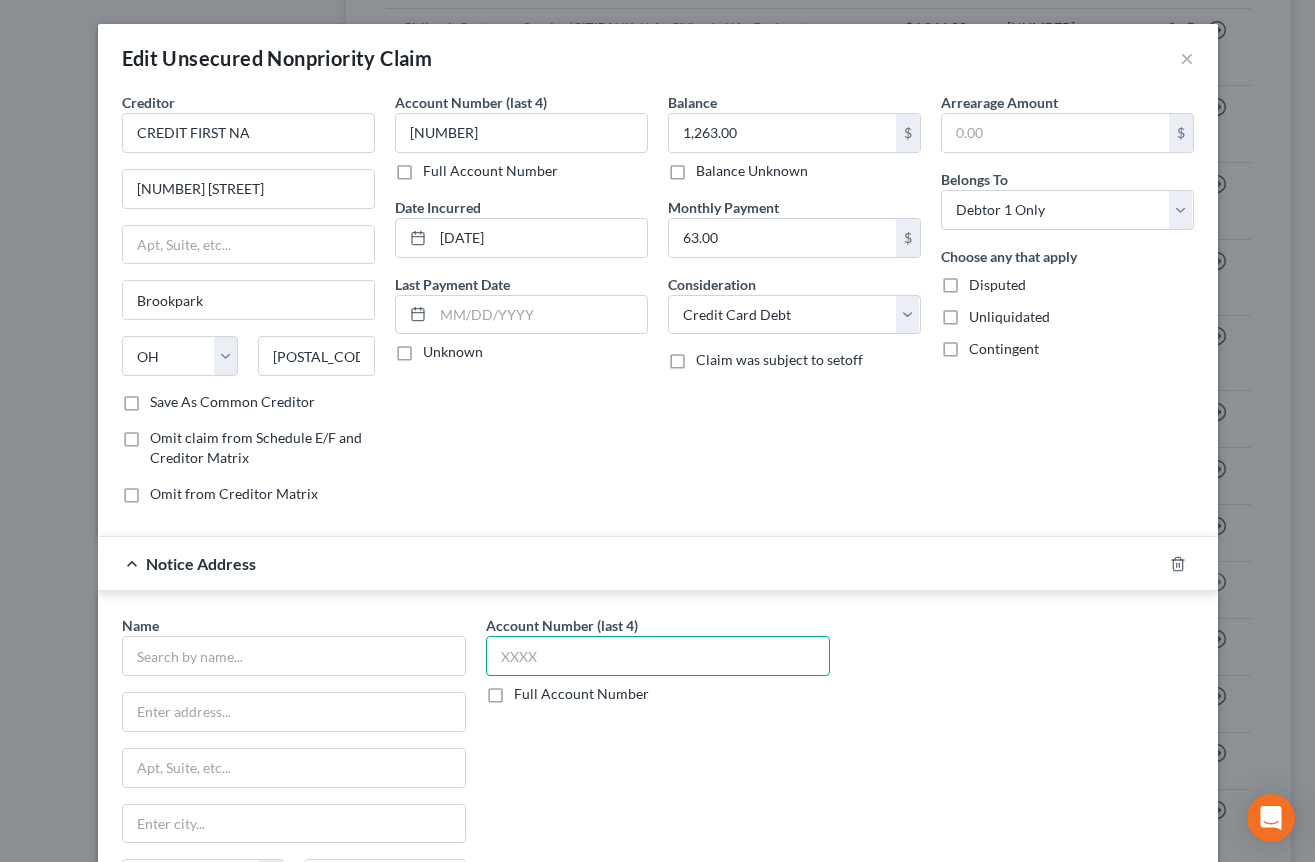 click at bounding box center (658, 656) 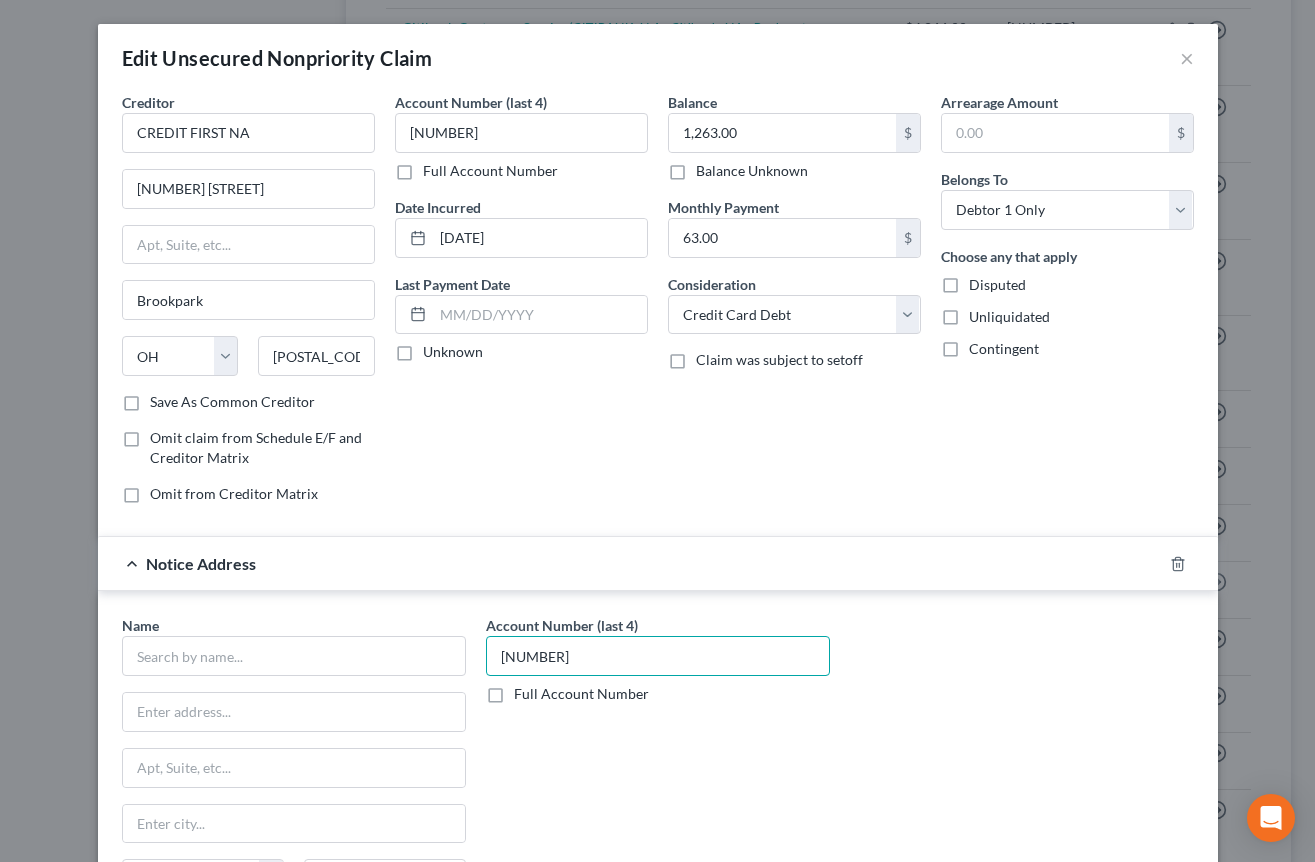 type on "8699" 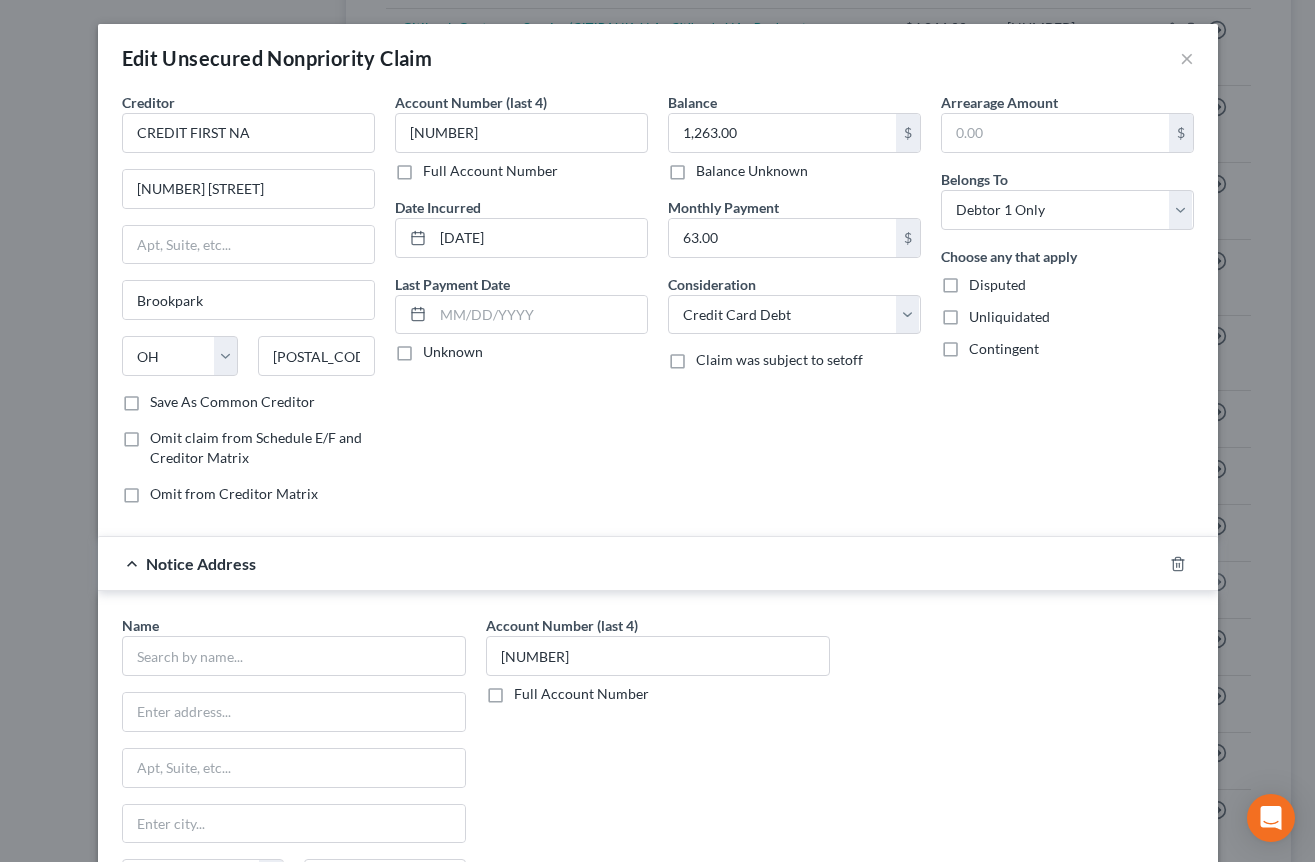 click on "Creditor *    CREDIT FIRST NA                      6275 EASTLAND RD Brookpark State AL AK AR AZ CA CO CT DE DC FL GA GU HI ID IL IN IA KS KY LA ME MD MA MI MN MS MO MT NC ND NE NV NH NJ NM NY OH OK OR PA PR RI SC SD TN TX UT VI VA VT WA WV WI WY 44142-1301 Save As Common Creditor Omit claim from Schedule E/F and Creditor Matrix Omit from Creditor Matrix
Account Number (last 4)
8699
Full Account Number
Date Incurred         12-24-2020 Last Payment Date         Unknown Balance
1,263.00 $
Balance Unknown
Balance Undetermined
1,263.00 $
Balance Unknown
Monthly Payment 63.00 $ Consideration Select Cable / Satellite Services Collection Agency Credit Card Debt Debt Counseling / Attorneys Deficiency Balance Domestic Support Obligations Home / Car Repairs Income Taxes Judgment Liens Medical Services Monies Loaned / Advanced Mortgage Obligation From Divorce Or Separation $ *" at bounding box center [658, 529] 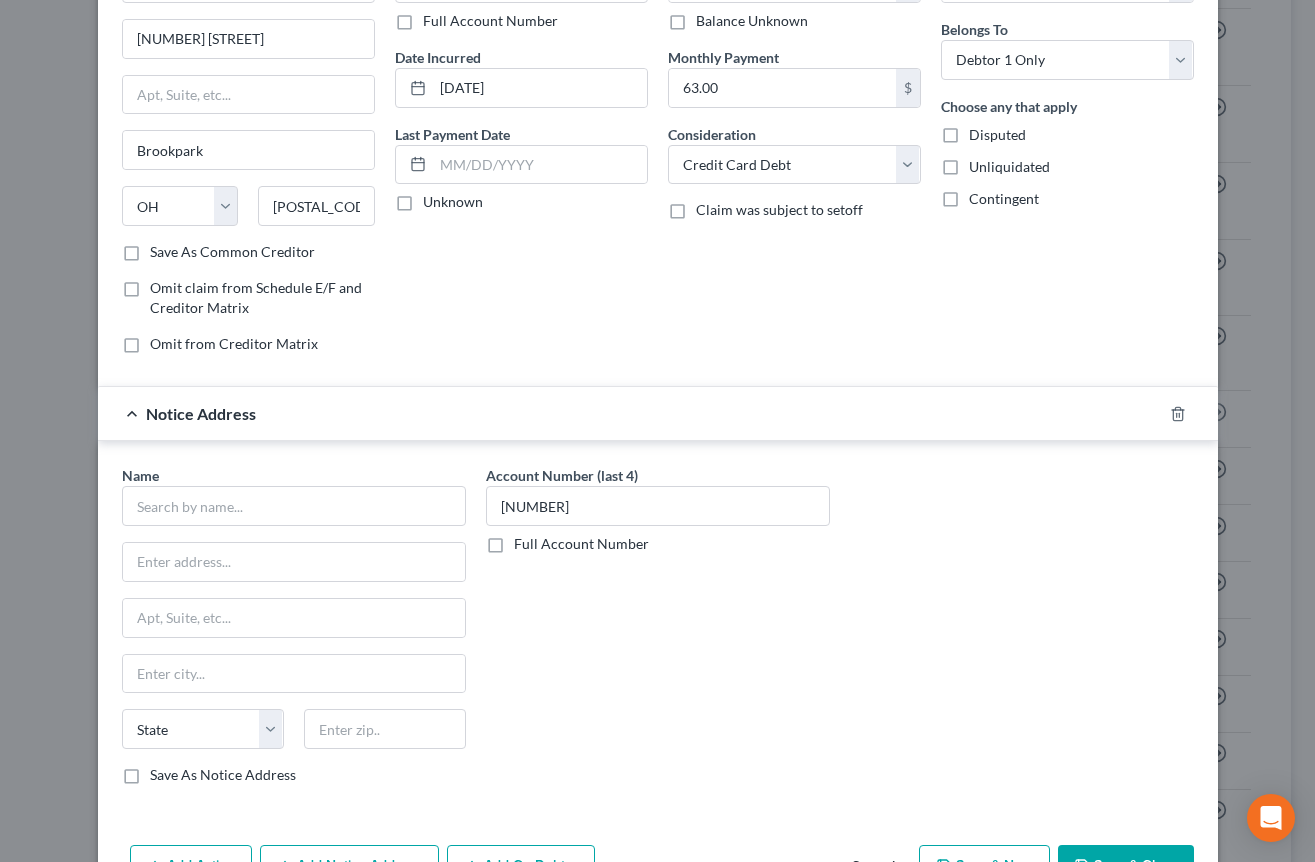 scroll, scrollTop: 160, scrollLeft: 0, axis: vertical 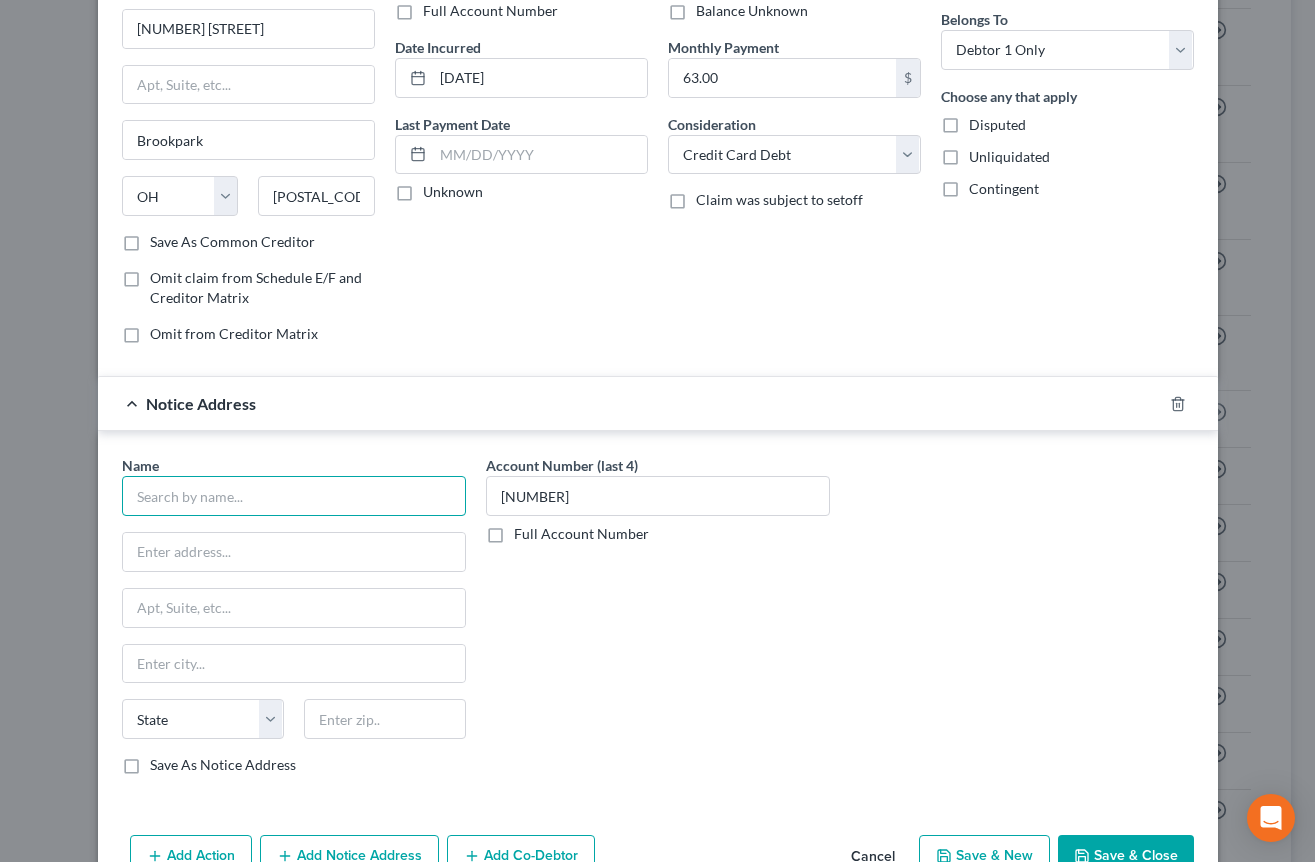 click at bounding box center (294, 496) 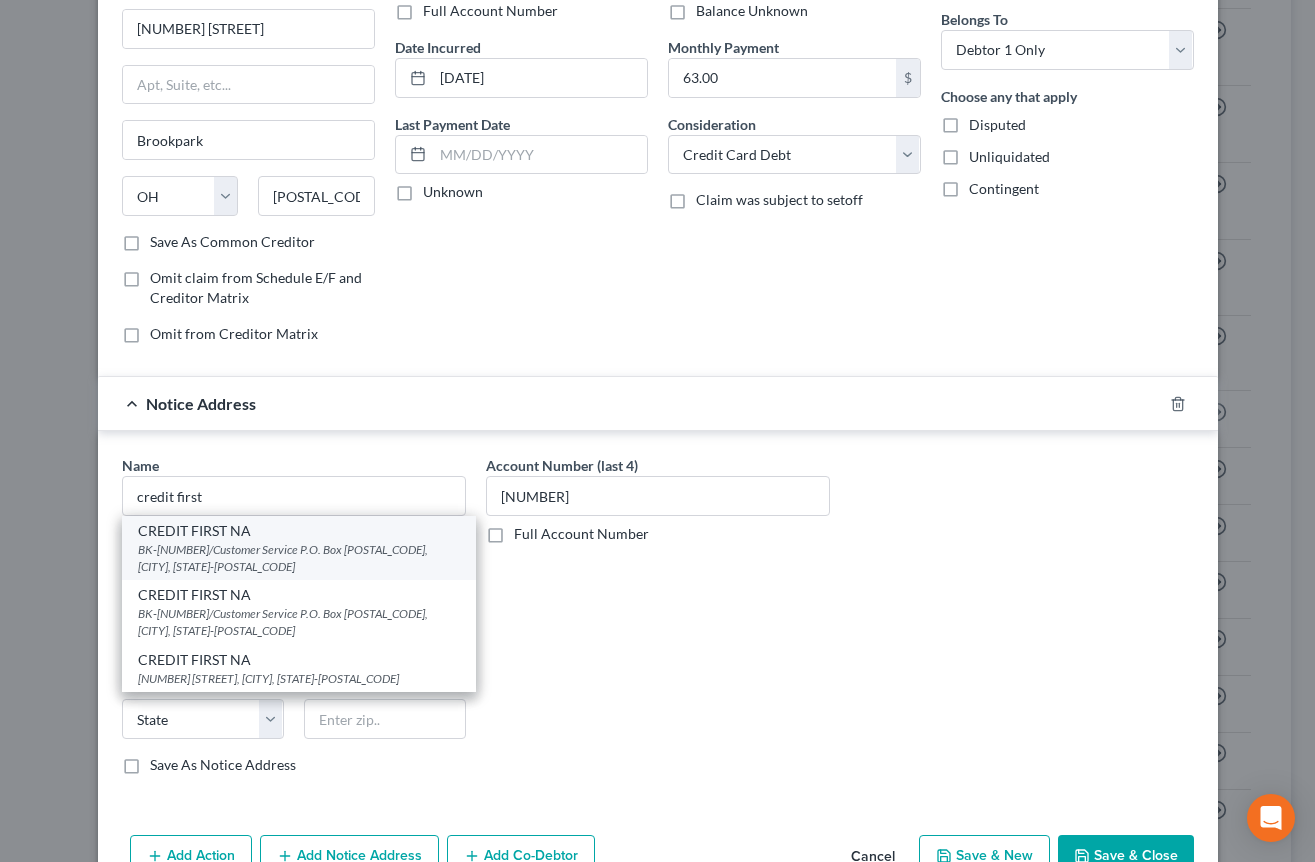 click on "BK-11/Customer Service P.O. Box 81315, Cleveland, OH 44181-0315" at bounding box center (299, 558) 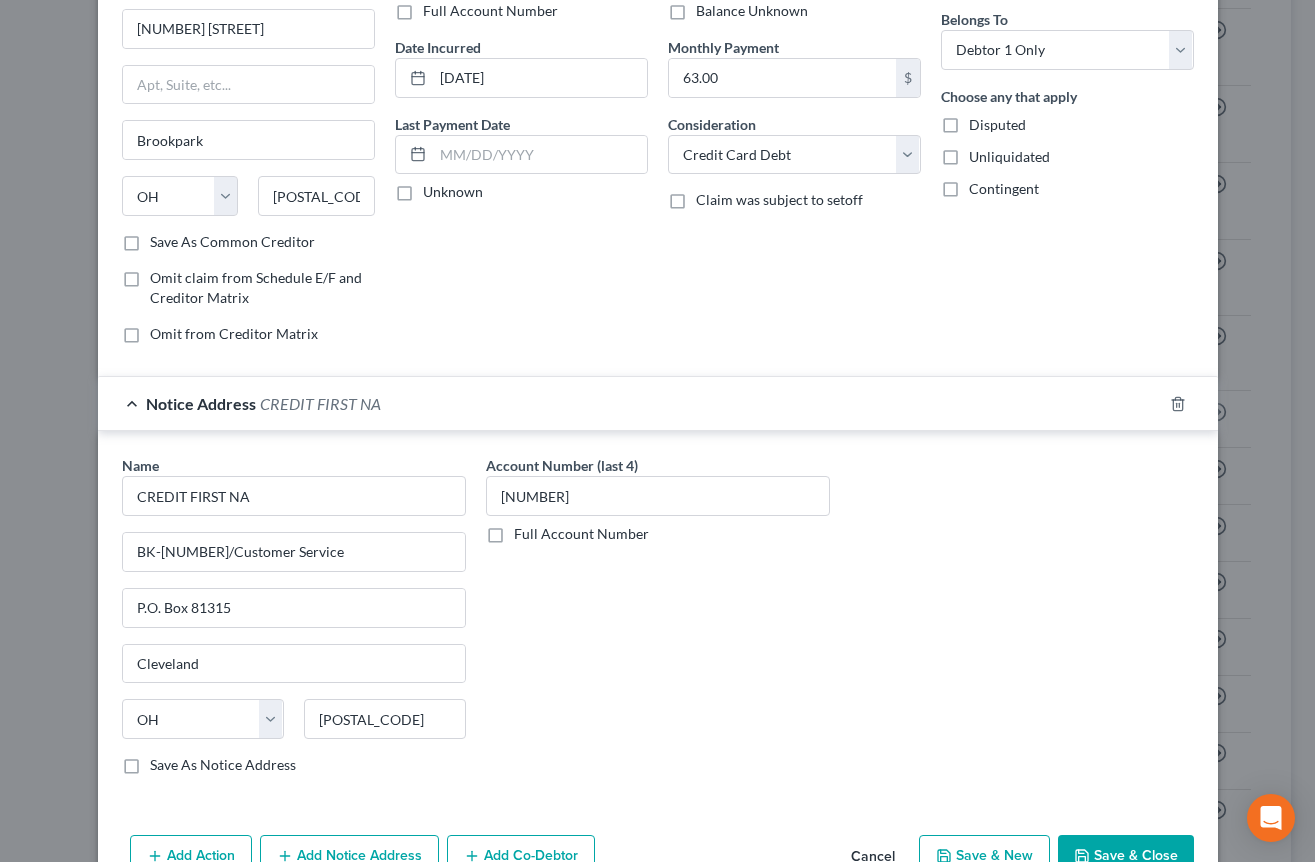 click on "Account Number (last 4)
8699
Full Account Number" at bounding box center [658, 623] 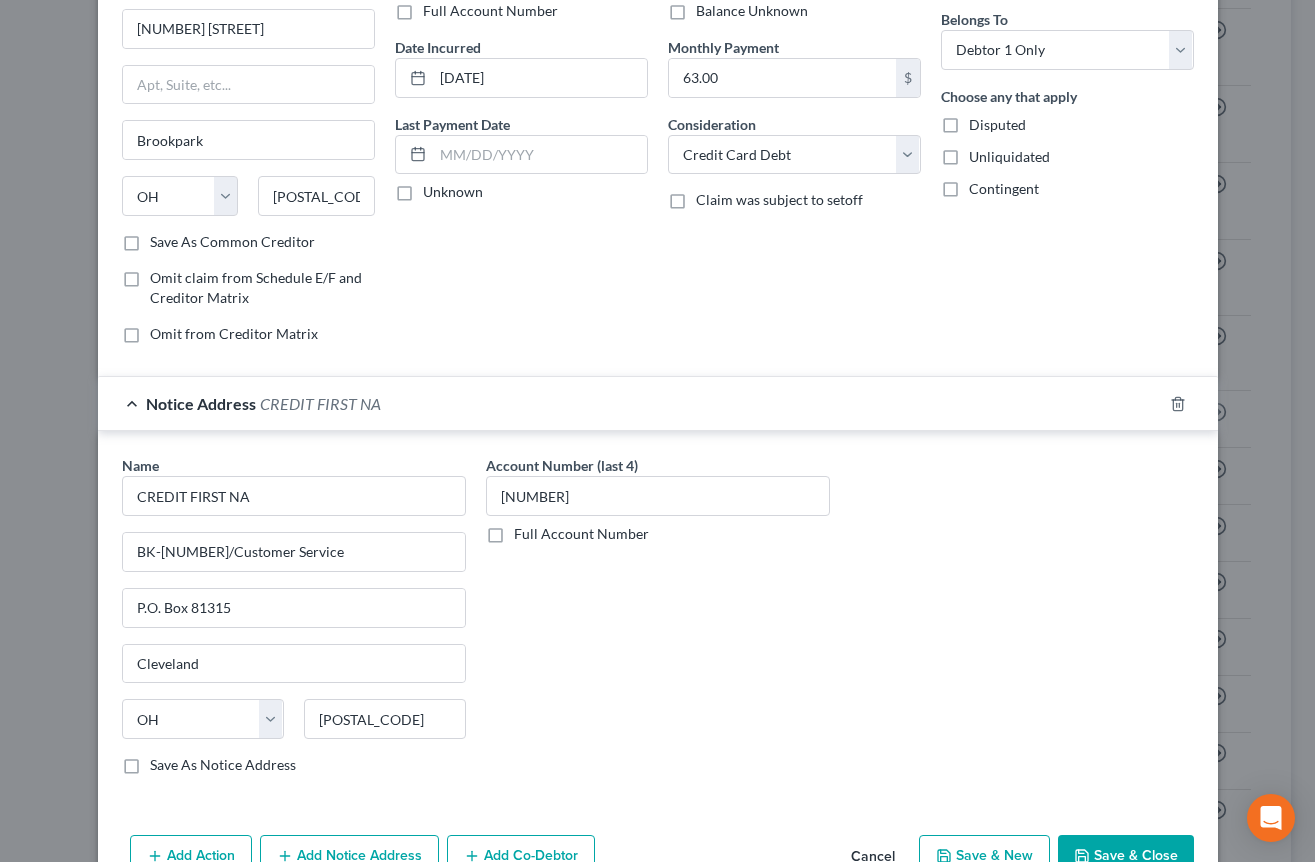 click on "Notice Address CREDIT FIRST NA" at bounding box center (630, 403) 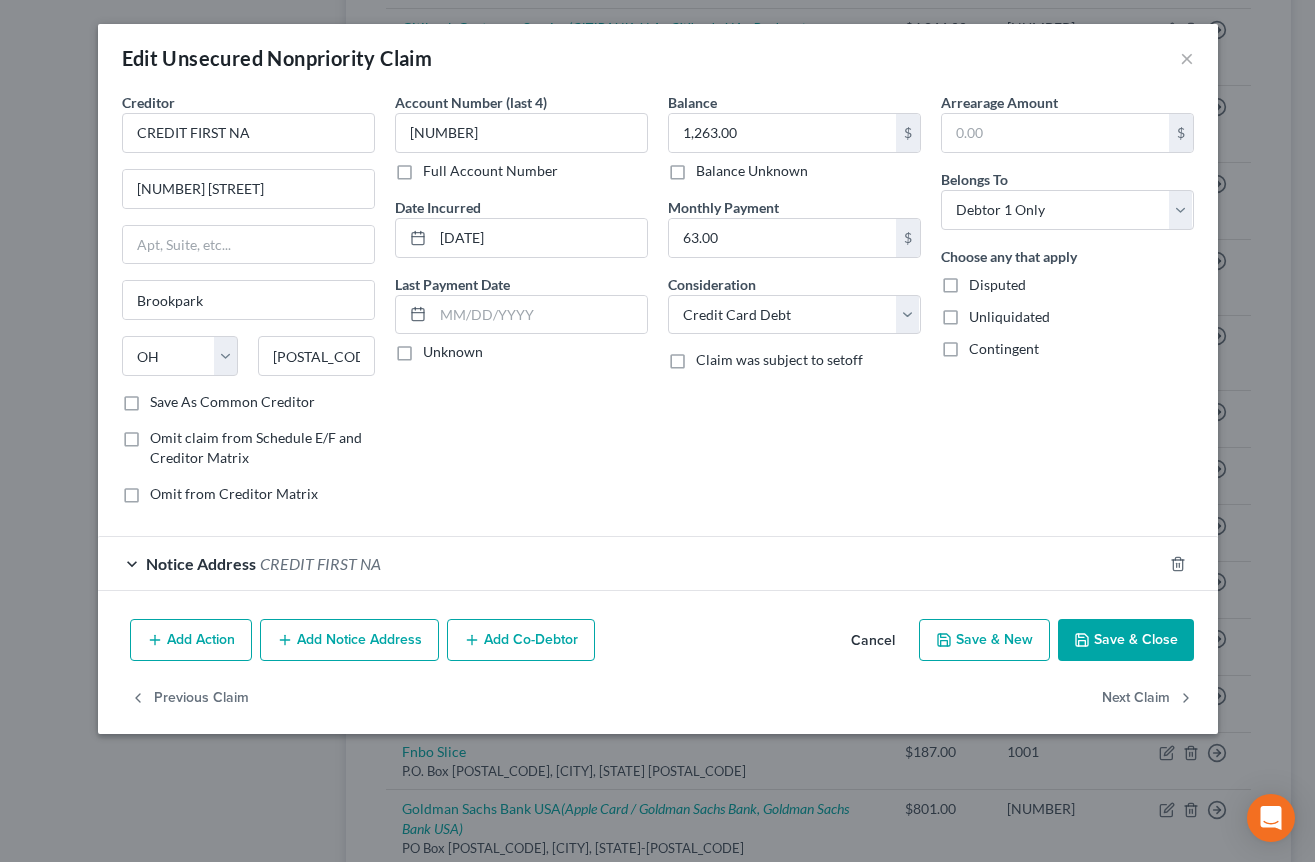 scroll, scrollTop: 0, scrollLeft: 0, axis: both 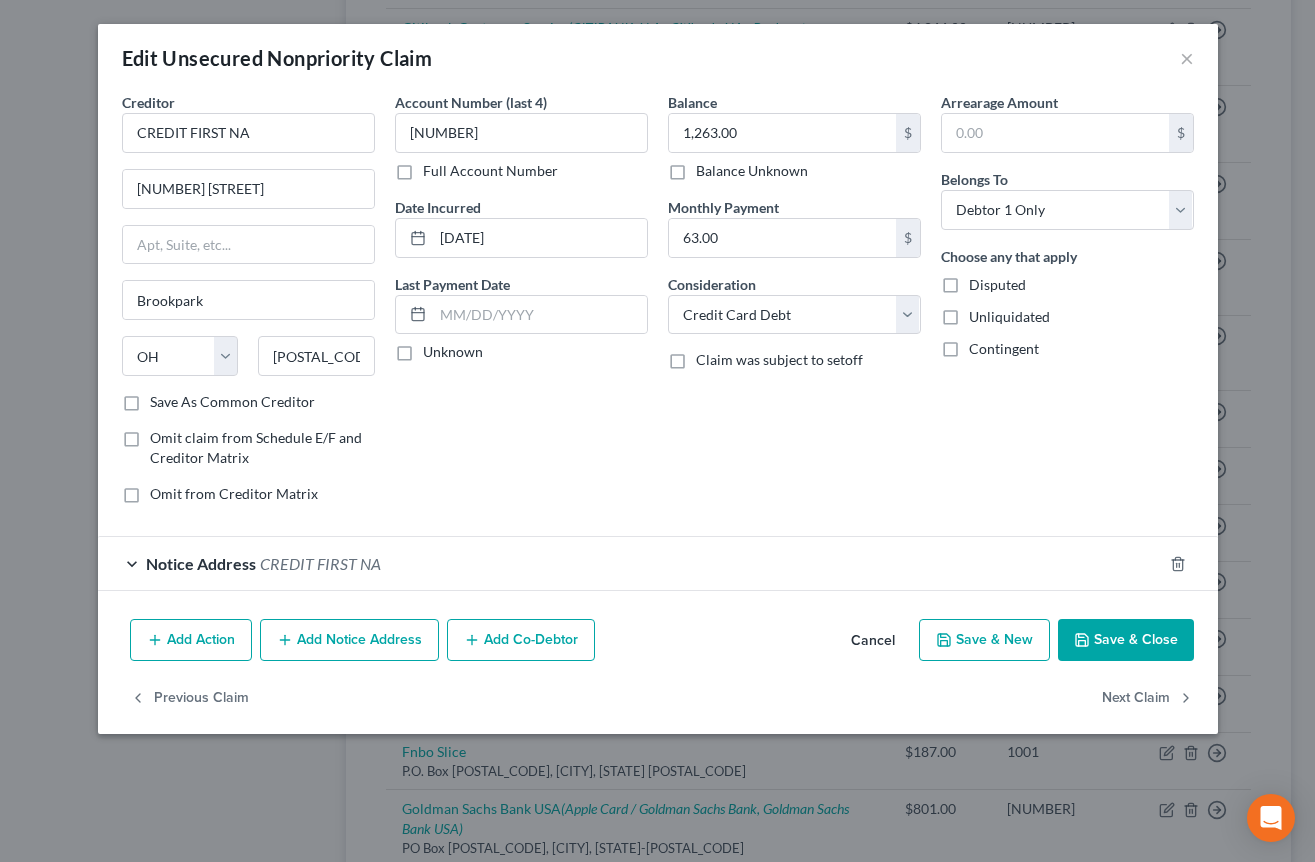click on "Add Notice Address" at bounding box center [349, 640] 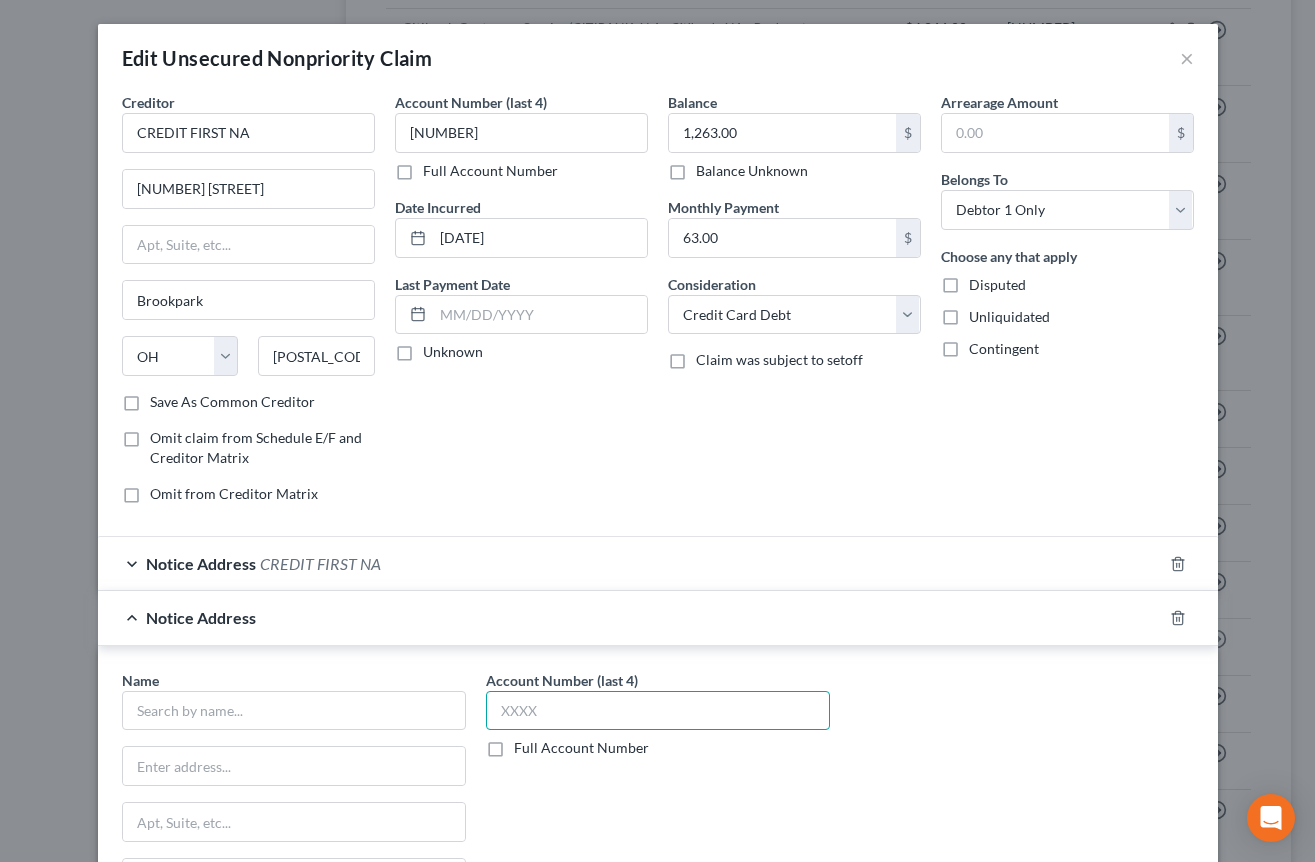drag, startPoint x: 606, startPoint y: 708, endPoint x: 634, endPoint y: 653, distance: 61.7171 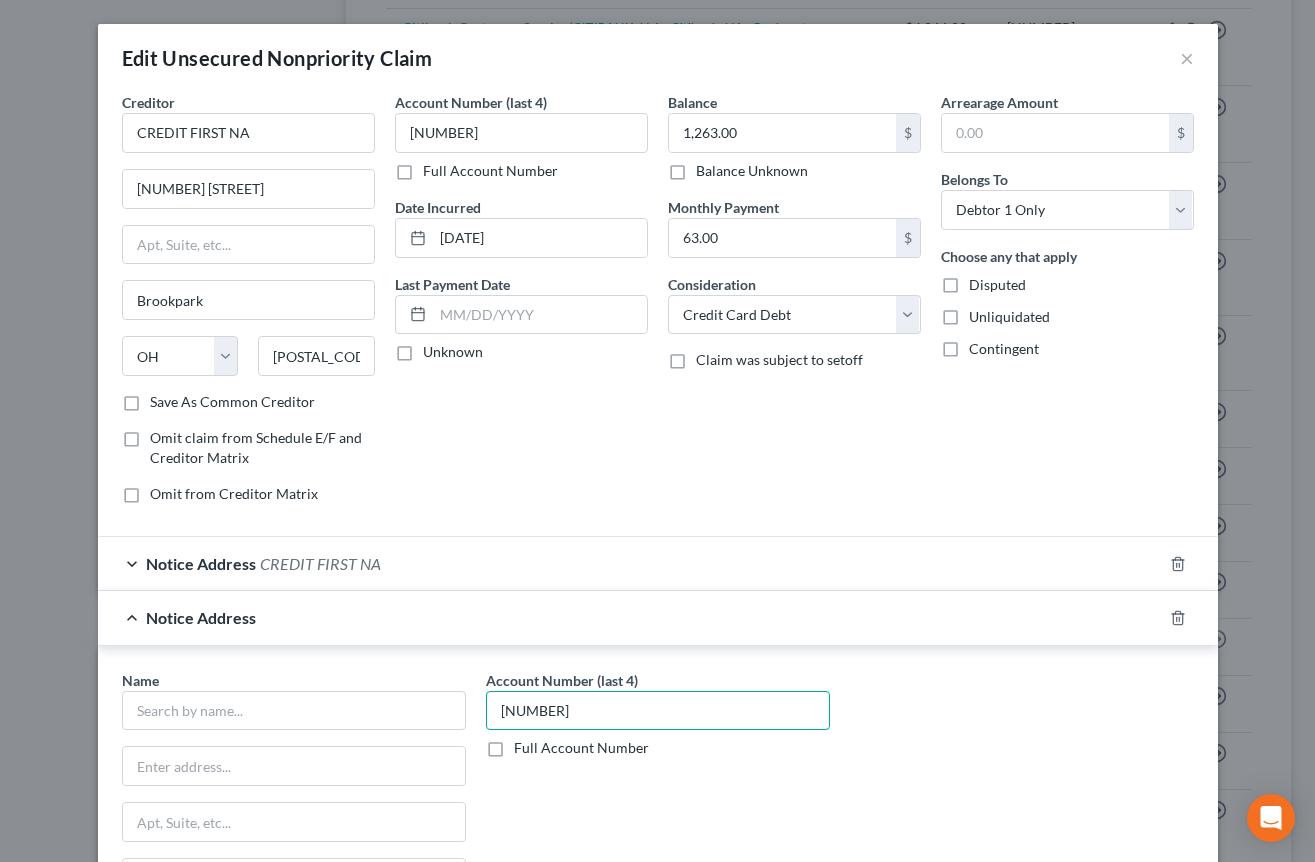 type on "8699" 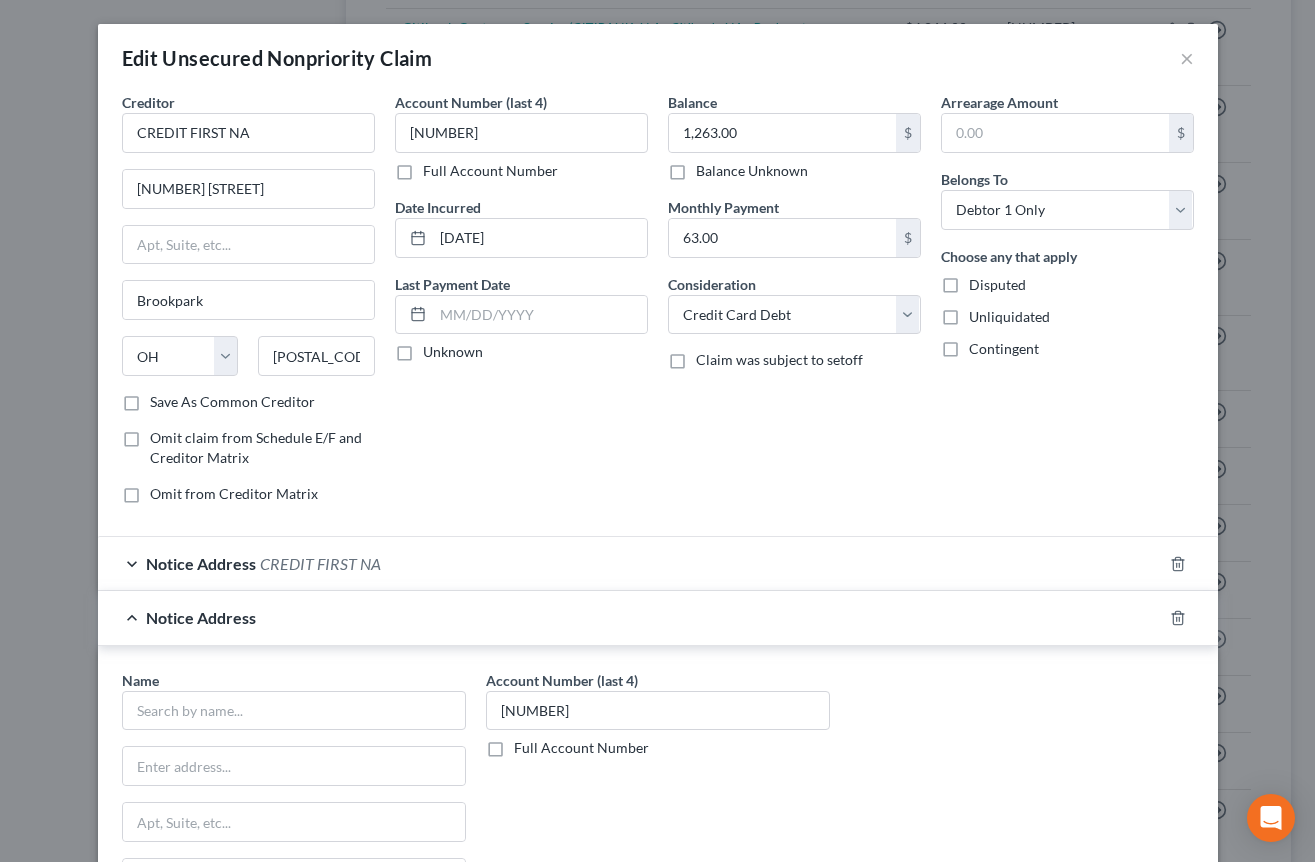 click on "Account Number (last 4)
8699
Full Account Number
Date Incurred         12-24-2020 Last Payment Date         Unknown" at bounding box center [521, 306] 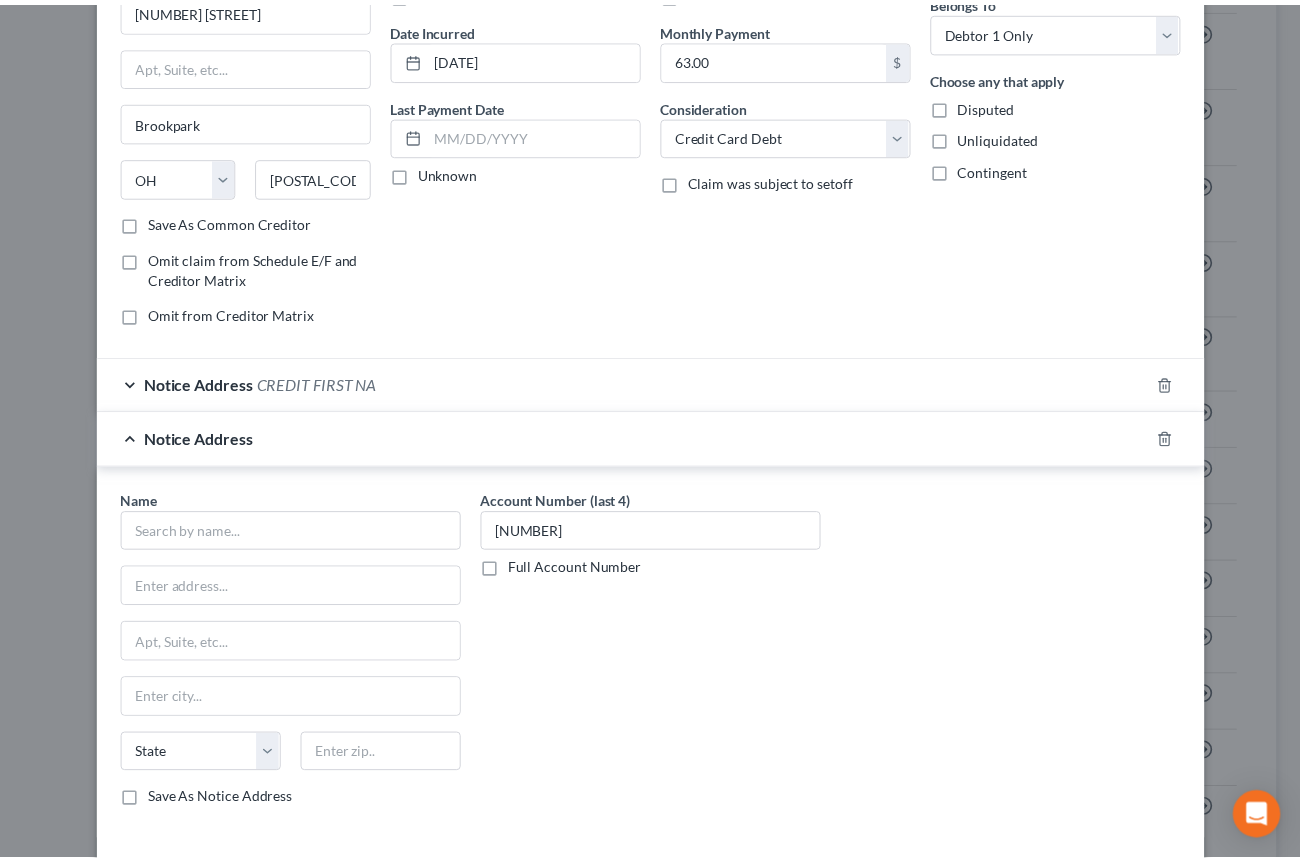 scroll, scrollTop: 327, scrollLeft: 0, axis: vertical 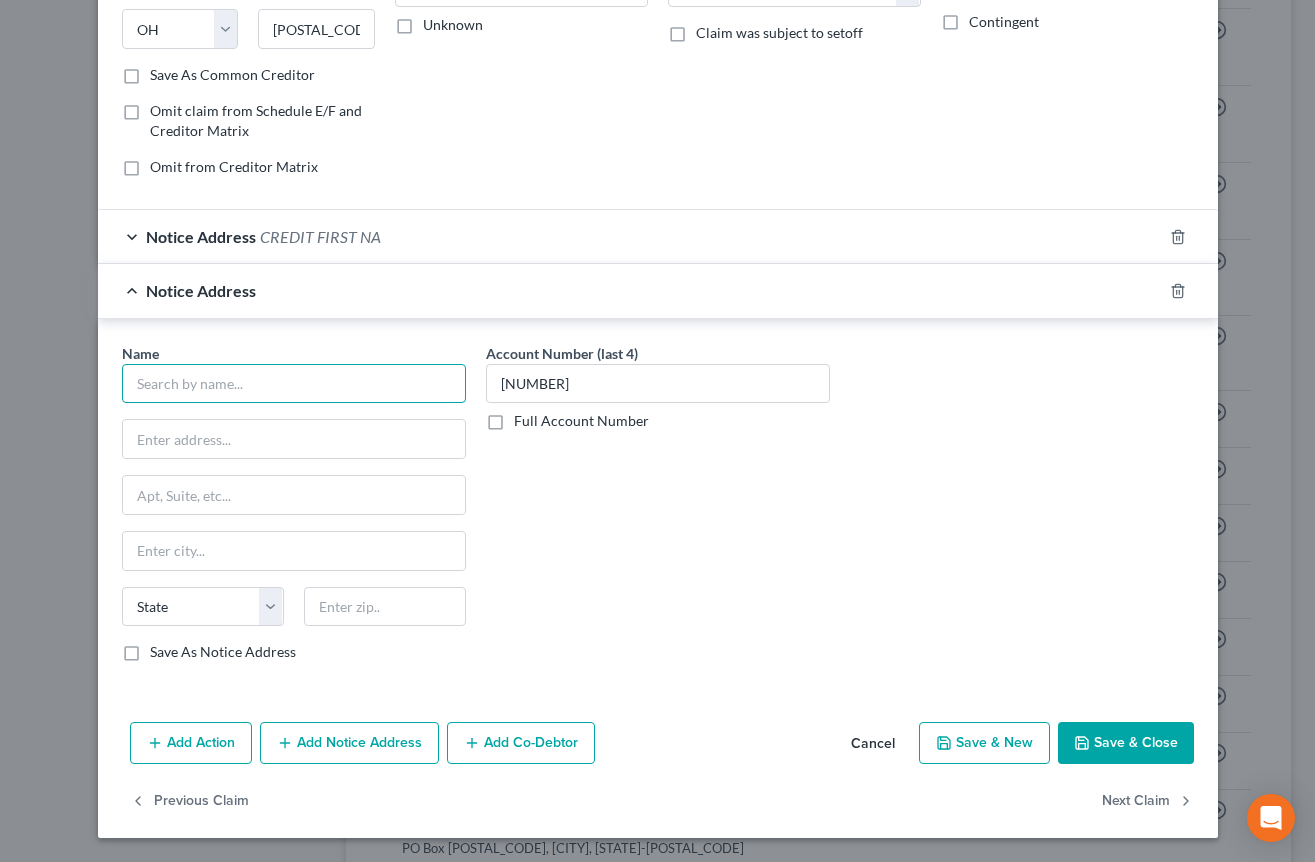 click at bounding box center (294, 384) 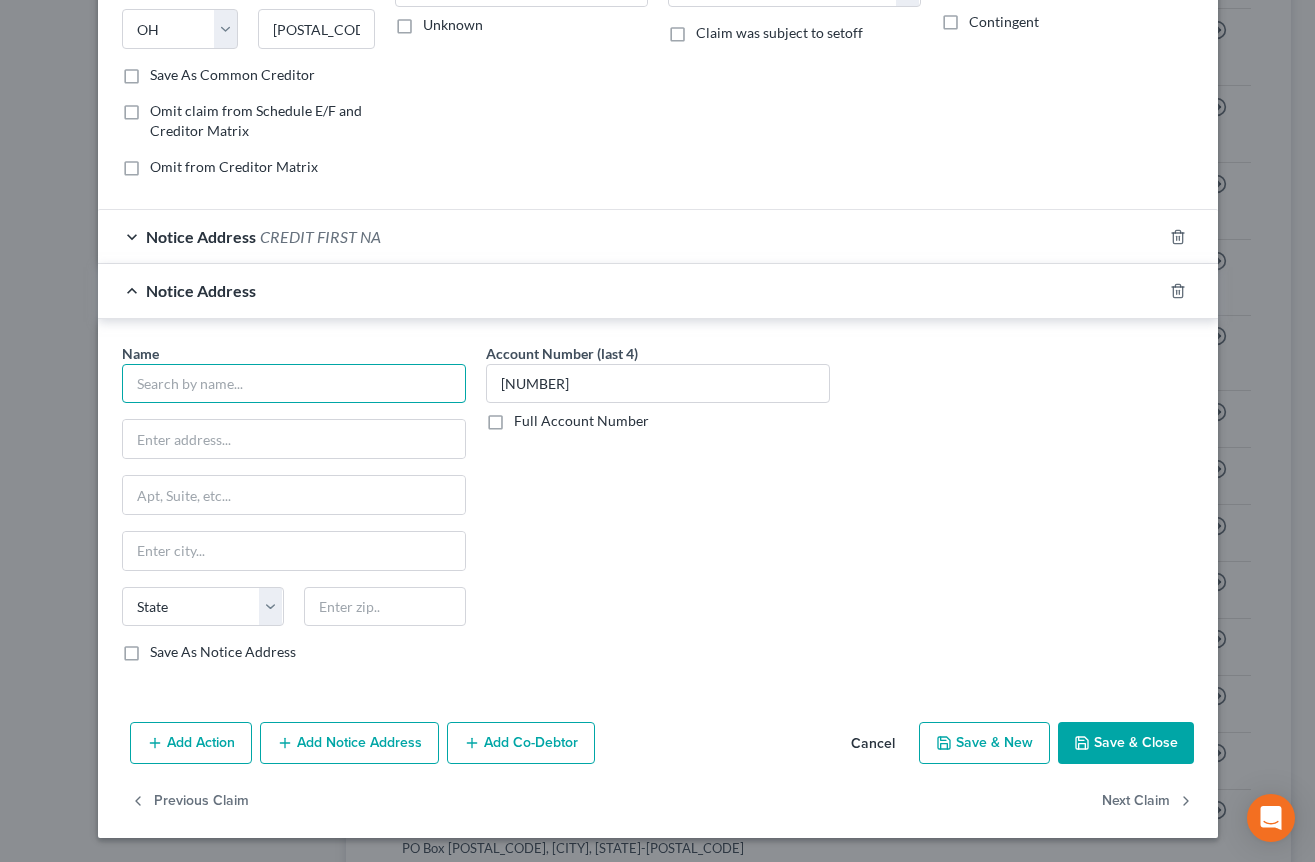 paste on "credit first" 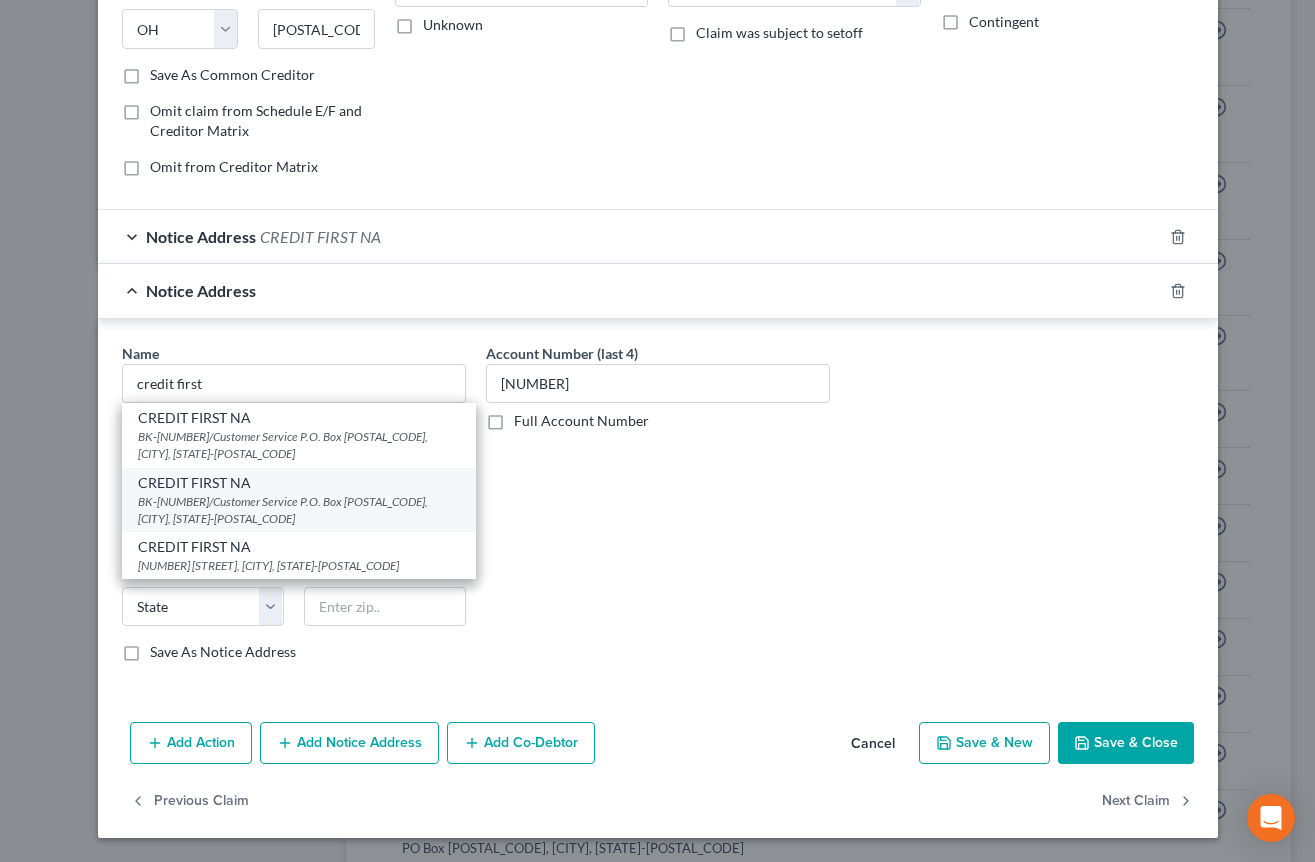 click on "BK-16/Customer Service P.O. Box 81410, Cleveland, OH 44181-0410" at bounding box center [299, 510] 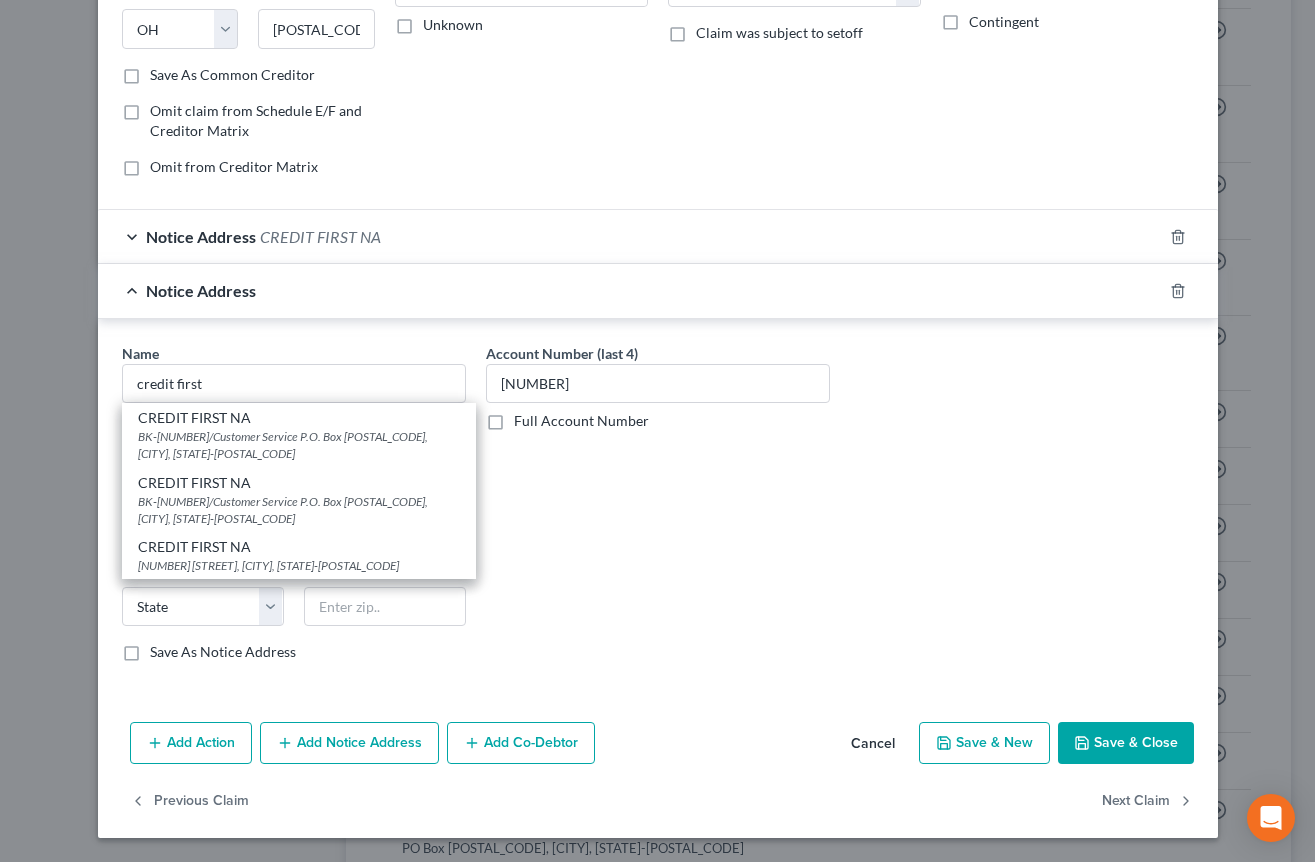type on "CREDIT FIRST NA" 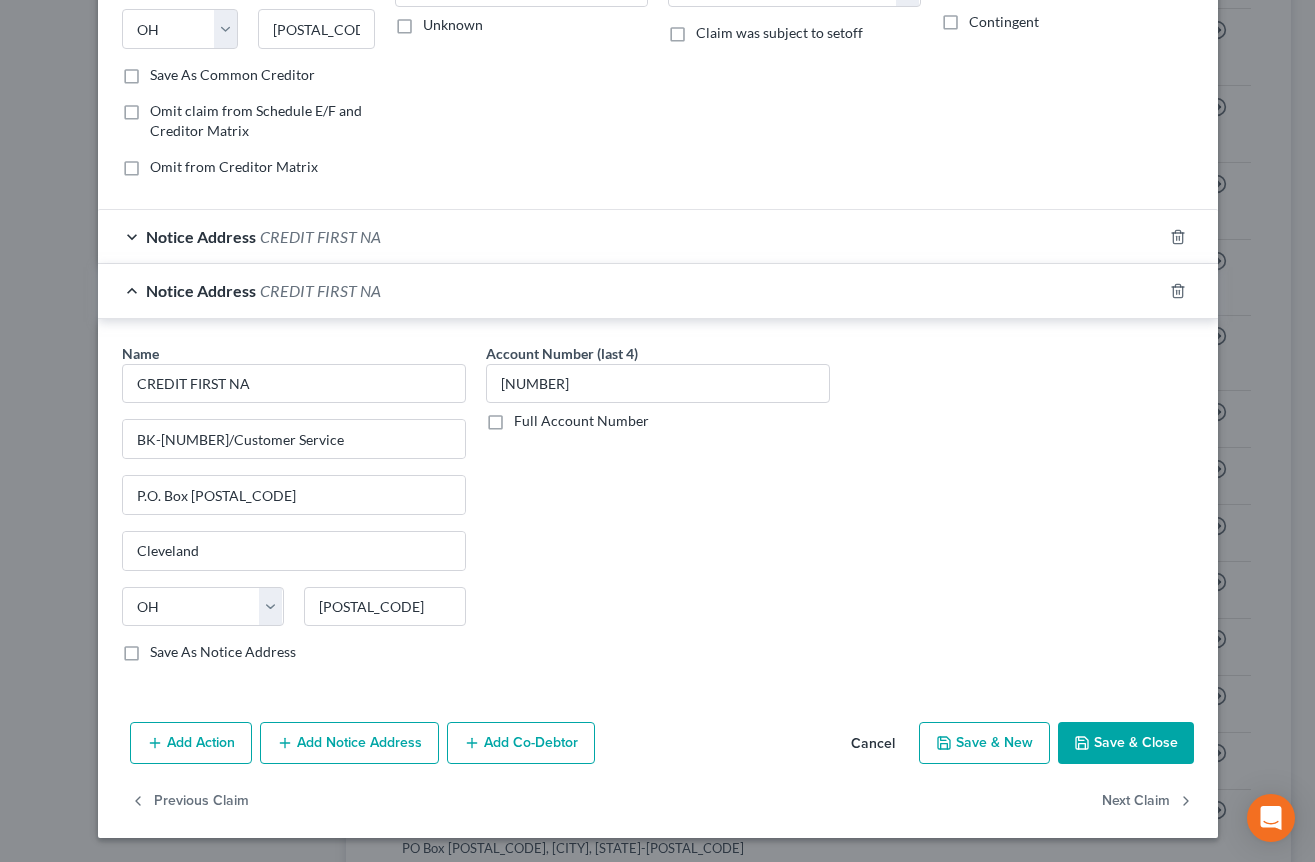 click 